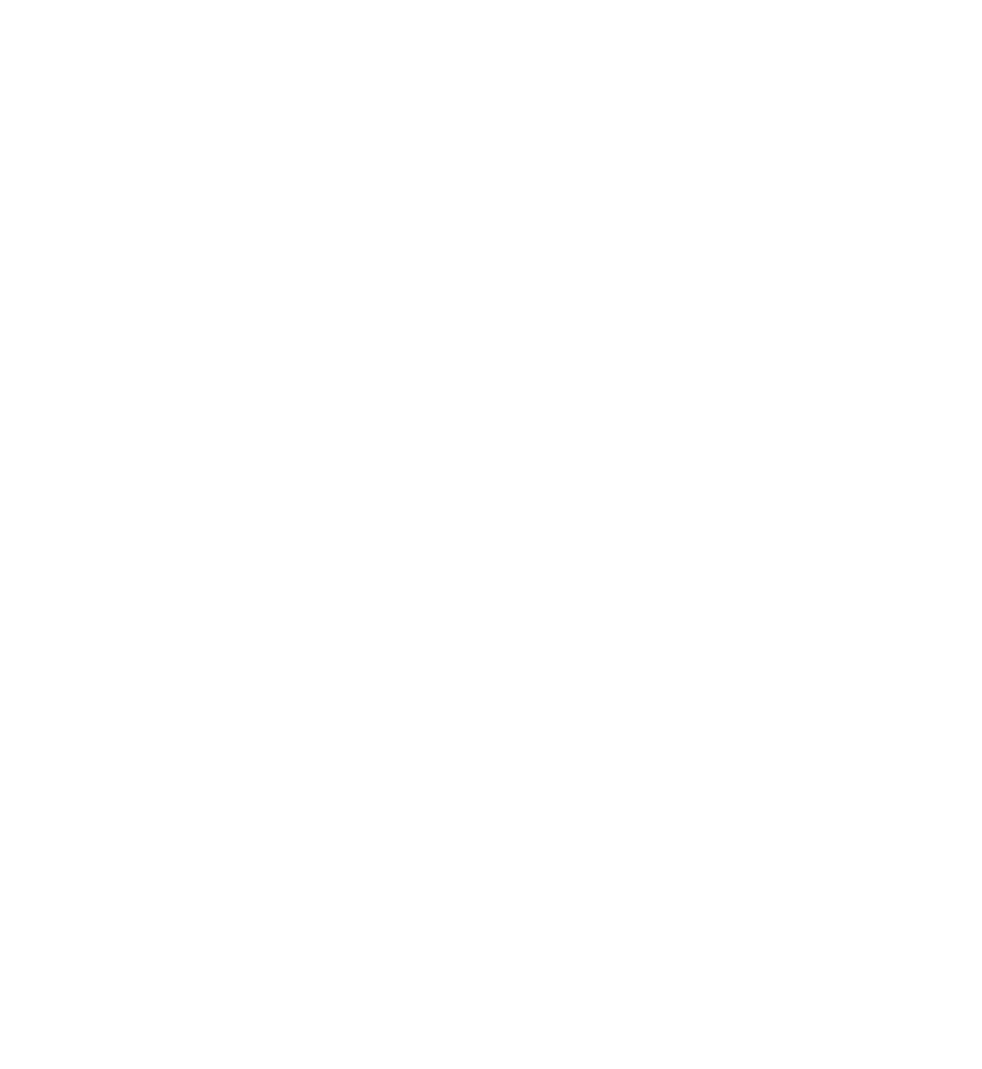 scroll, scrollTop: 0, scrollLeft: 0, axis: both 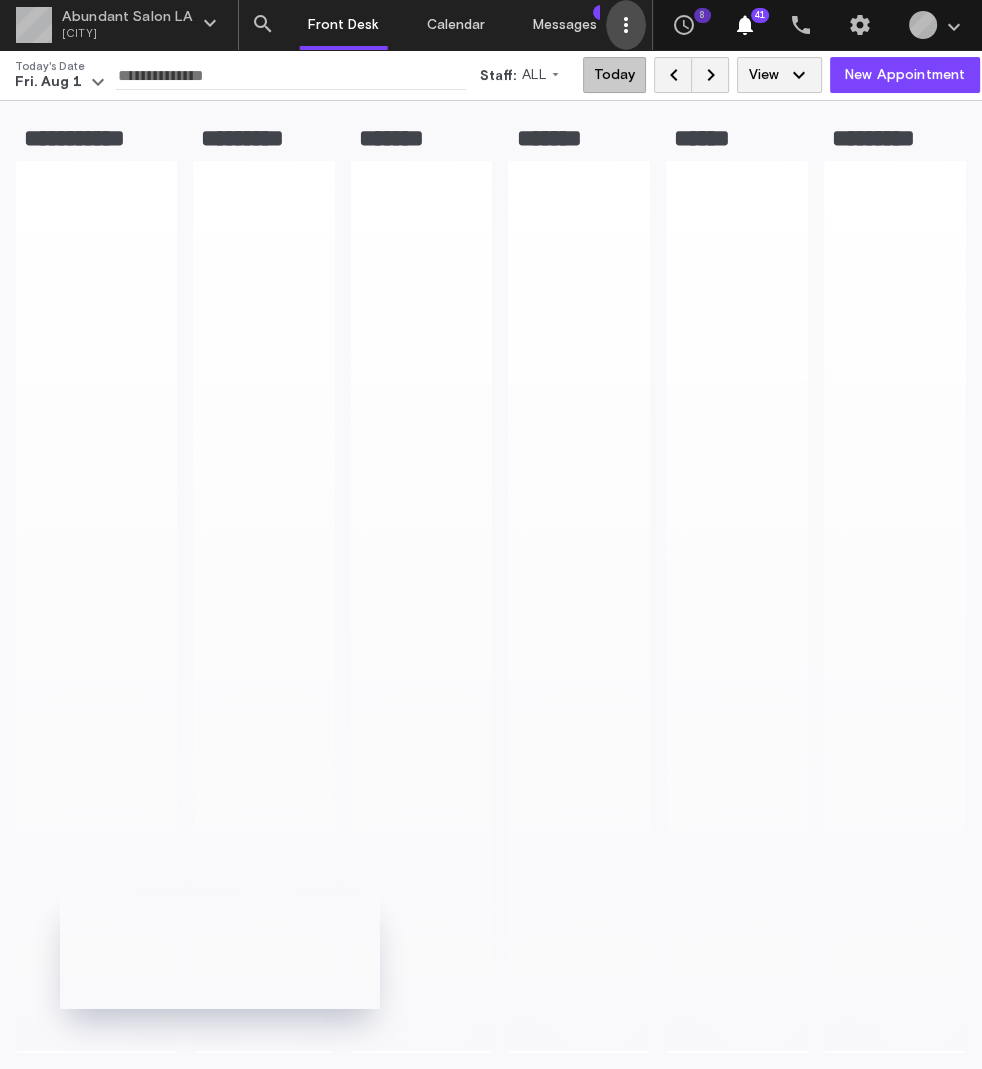 click on "" 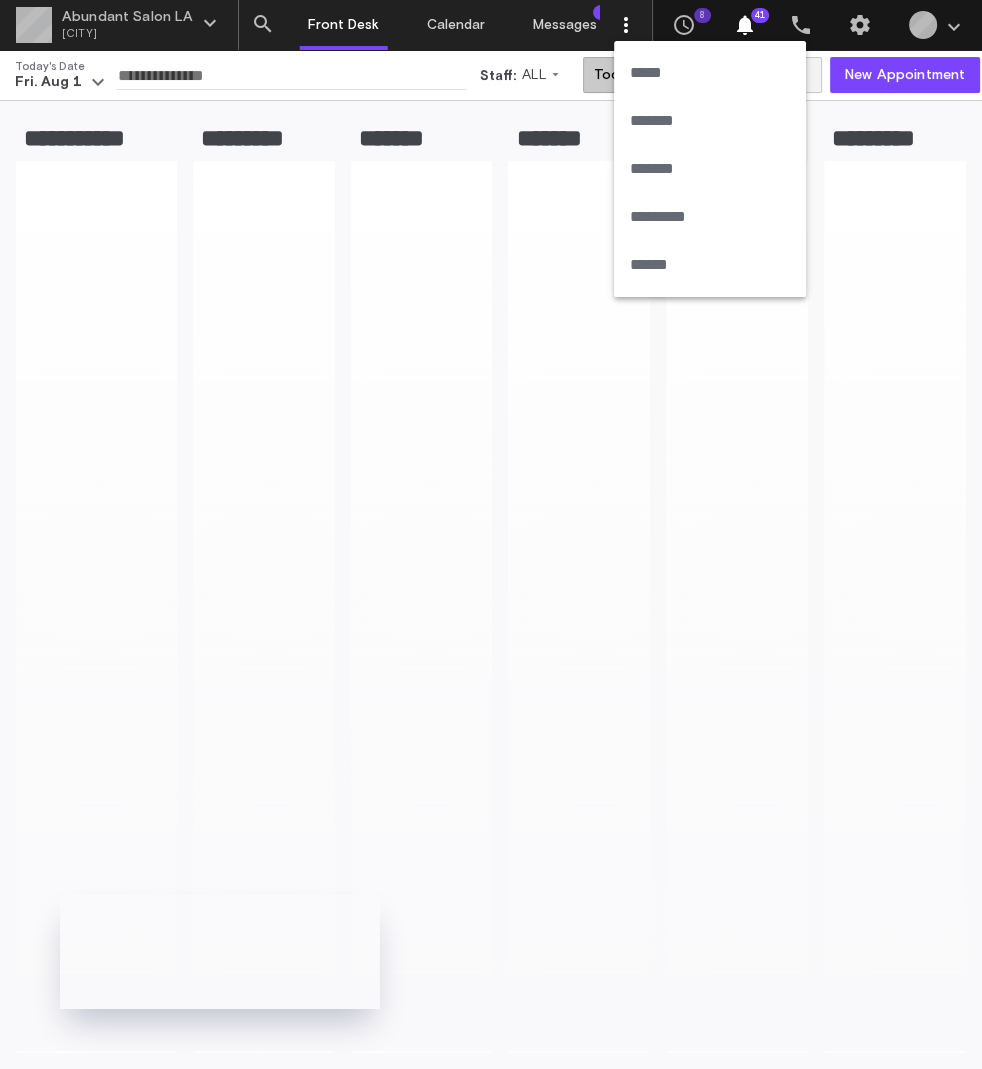 click on "******" at bounding box center (710, 265) 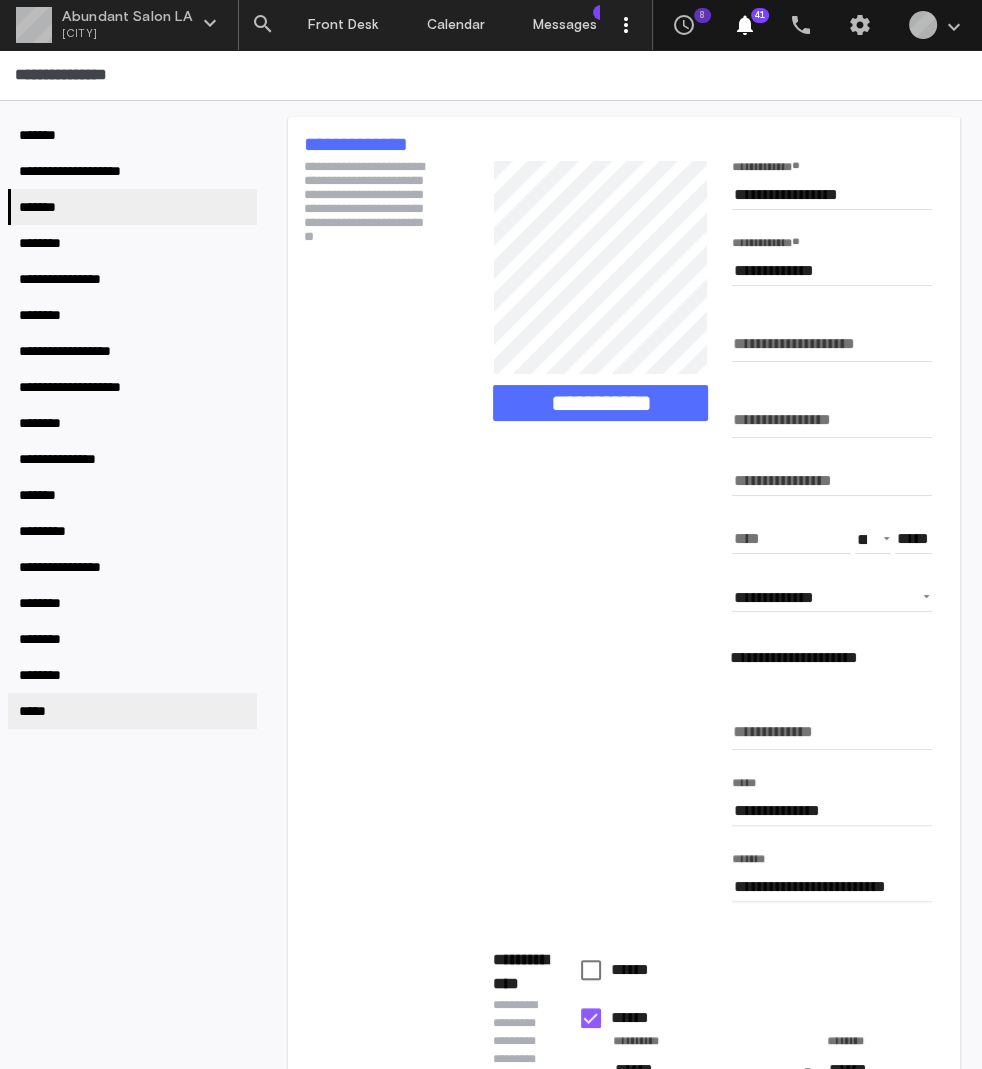 click on "*****" at bounding box center (132, 711) 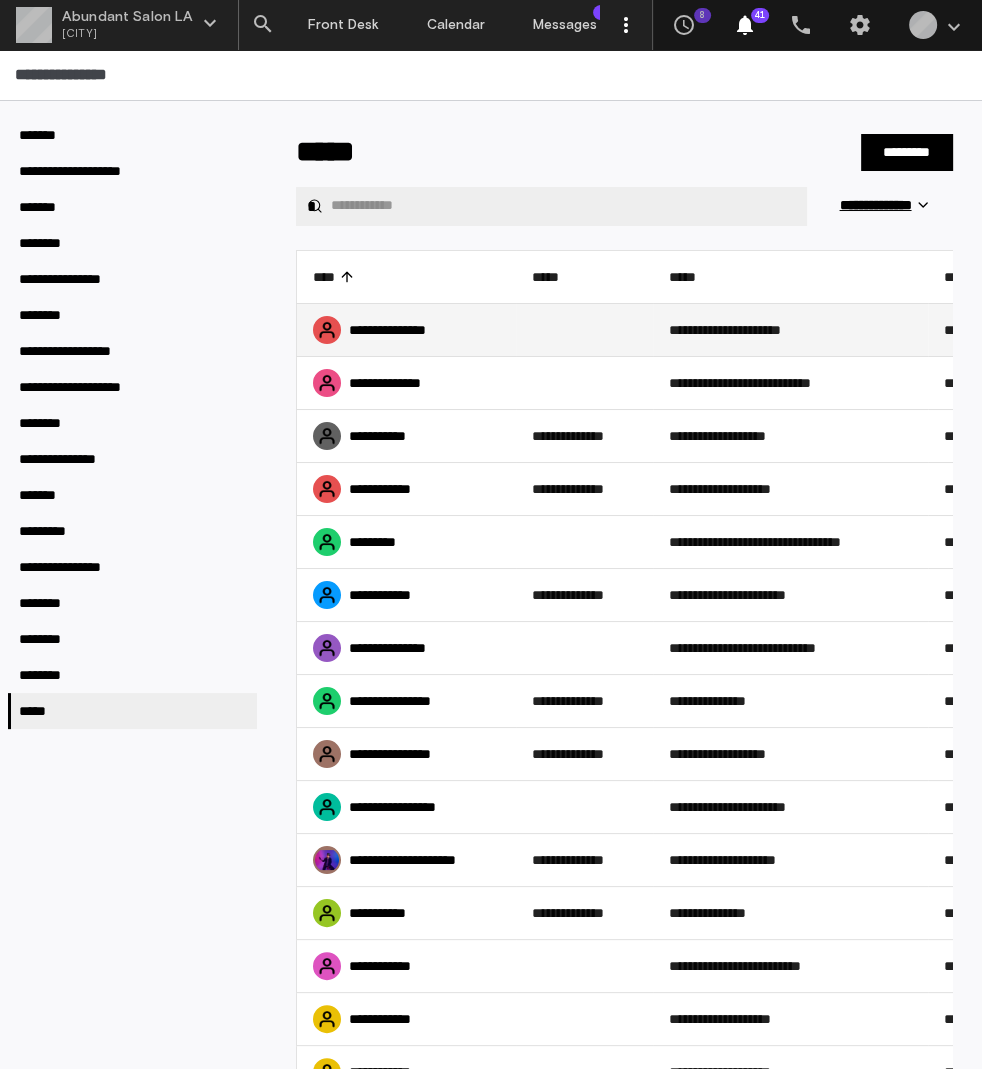 click on "**********" at bounding box center [406, 330] 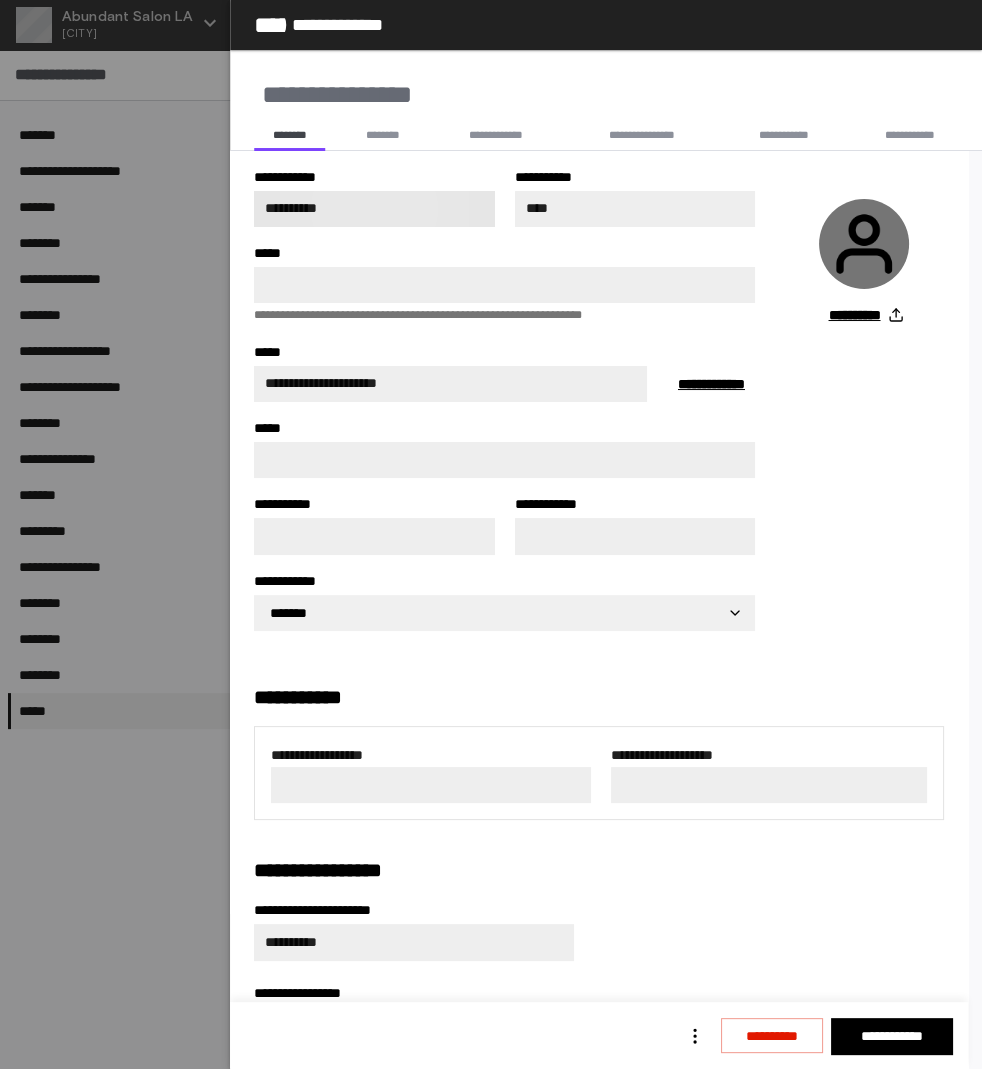 click on "**********" at bounding box center [374, 209] 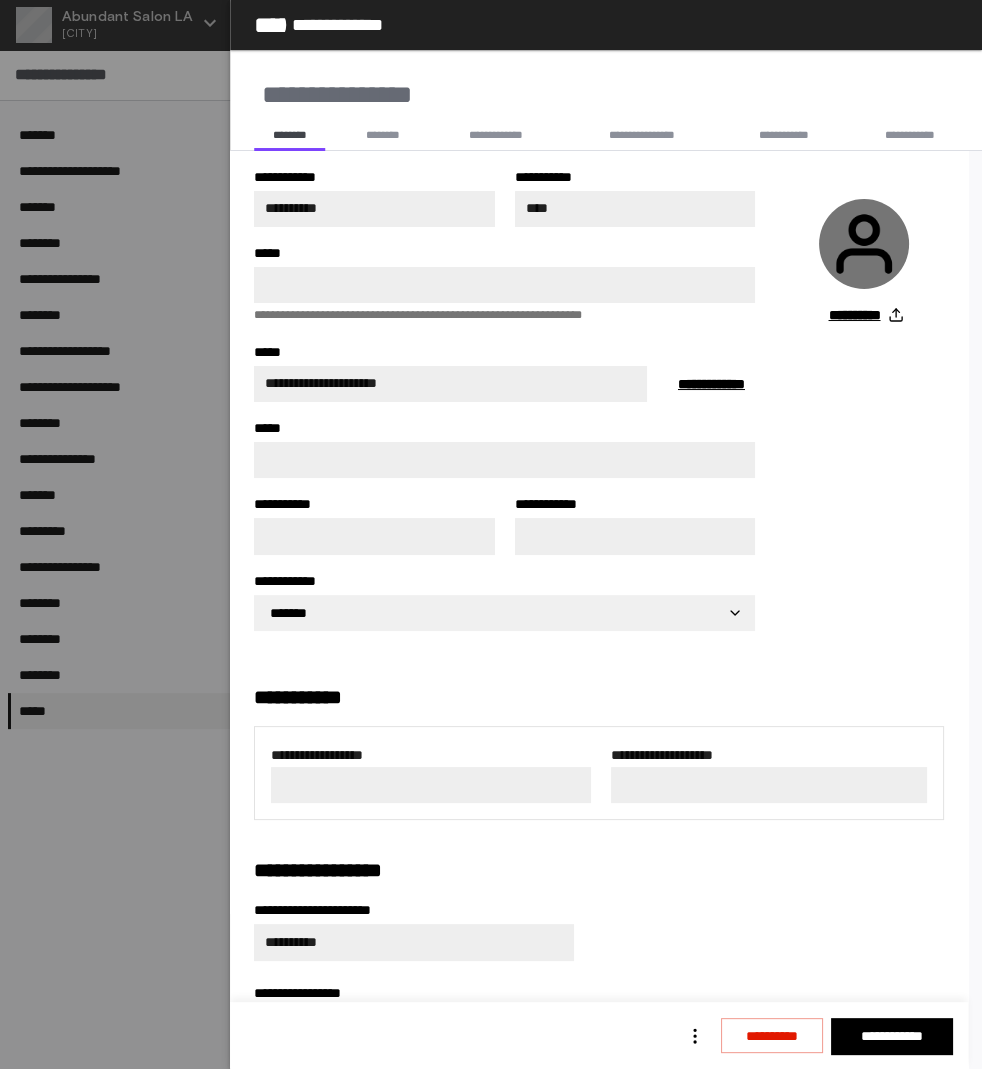 click 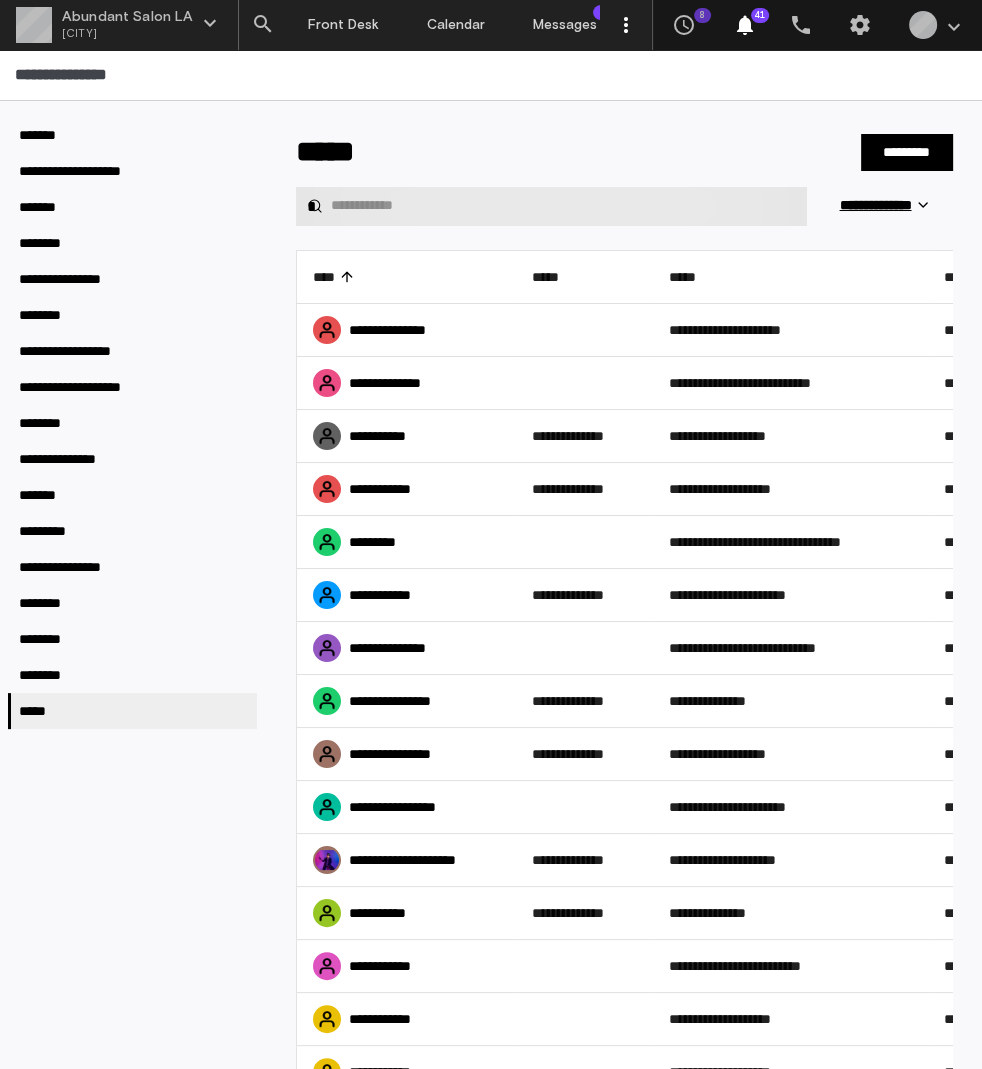 click on "*" at bounding box center (551, 206) 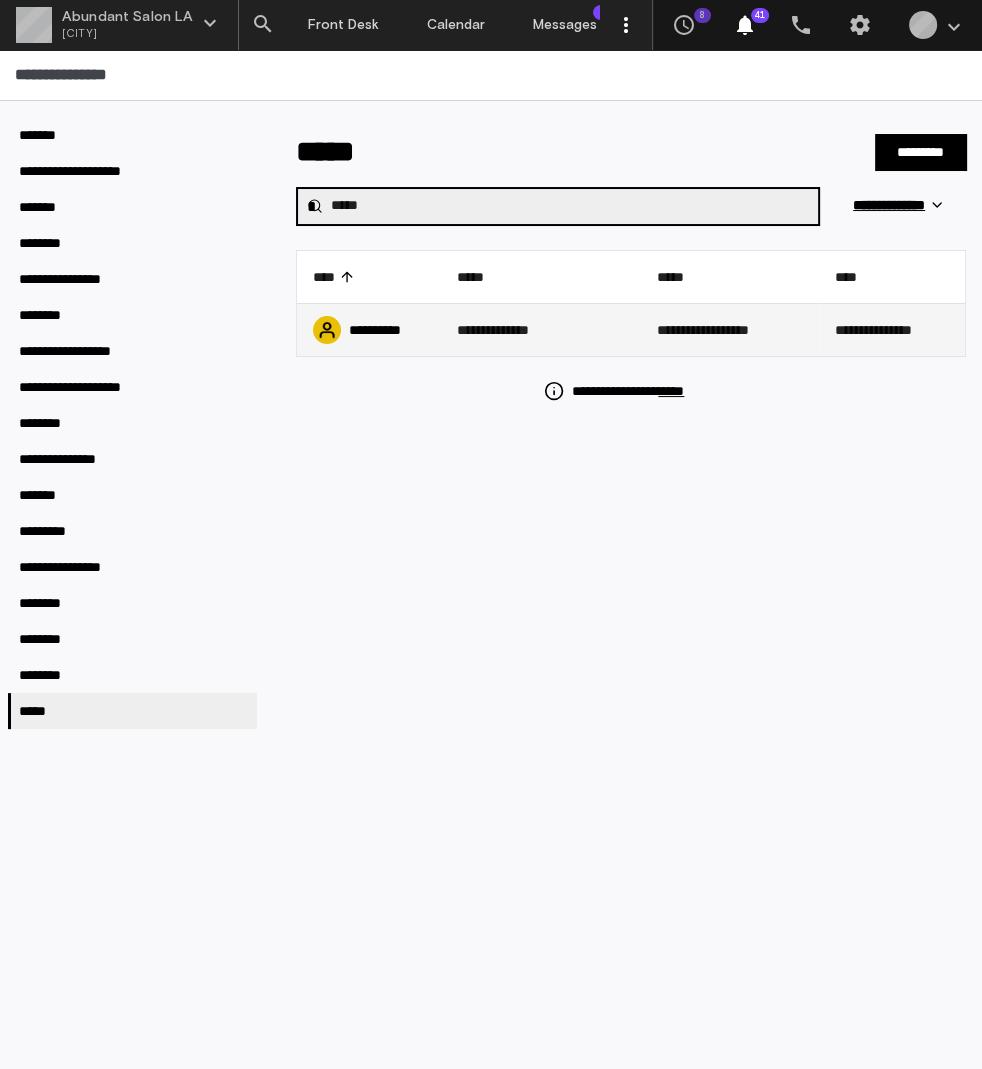 type on "*****" 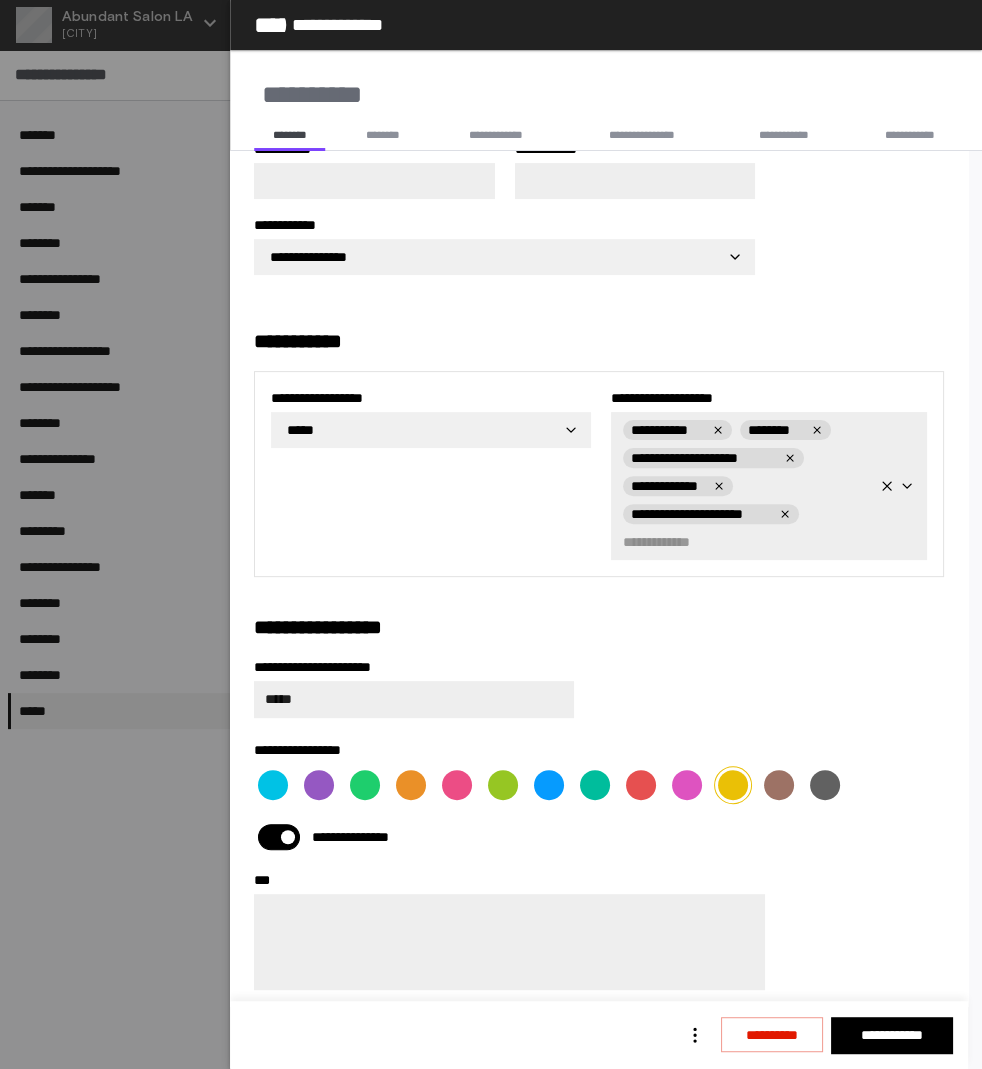 scroll, scrollTop: 360, scrollLeft: 0, axis: vertical 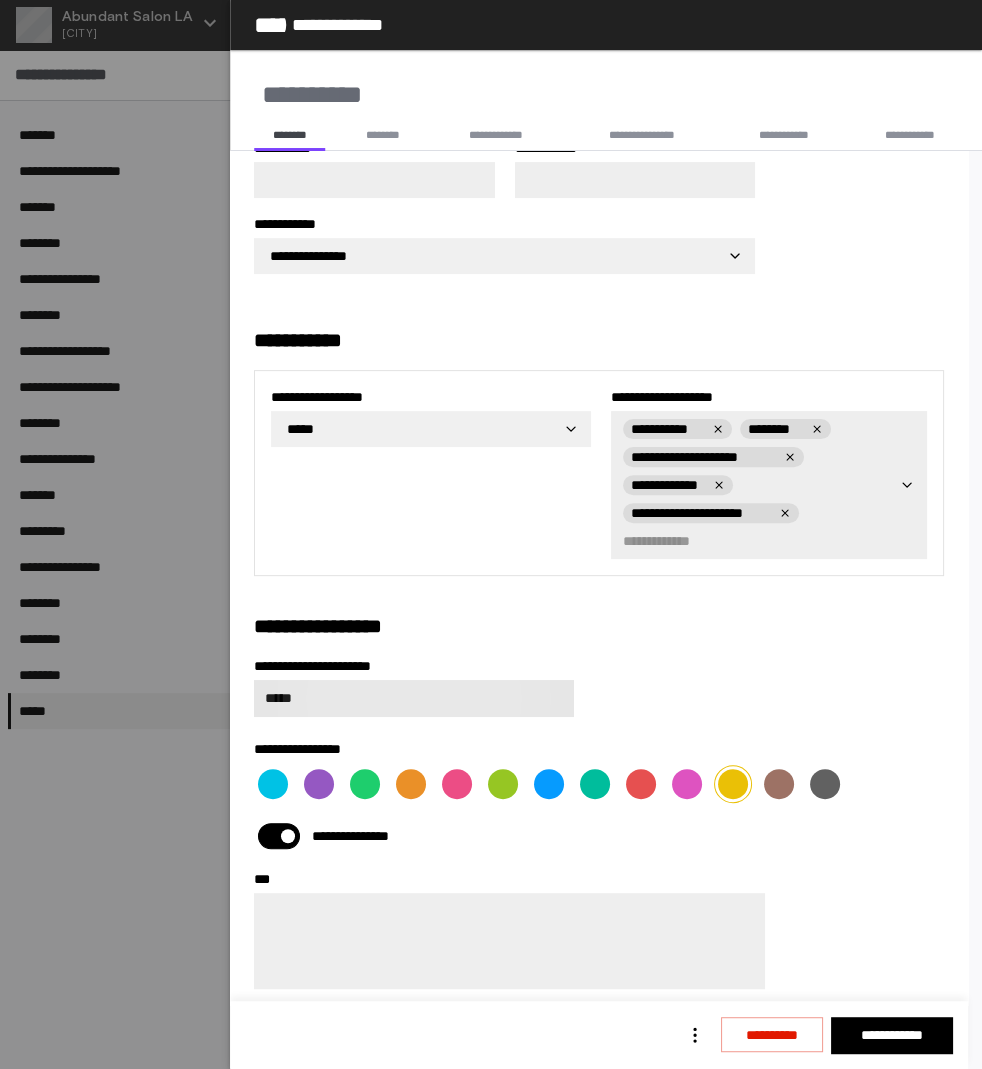 click on "*****" at bounding box center [414, 698] 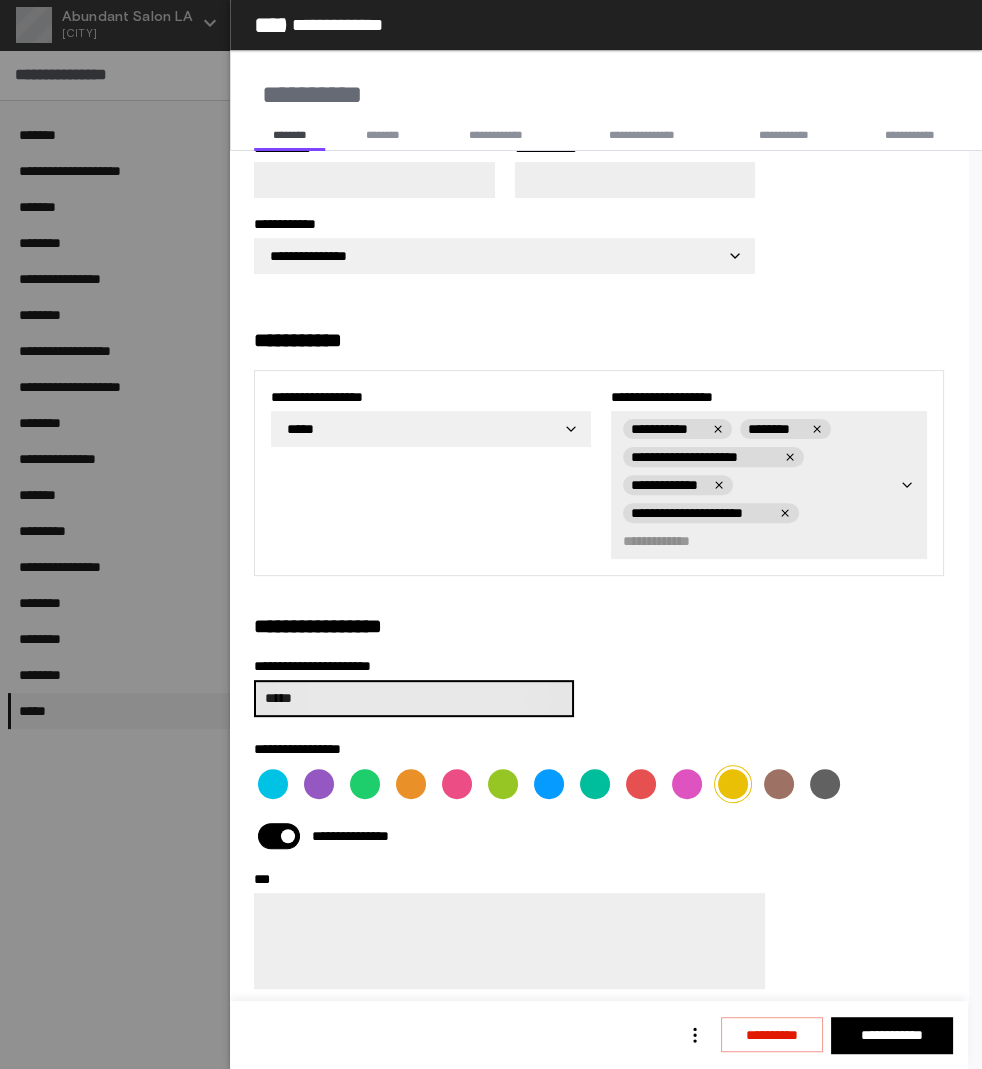 click on "*****" at bounding box center [414, 698] 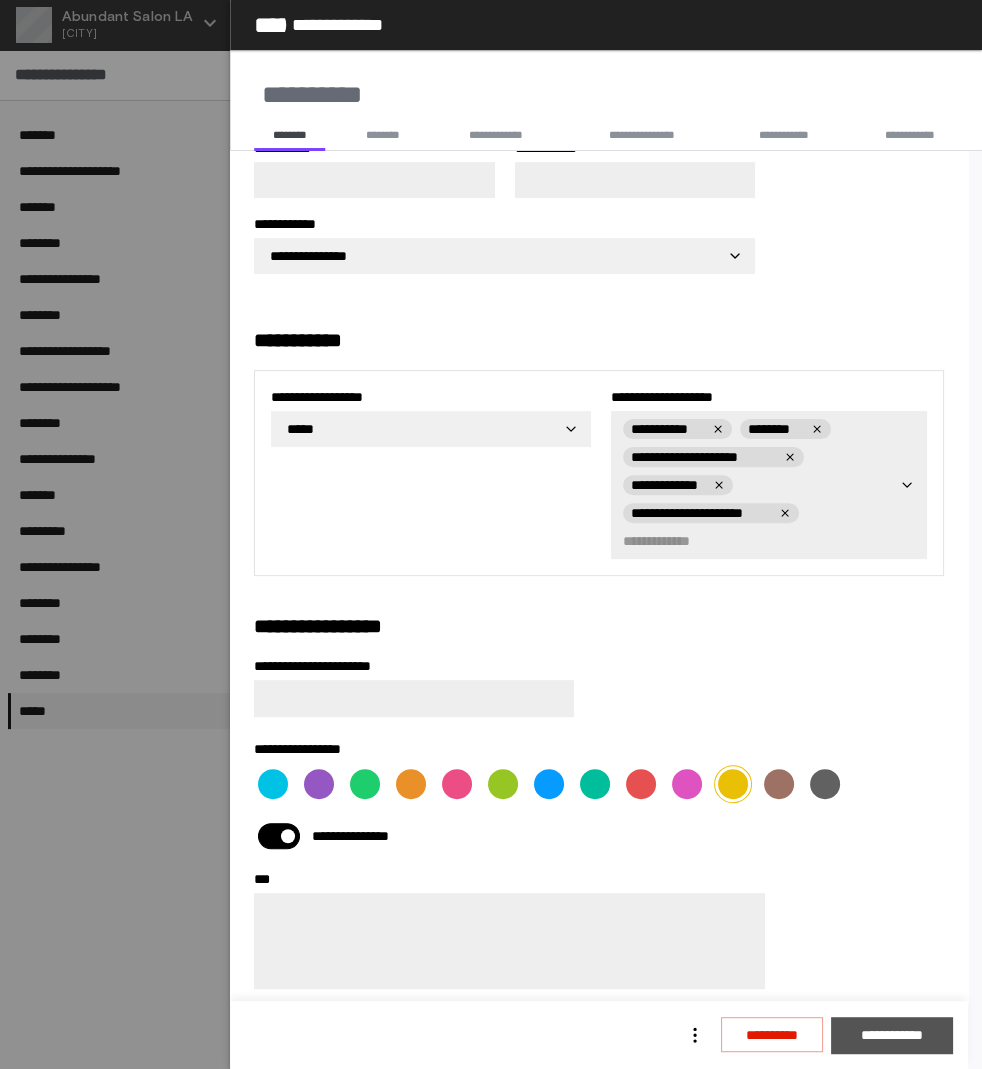 click on "**********" at bounding box center (891, 1035) 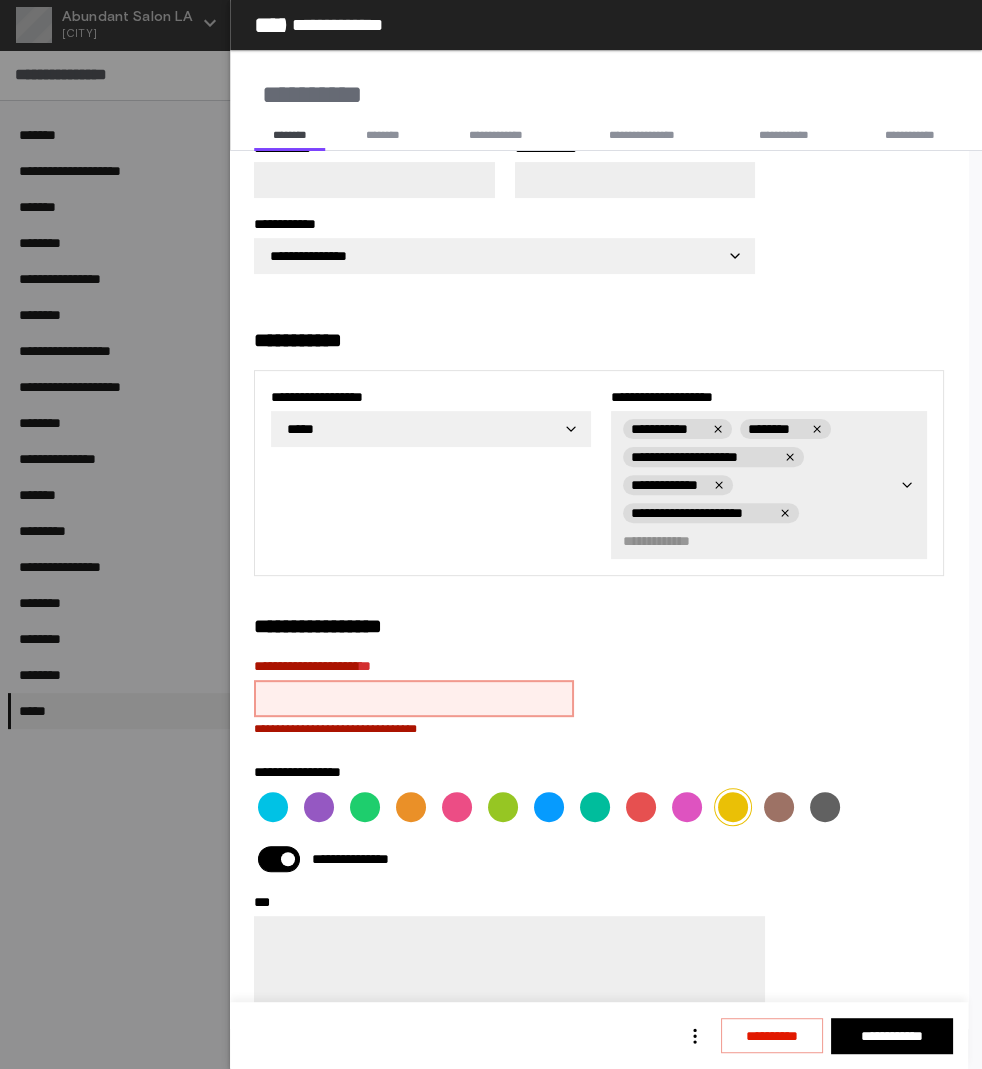 click on "**********" at bounding box center (414, 698) 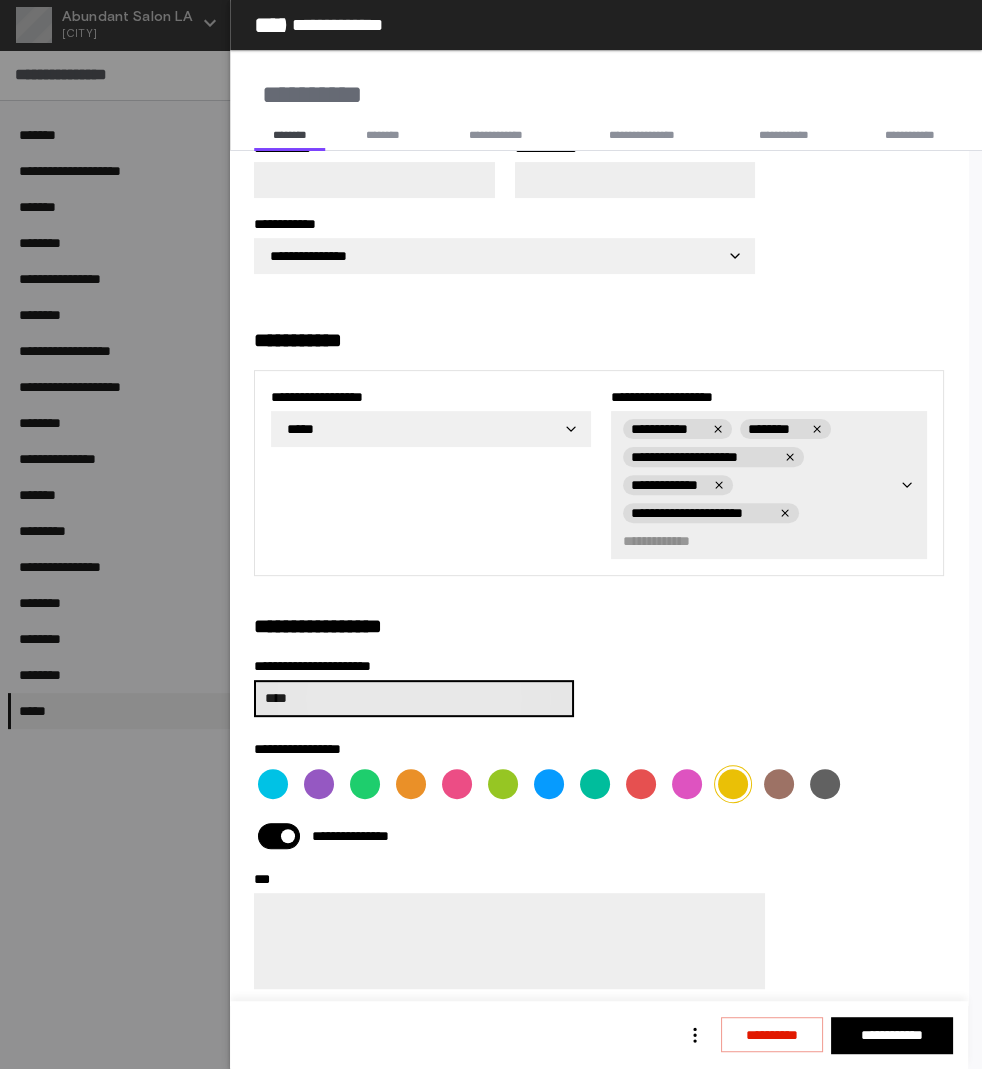 type on "*****" 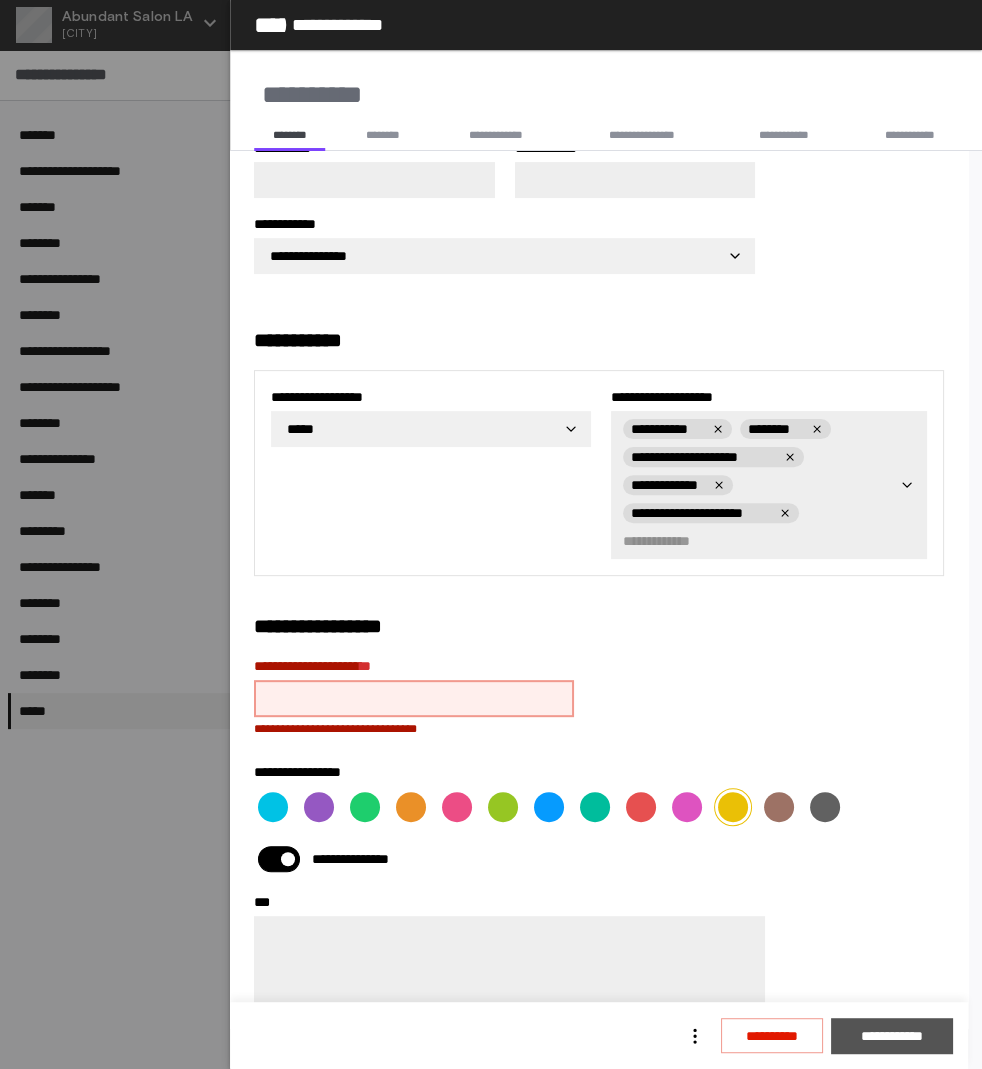 click on "**********" at bounding box center [891, 1035] 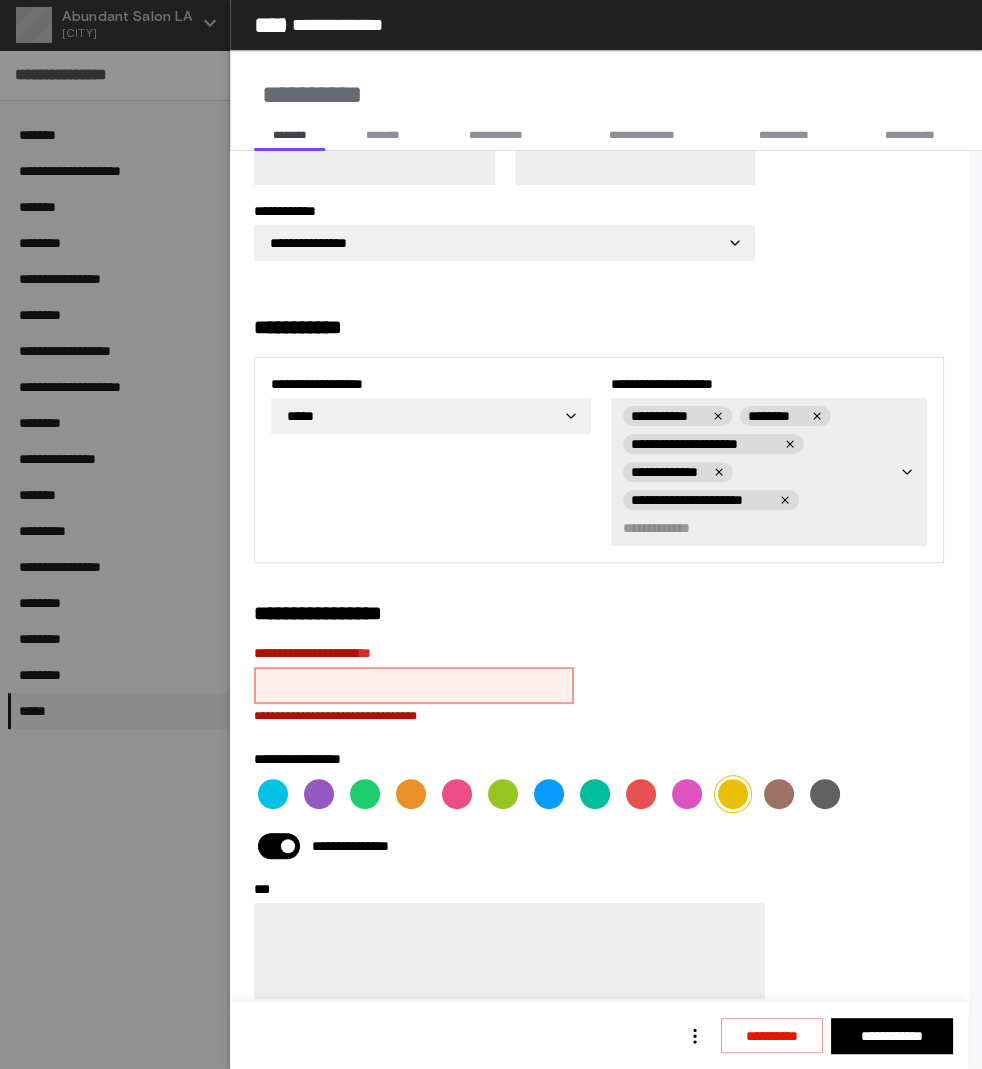scroll, scrollTop: 382, scrollLeft: 0, axis: vertical 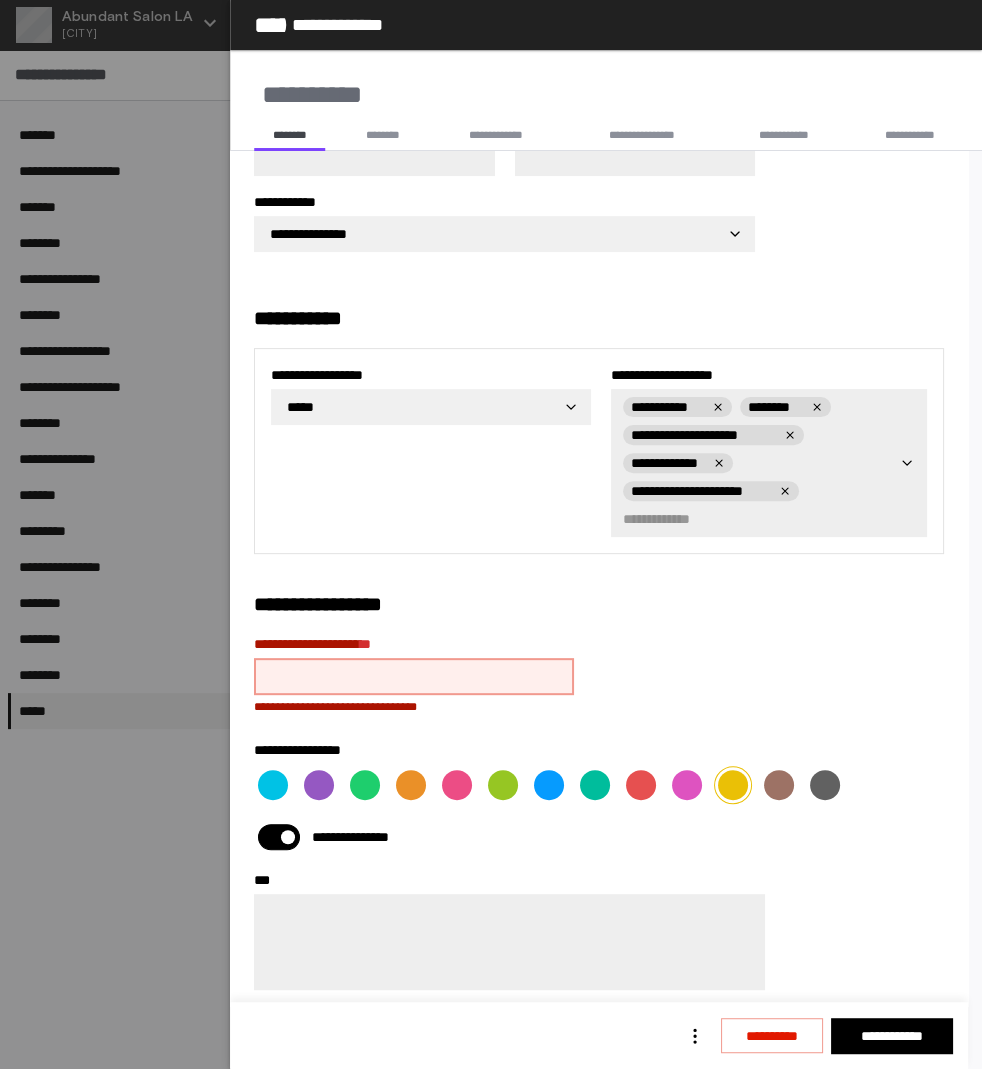 click on "**********" at bounding box center [414, 676] 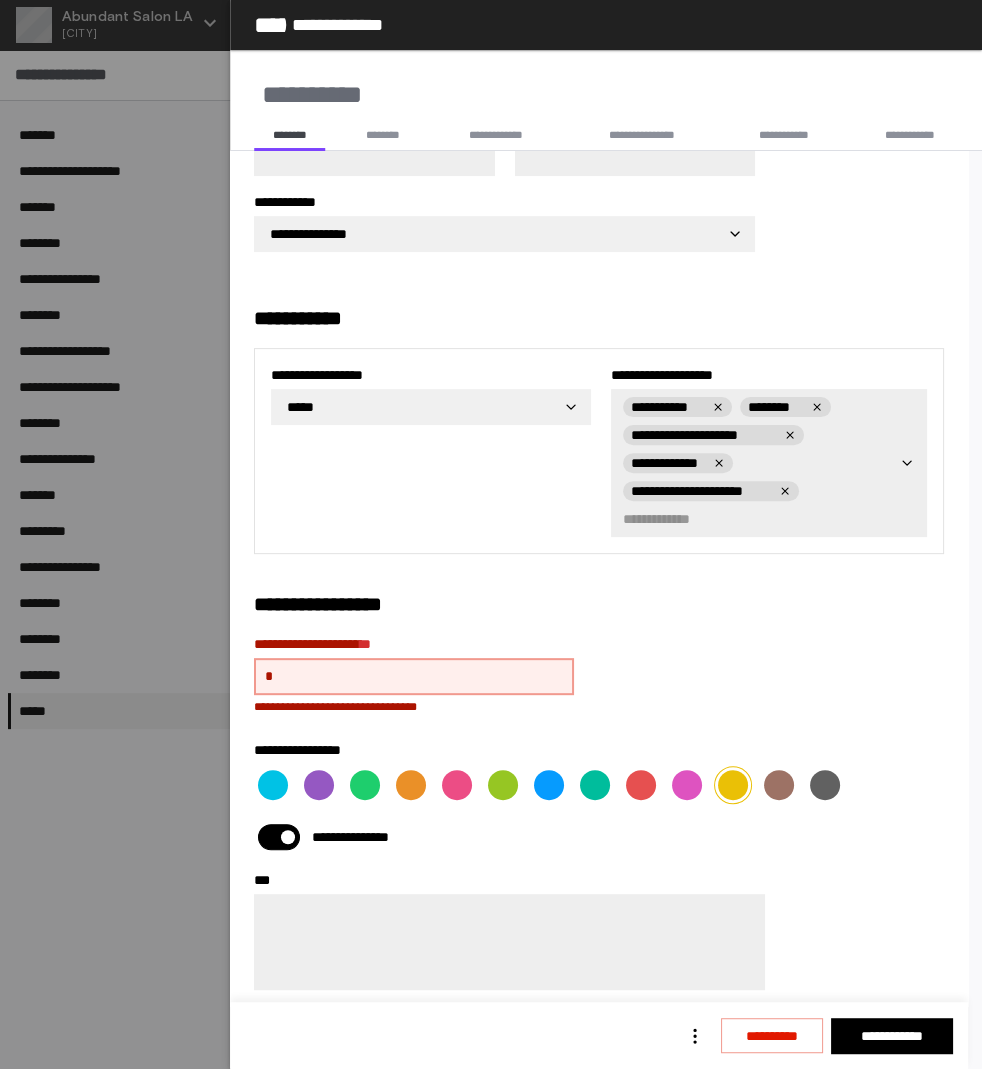 scroll, scrollTop: 360, scrollLeft: 0, axis: vertical 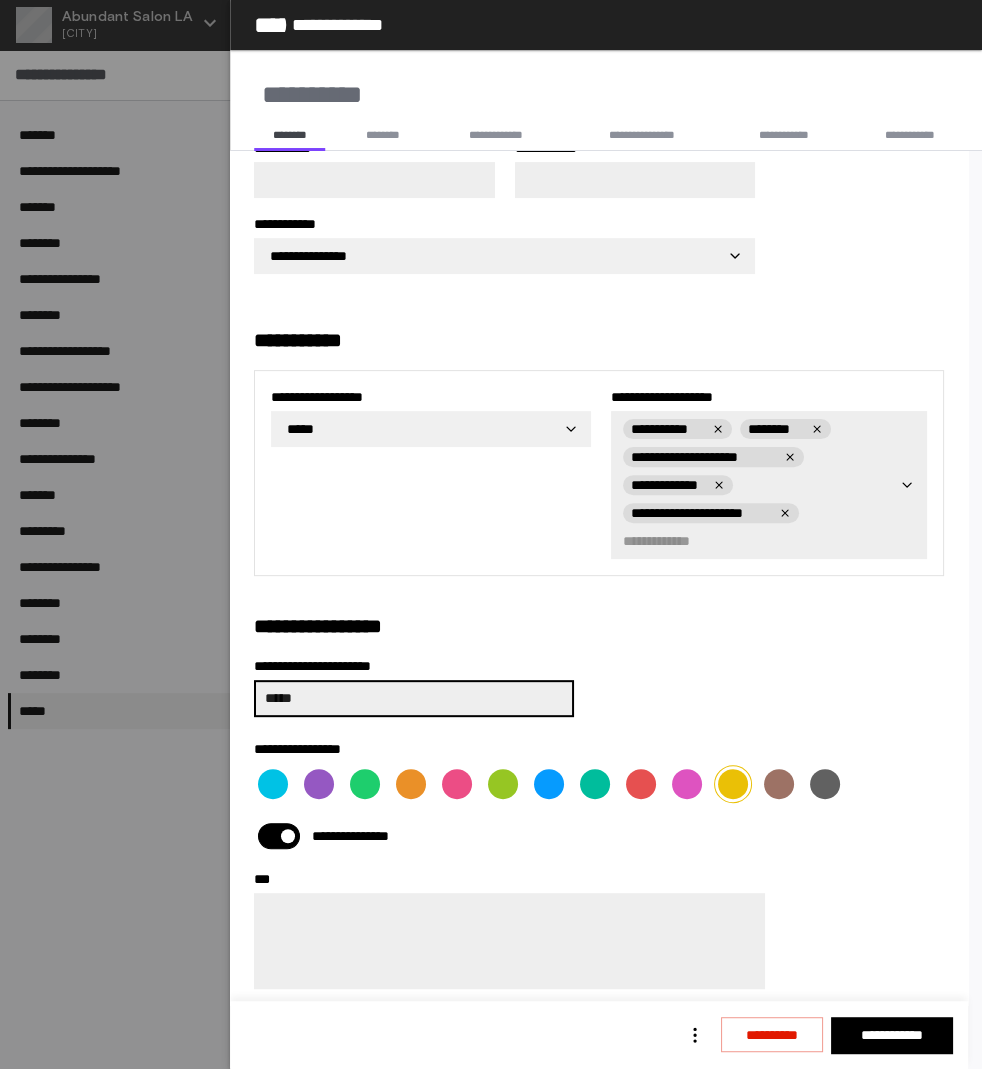 type on "*****" 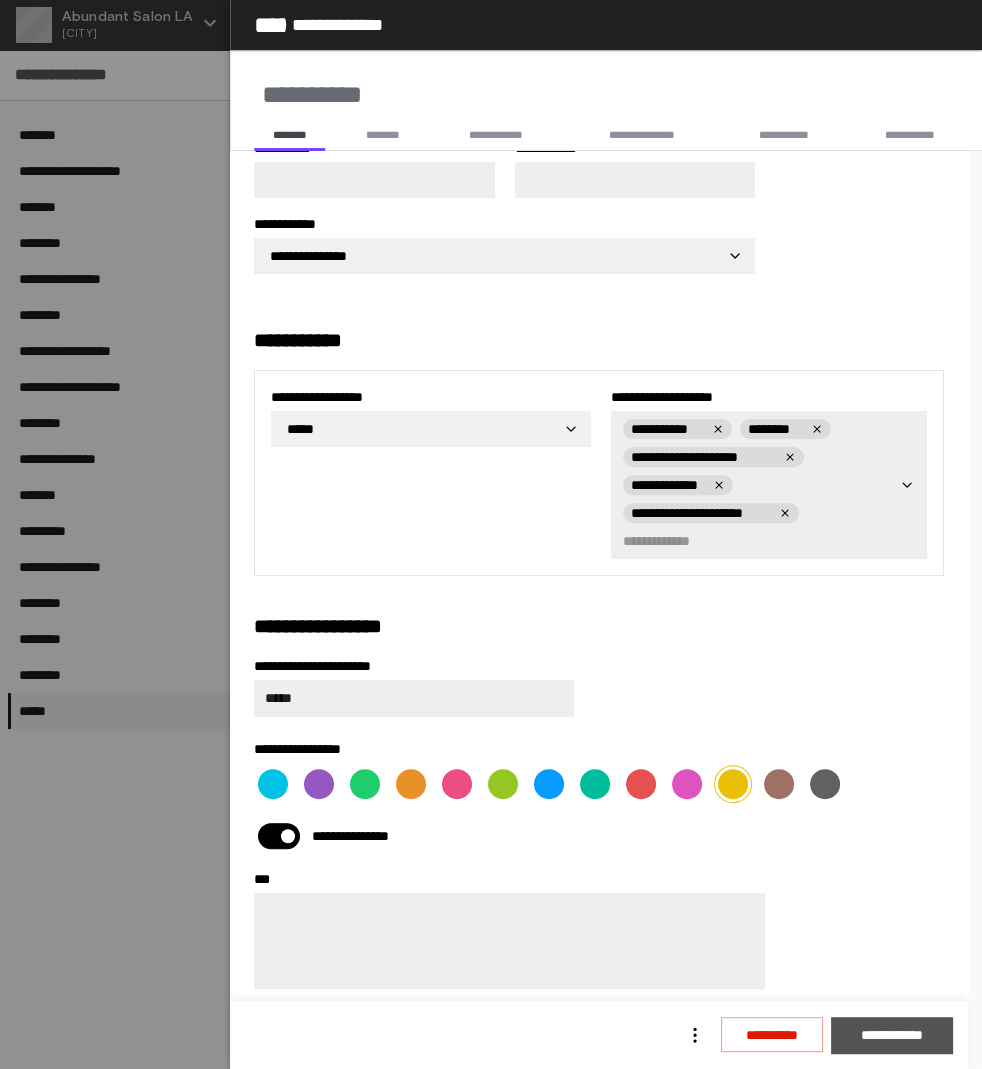 click on "**********" at bounding box center (891, 1035) 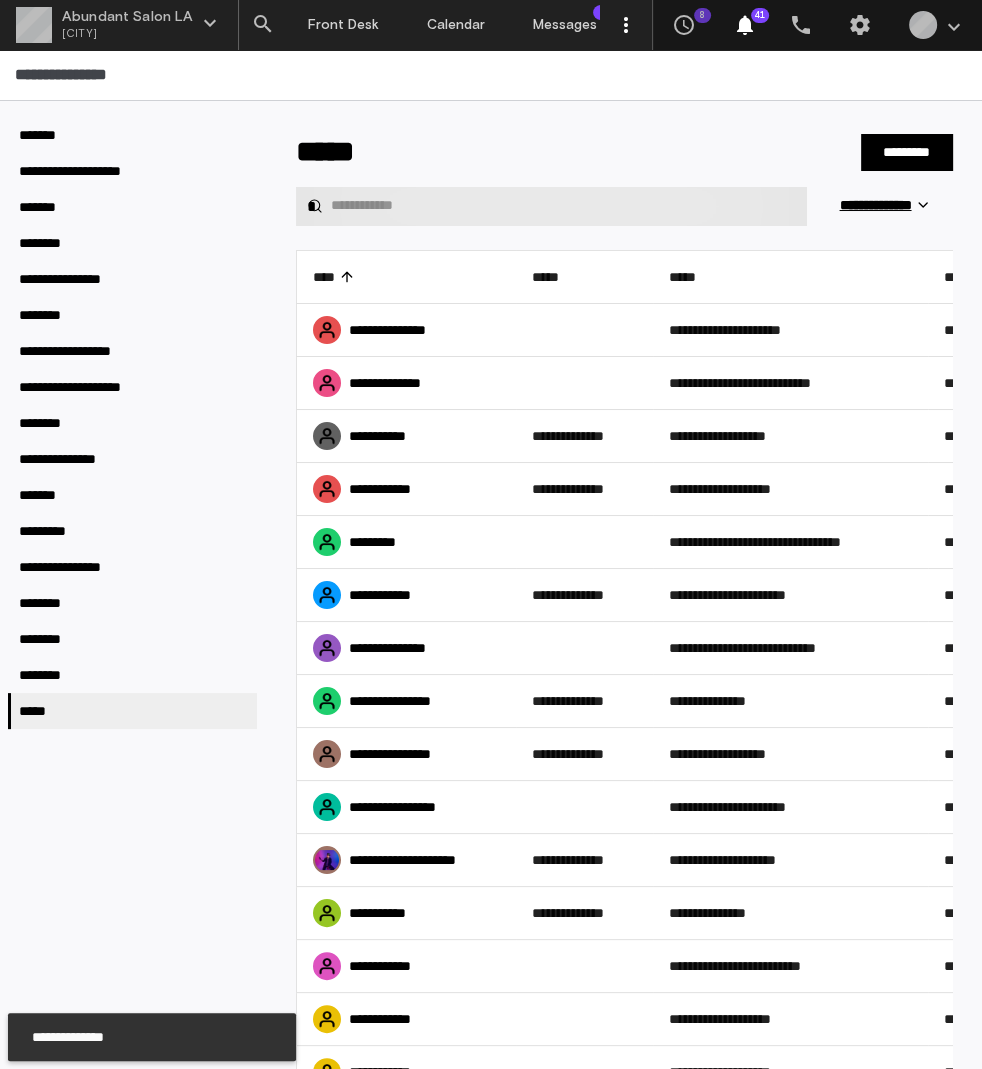 click on "*" at bounding box center [551, 206] 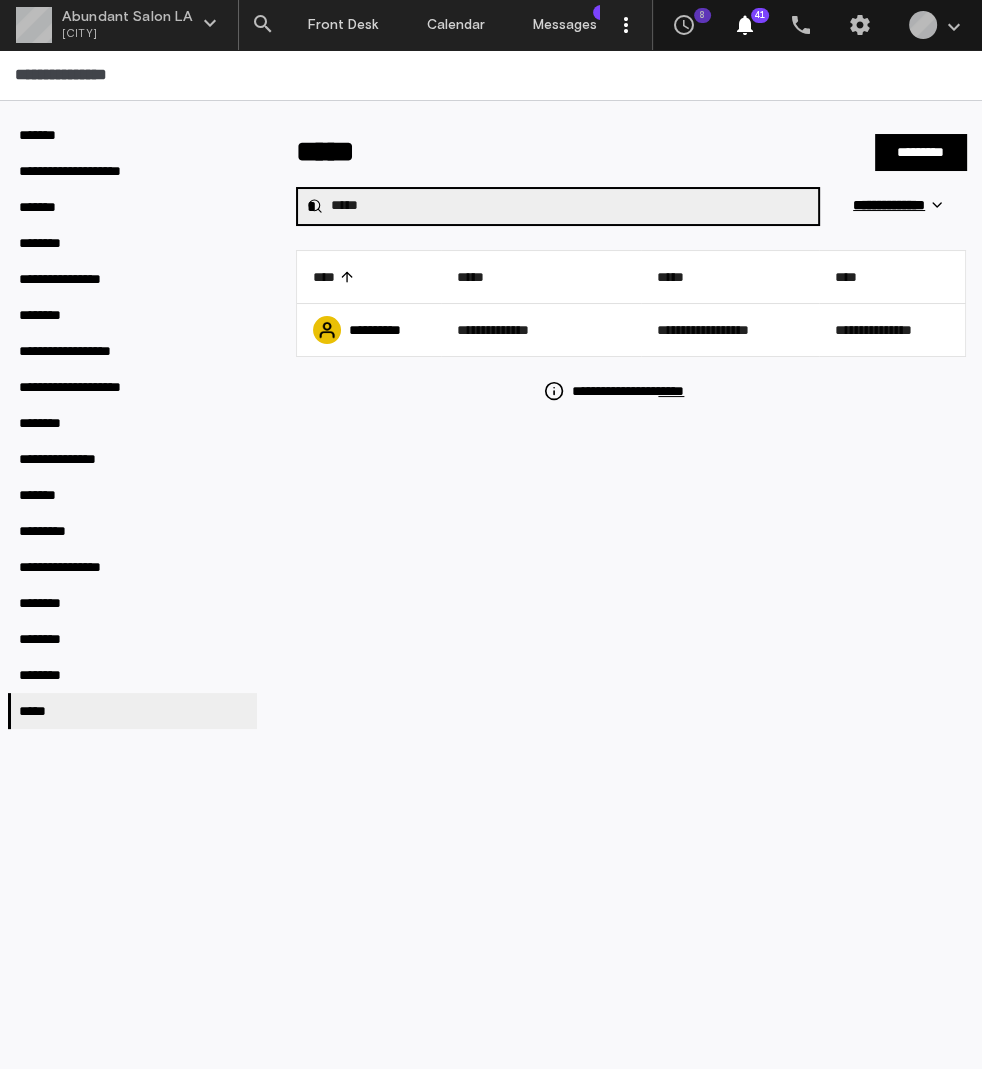 type on "*****" 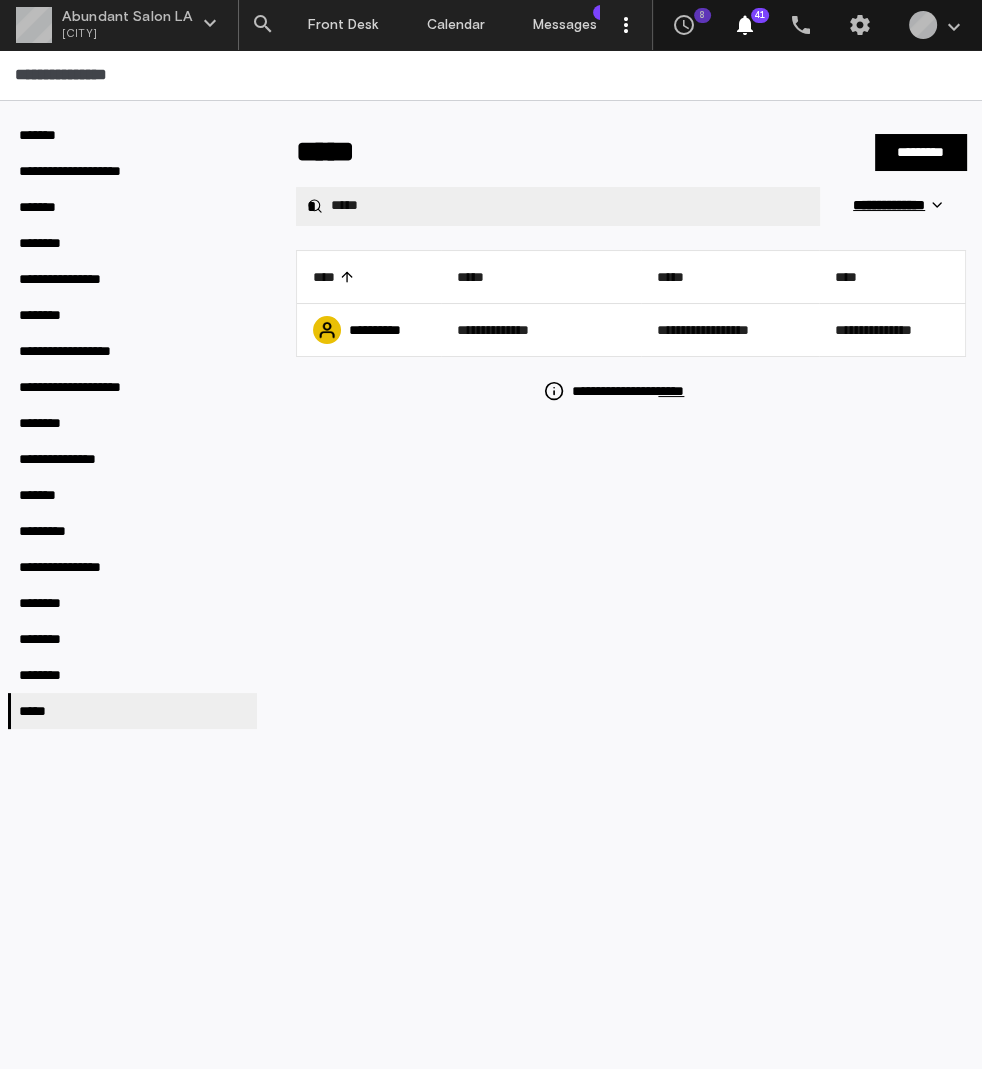 click on "*****   *********" at bounding box center [631, 152] 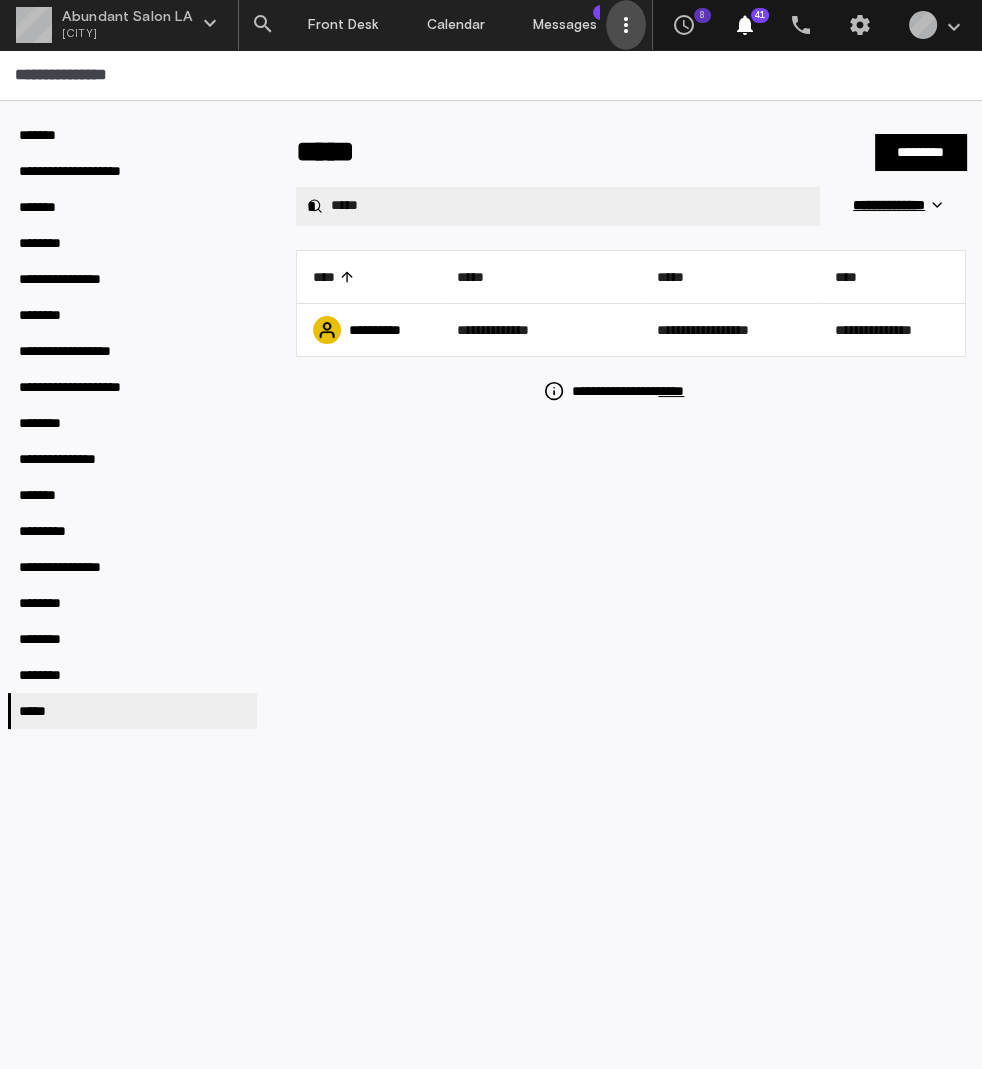 click on "" 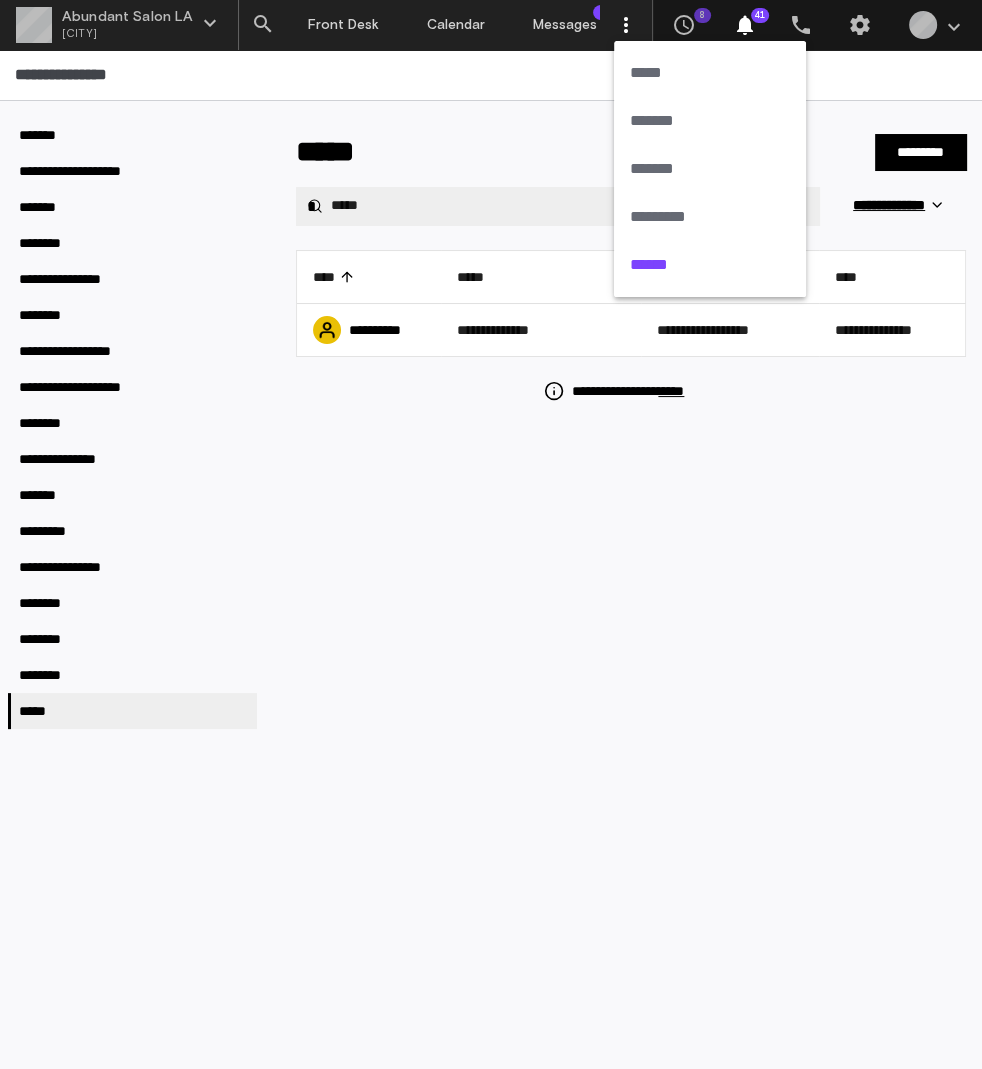 click at bounding box center (491, 534) 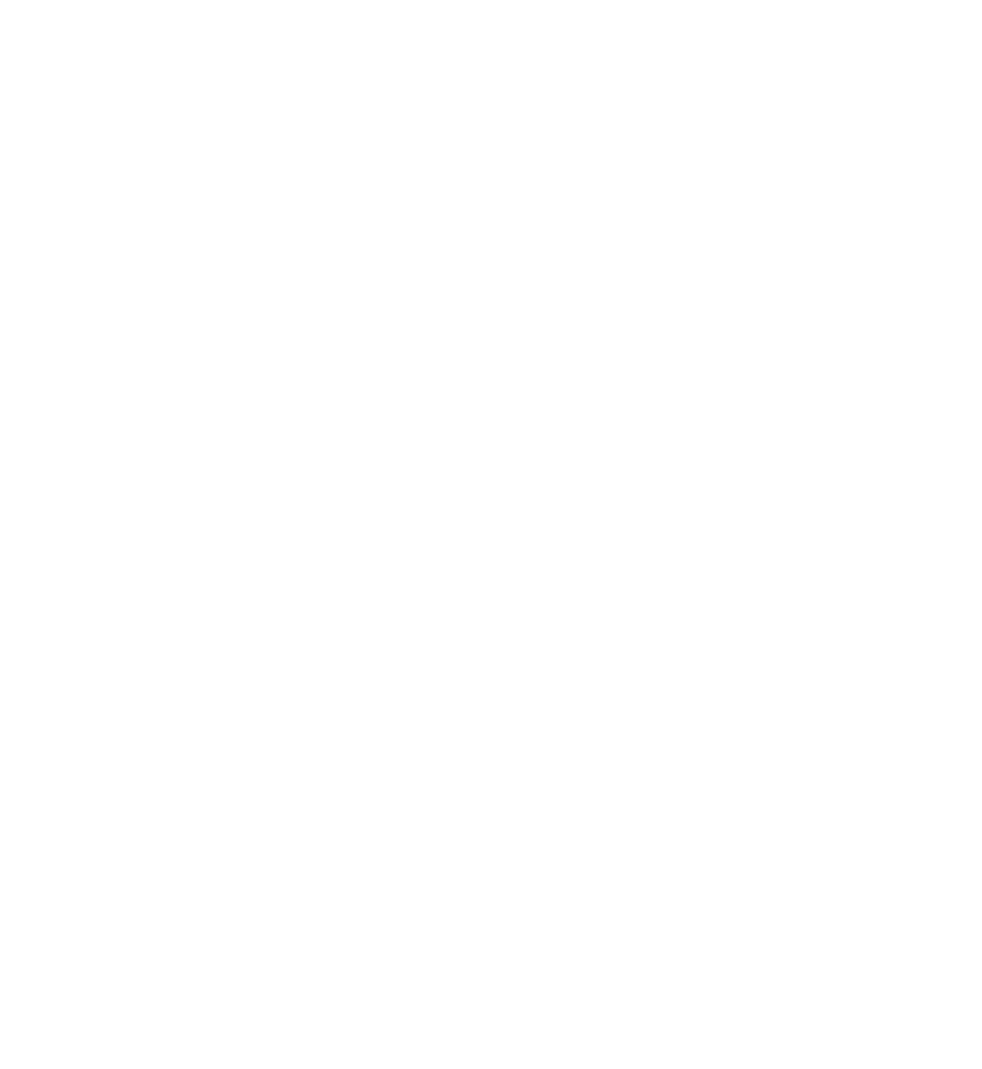 scroll, scrollTop: 0, scrollLeft: 0, axis: both 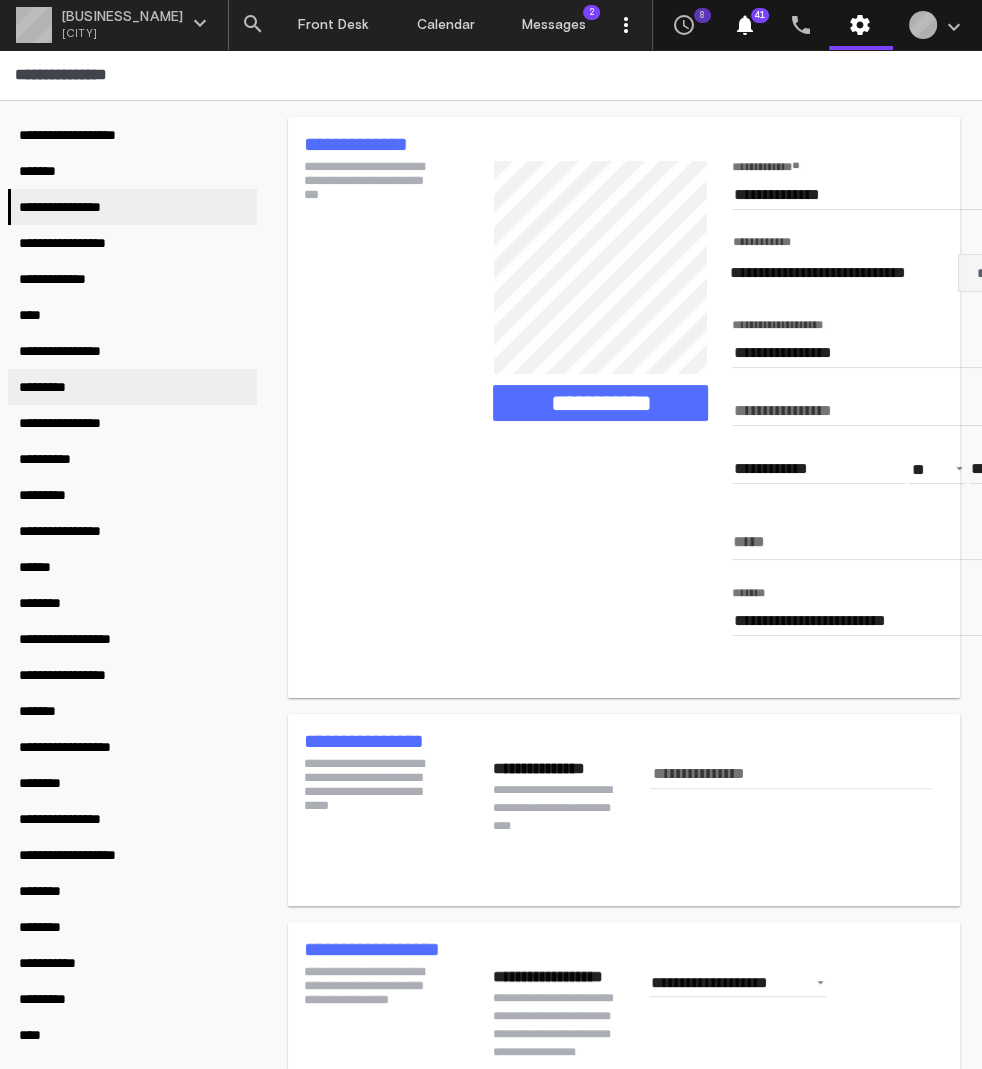 click on "*********" at bounding box center [132, 387] 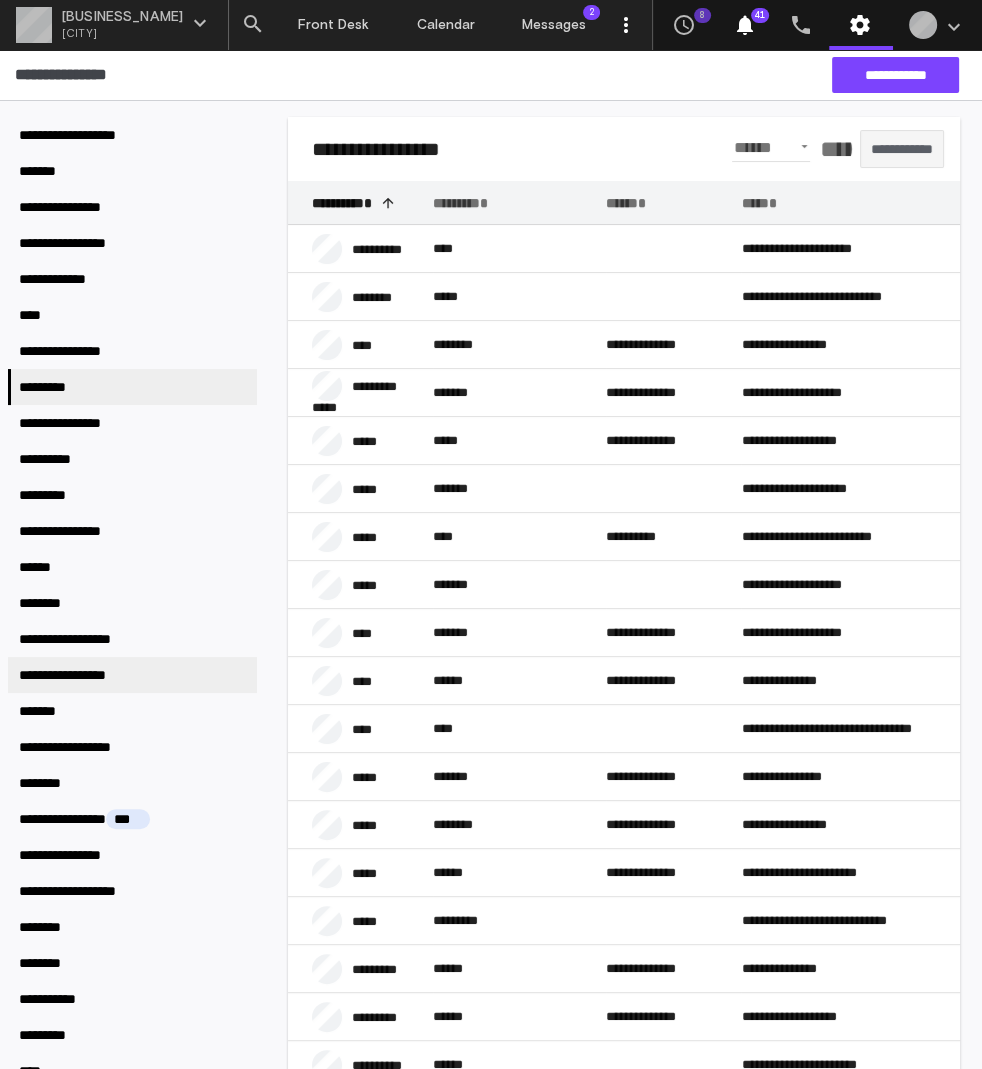click on "**********" at bounding box center (132, 675) 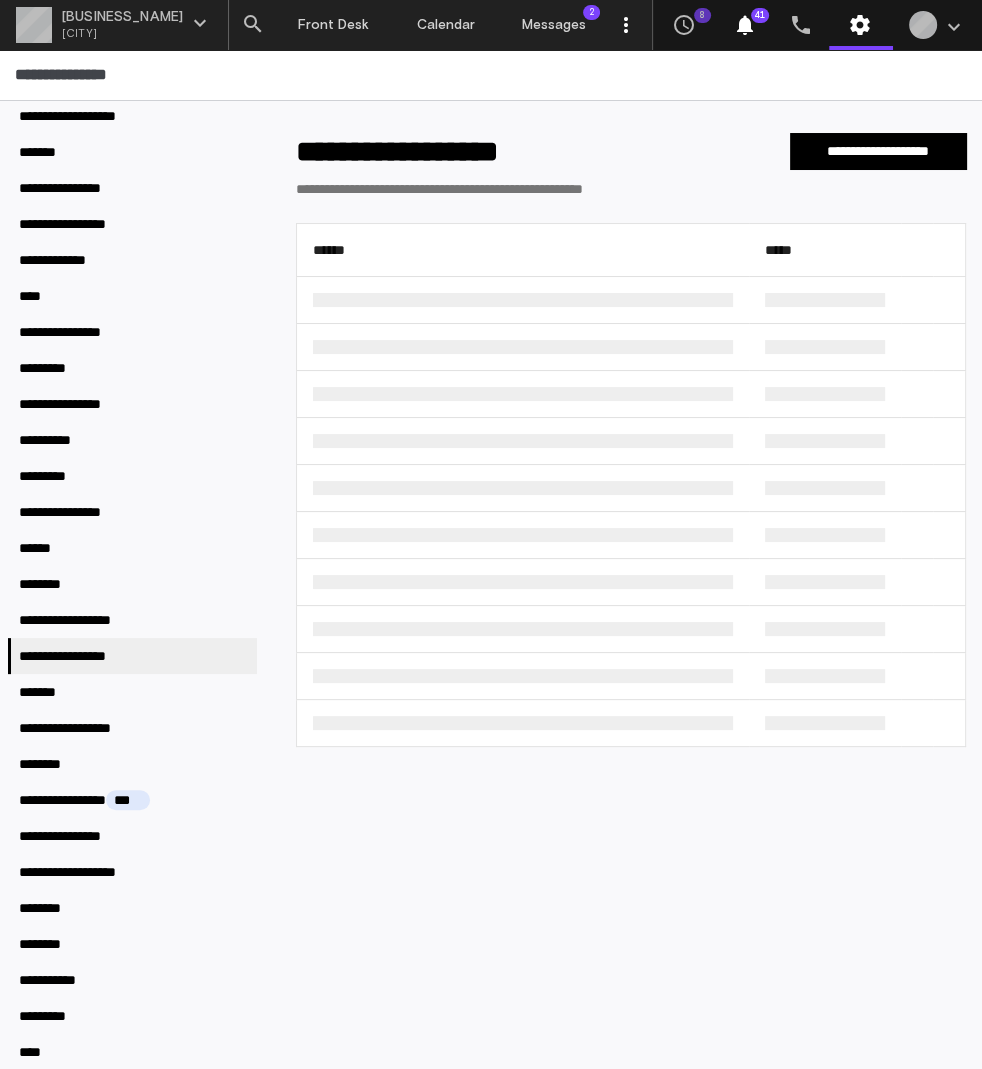scroll, scrollTop: 19, scrollLeft: 0, axis: vertical 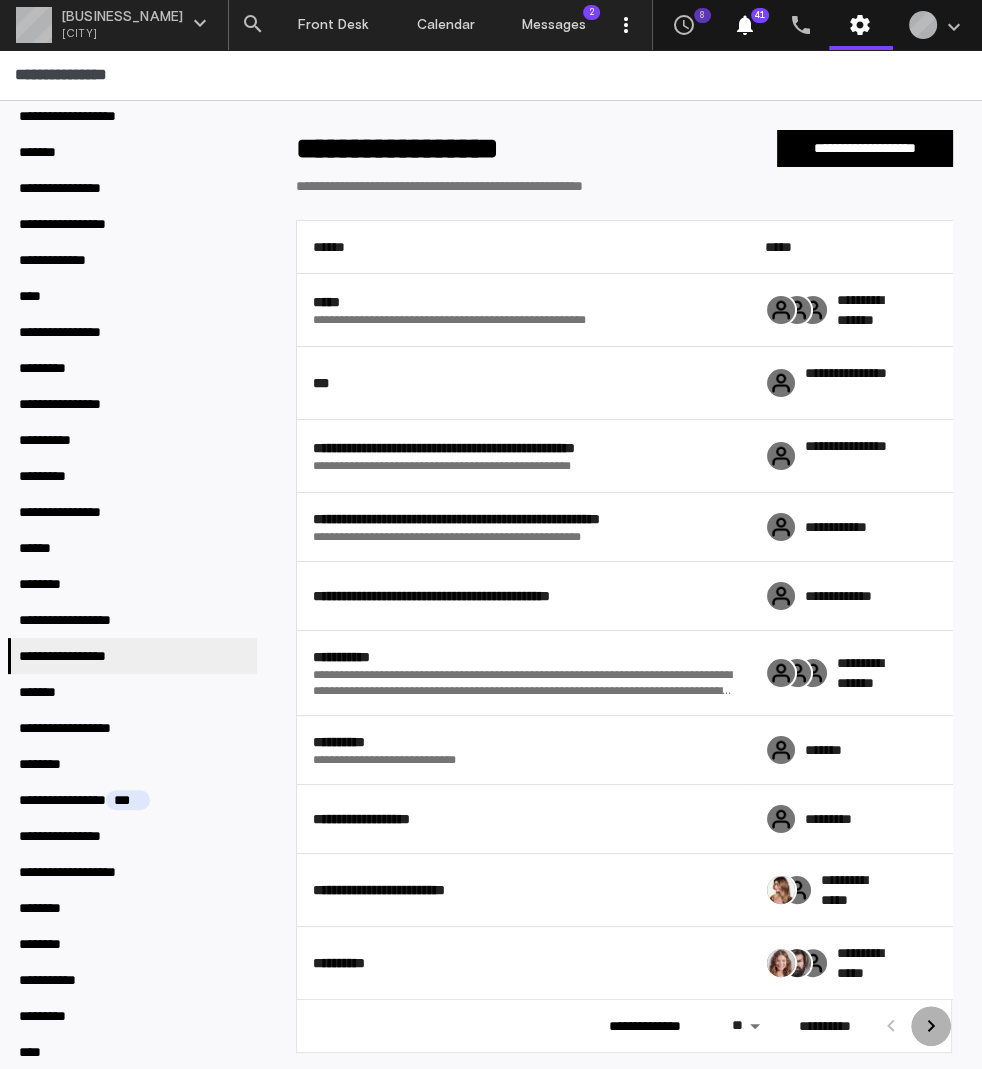click 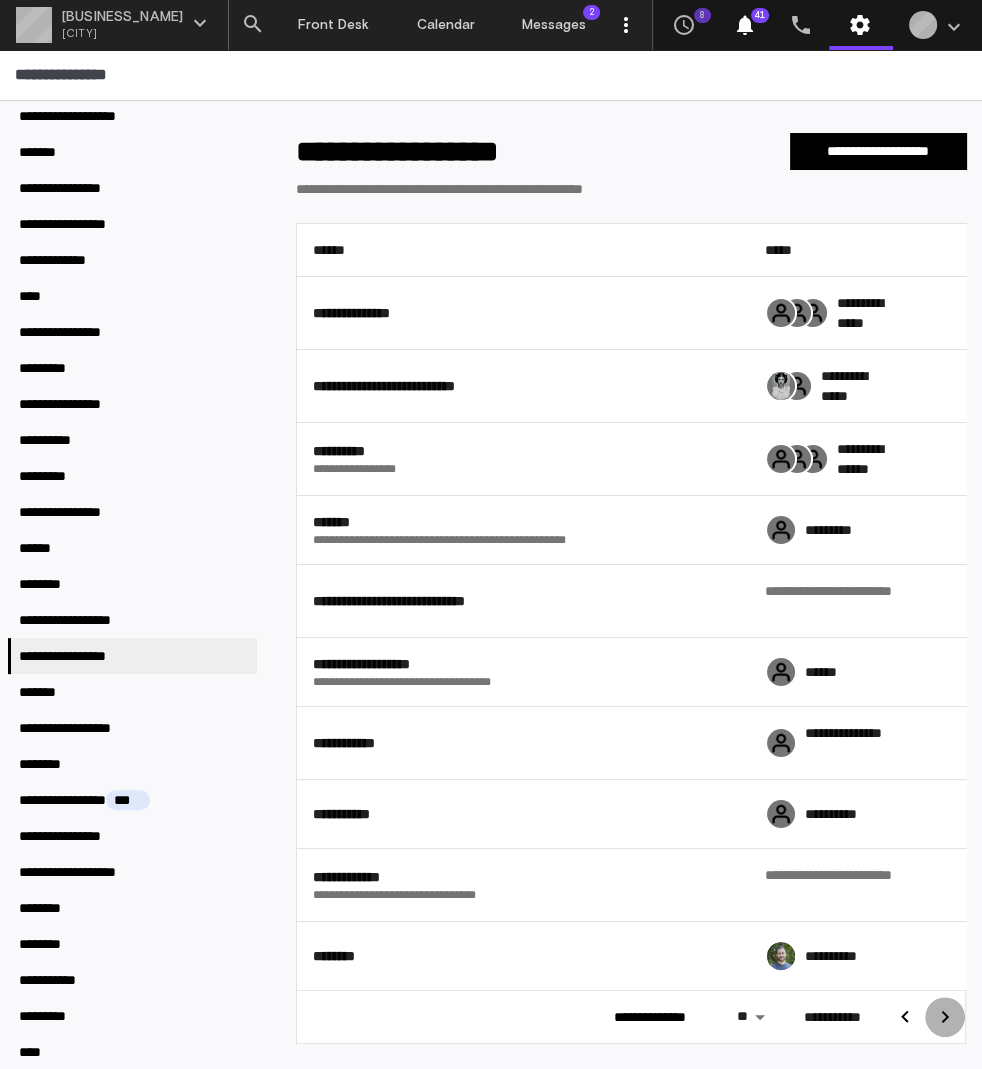 click 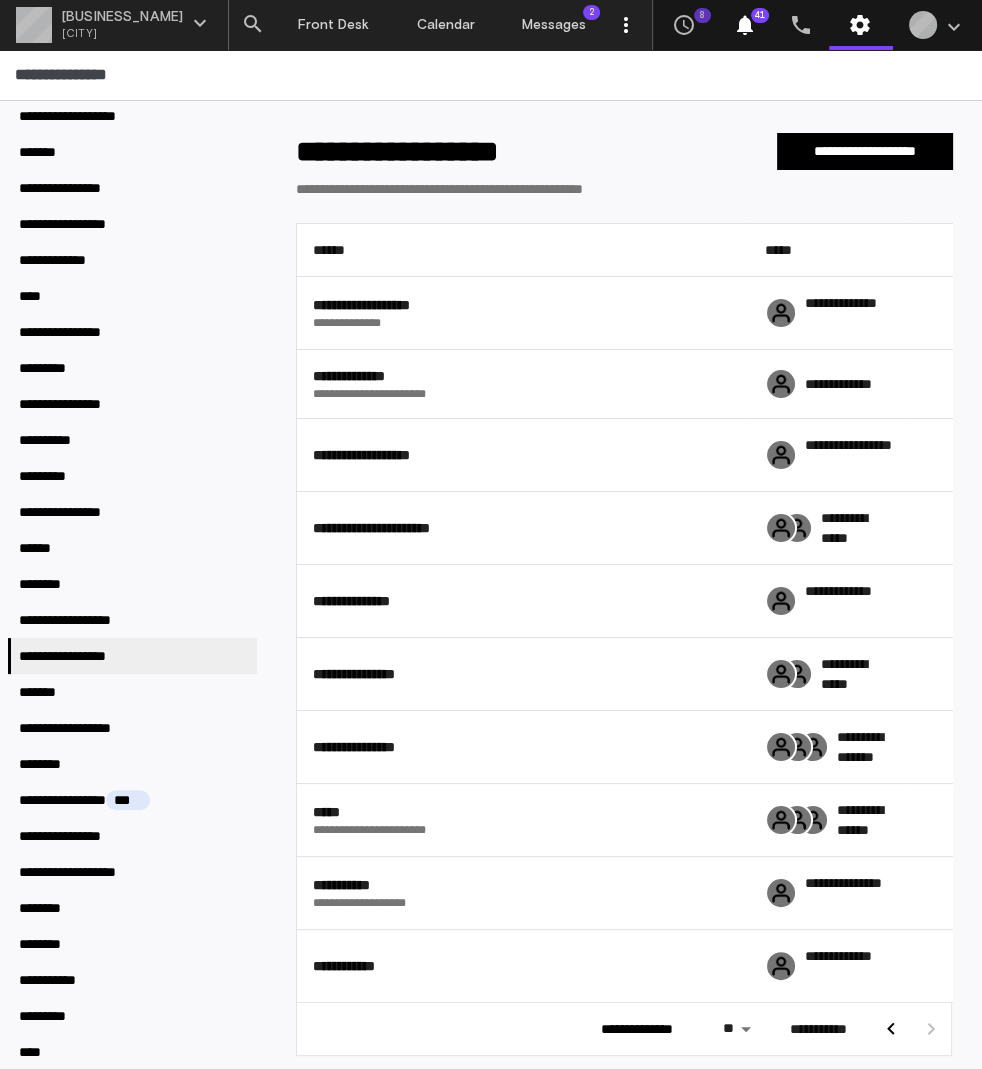 click 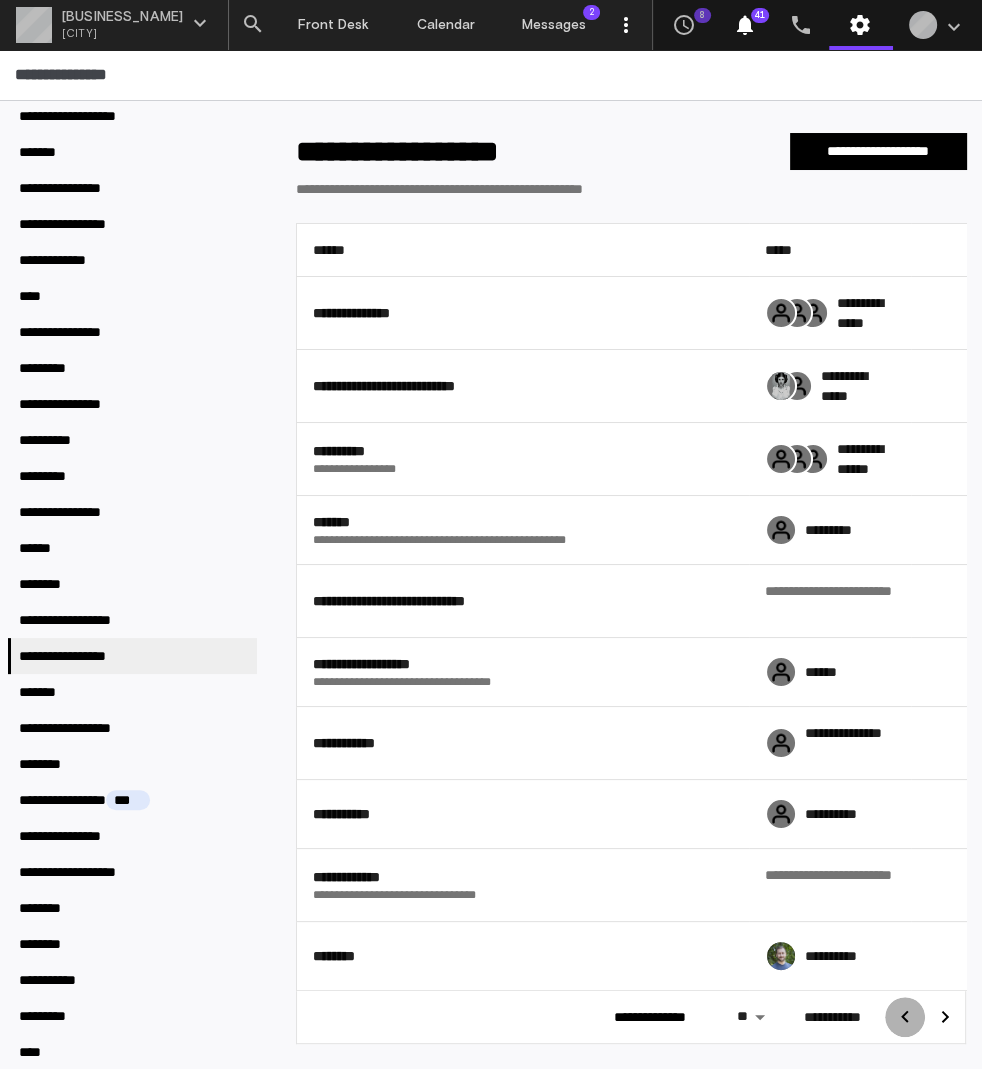 click at bounding box center (905, 1017) 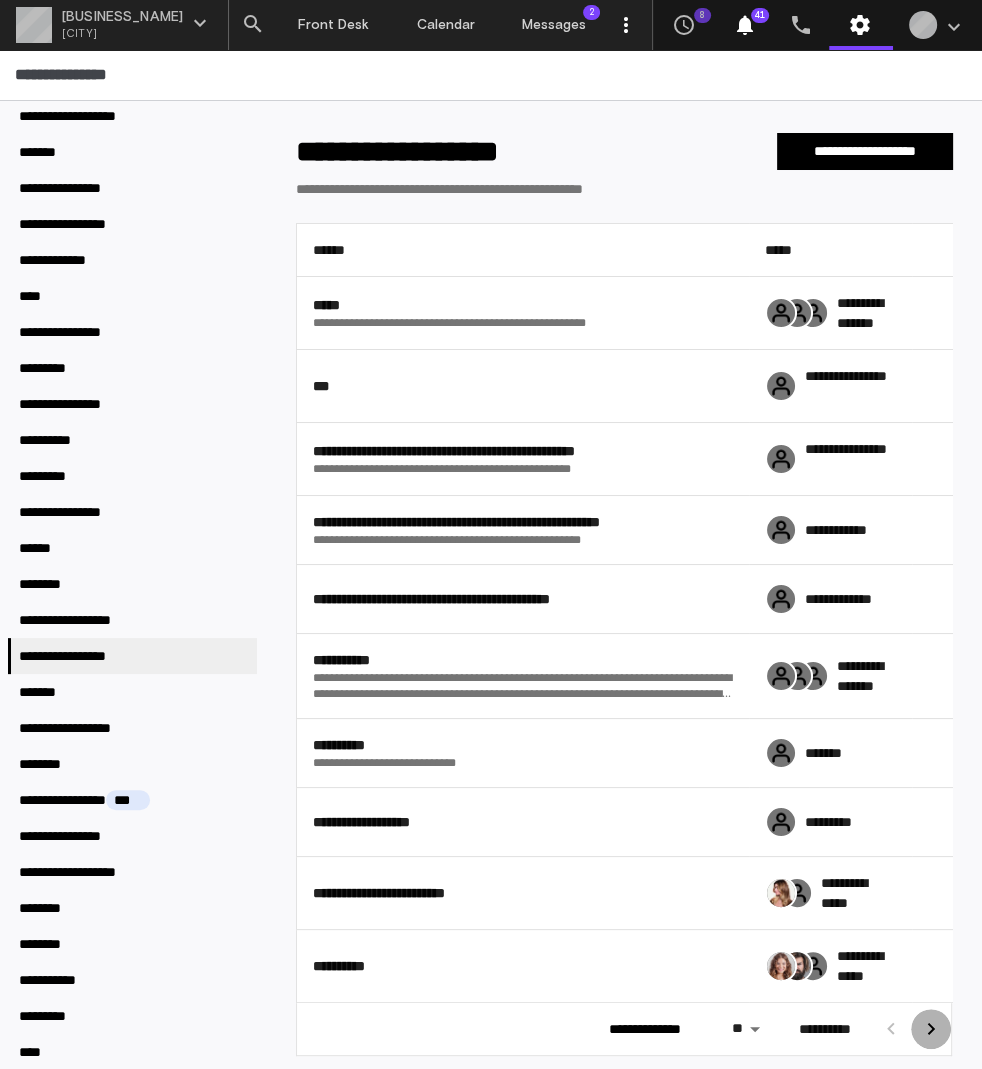click 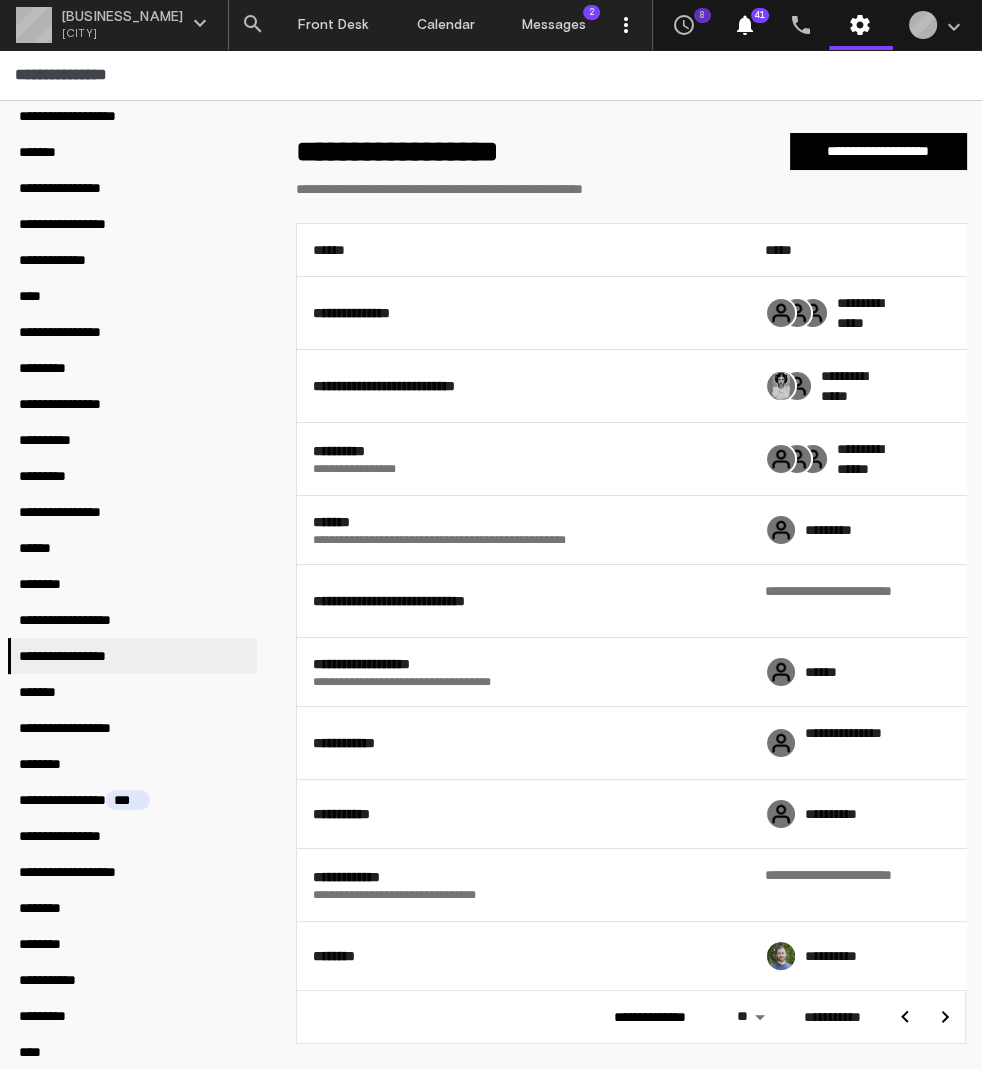 click 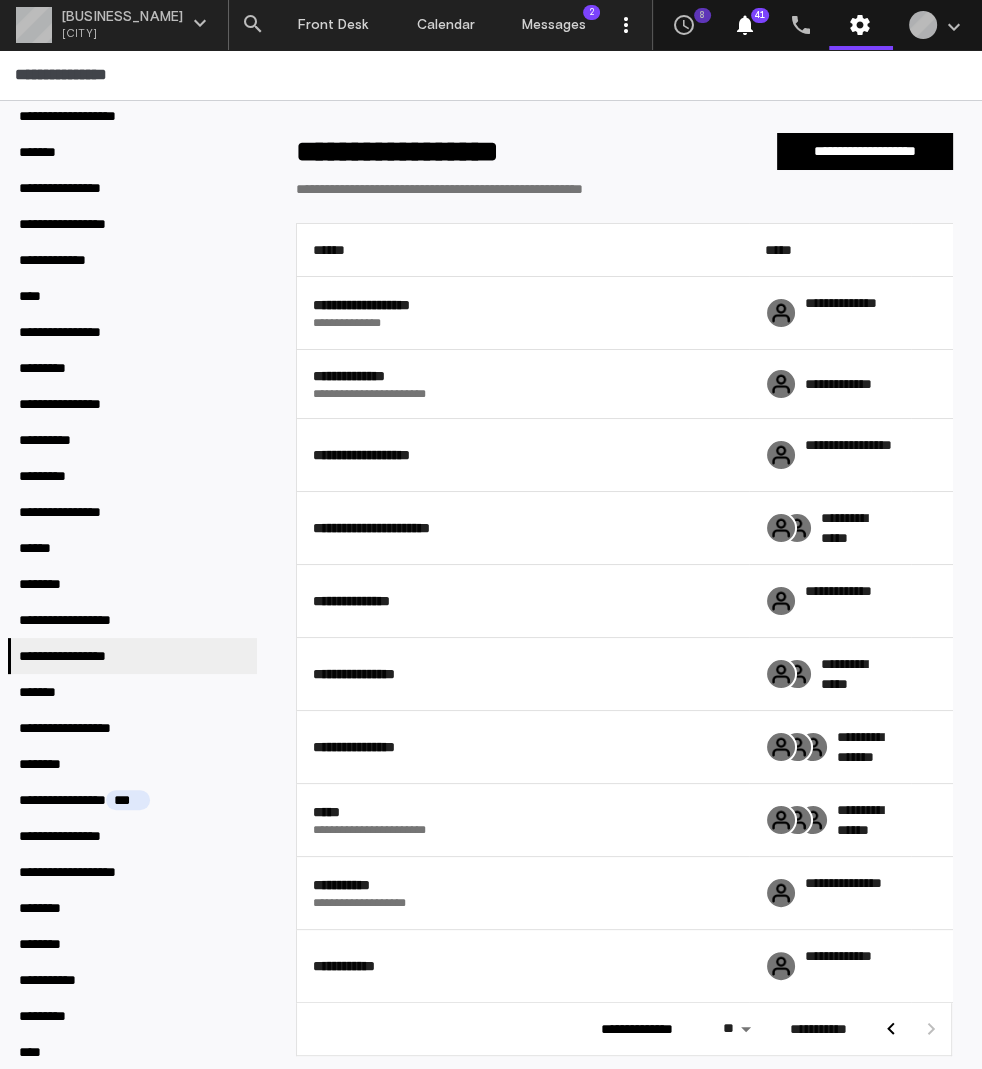 click 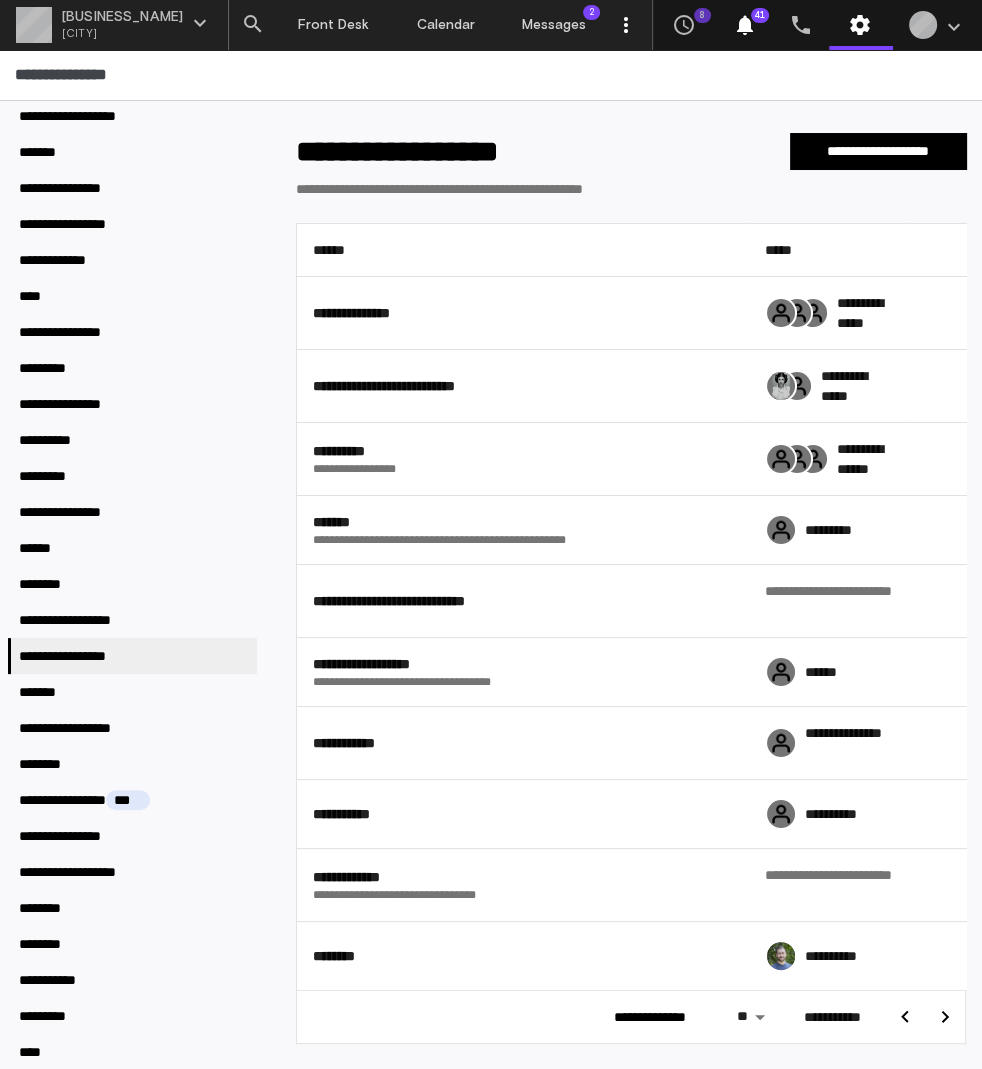 click at bounding box center (925, 1017) 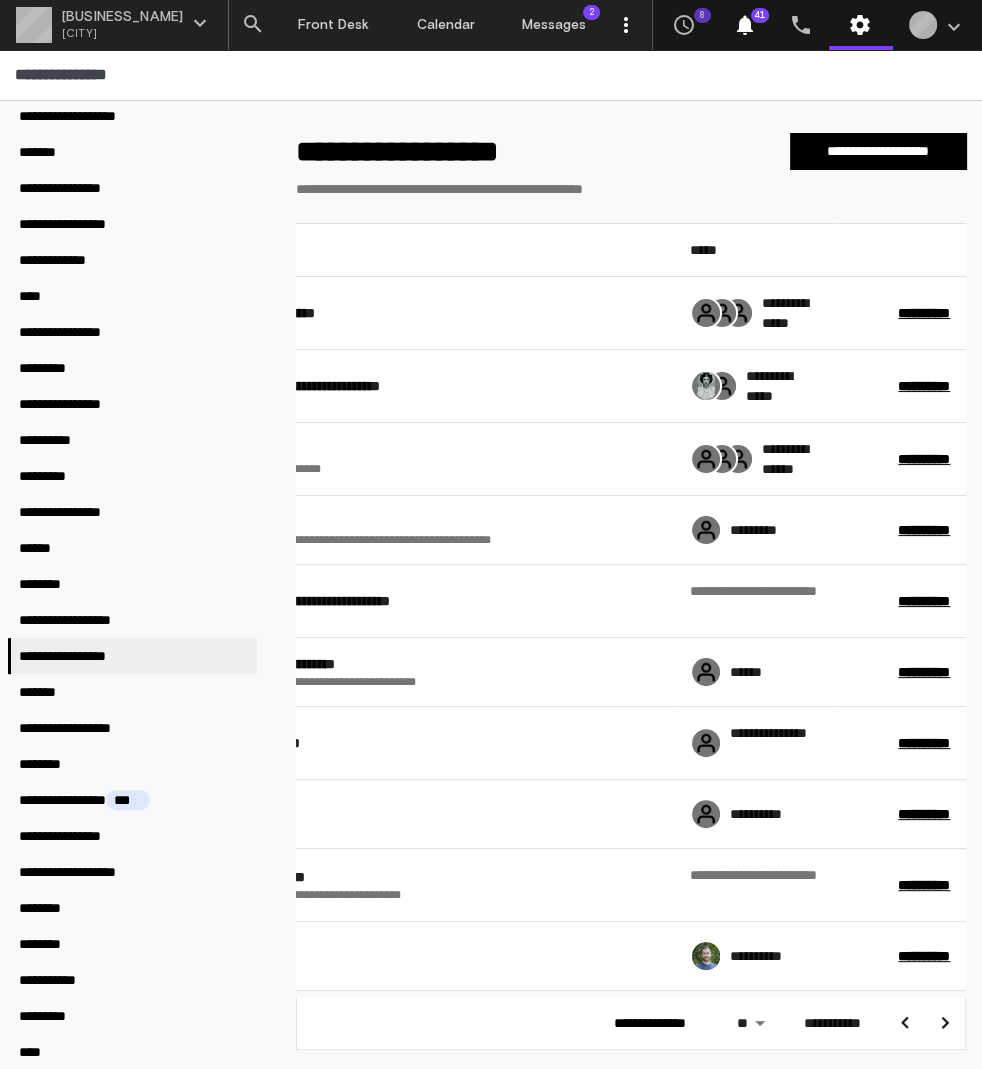 scroll, scrollTop: 0, scrollLeft: 127, axis: horizontal 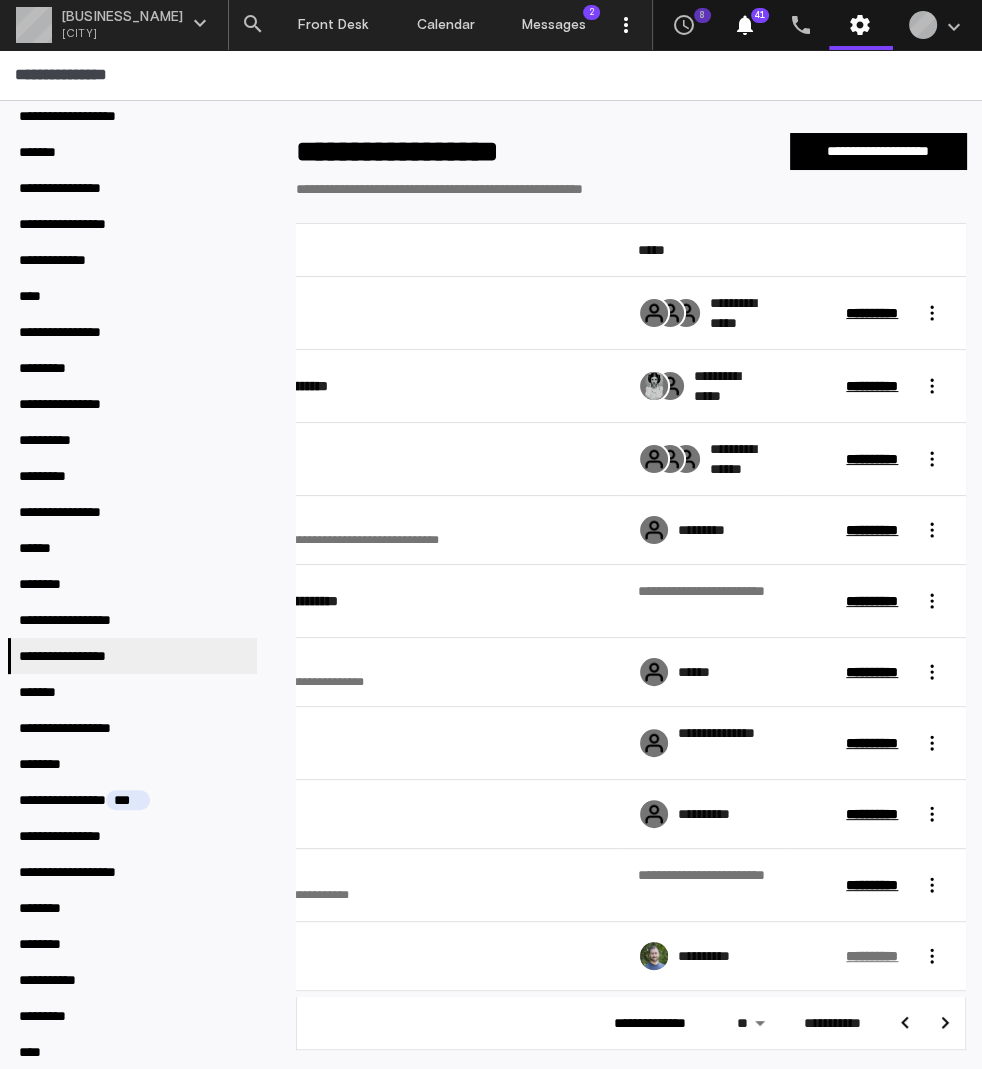 click on "**********" at bounding box center (872, 956) 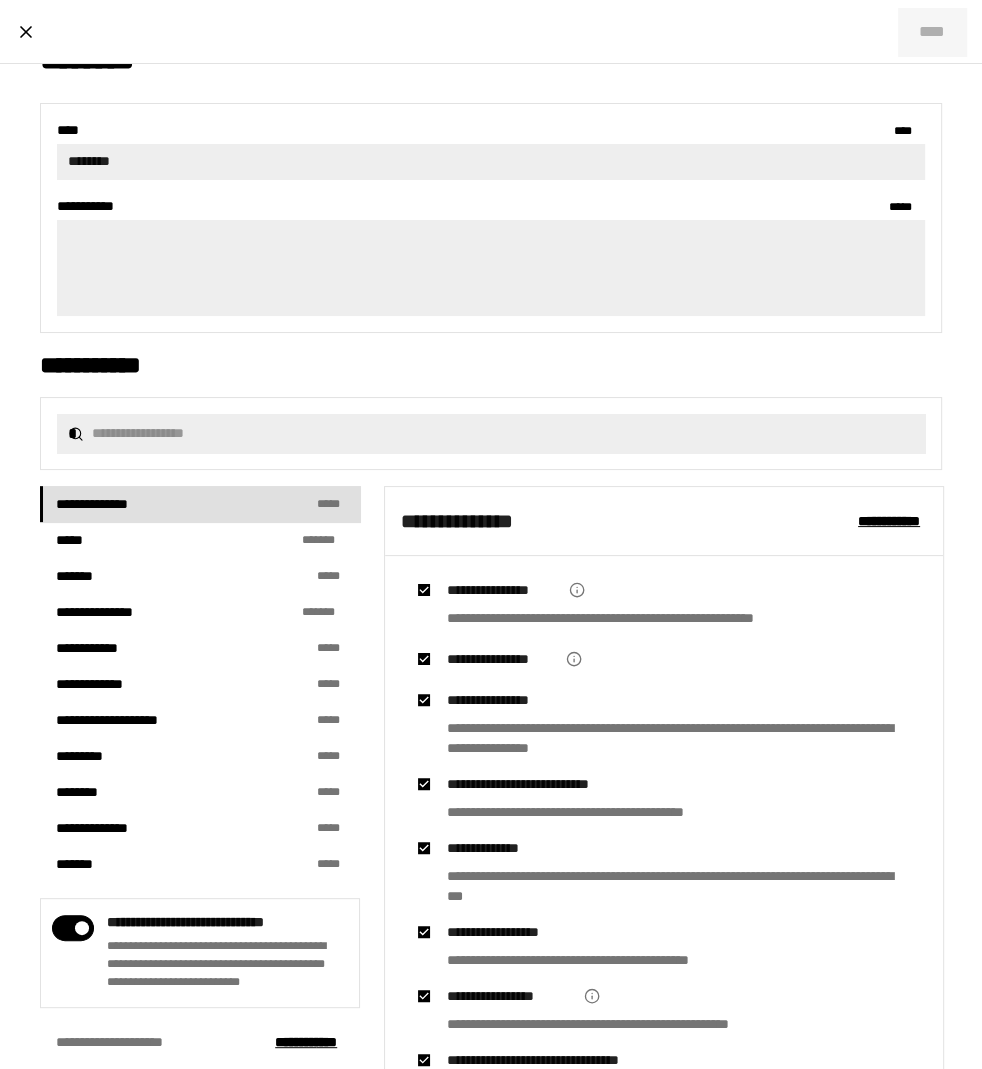 scroll, scrollTop: 0, scrollLeft: 0, axis: both 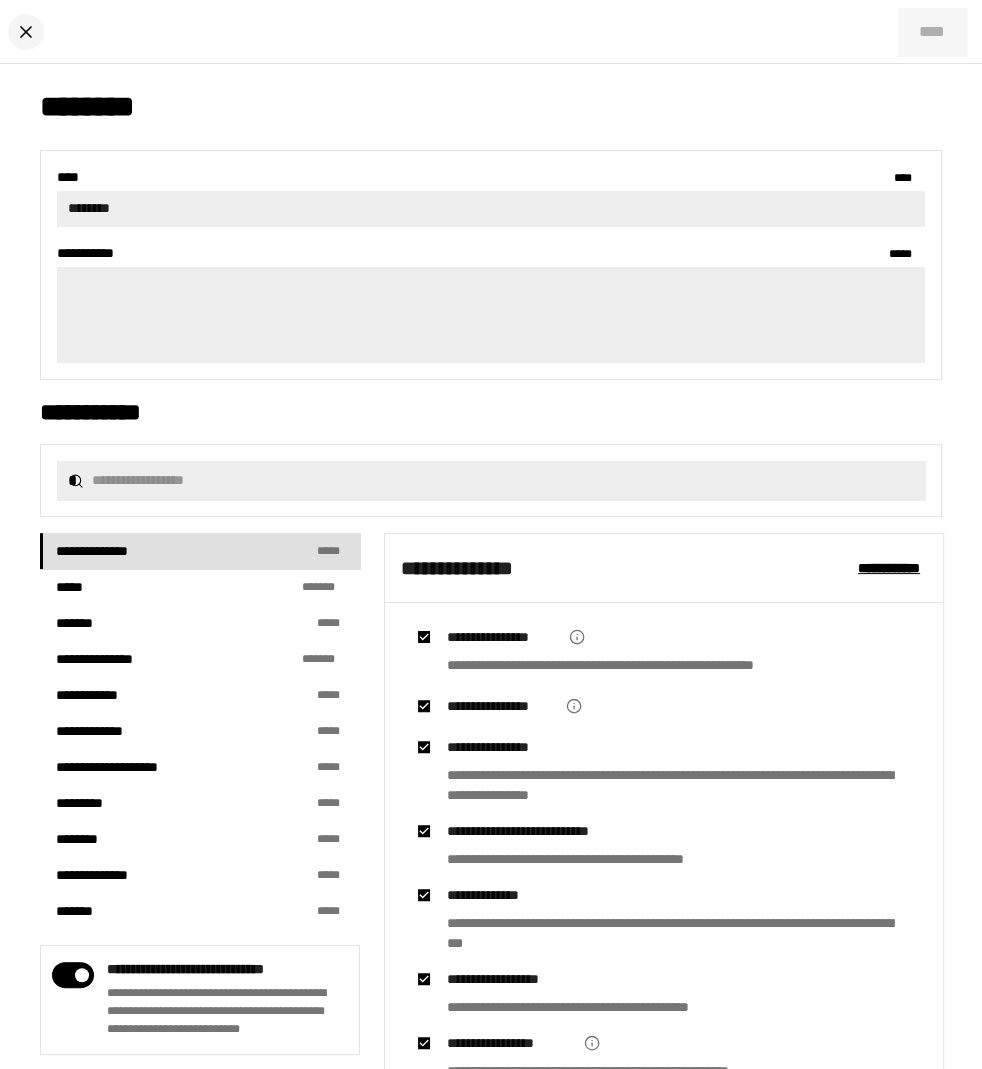 click 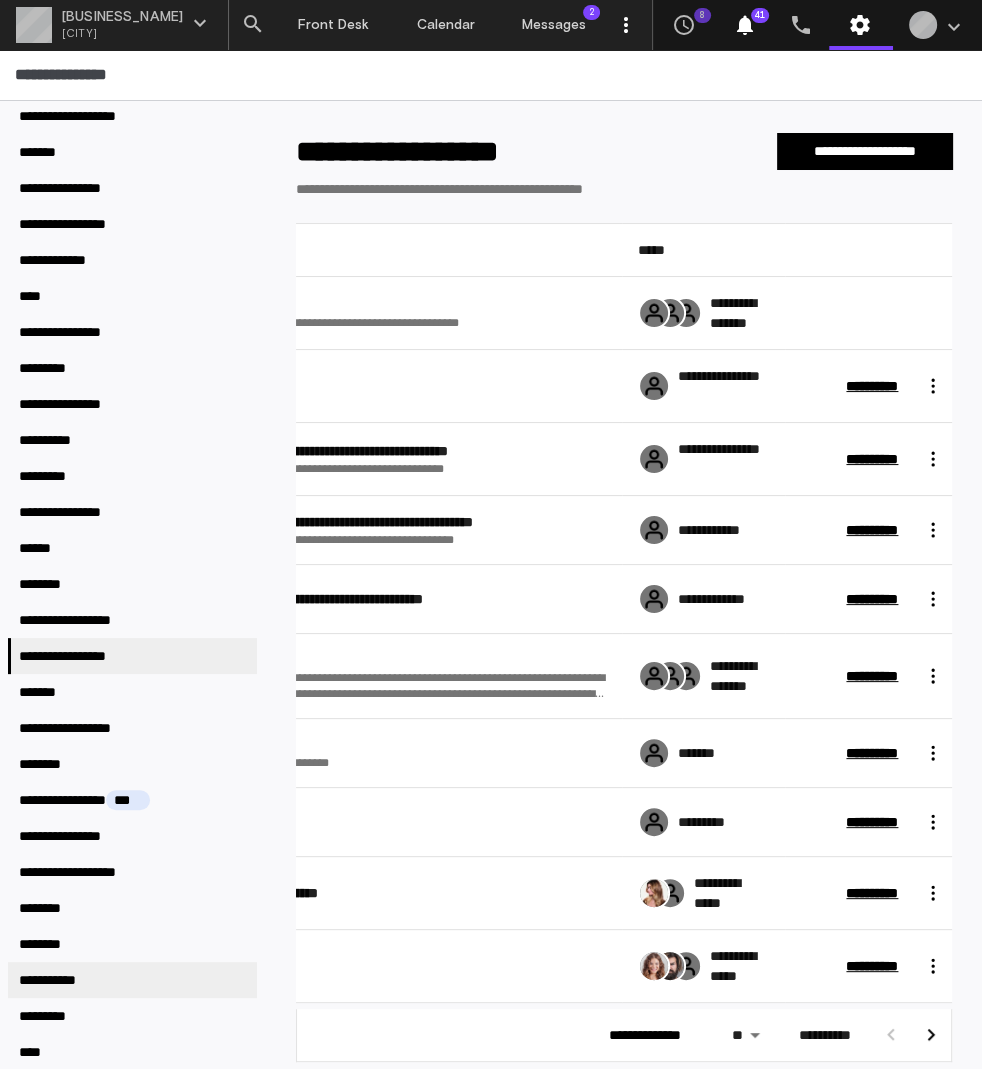 click on "**********" at bounding box center (132, 980) 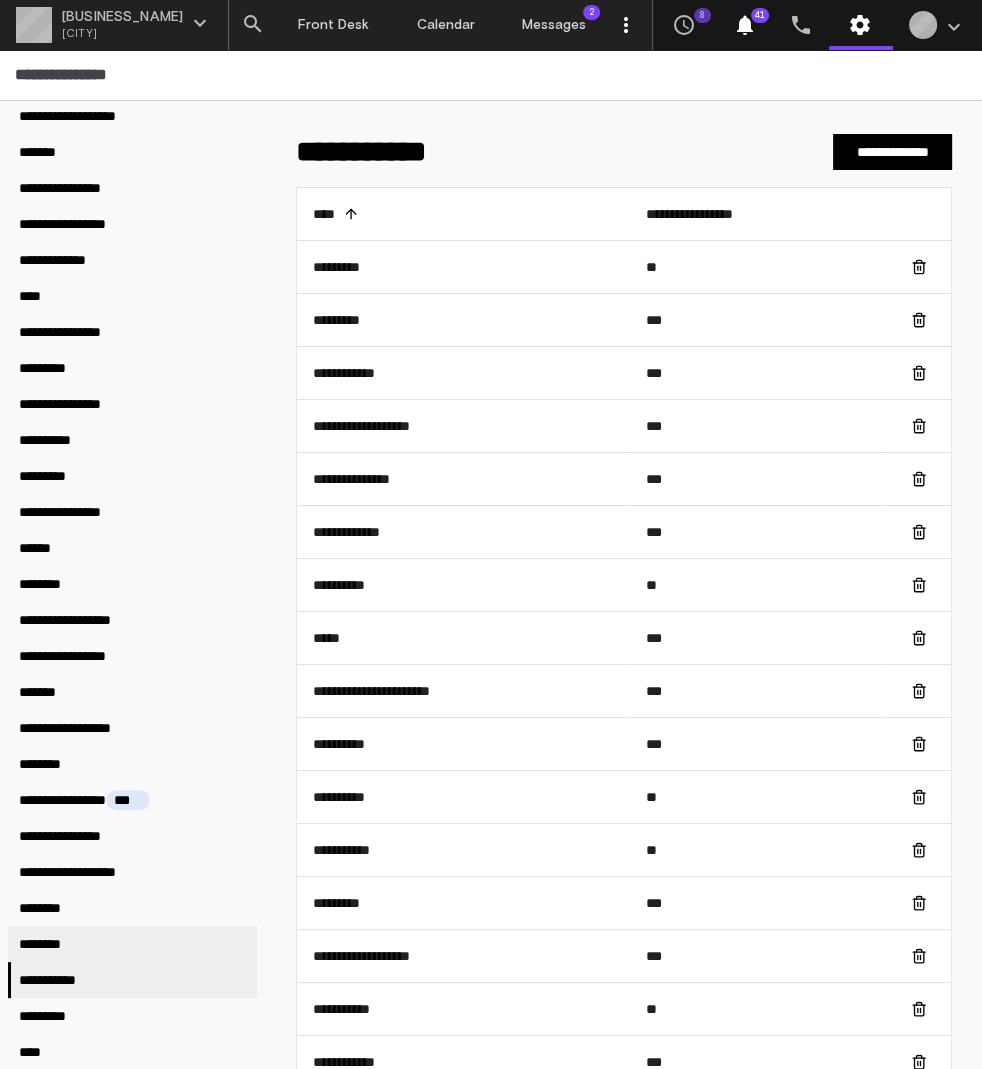 click on "********" at bounding box center [132, 944] 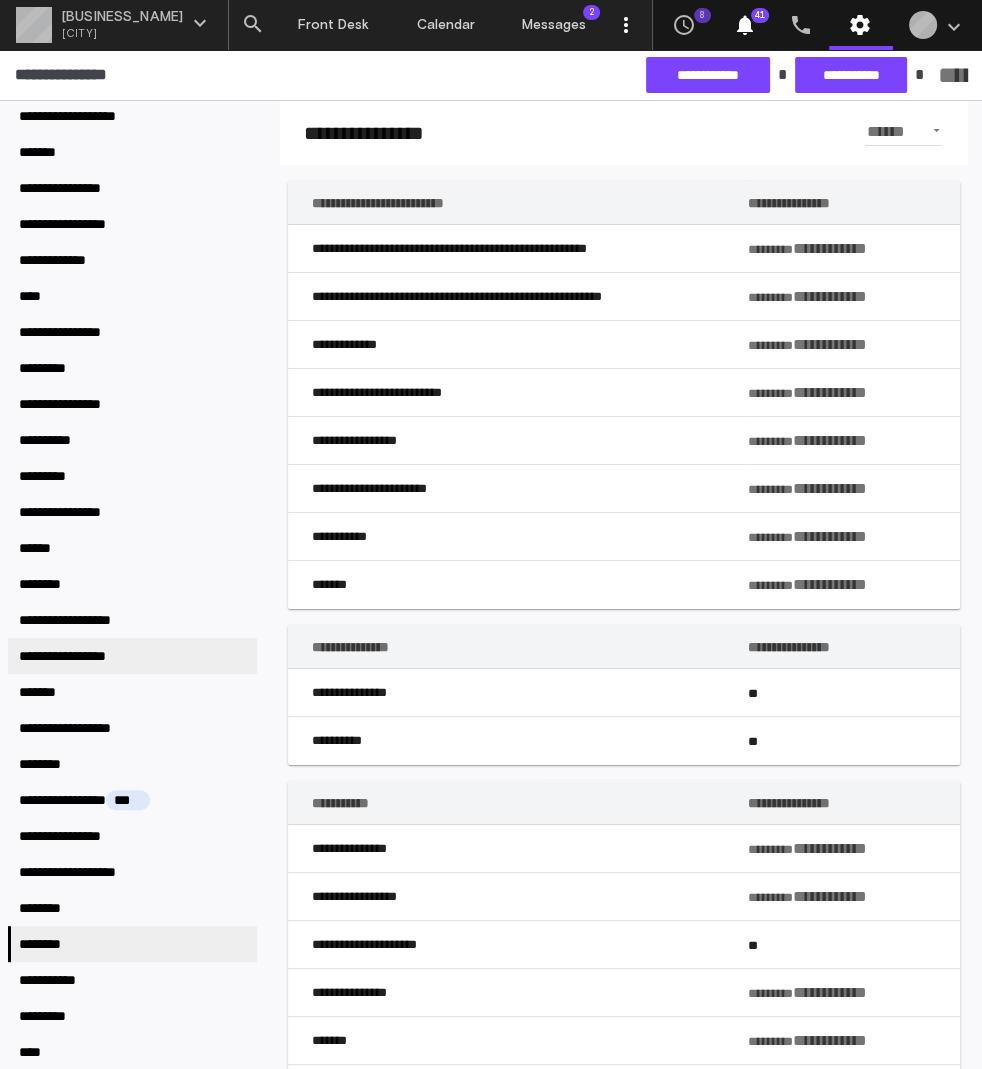 click on "**********" at bounding box center [79, 656] 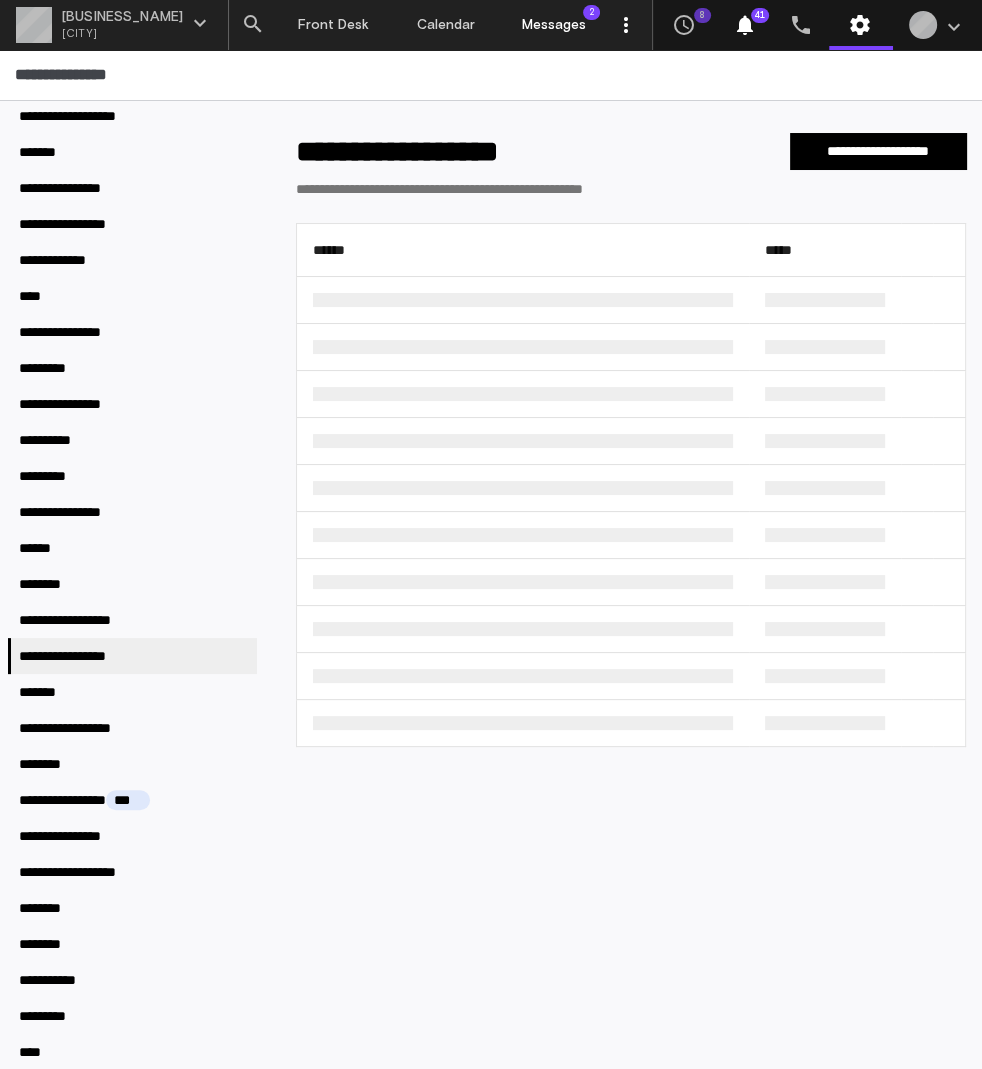 click on "Messages" at bounding box center (554, 25) 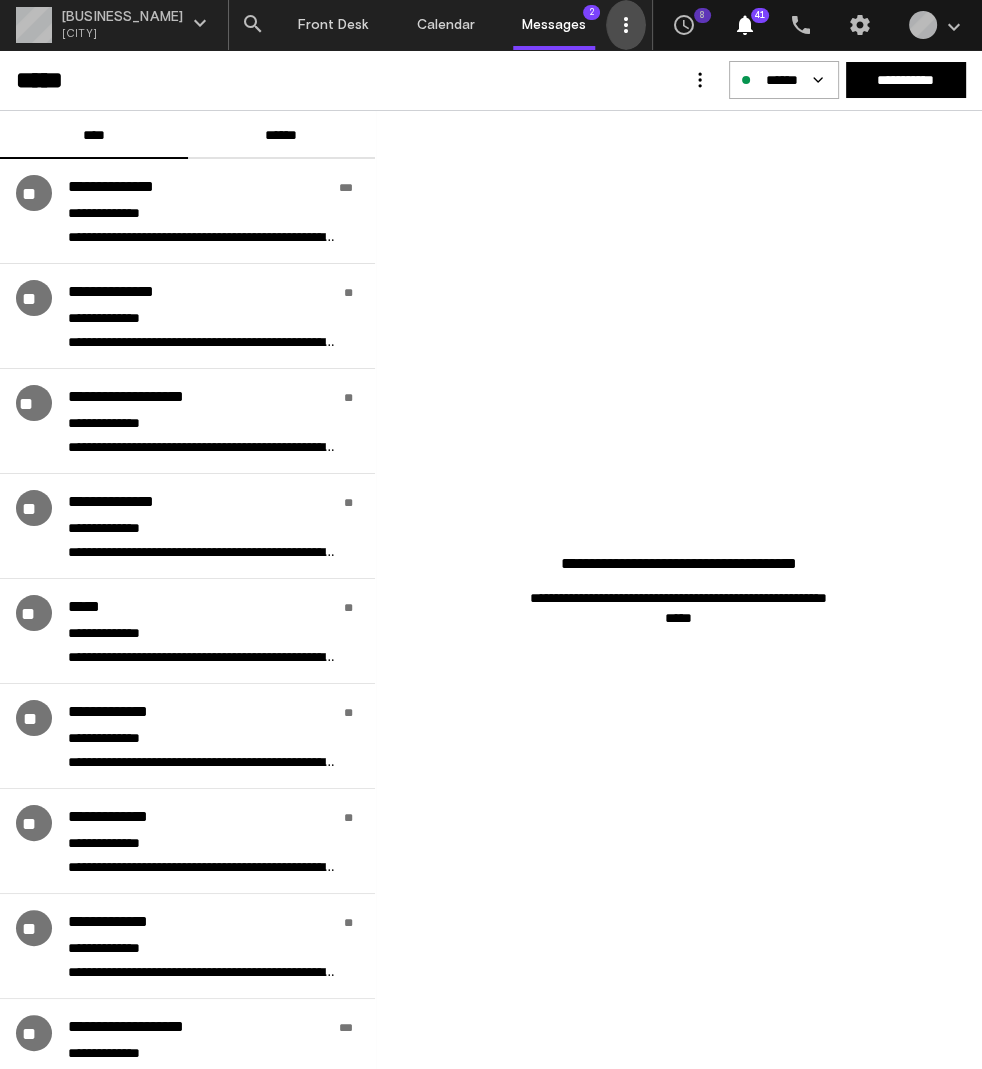 click on "" 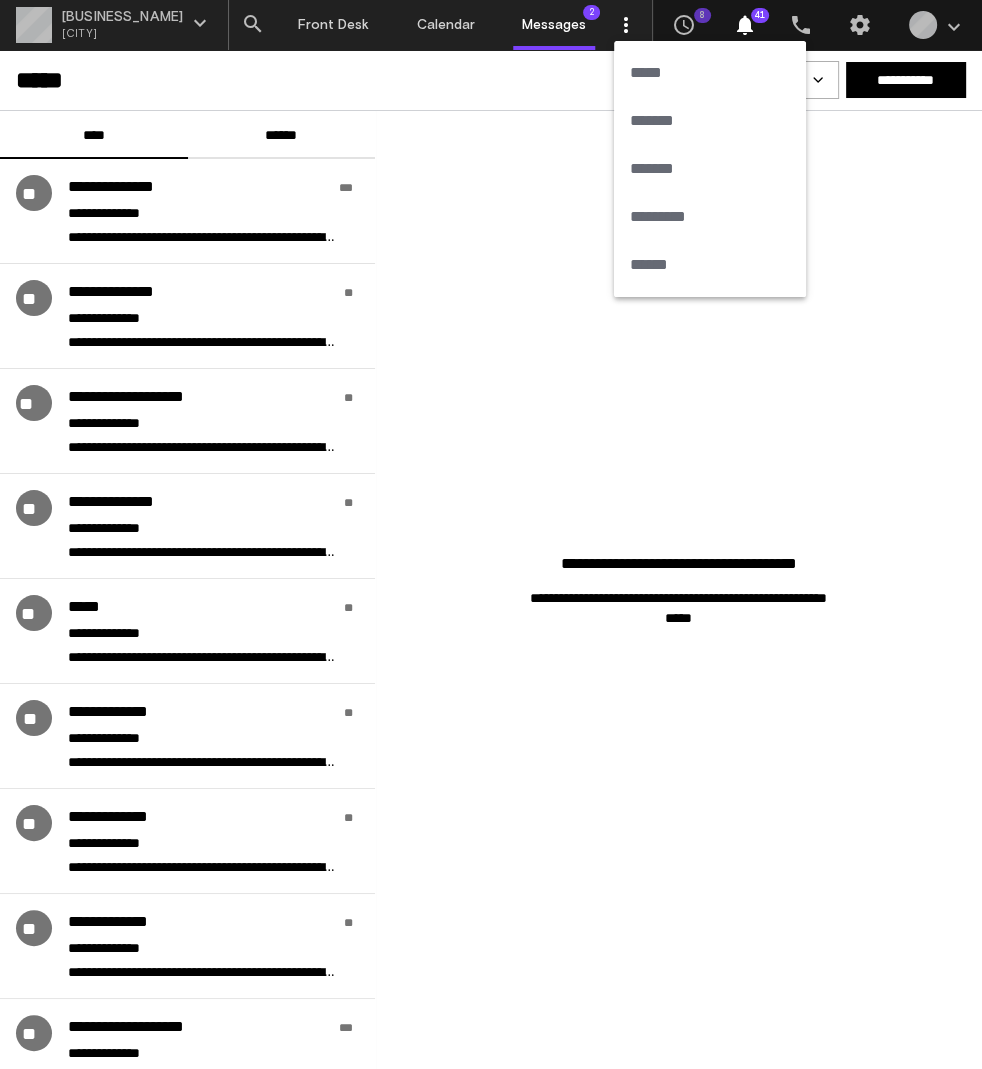 click on "******" at bounding box center (710, 265) 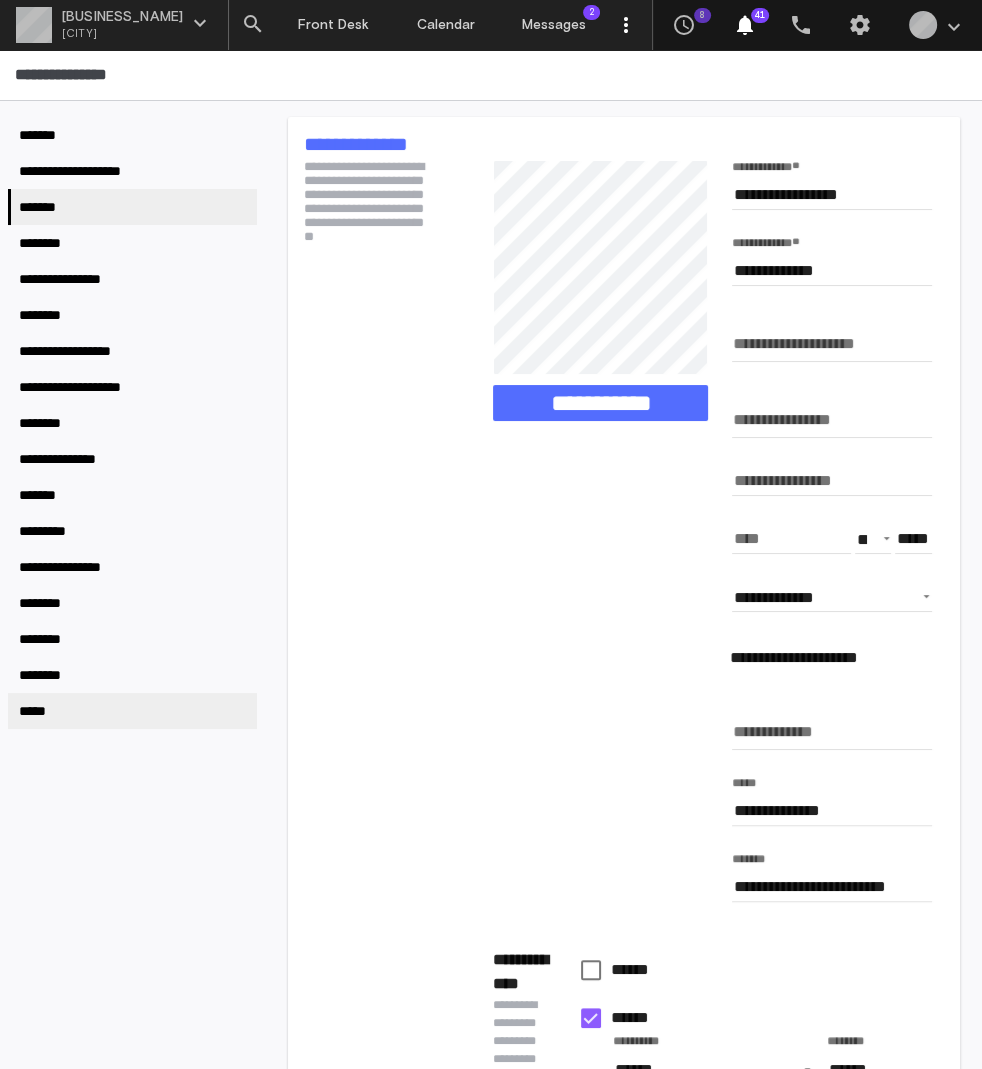 click on "*****" at bounding box center (132, 711) 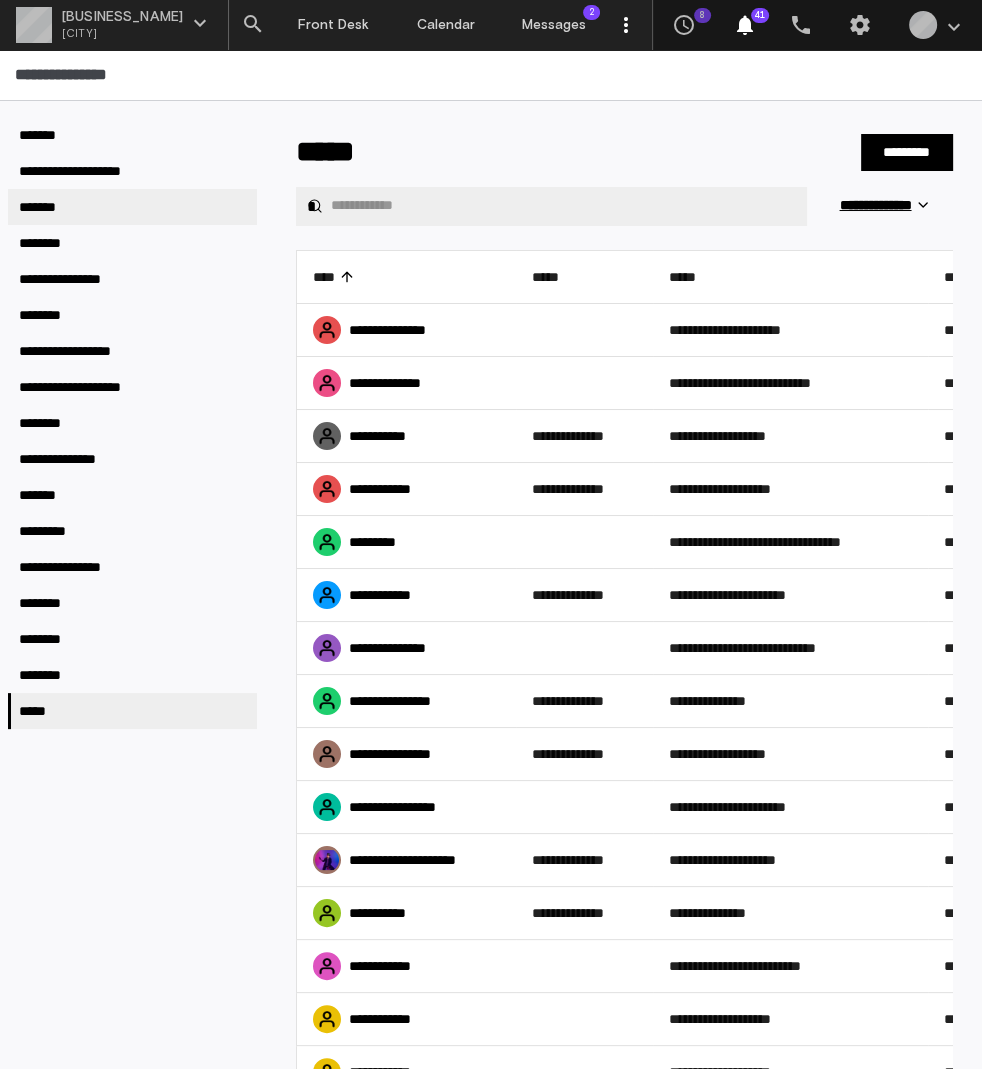 click on "*******" at bounding box center [132, 207] 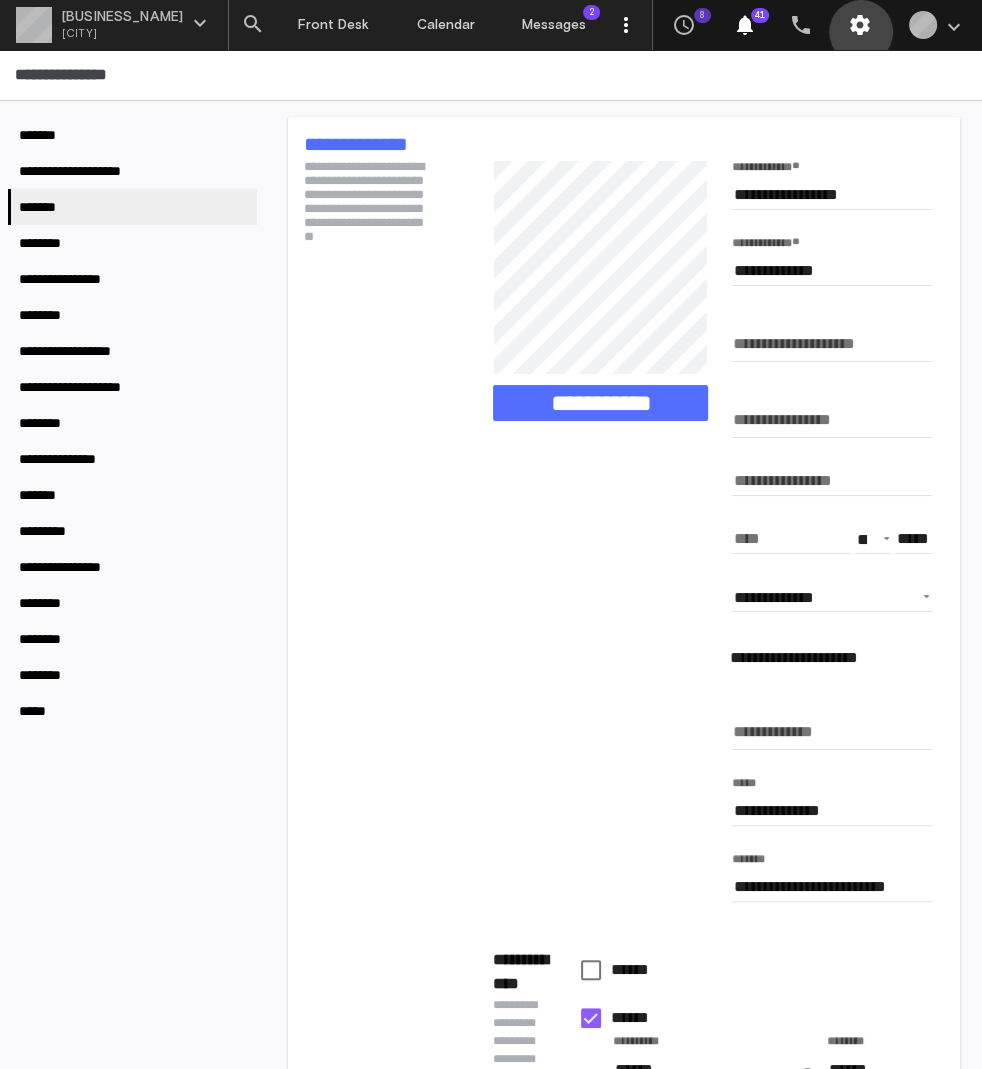 click on "settings" at bounding box center (860, 25) 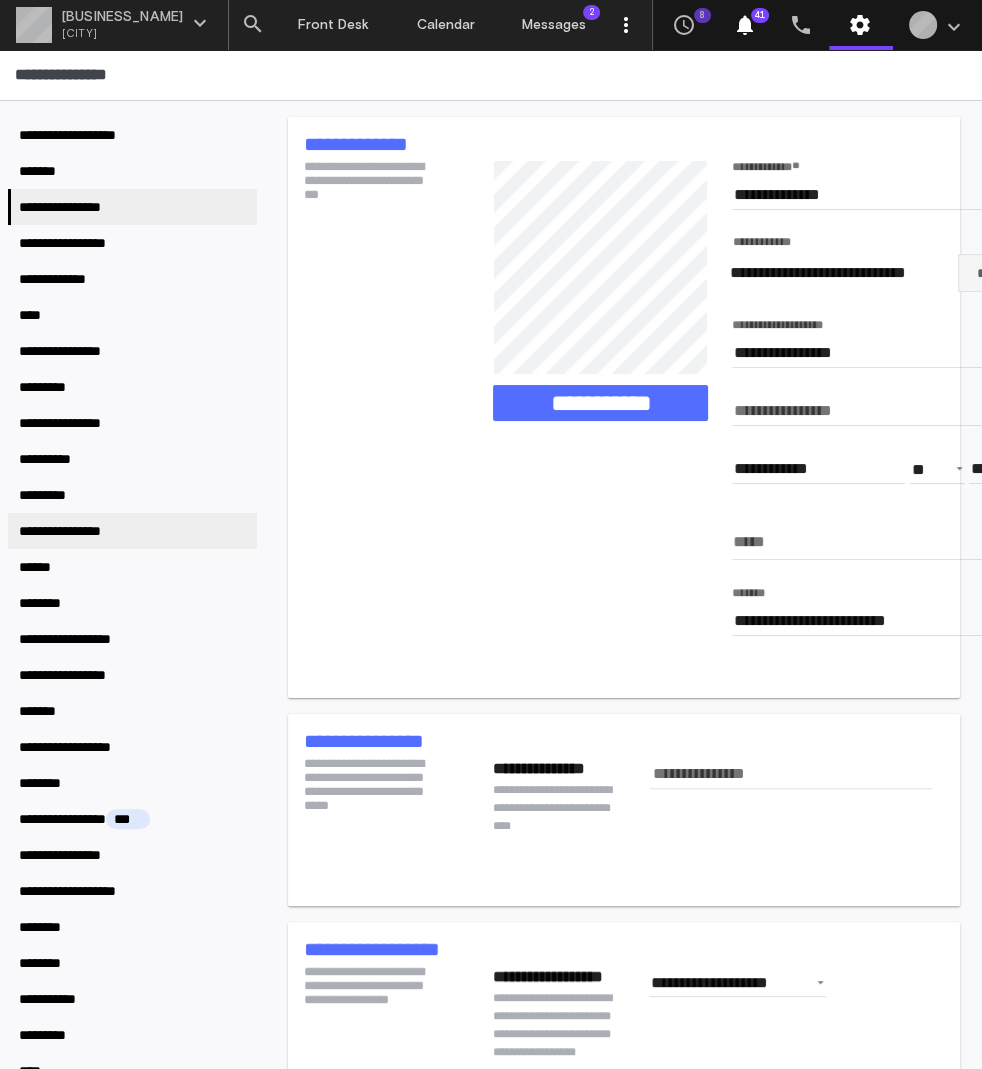 click on "**********" at bounding box center [132, 531] 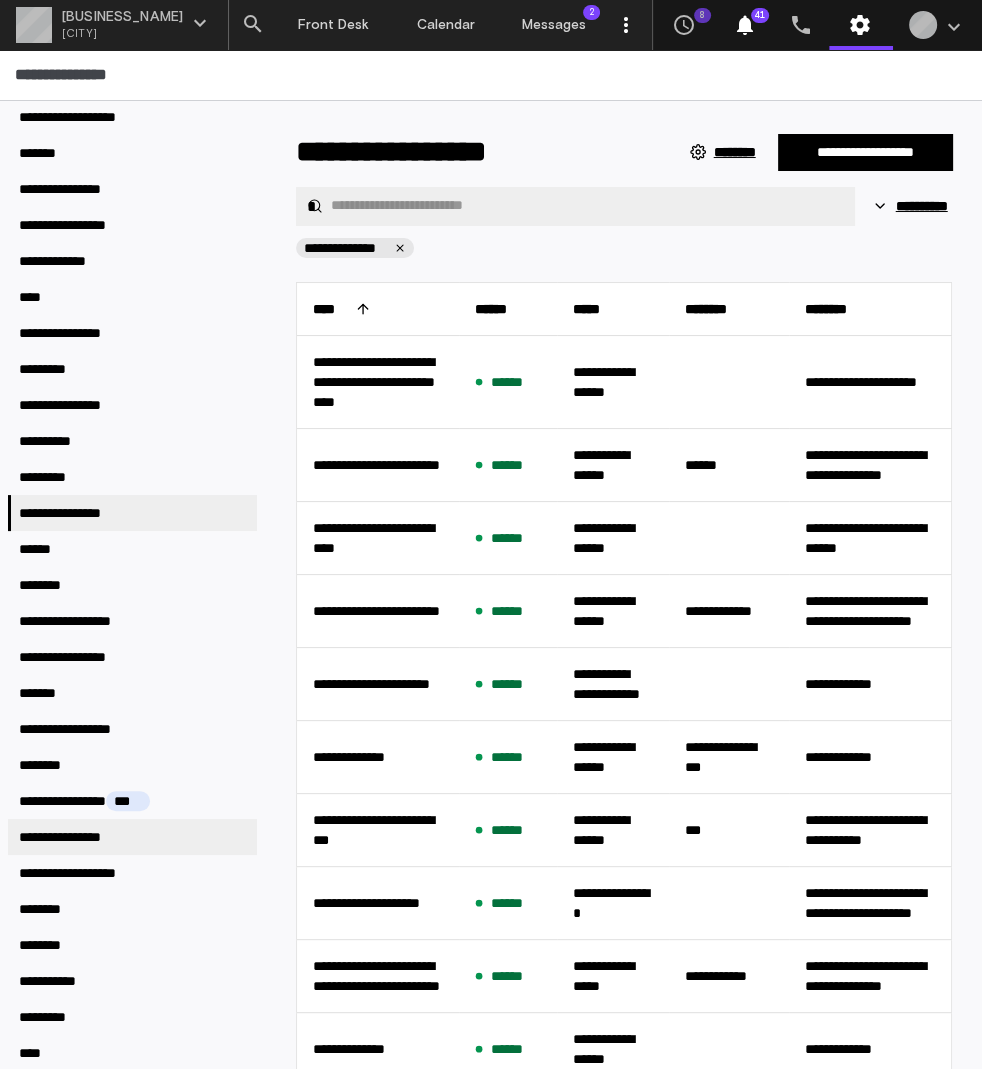 scroll, scrollTop: 19, scrollLeft: 0, axis: vertical 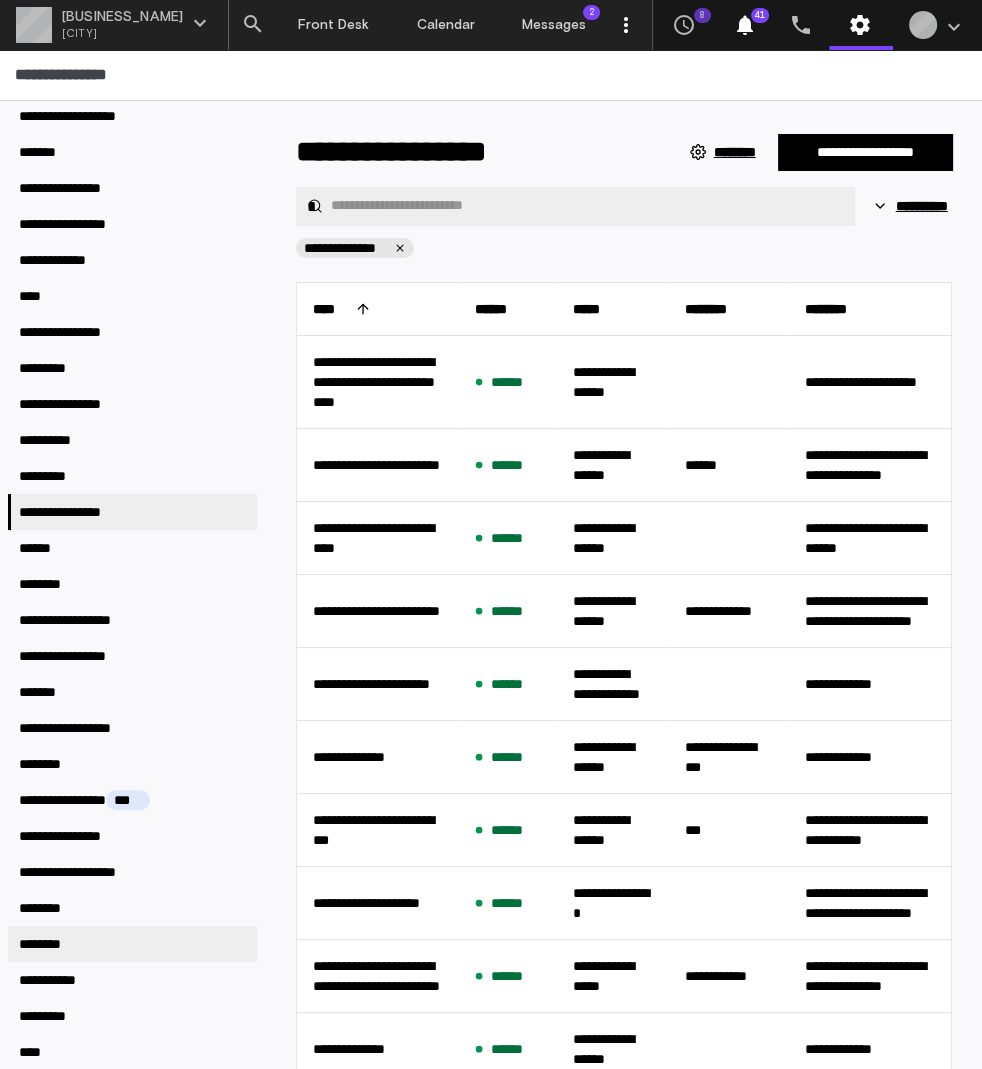 click on "********" at bounding box center (132, 944) 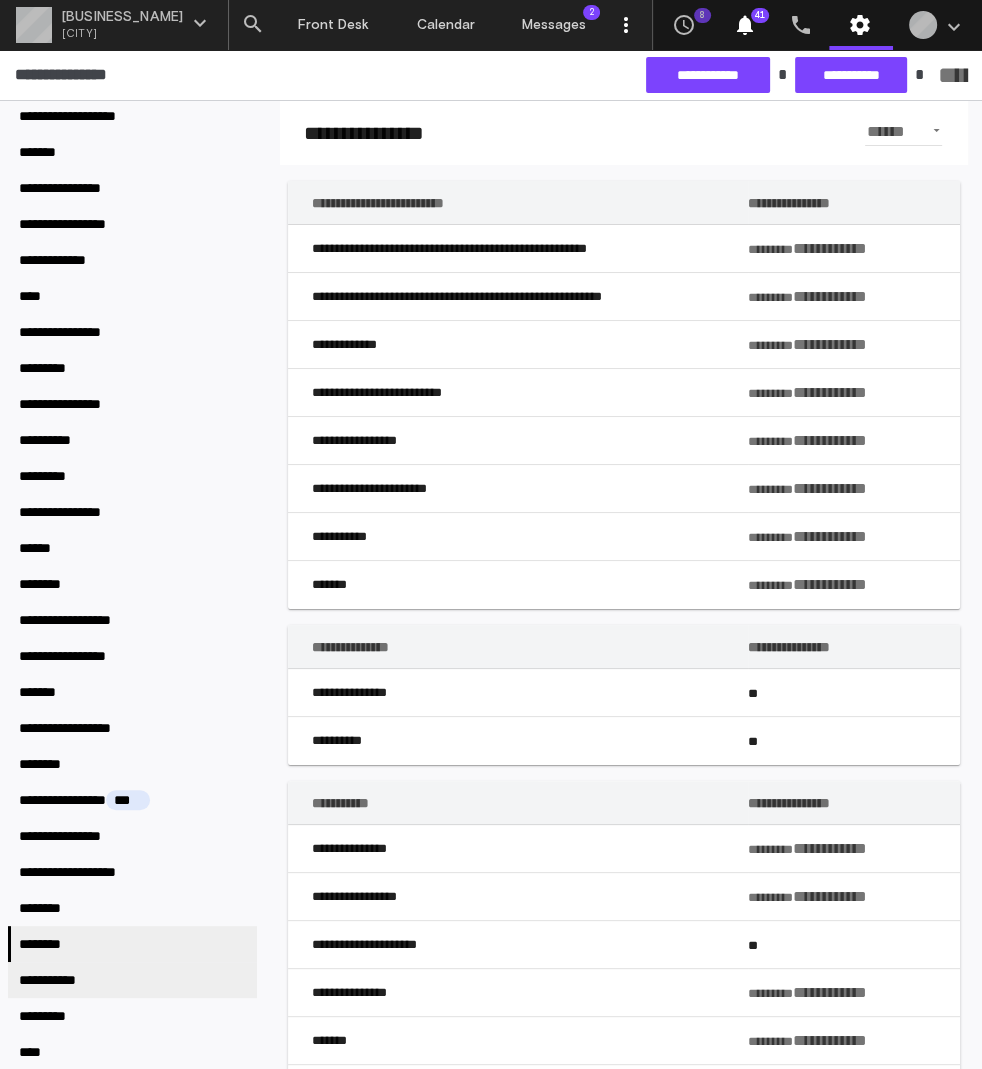 click on "**********" at bounding box center (132, 980) 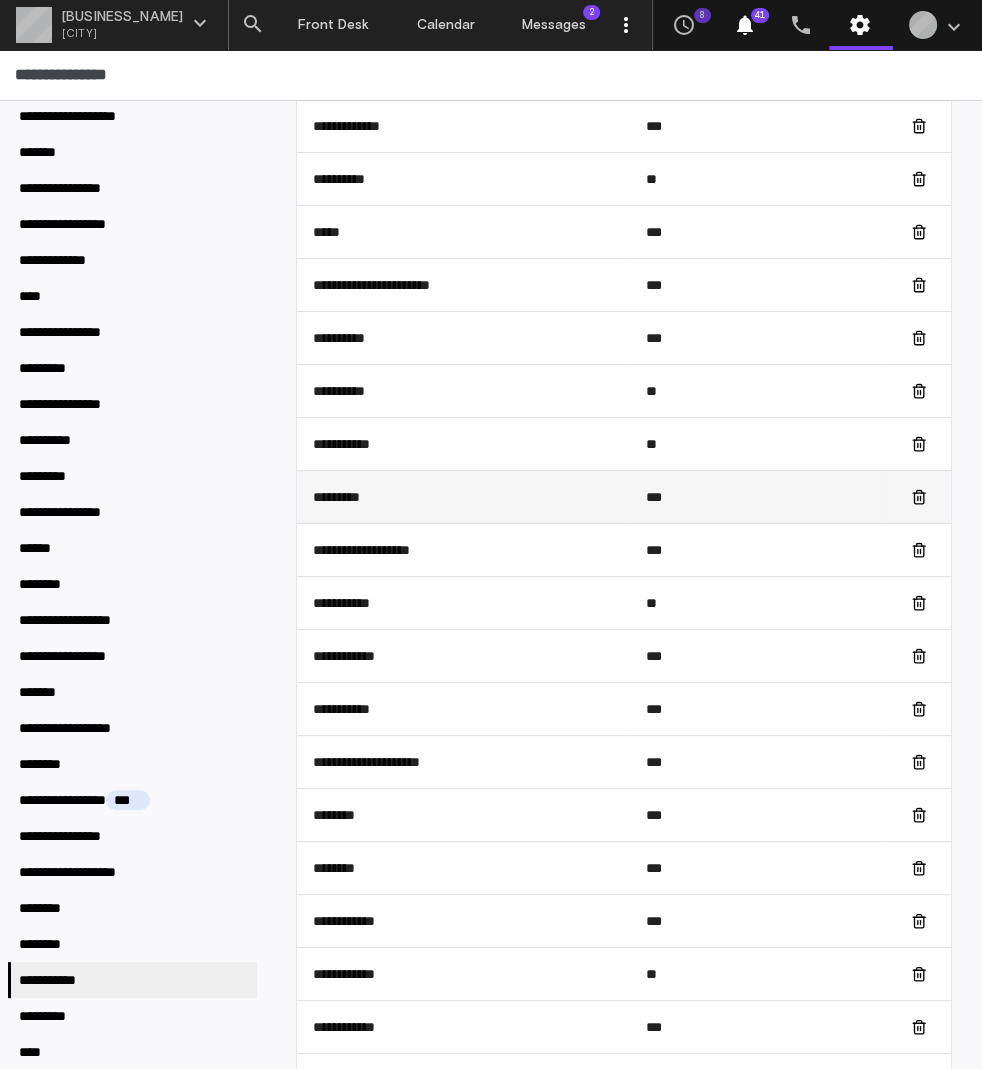 scroll, scrollTop: 607, scrollLeft: 0, axis: vertical 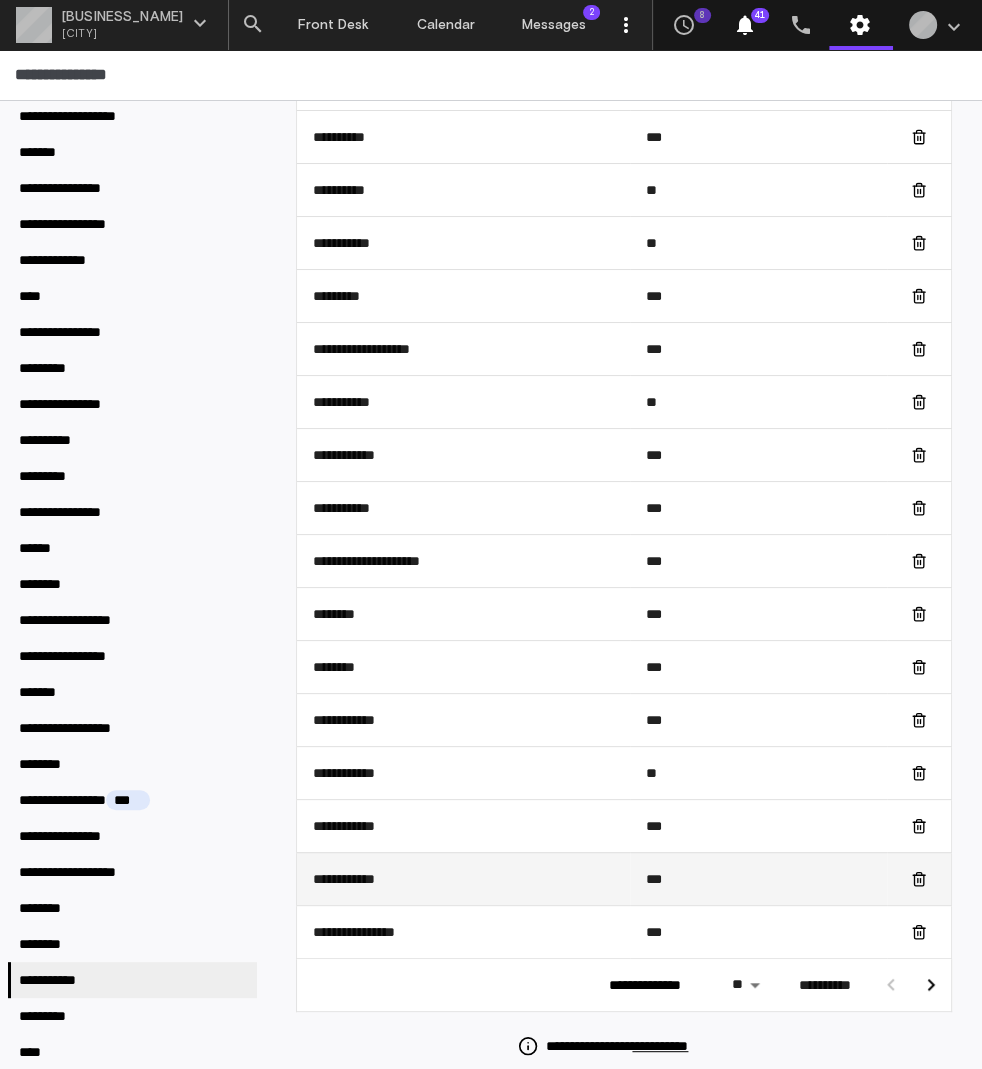 click on "**********" at bounding box center [464, 878] 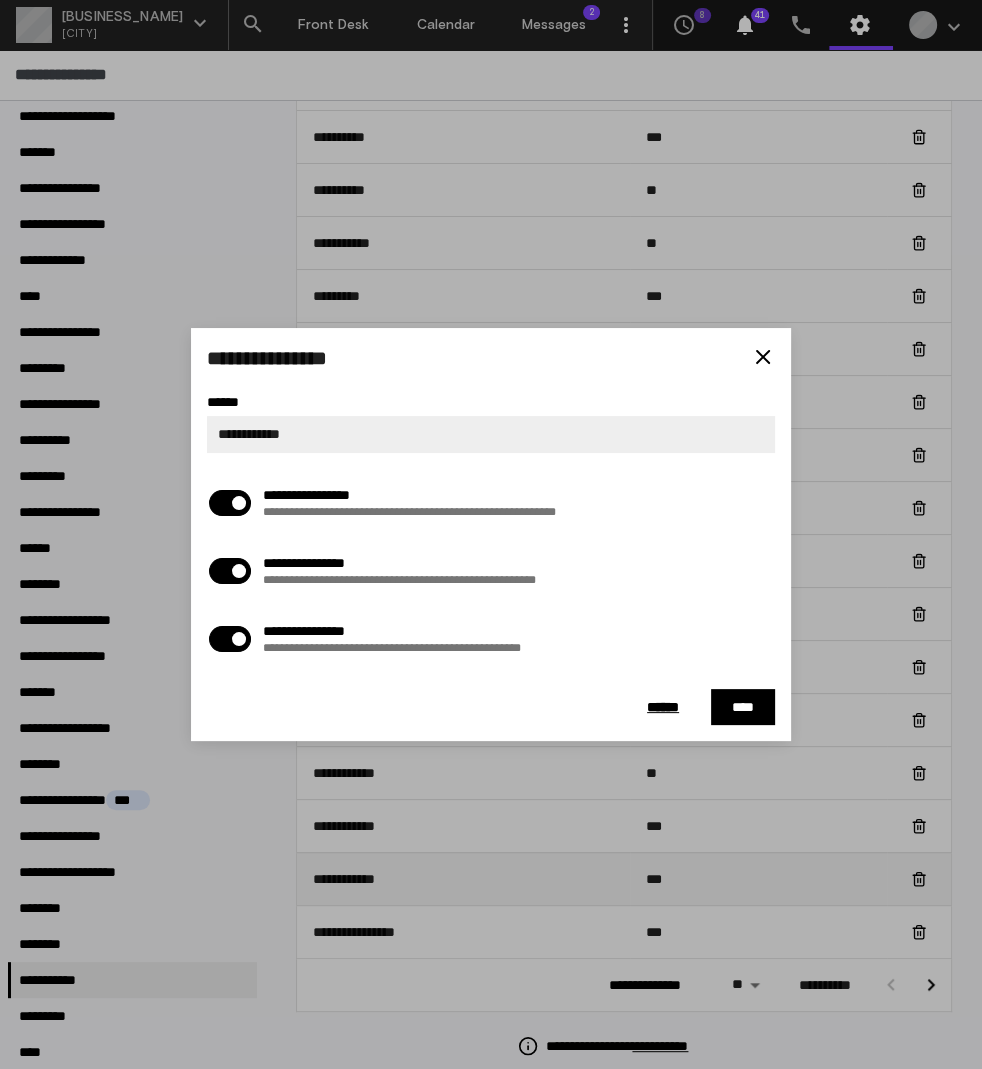 click on "**********" at bounding box center [491, 534] 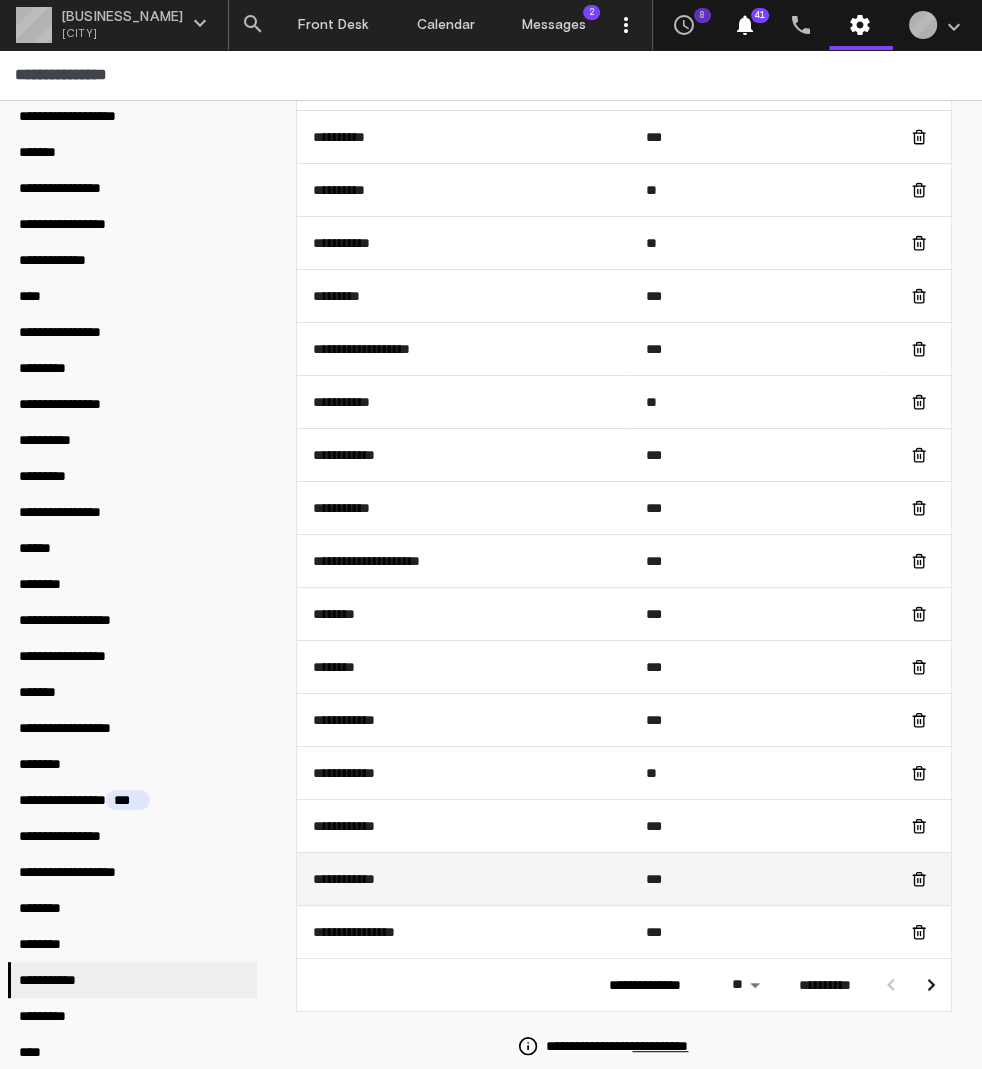 click on "**********" at bounding box center [464, 878] 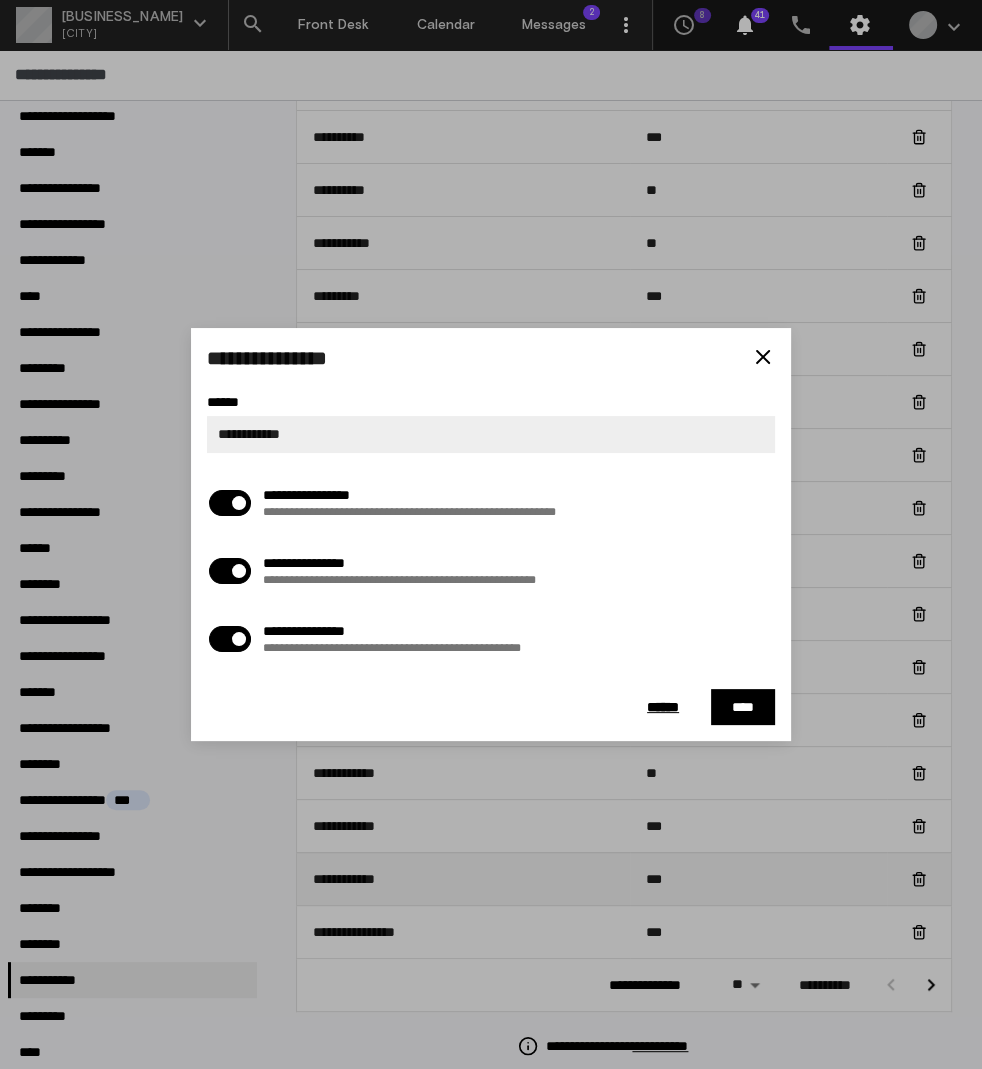 click on "**********" at bounding box center [491, 534] 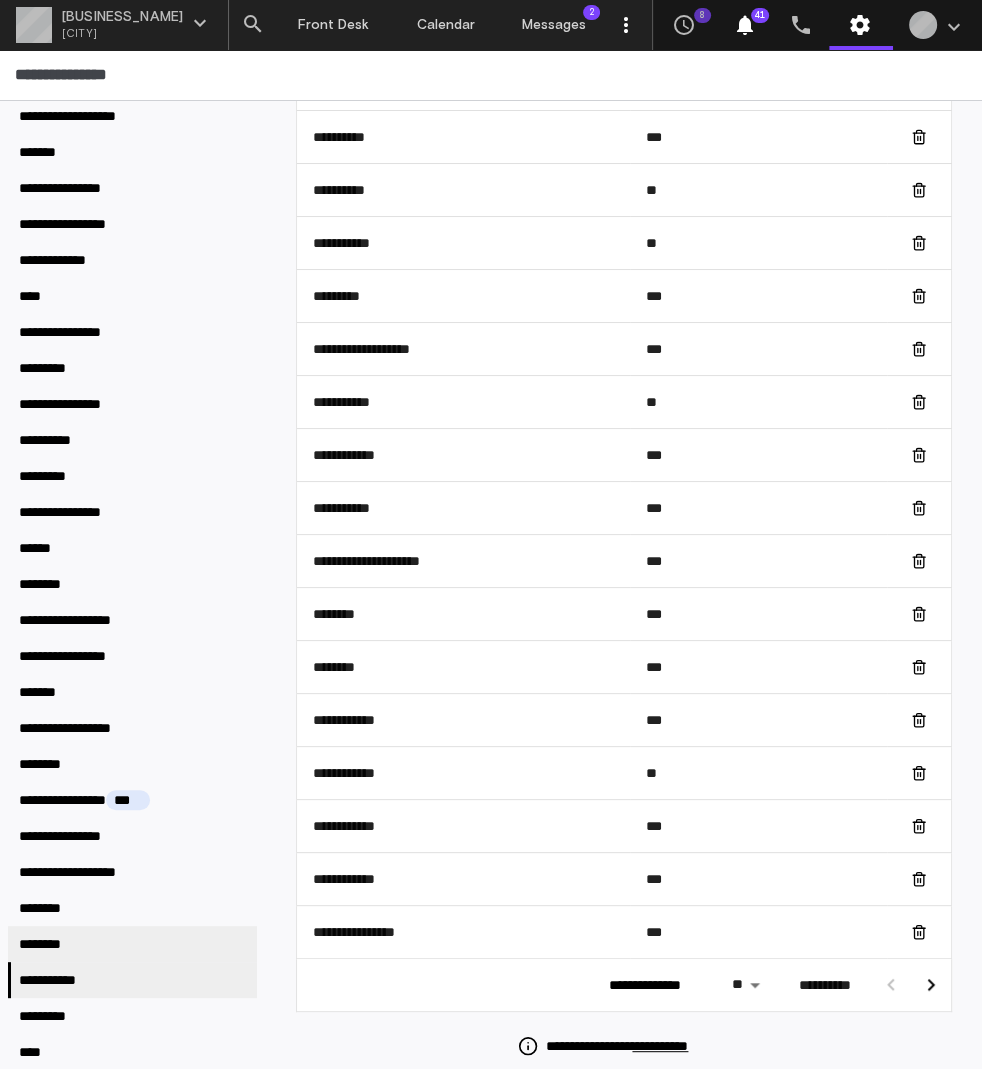 click on "********" at bounding box center [132, 944] 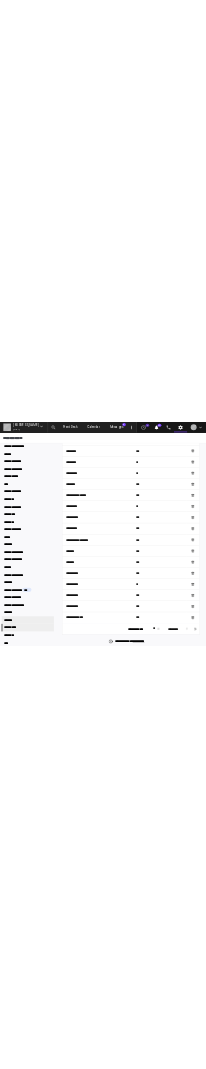 scroll, scrollTop: 0, scrollLeft: 0, axis: both 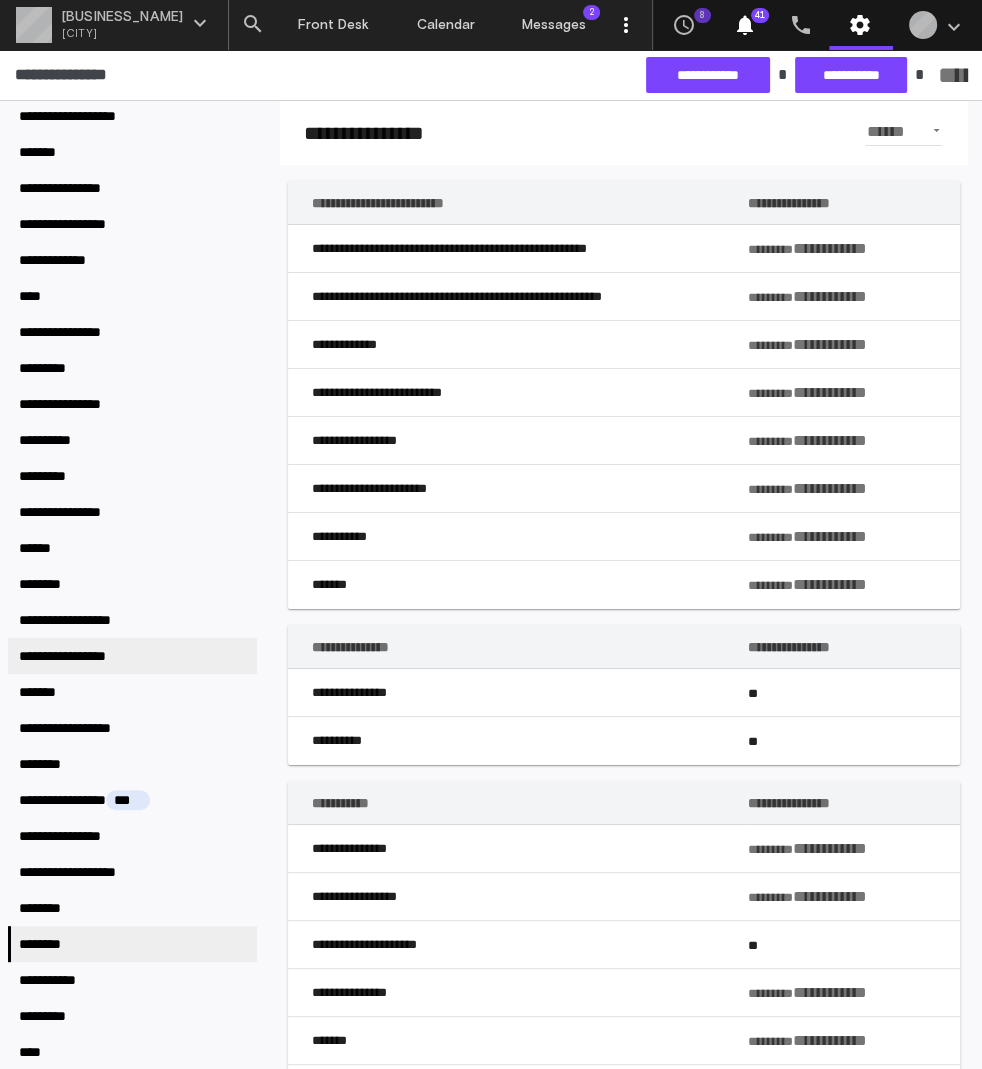 click on "**********" at bounding box center [79, 656] 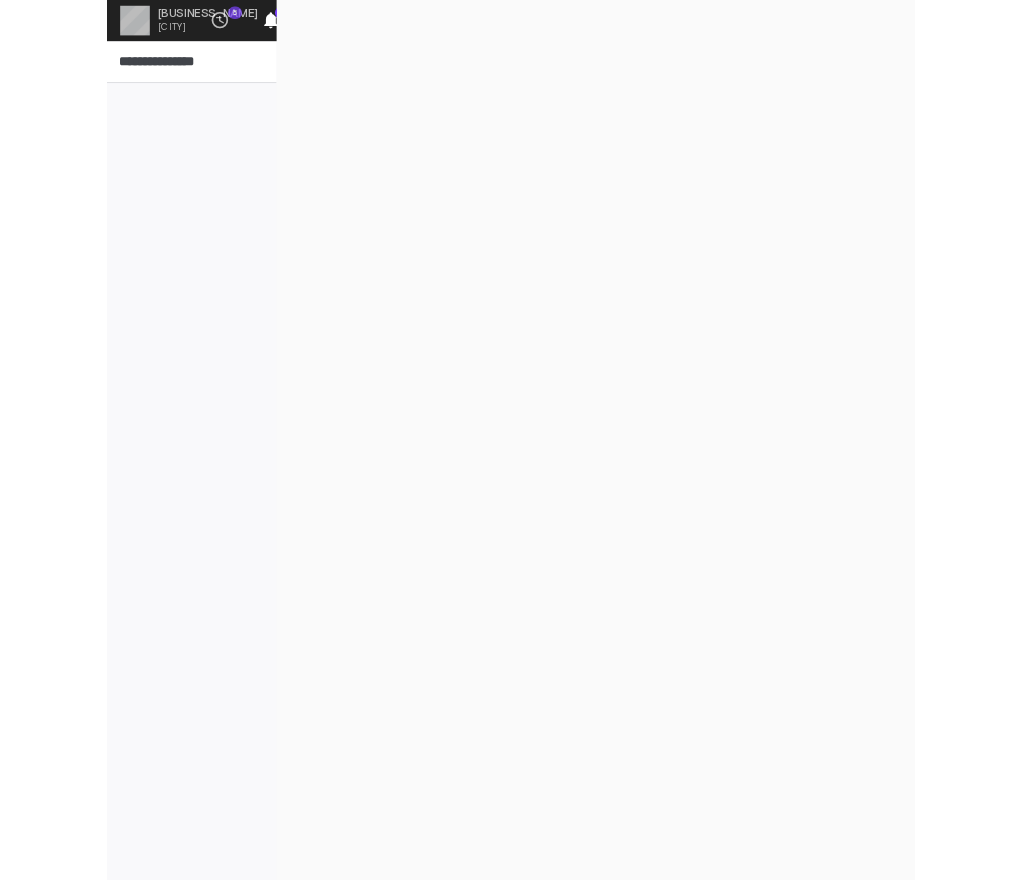 scroll, scrollTop: 0, scrollLeft: 0, axis: both 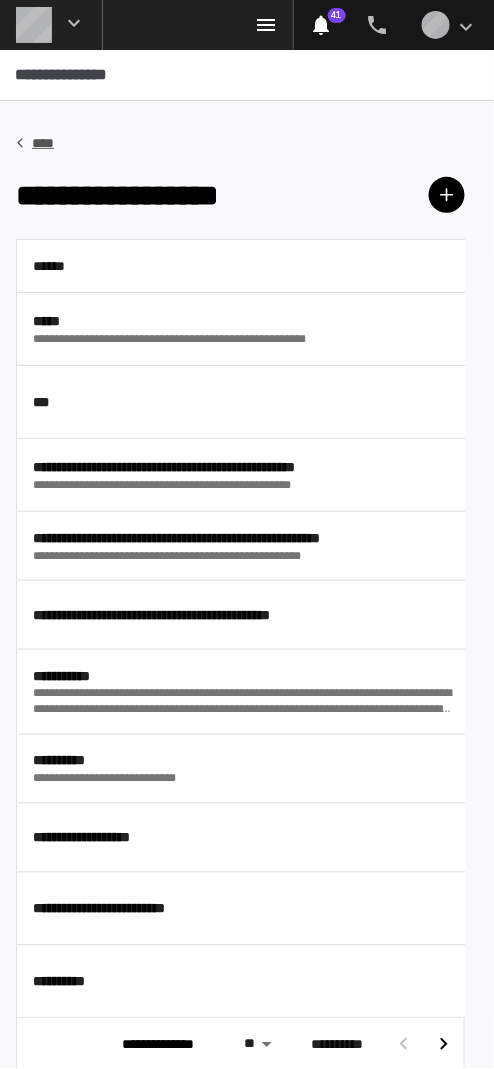 click on "****" at bounding box center (39, 143) 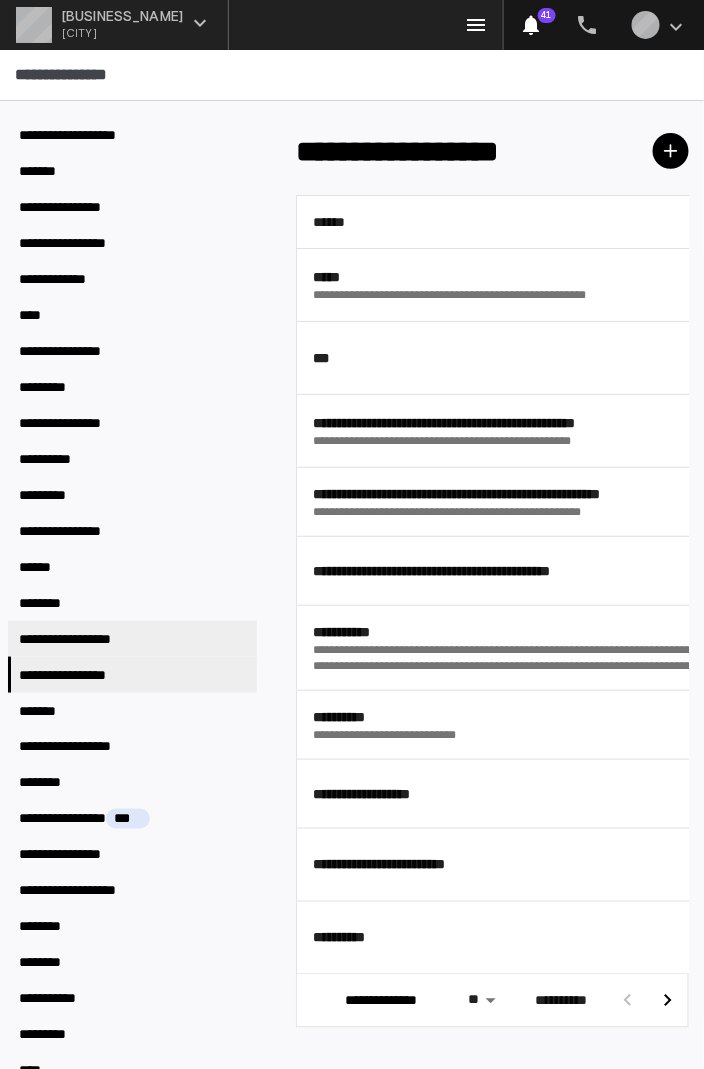 click on "**********" at bounding box center [84, 639] 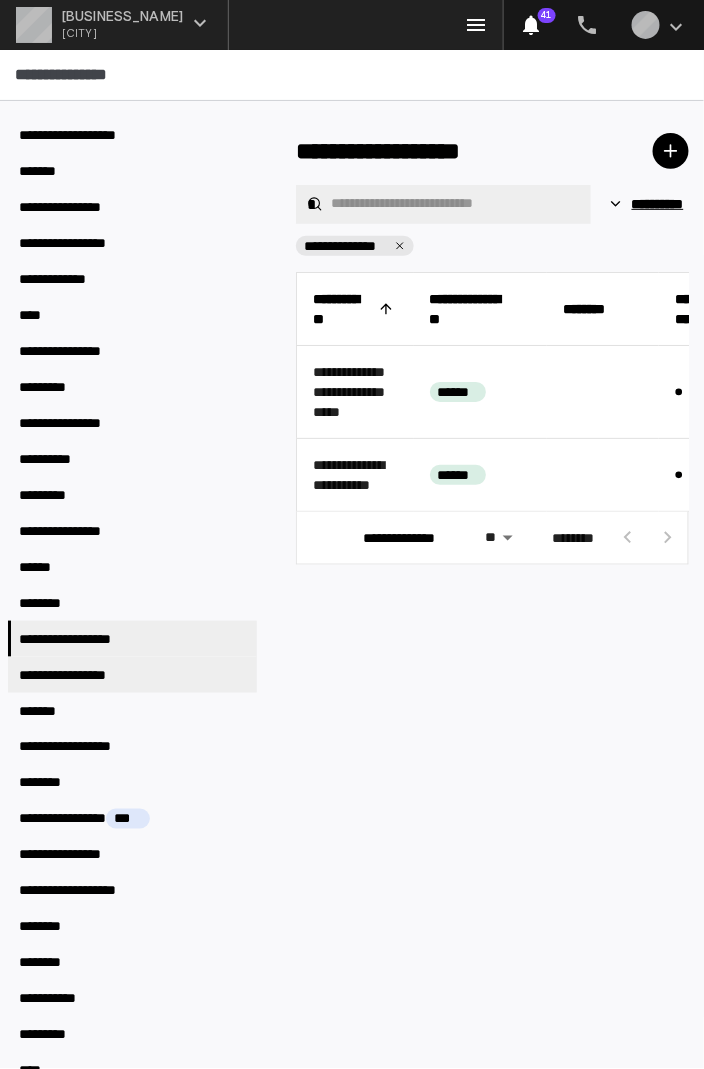 click on "**********" at bounding box center (79, 675) 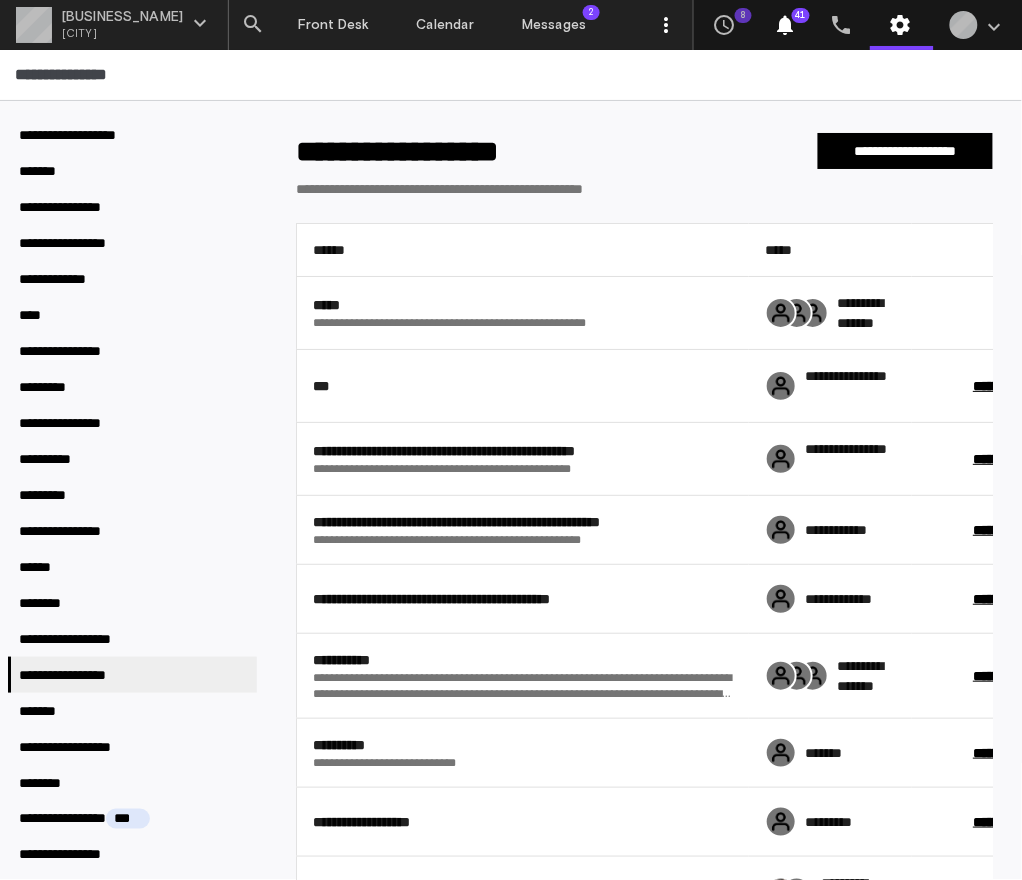 scroll, scrollTop: 198, scrollLeft: 0, axis: vertical 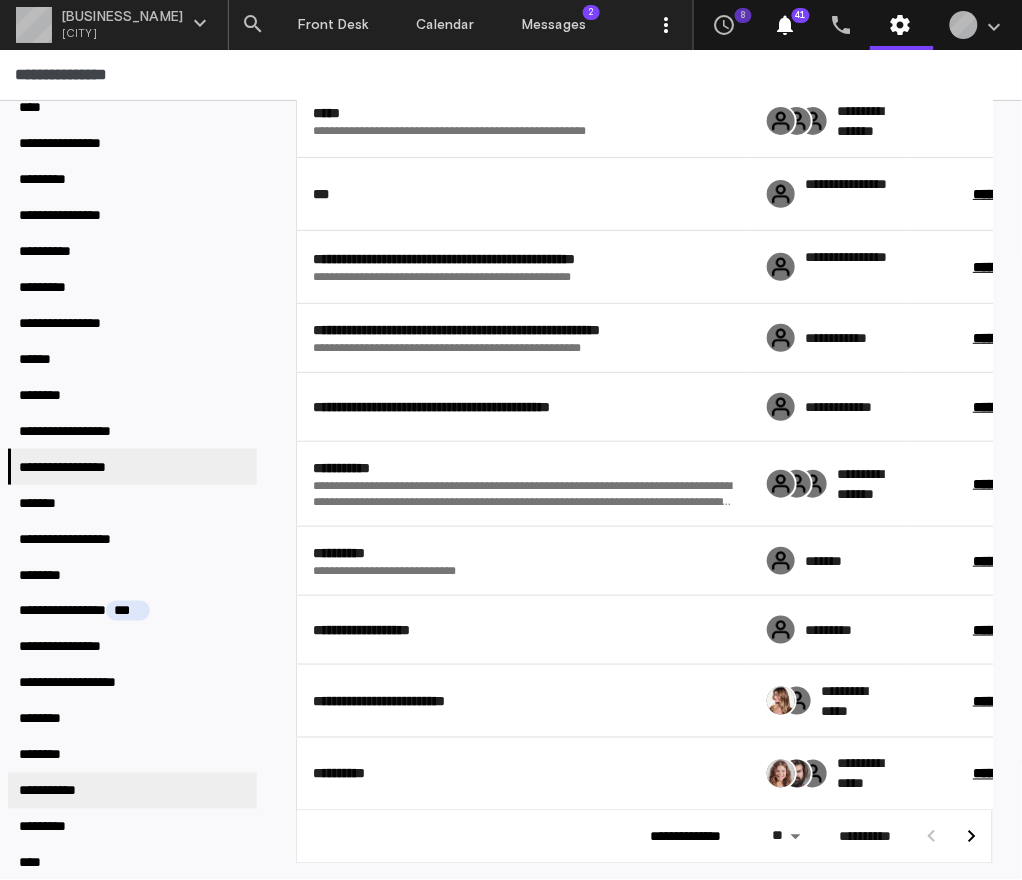 click on "**********" at bounding box center (132, 791) 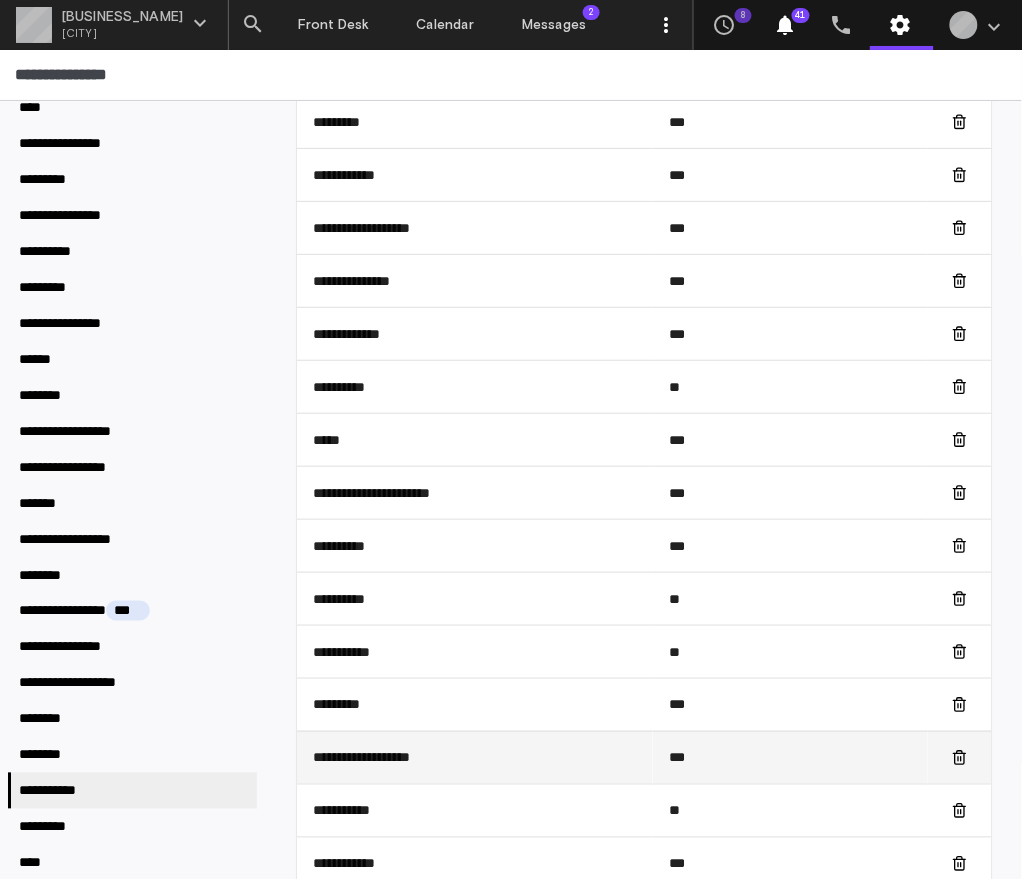 scroll, scrollTop: 796, scrollLeft: 0, axis: vertical 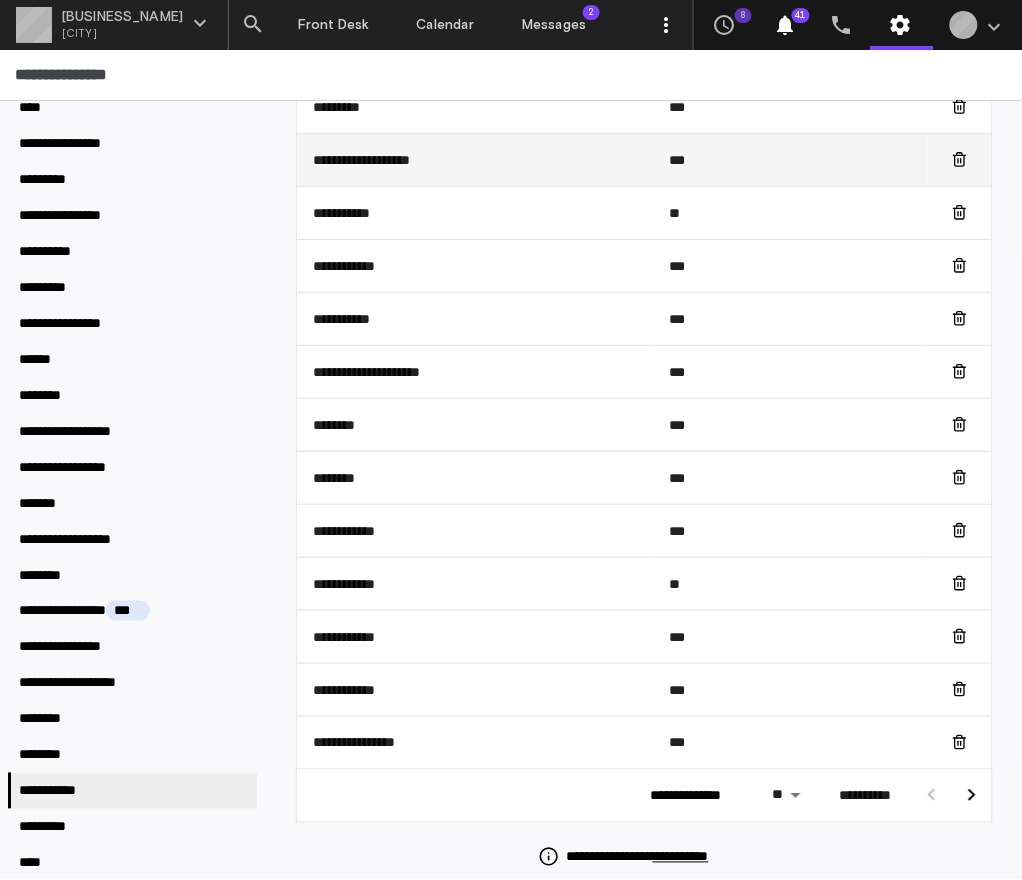 click on "**********" at bounding box center [475, 742] 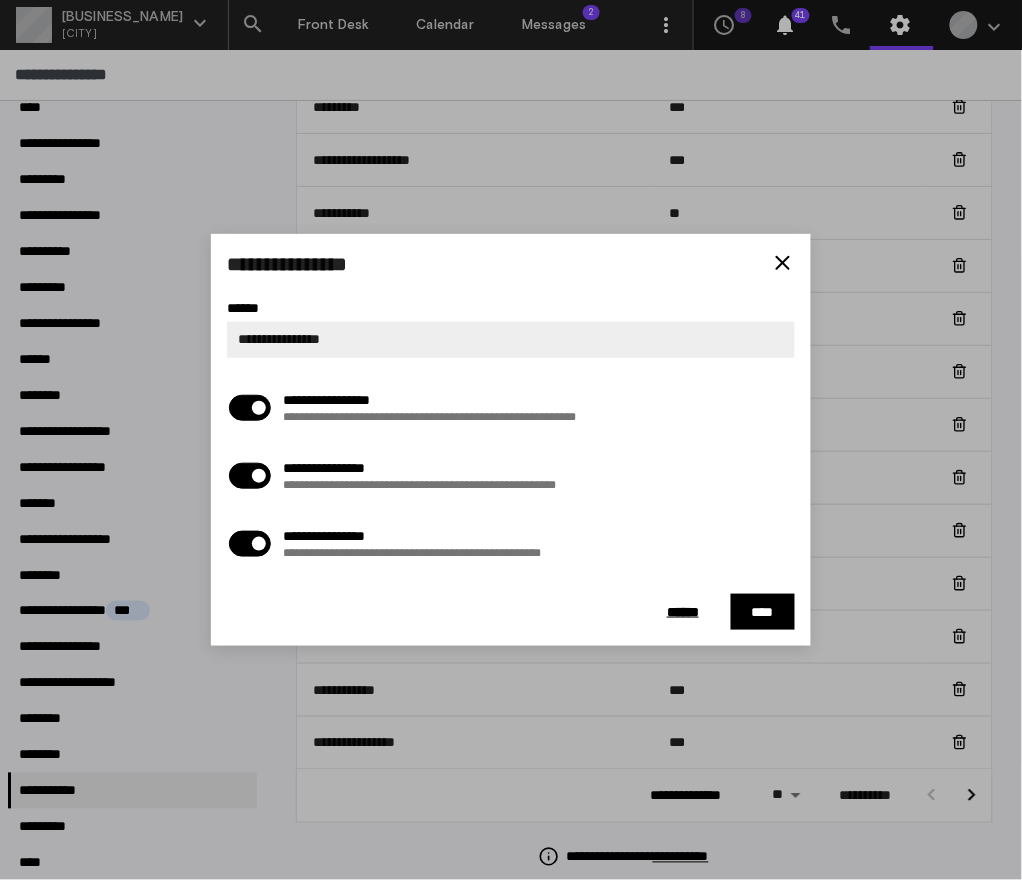 click on "**********" at bounding box center (511, 440) 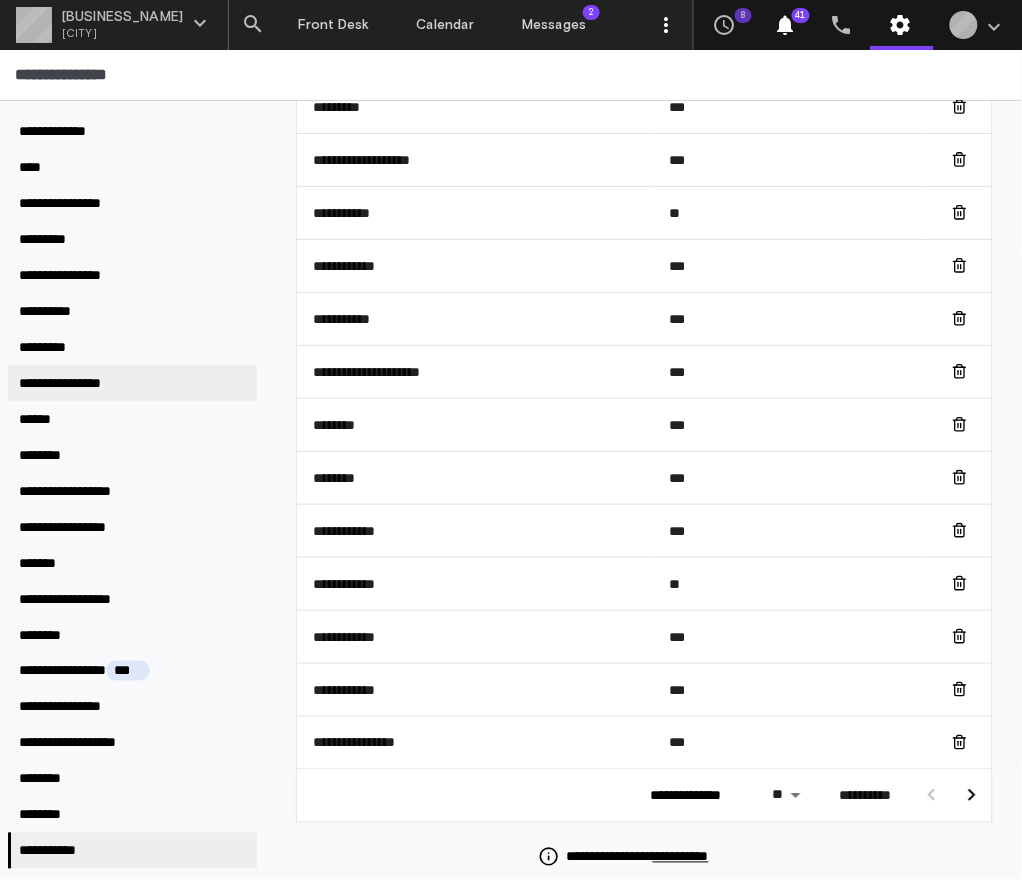 scroll, scrollTop: 208, scrollLeft: 0, axis: vertical 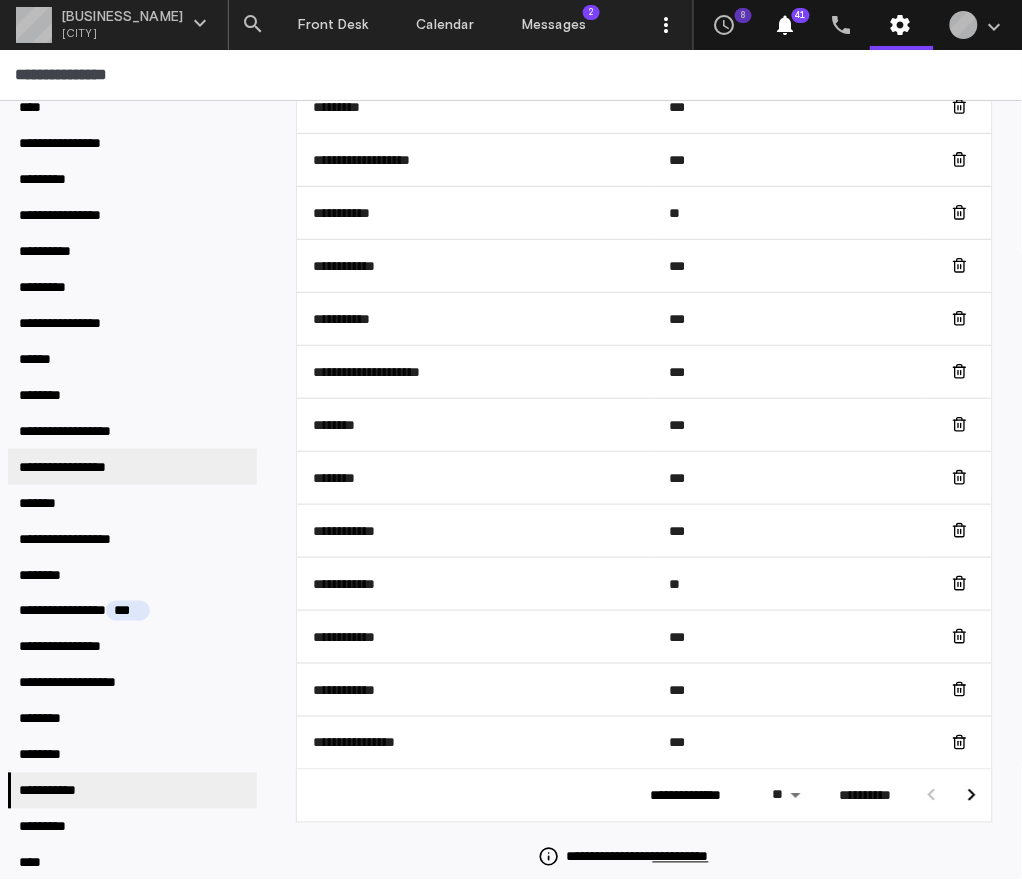 click on "**********" at bounding box center (79, 467) 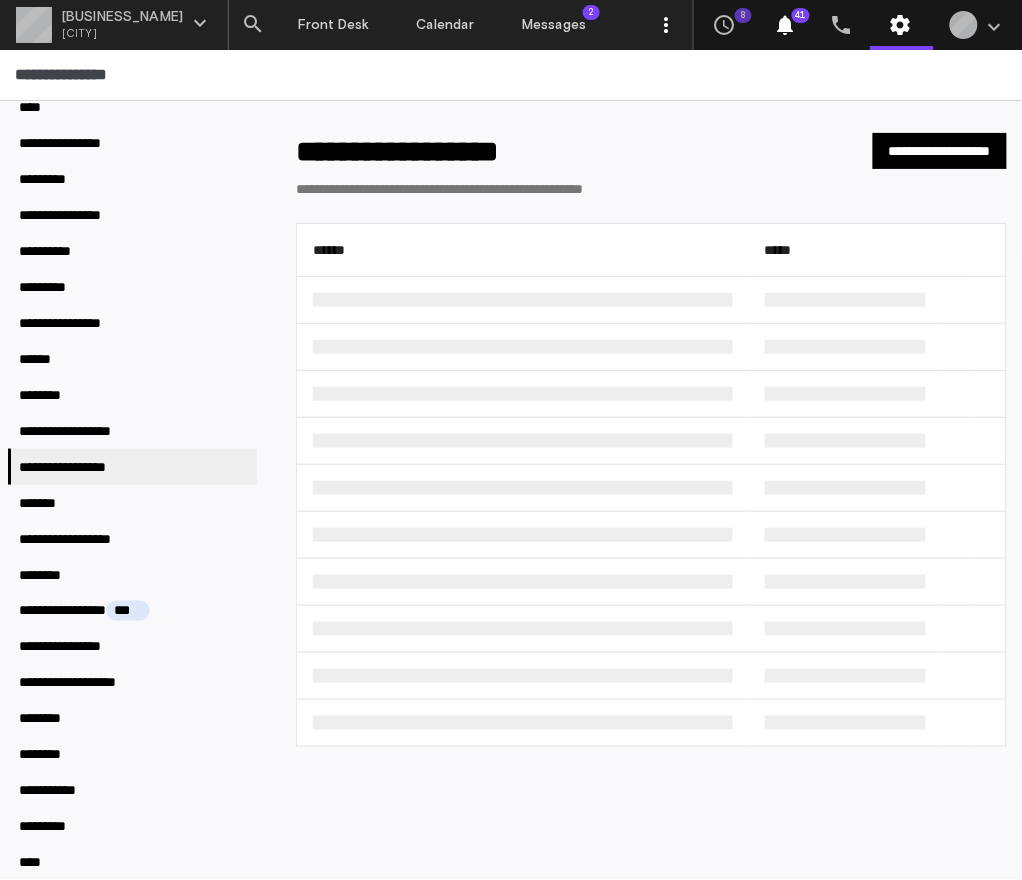 scroll, scrollTop: 0, scrollLeft: 0, axis: both 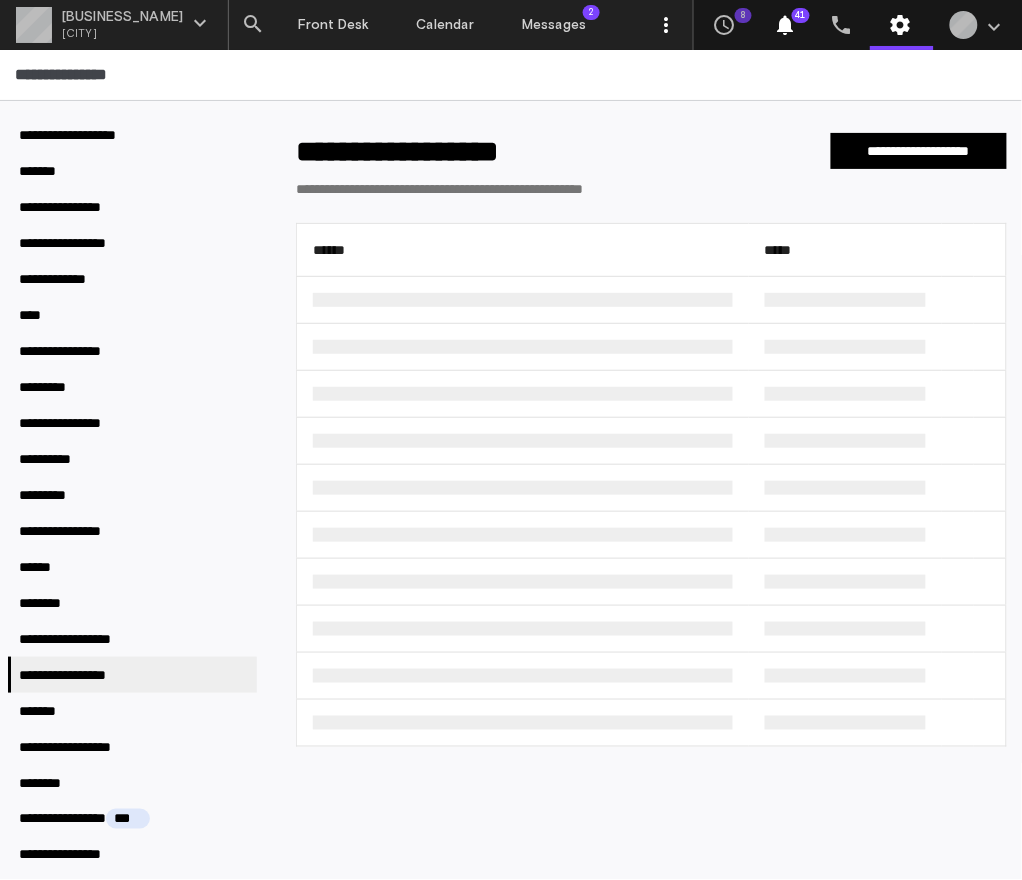 click on "" 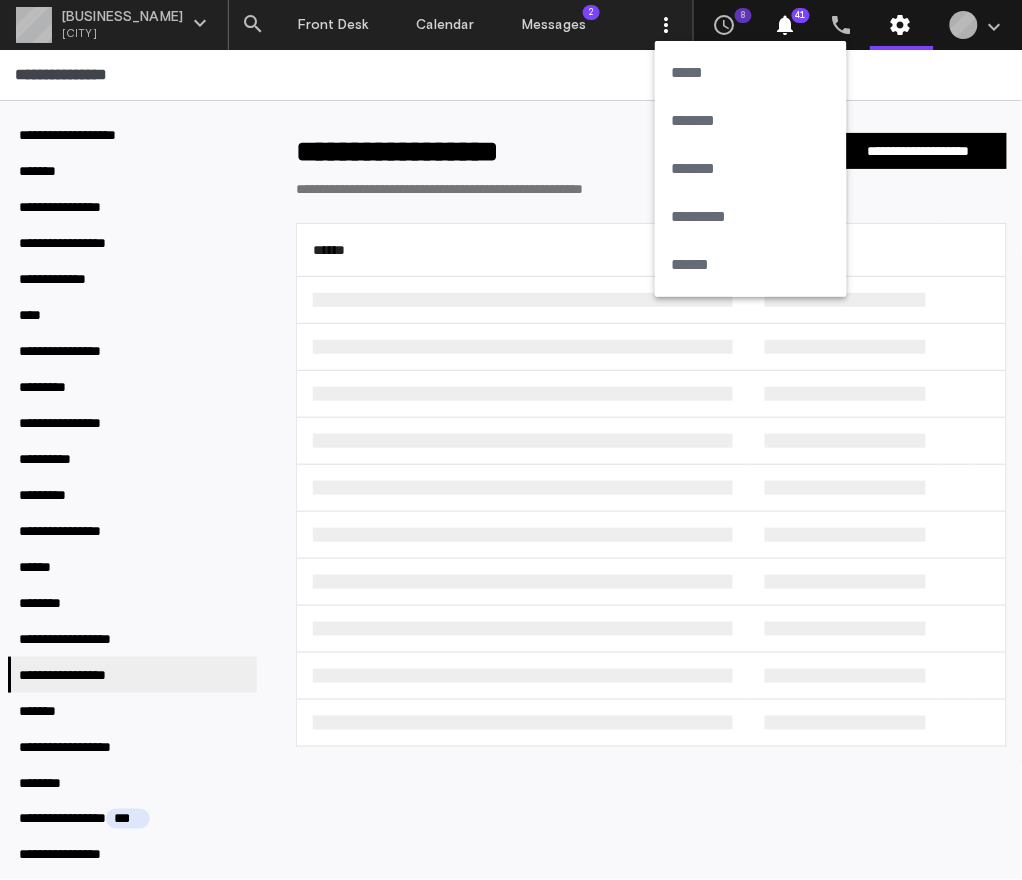 click on "******" at bounding box center [751, 265] 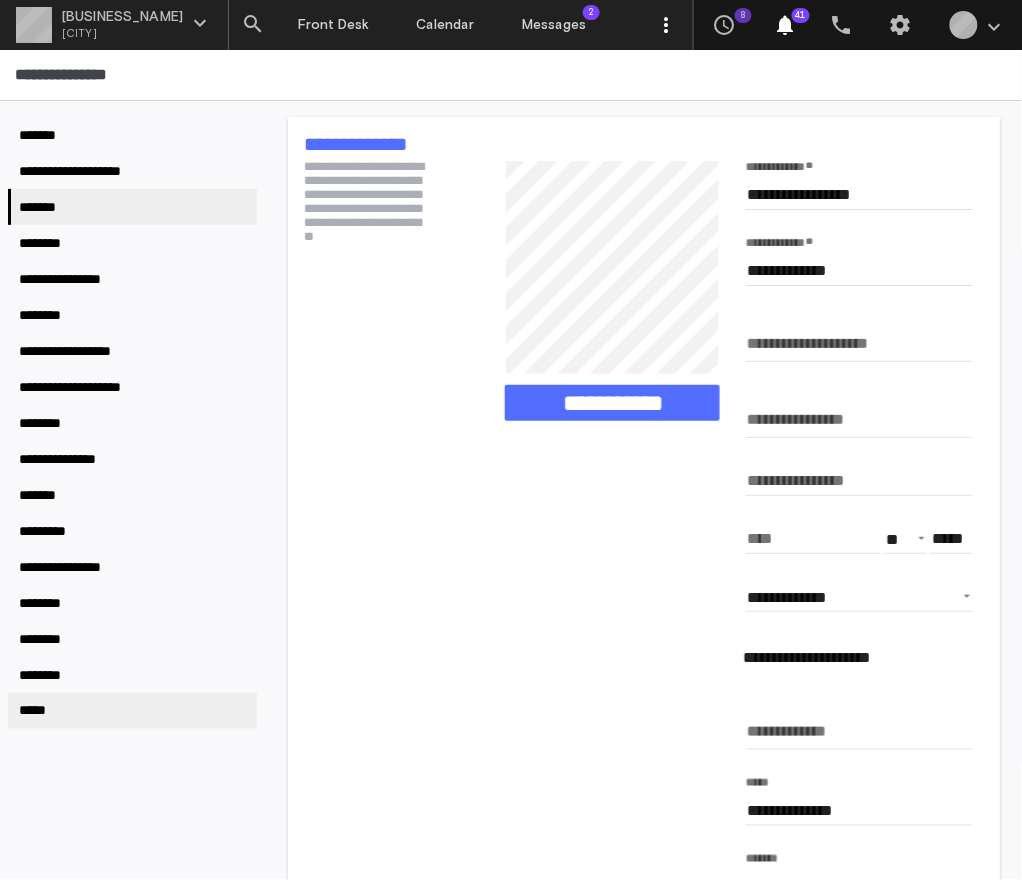 click on "*****" at bounding box center [132, 711] 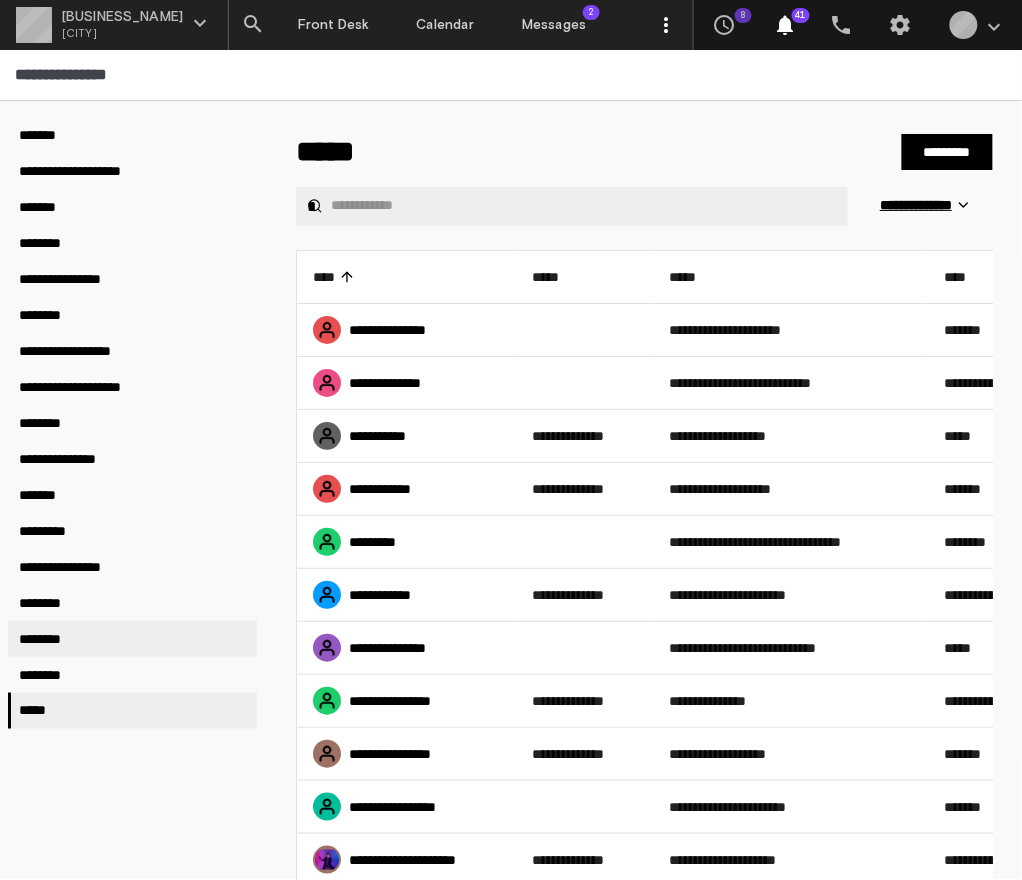click on "********" at bounding box center (132, 639) 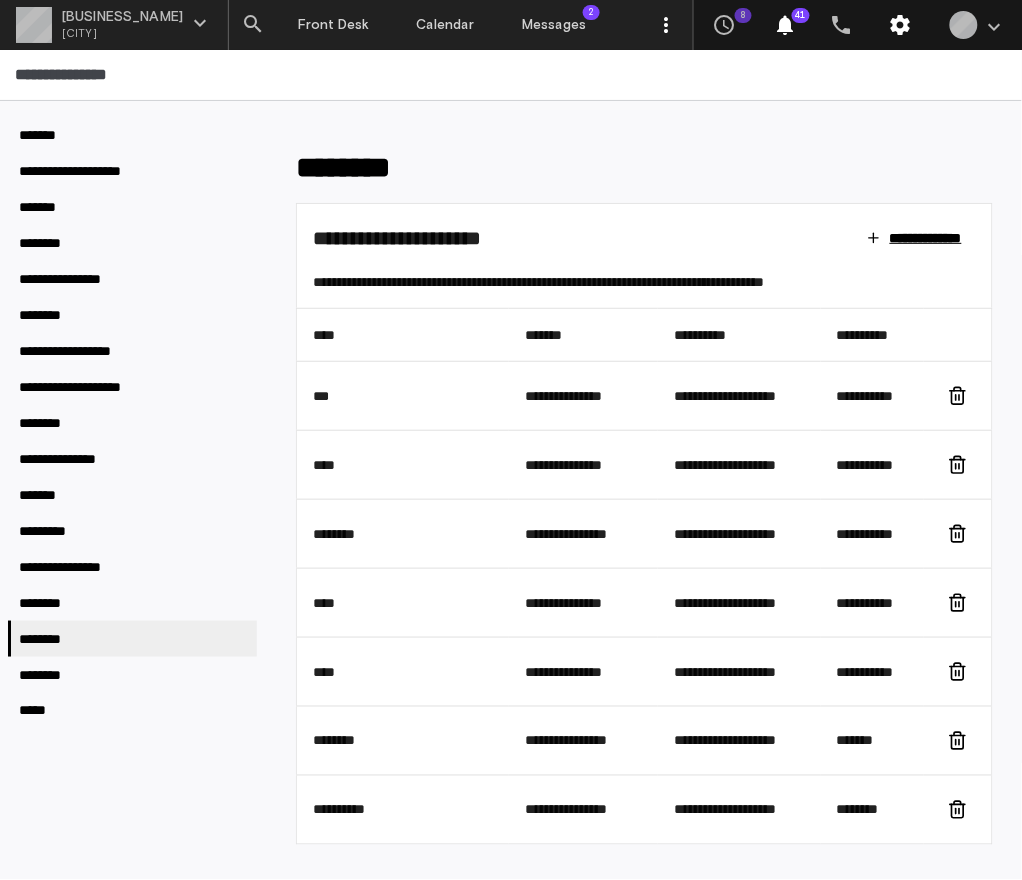 click on "settings" at bounding box center [901, 25] 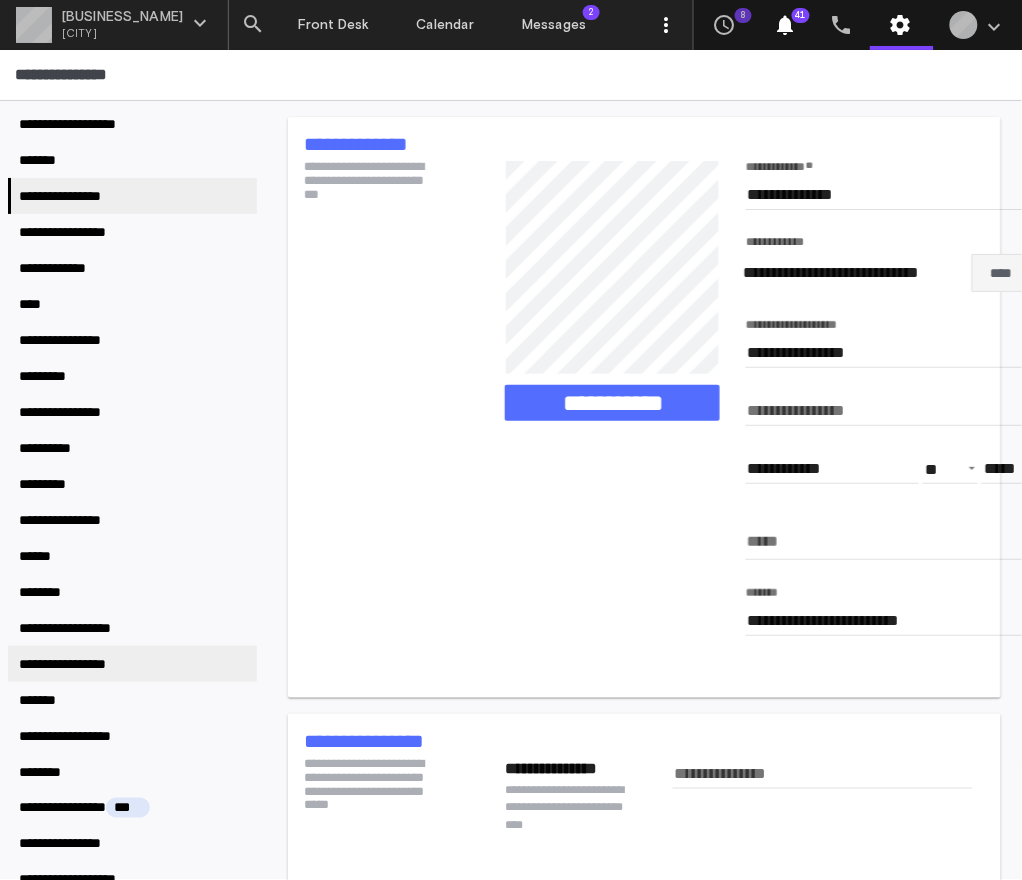 scroll, scrollTop: 208, scrollLeft: 0, axis: vertical 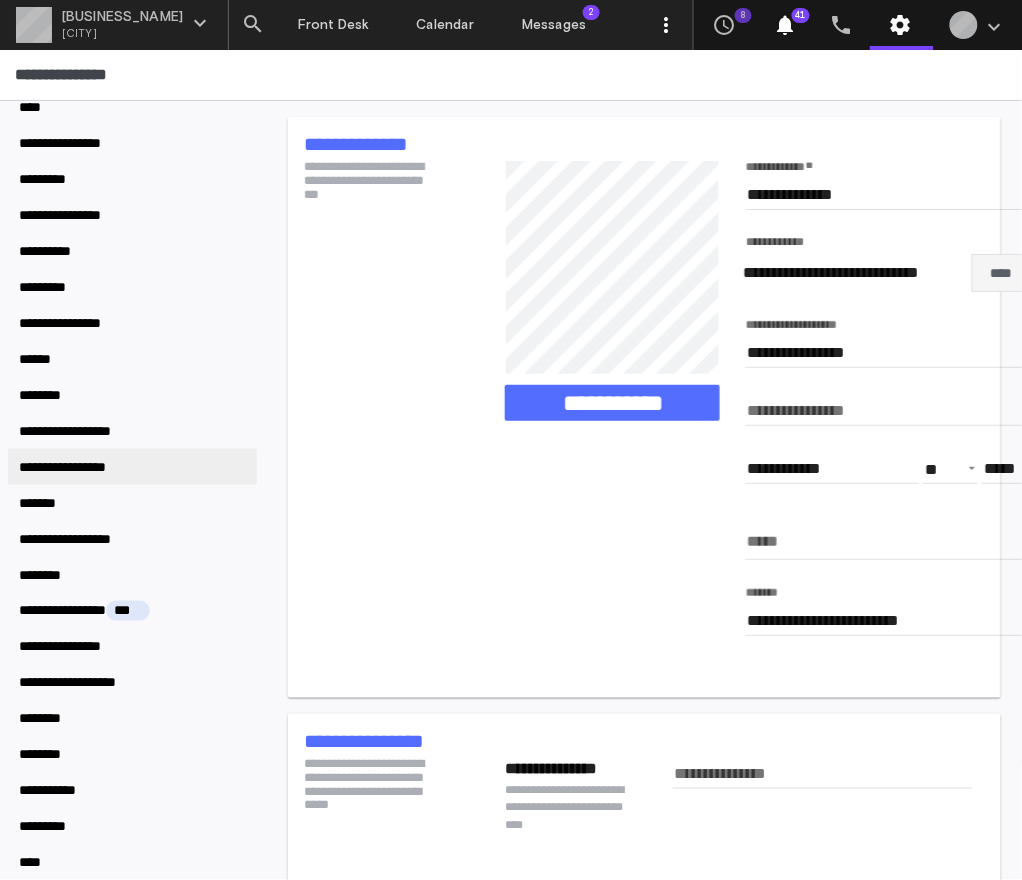 click on "**********" at bounding box center [132, 467] 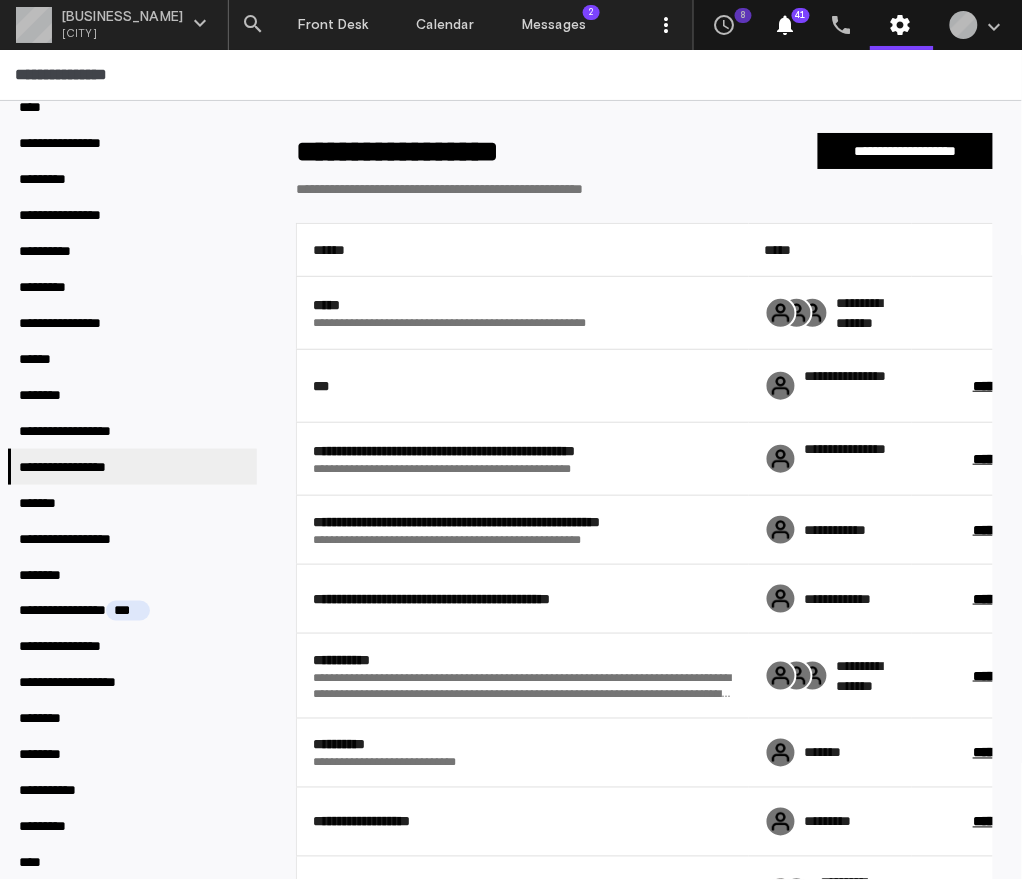 scroll, scrollTop: 0, scrollLeft: 0, axis: both 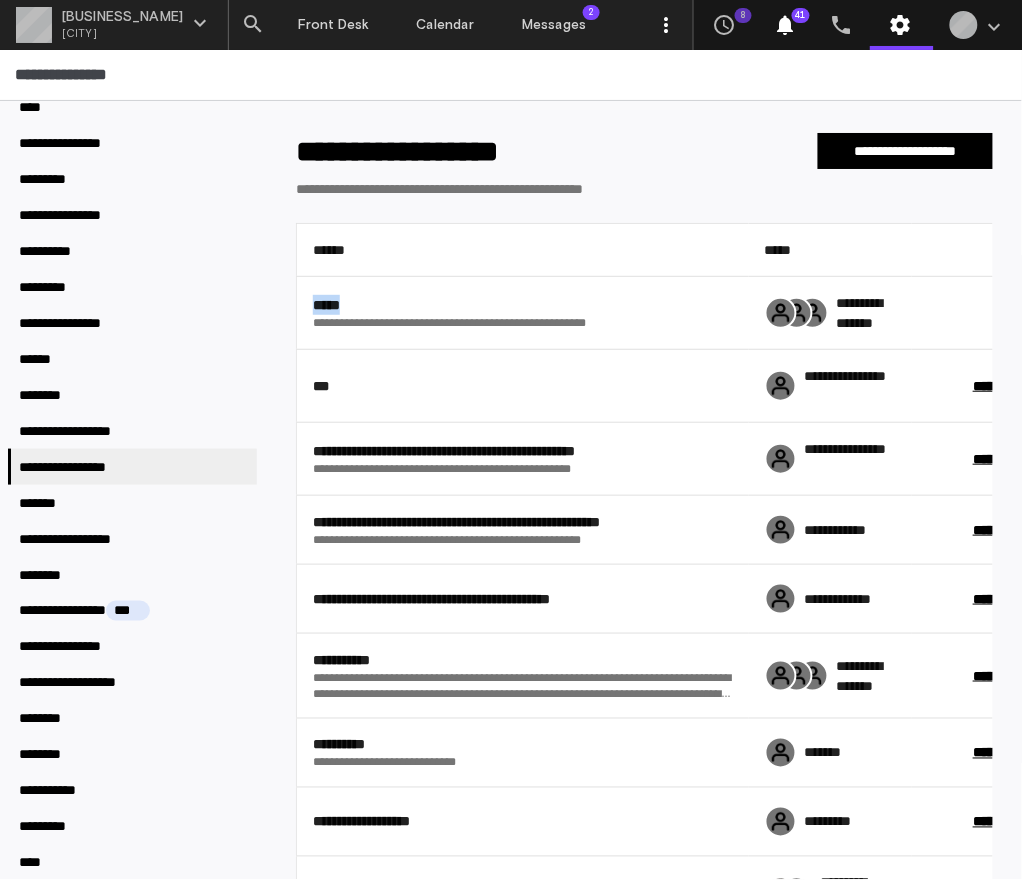 click on "*****" at bounding box center [334, 305] 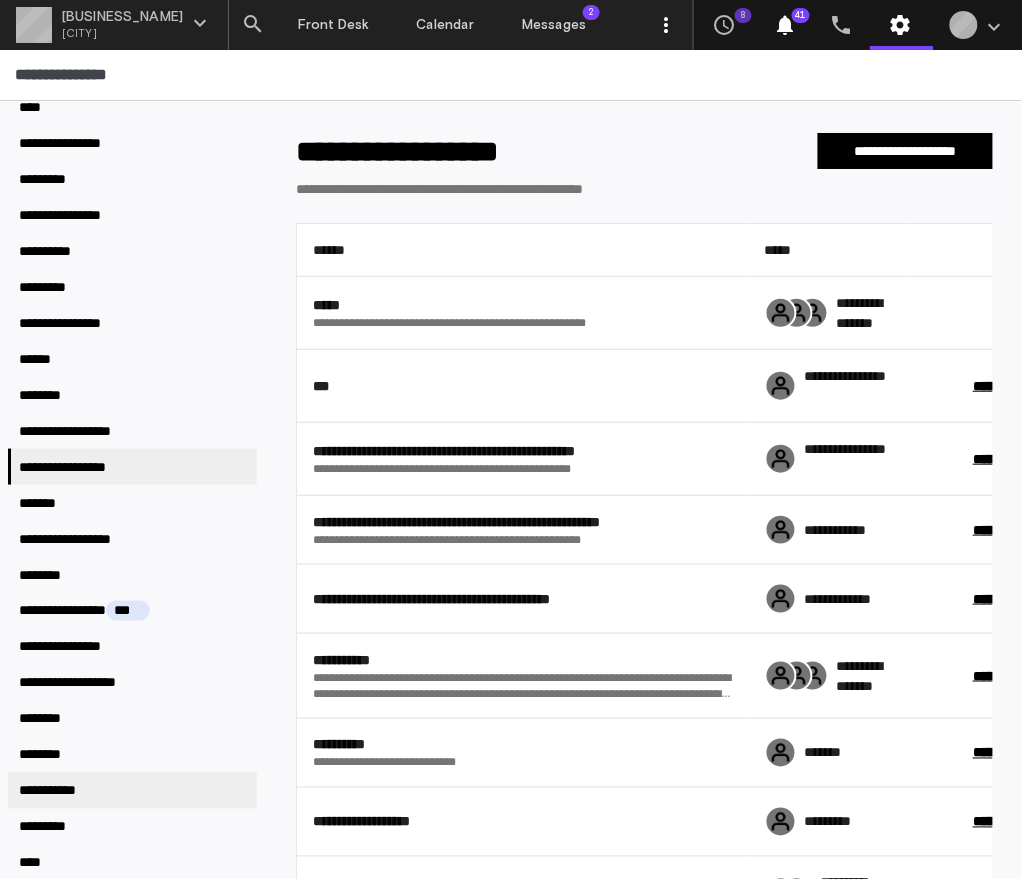 click on "**********" at bounding box center (132, 791) 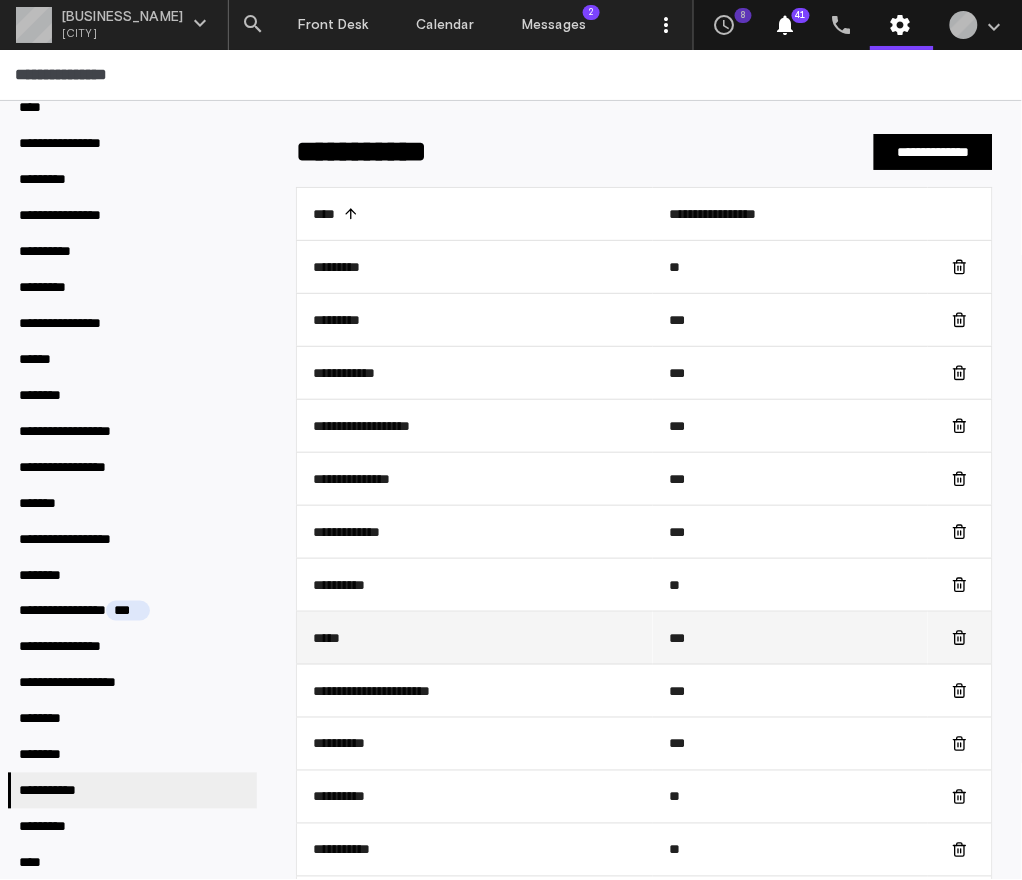 click on "*****" at bounding box center (475, 637) 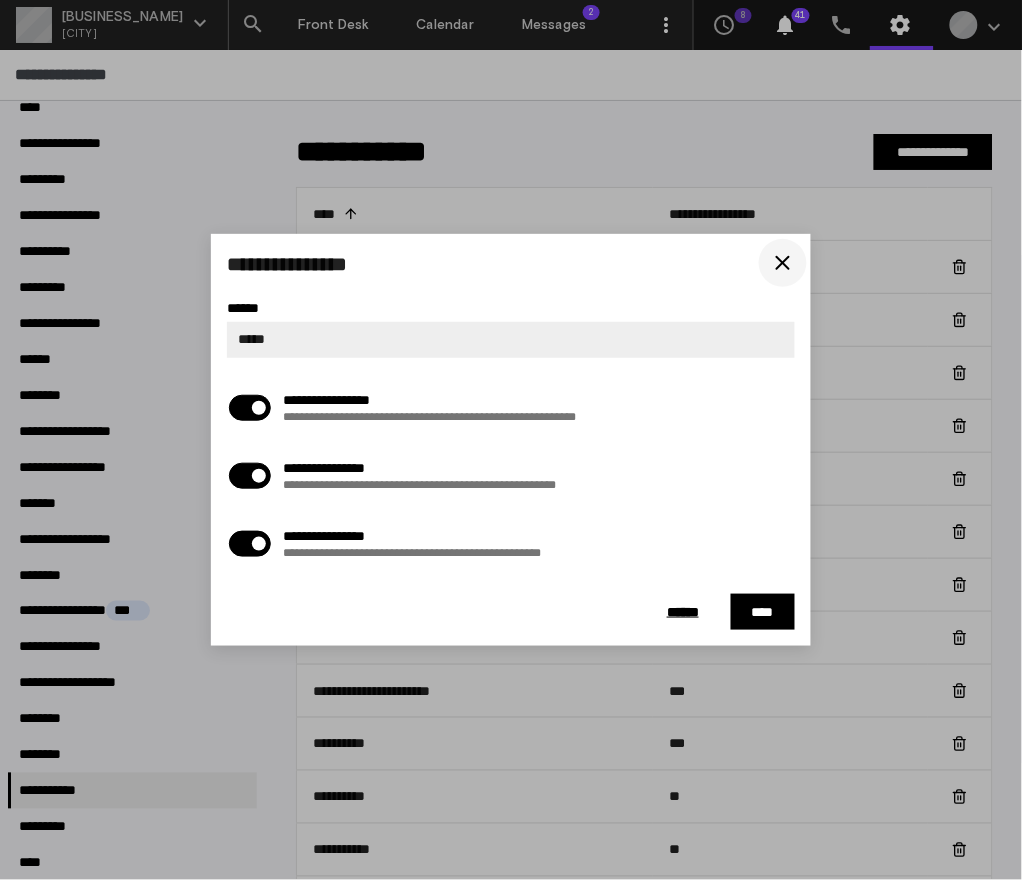 click 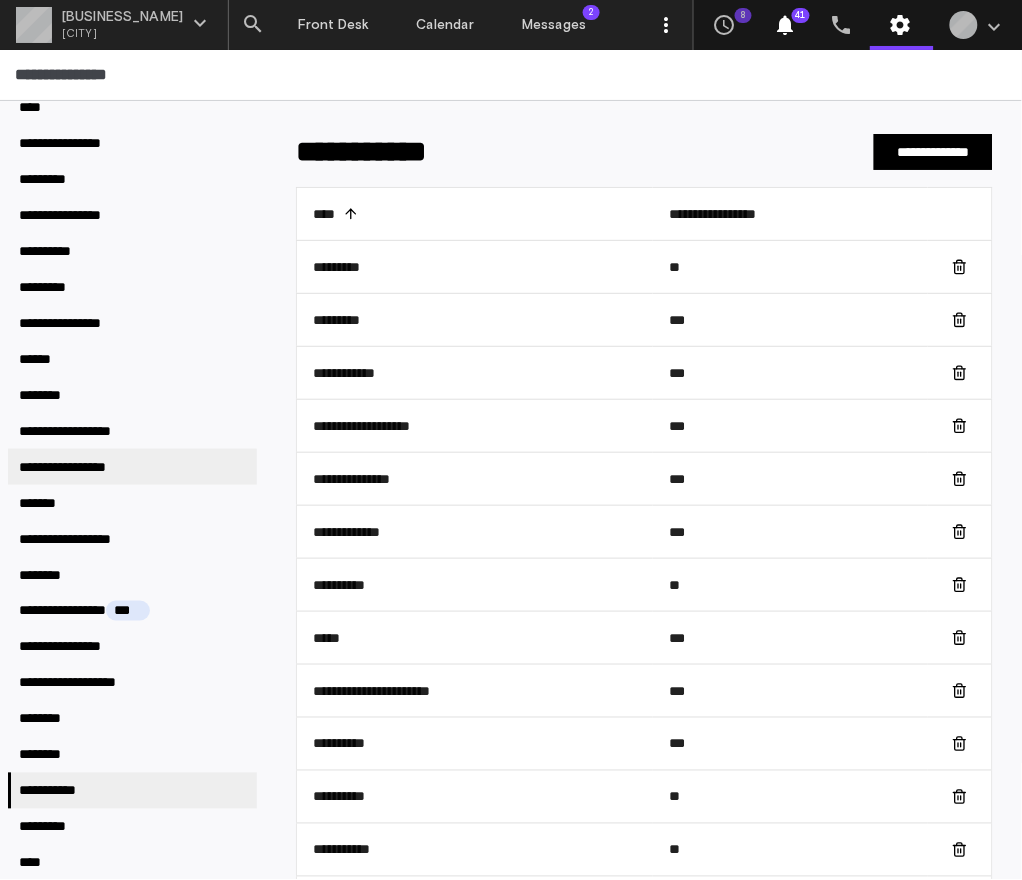 click on "**********" at bounding box center [132, 467] 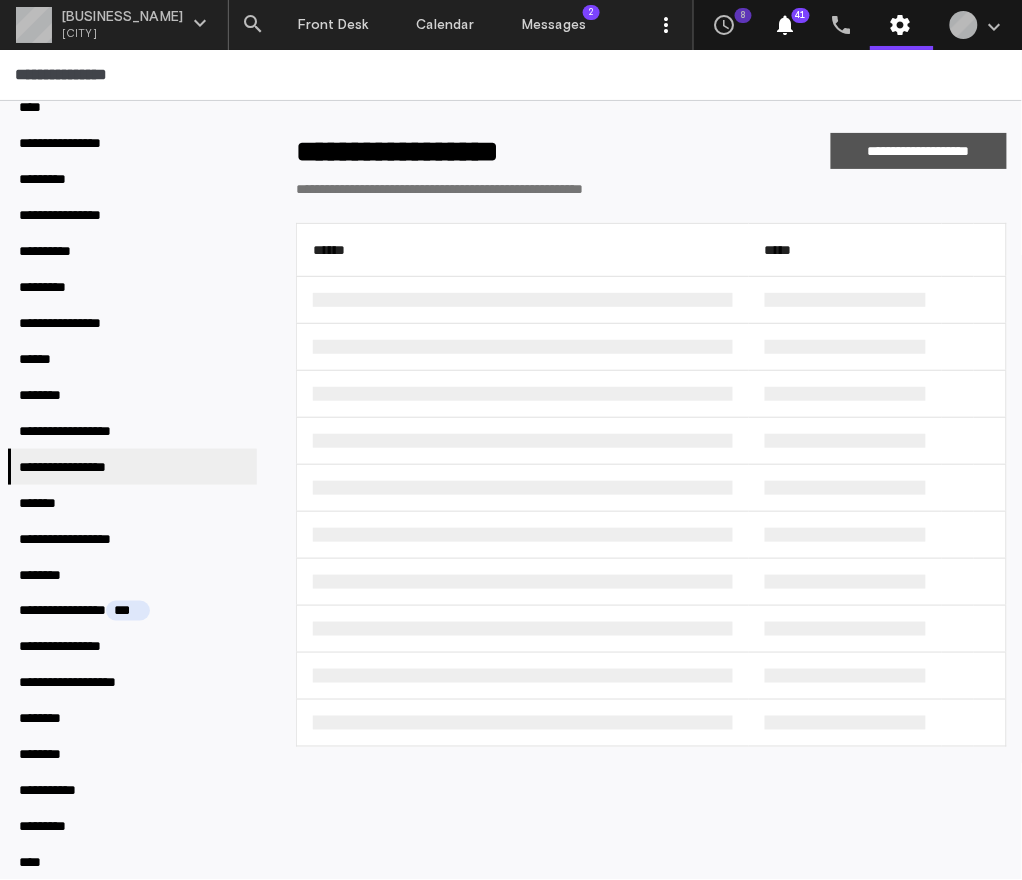 click on "**********" at bounding box center (918, 151) 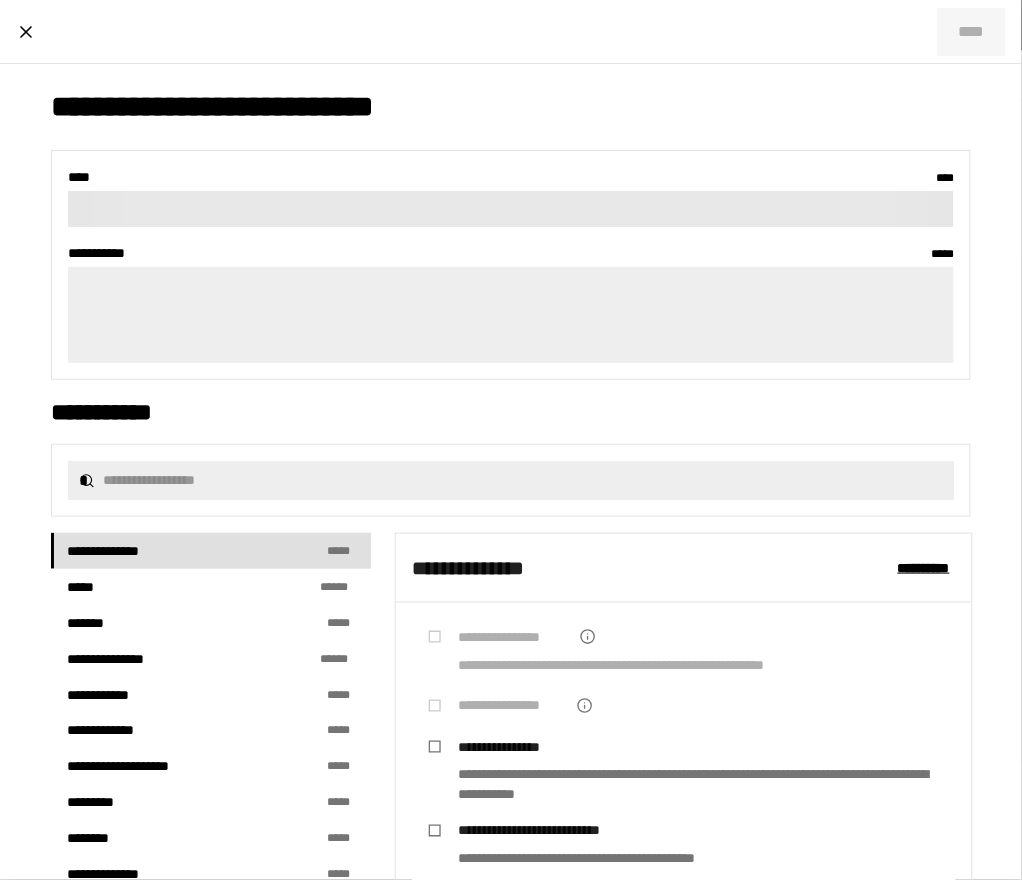 click at bounding box center [511, 209] 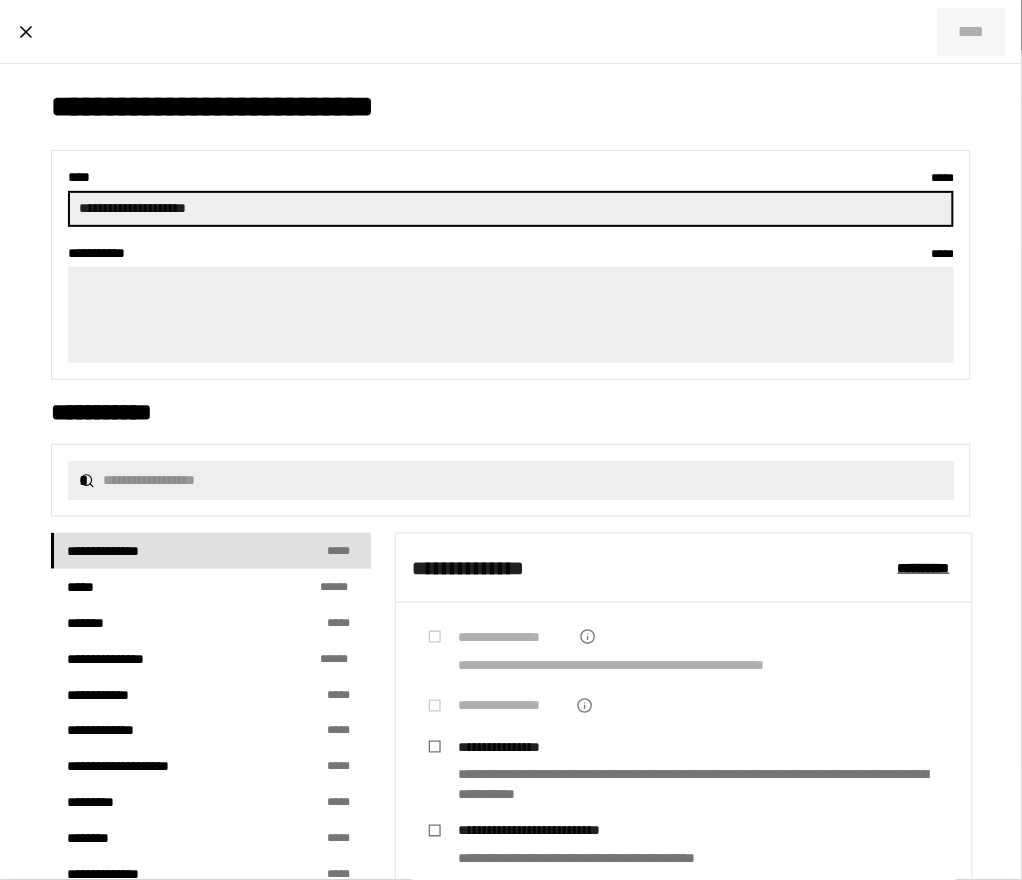 type on "**********" 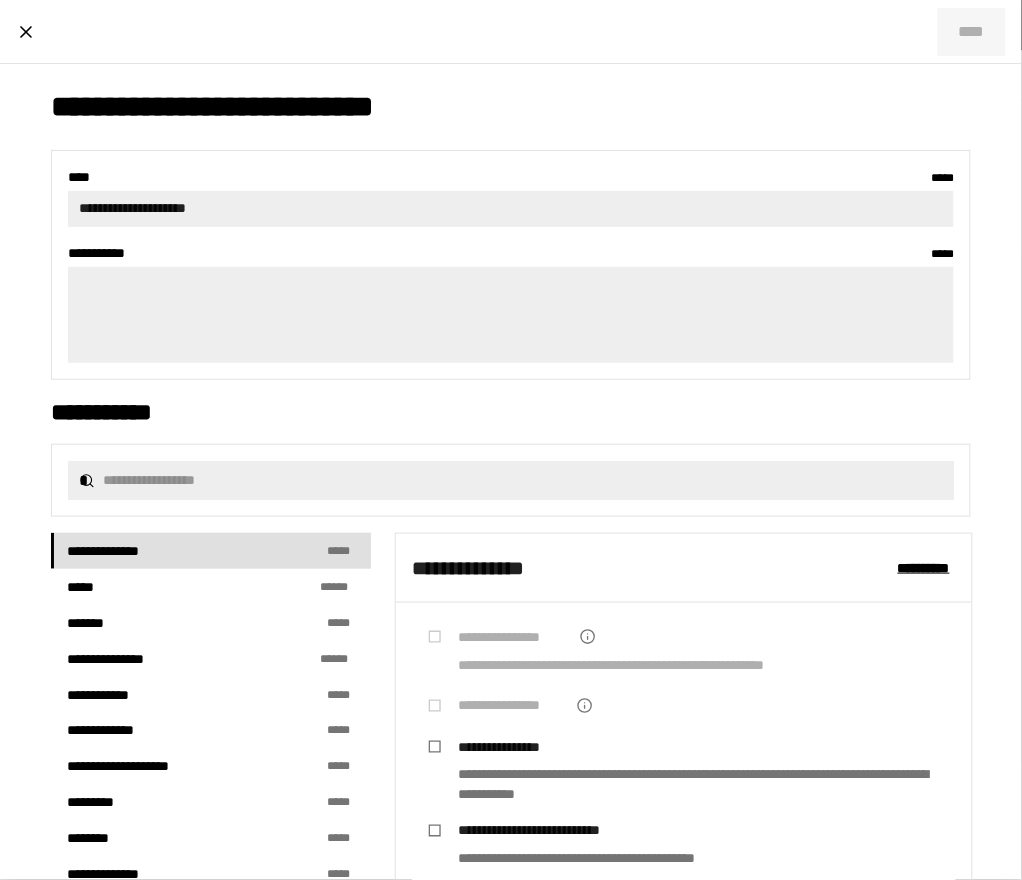 click on "**********" at bounding box center [511, 412] 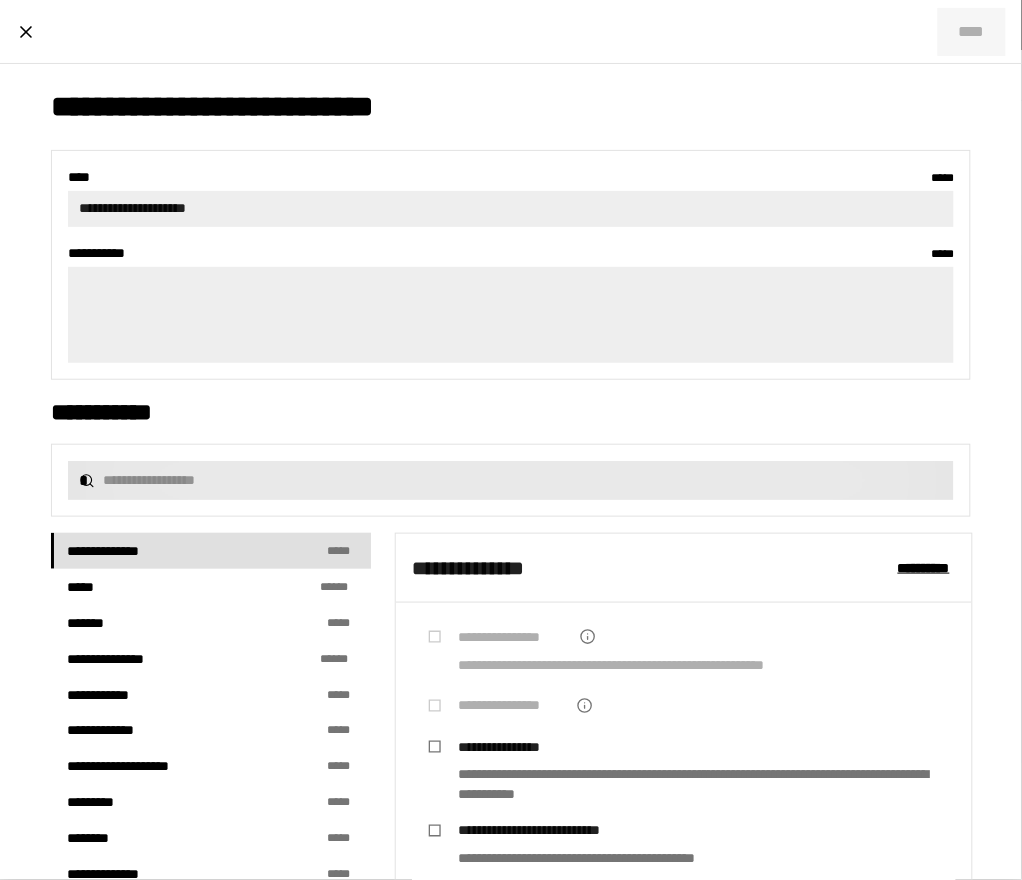 click on "*" at bounding box center [511, 480] 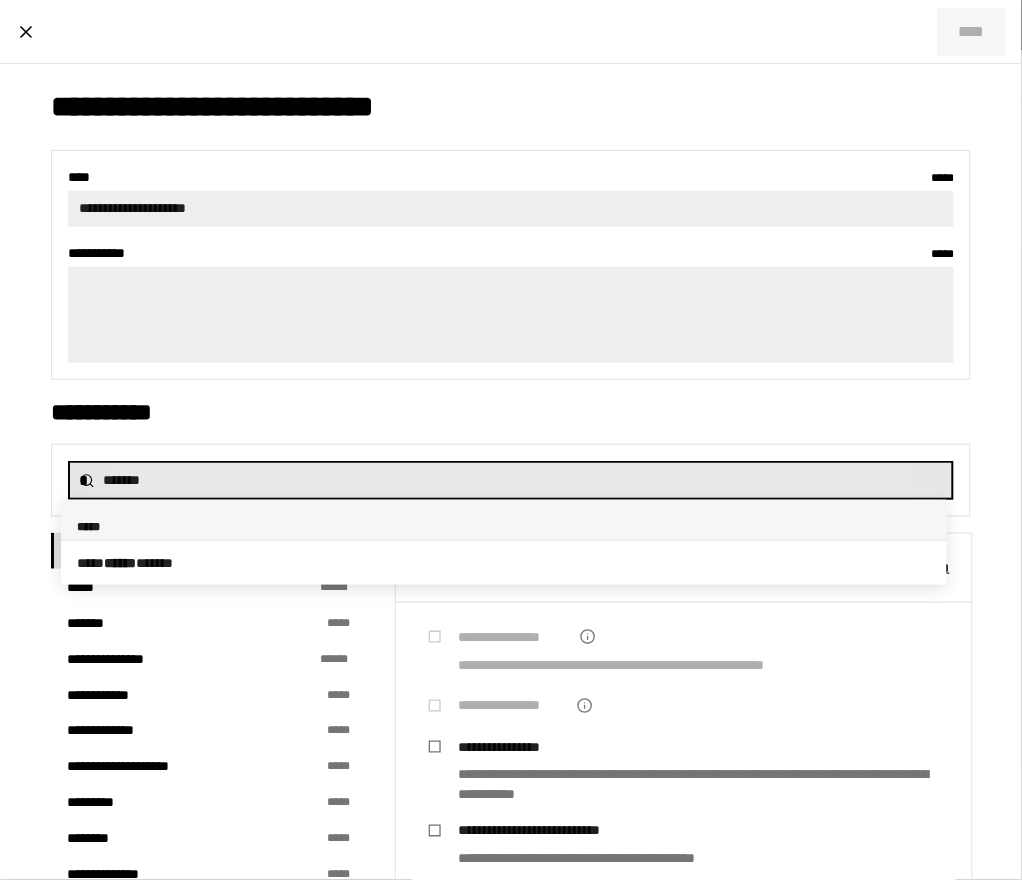 type on "********" 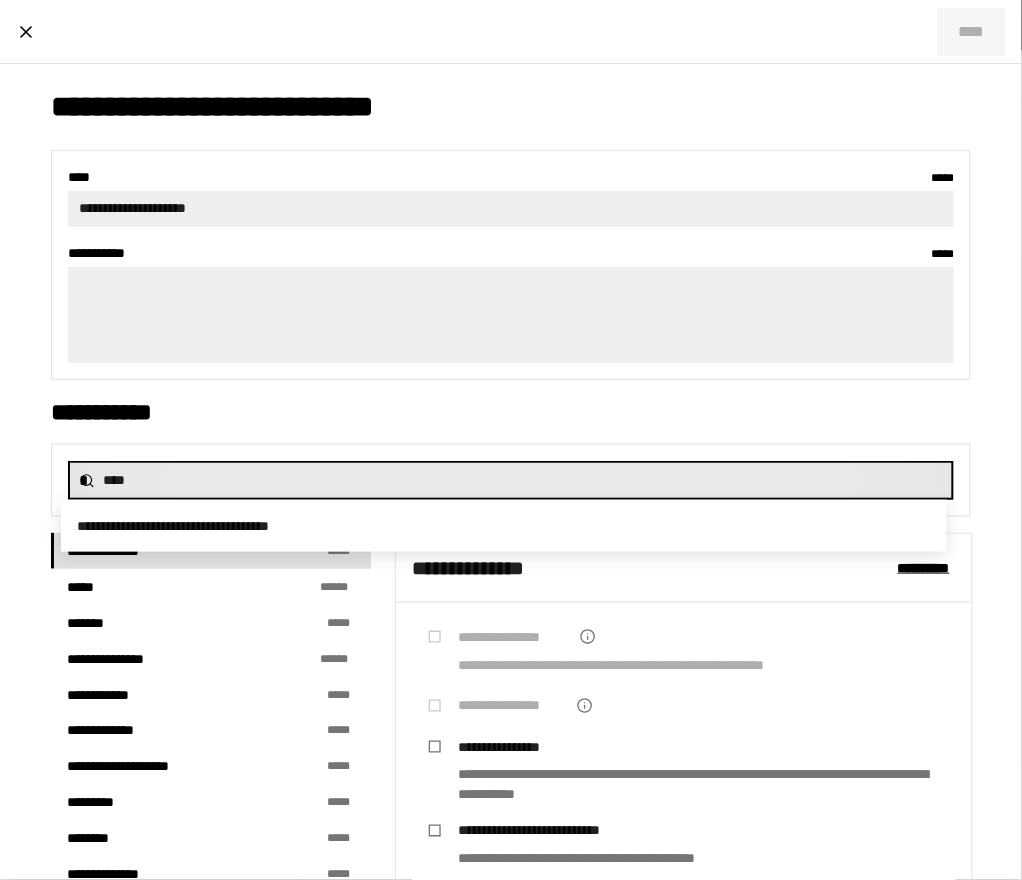 type on "*****" 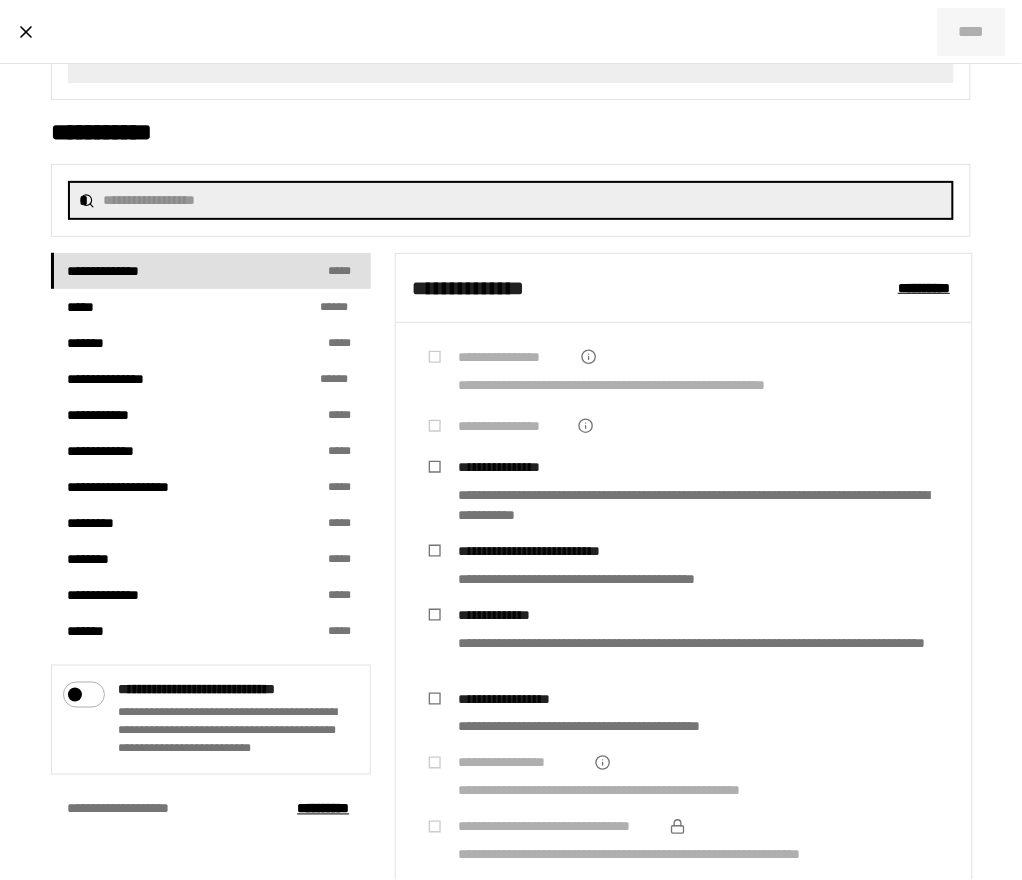 scroll, scrollTop: 393, scrollLeft: 0, axis: vertical 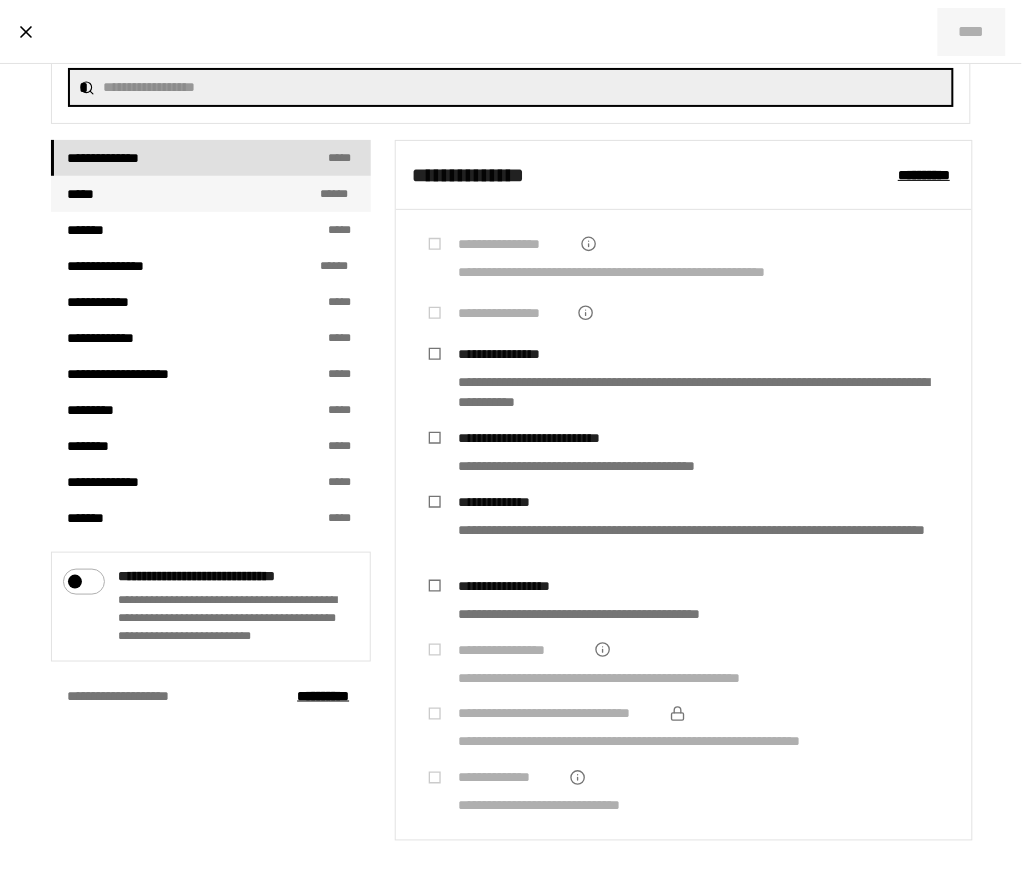 click on "***** * * **" at bounding box center [211, 194] 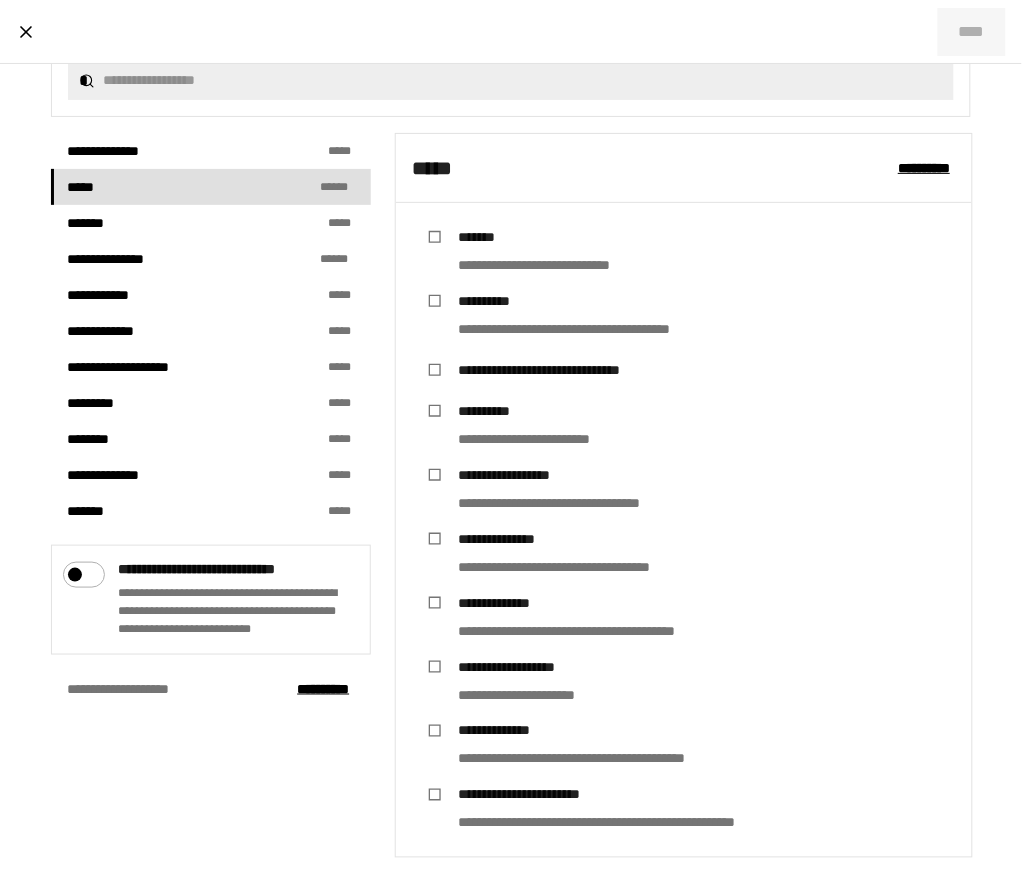 scroll, scrollTop: 404, scrollLeft: 0, axis: vertical 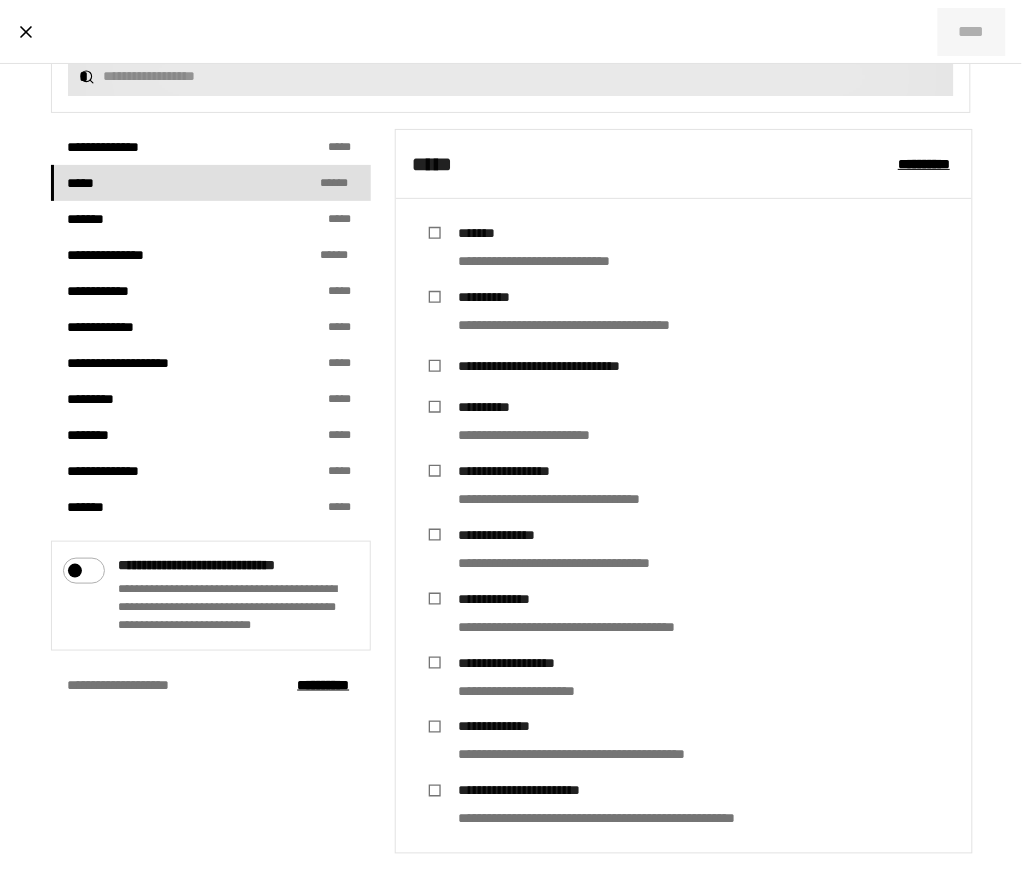 click on "*" at bounding box center (511, 76) 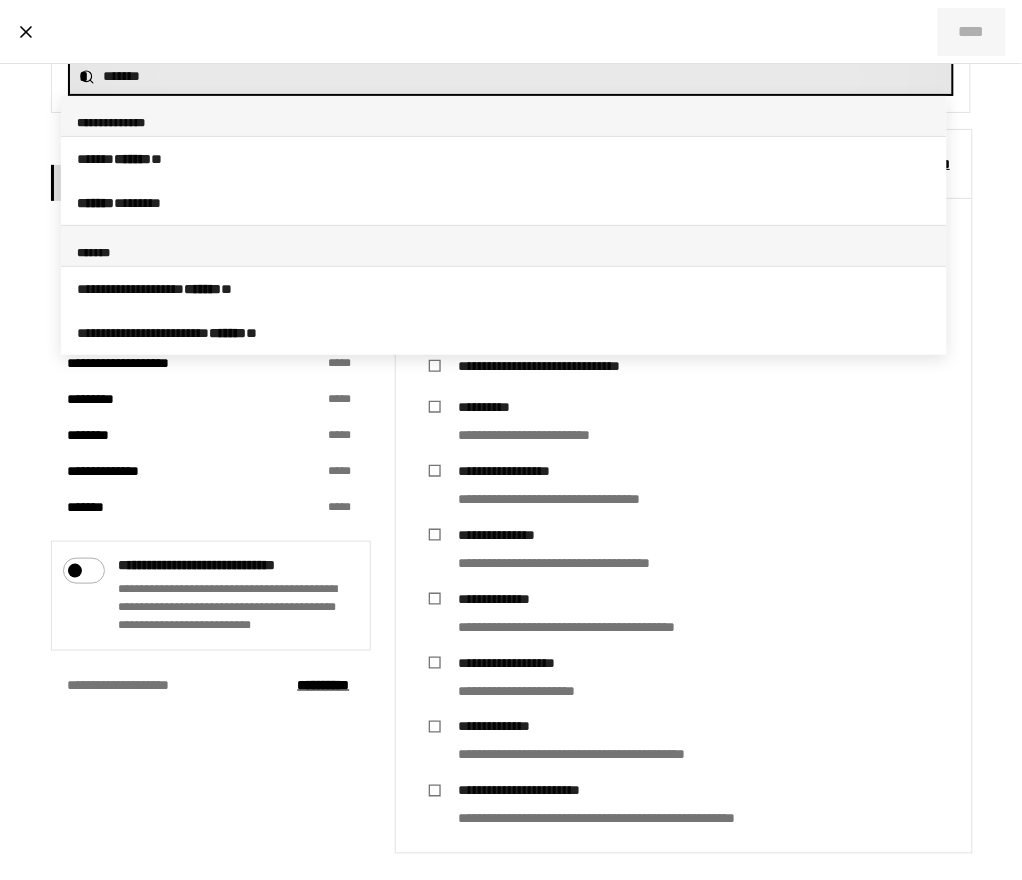 type on "********" 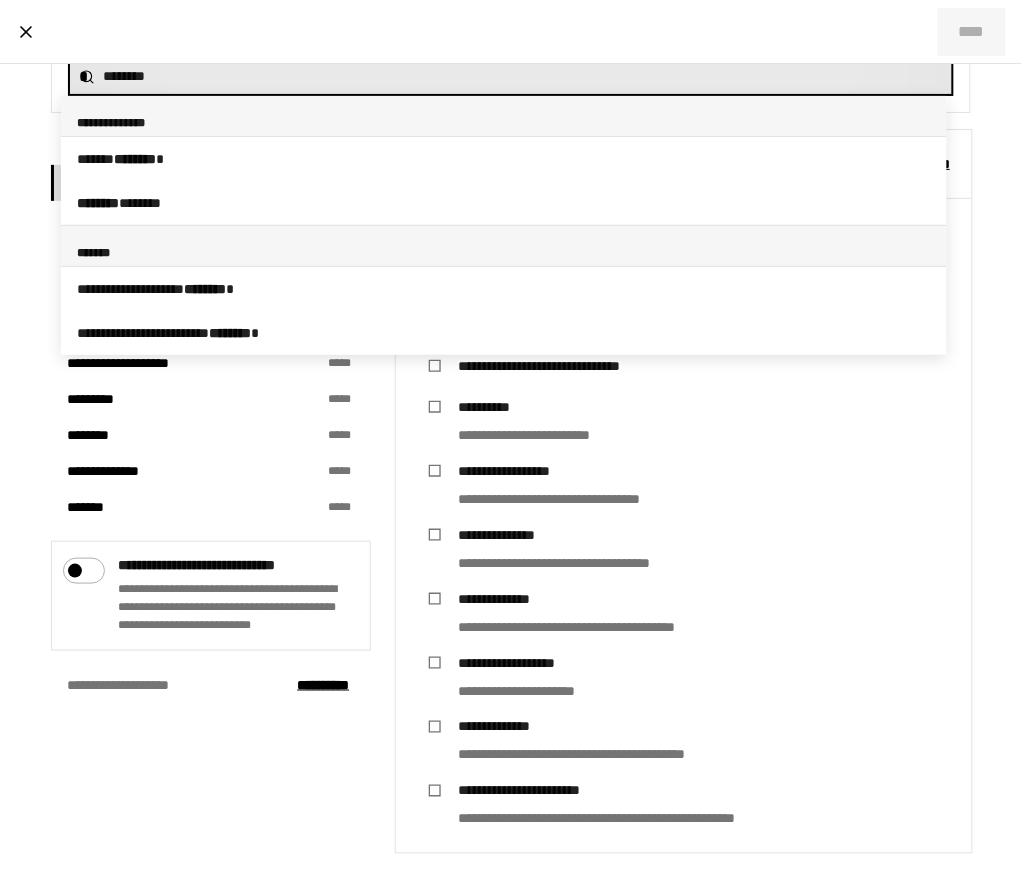 type 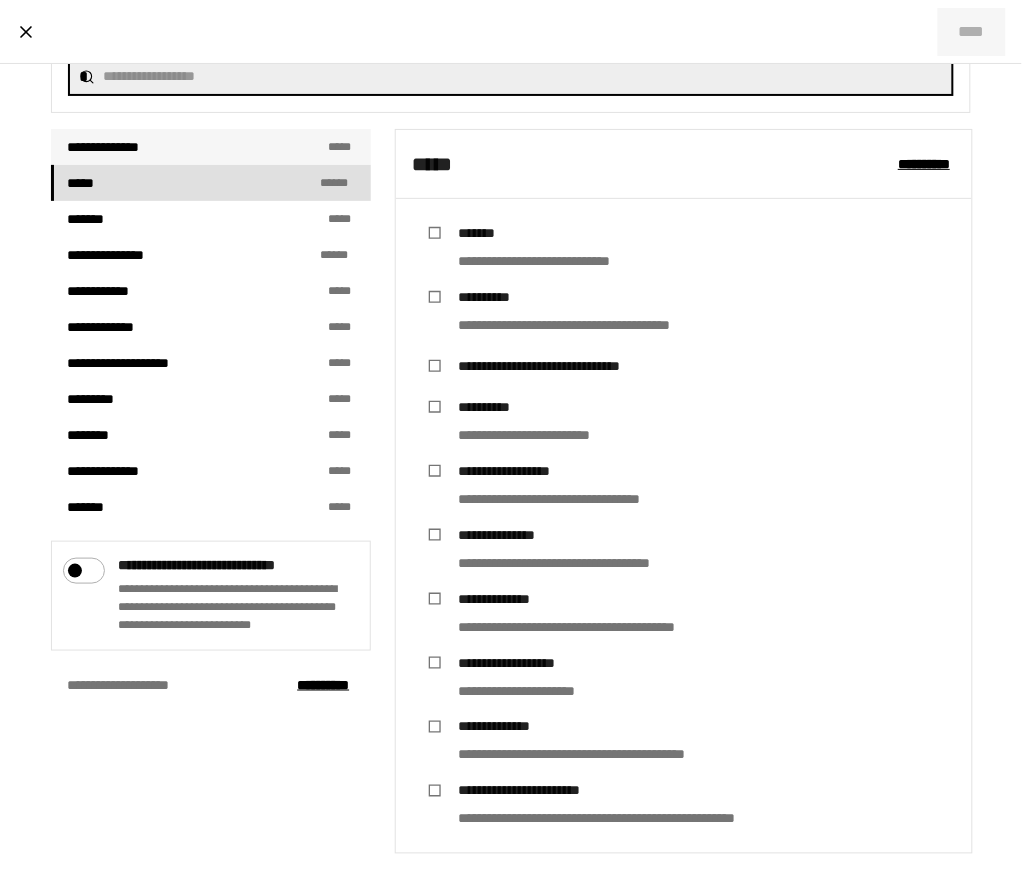 click on "**********" at bounding box center [211, 147] 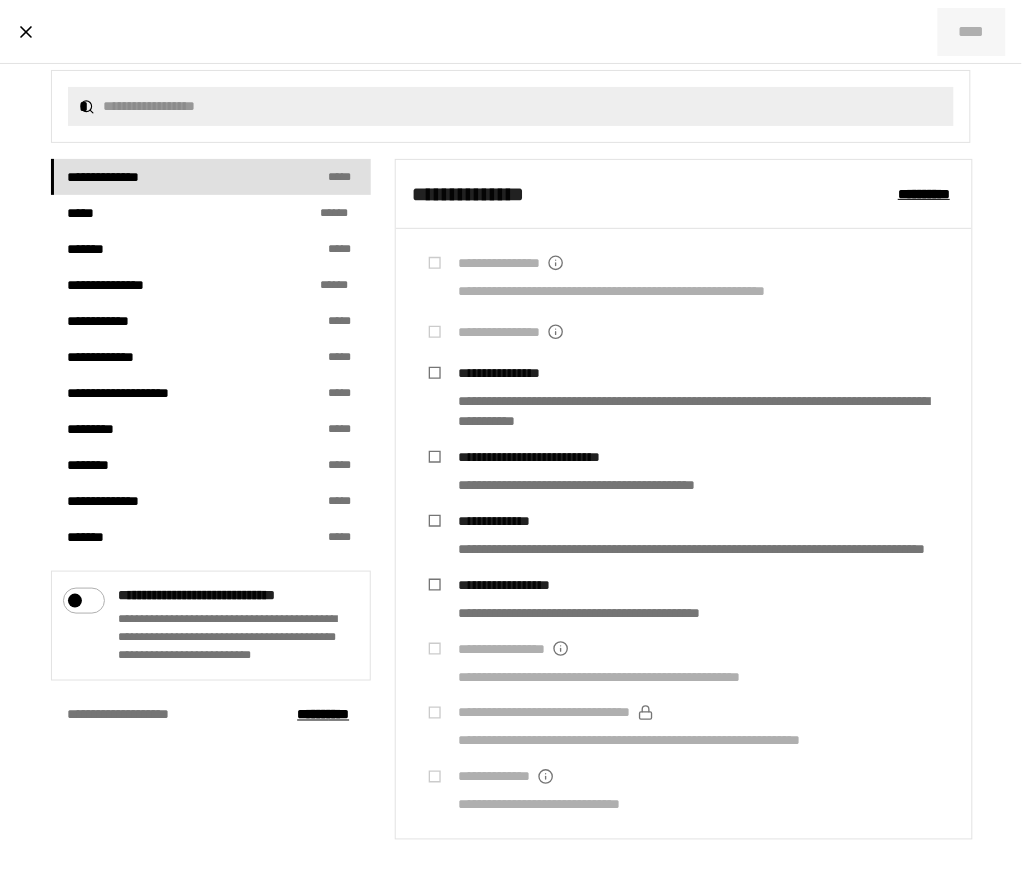 scroll, scrollTop: 393, scrollLeft: 0, axis: vertical 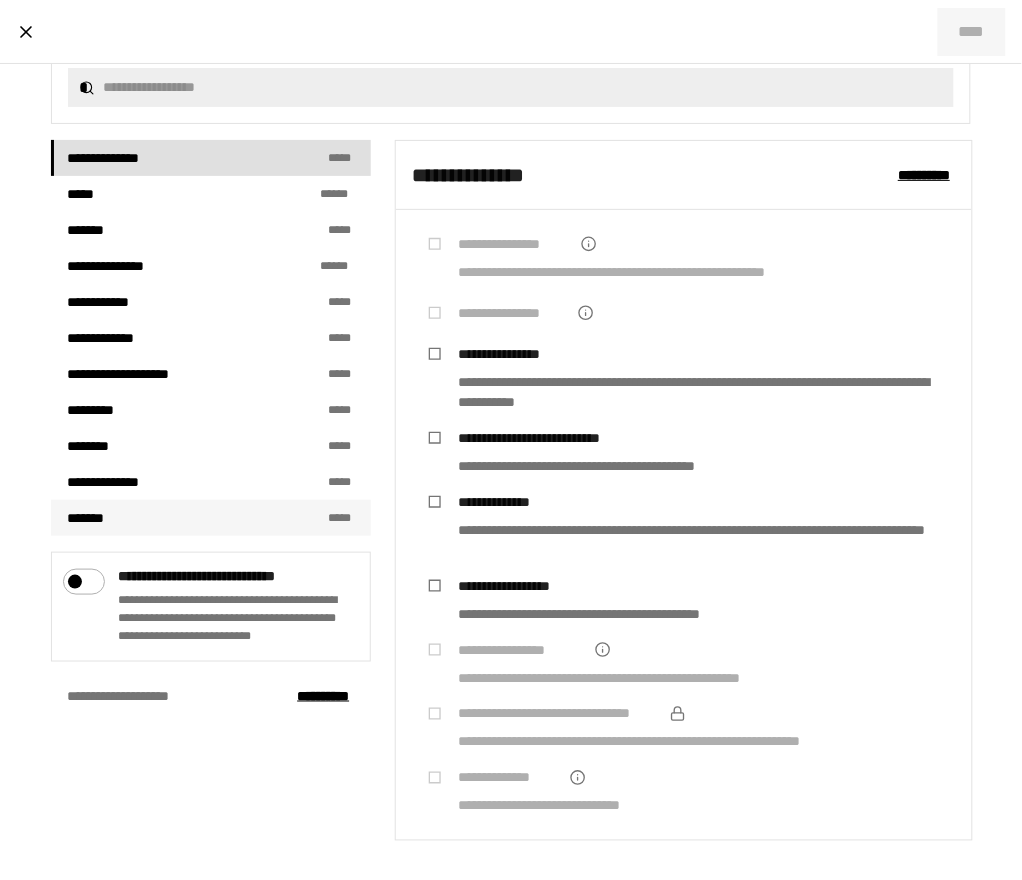 click on "******* * * *" at bounding box center [211, 518] 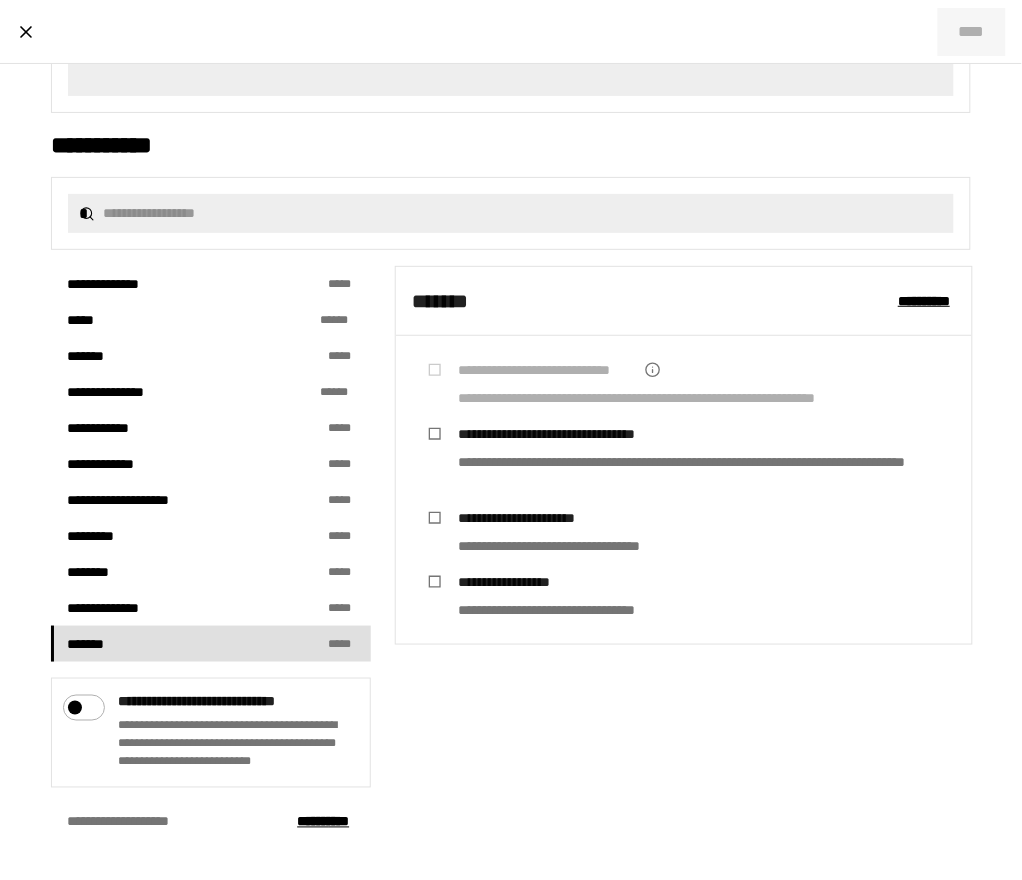 scroll, scrollTop: 266, scrollLeft: 0, axis: vertical 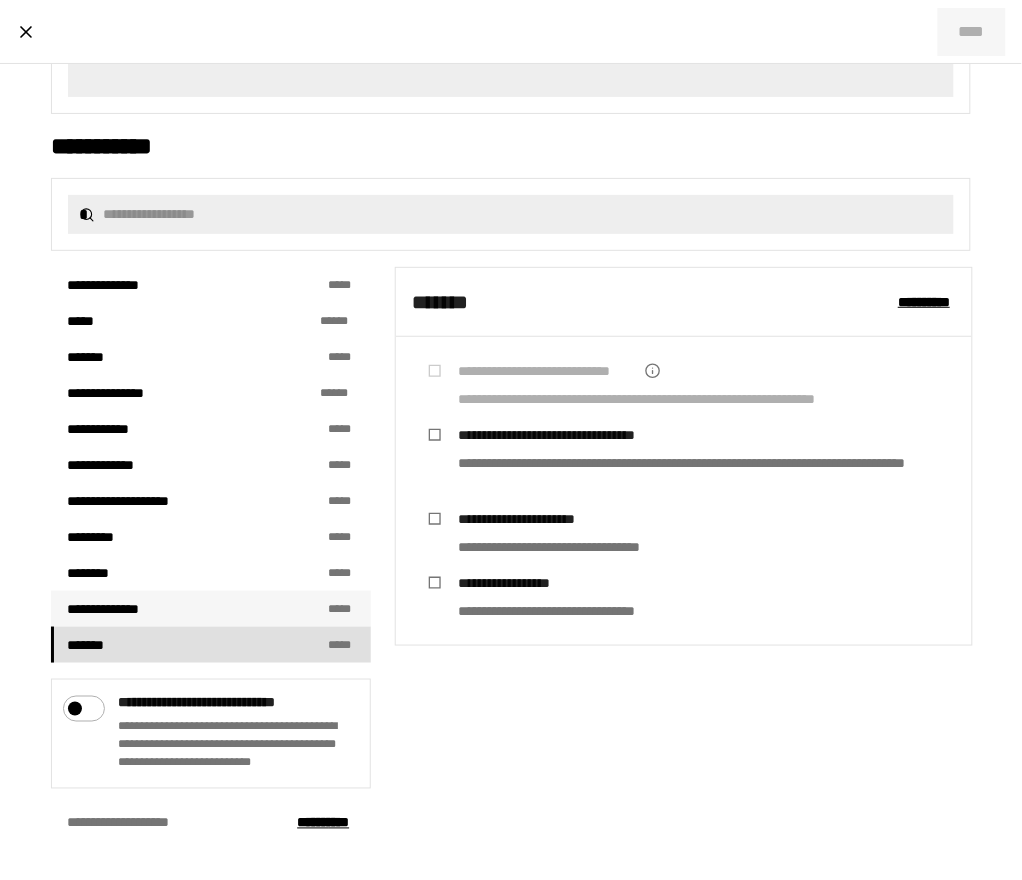 click on "**********" at bounding box center [211, 609] 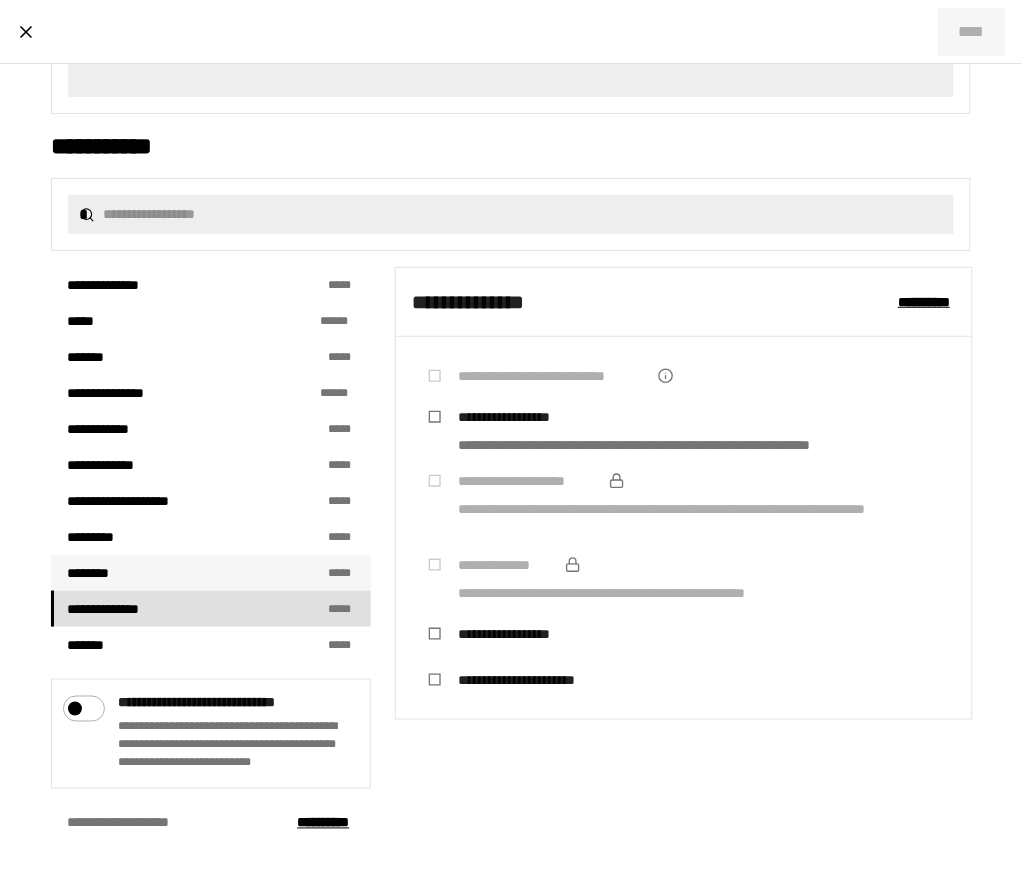 click on "******** * * *" at bounding box center [211, 573] 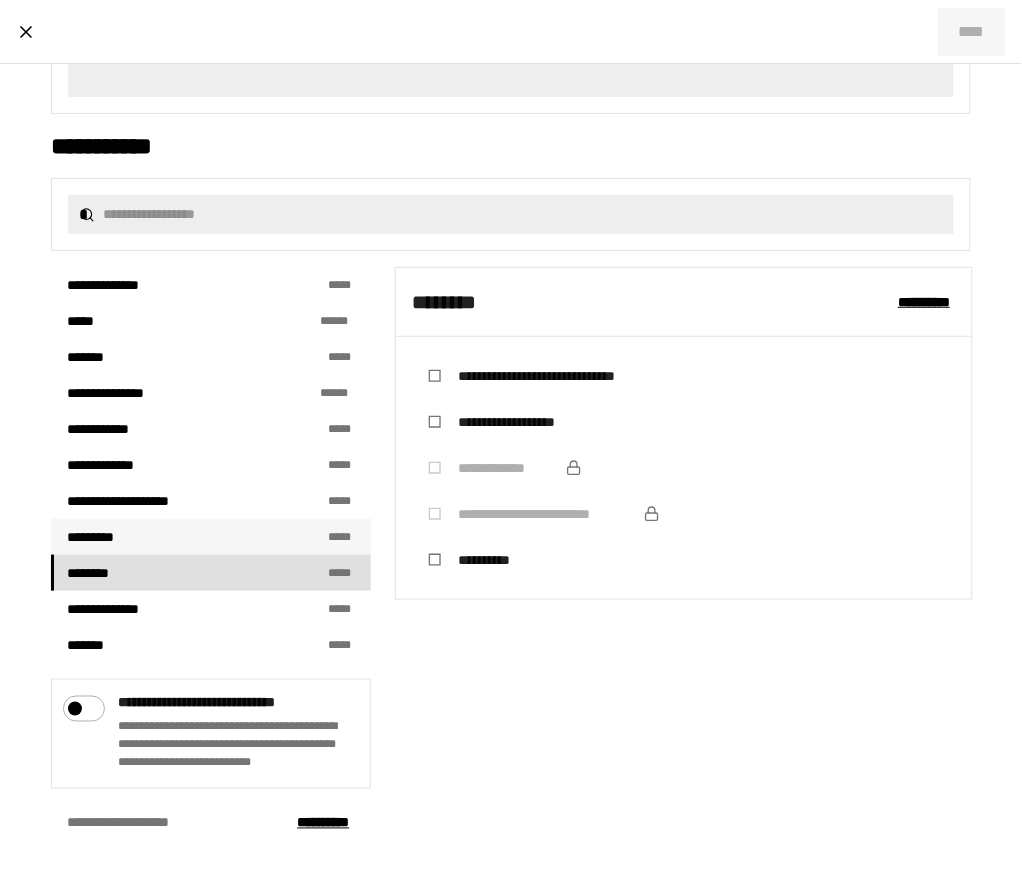 click on "********* * * *" at bounding box center [211, 537] 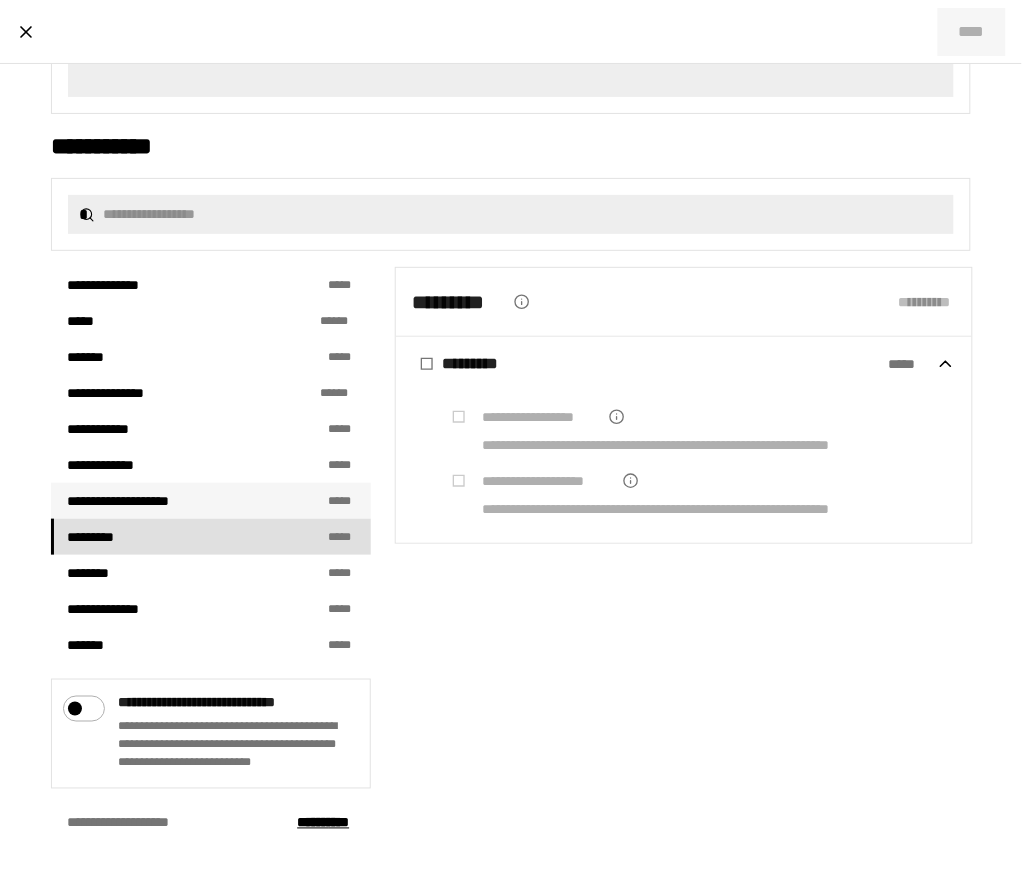 click on "**********" at bounding box center [211, 501] 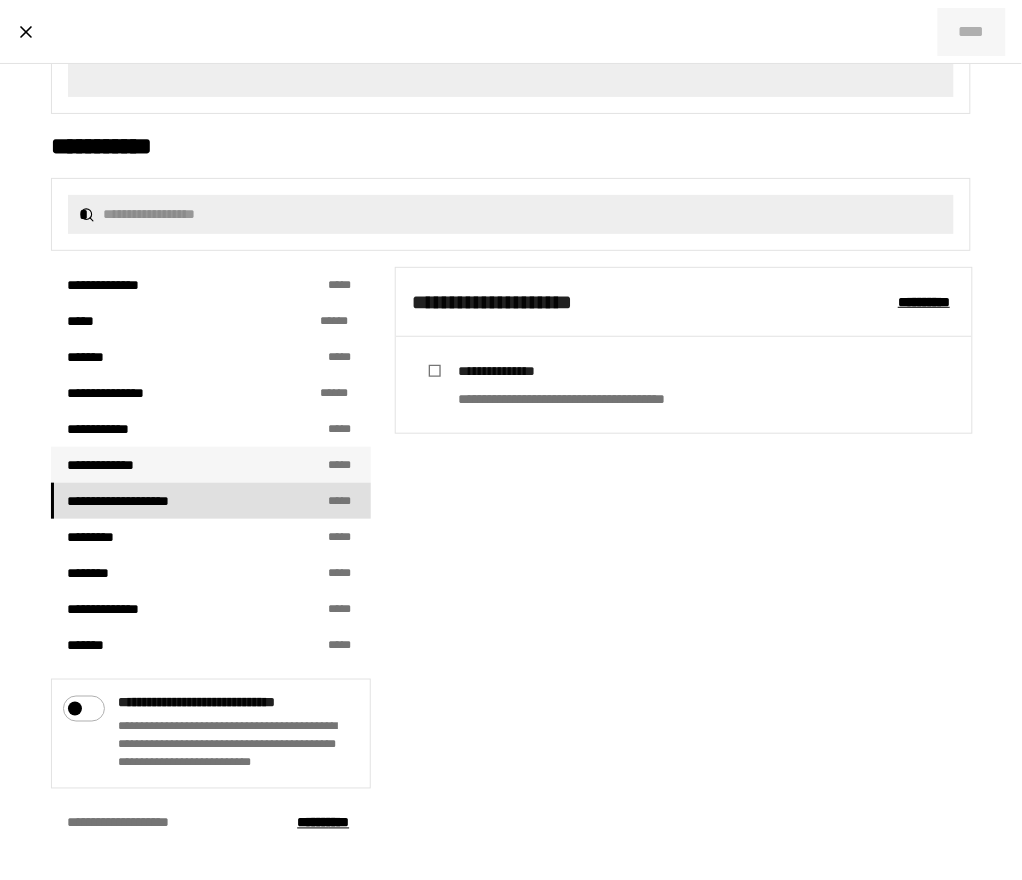 click on "**********" at bounding box center [211, 465] 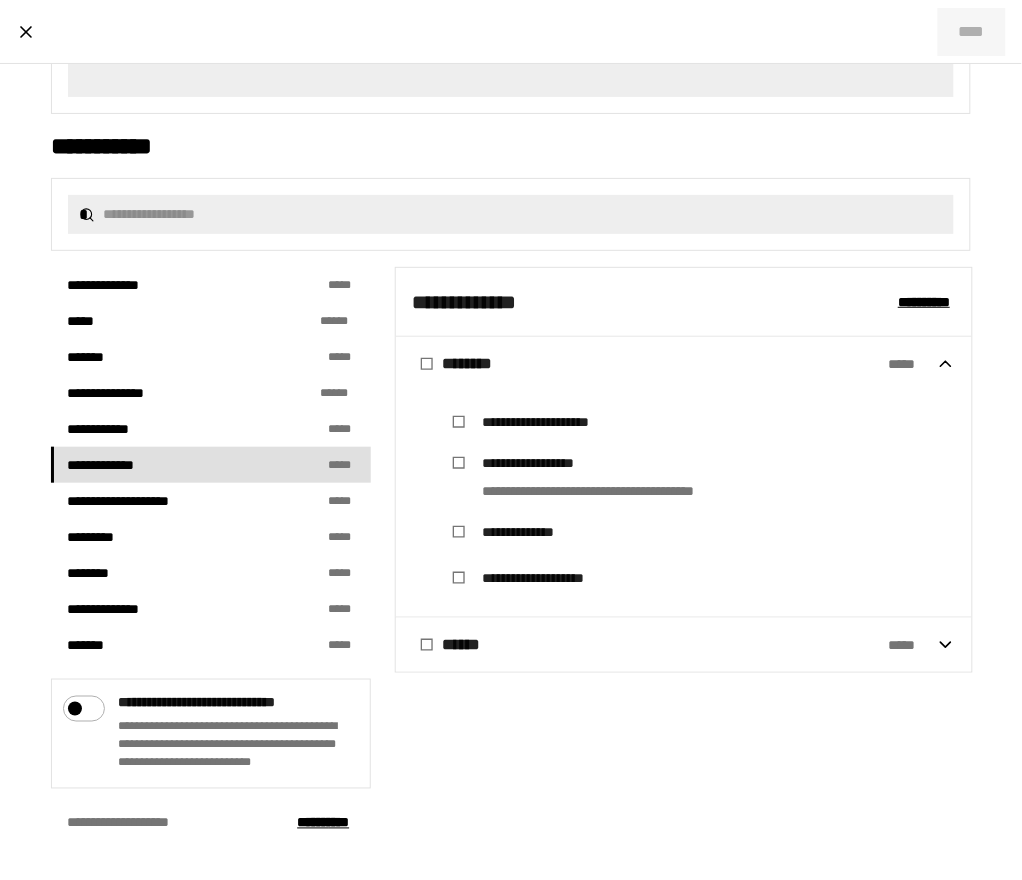 click 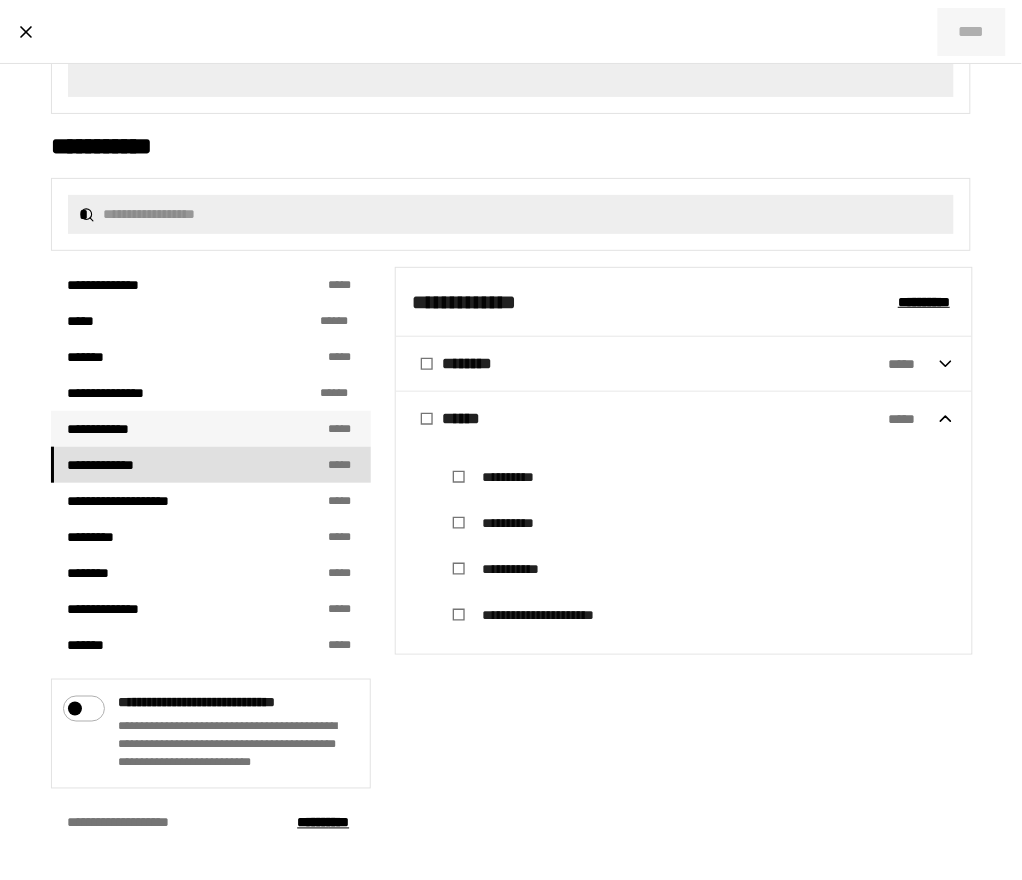 click on "**********" at bounding box center [211, 429] 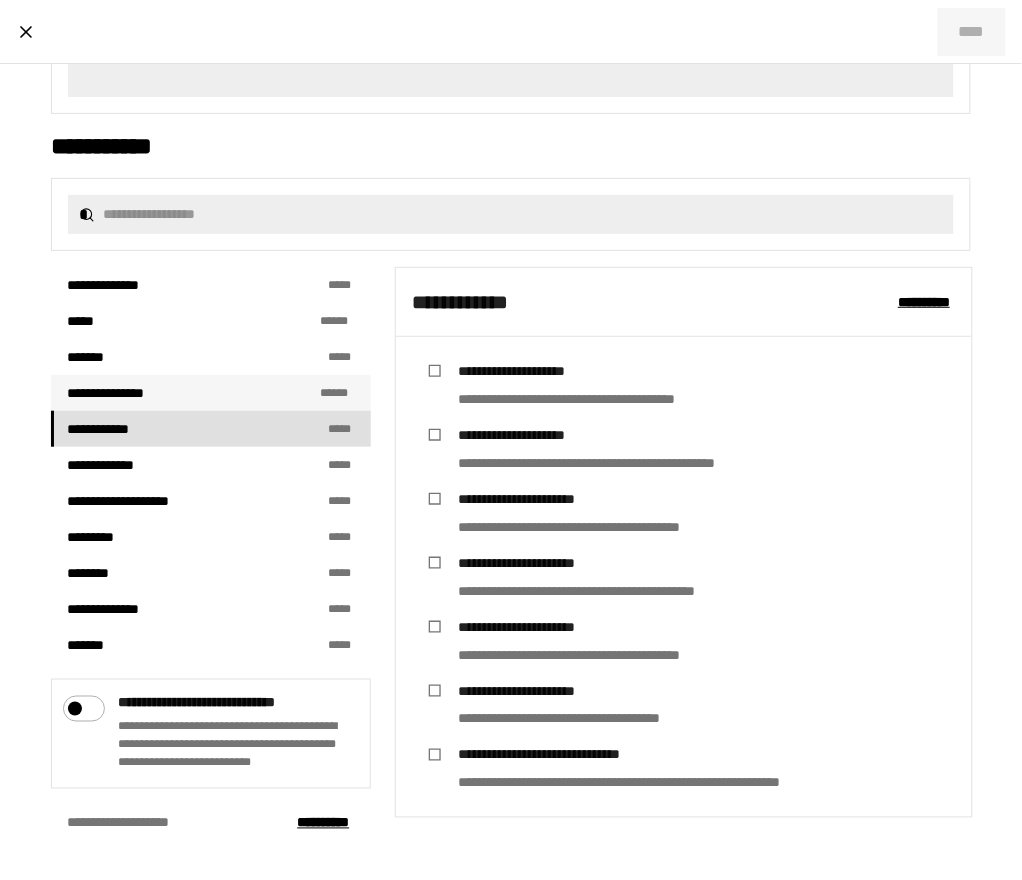 click on "**********" at bounding box center [211, 393] 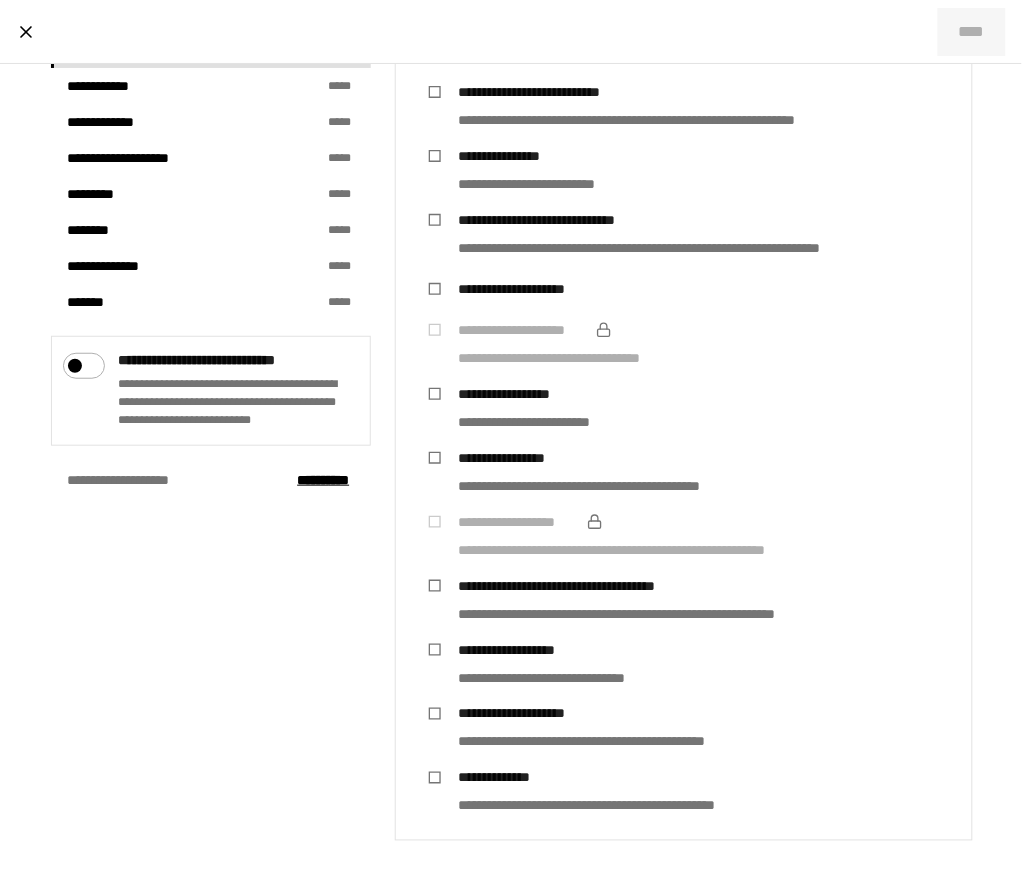 scroll, scrollTop: 0, scrollLeft: 0, axis: both 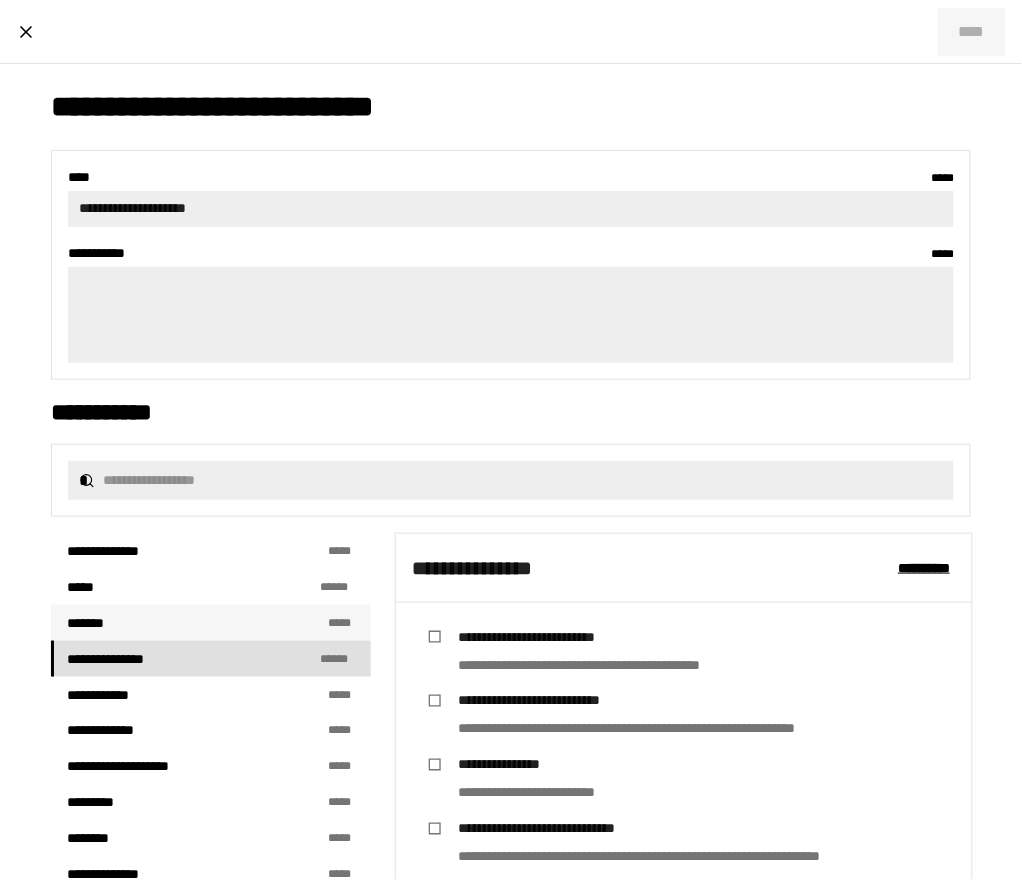 click on "******* * * *" at bounding box center (211, 623) 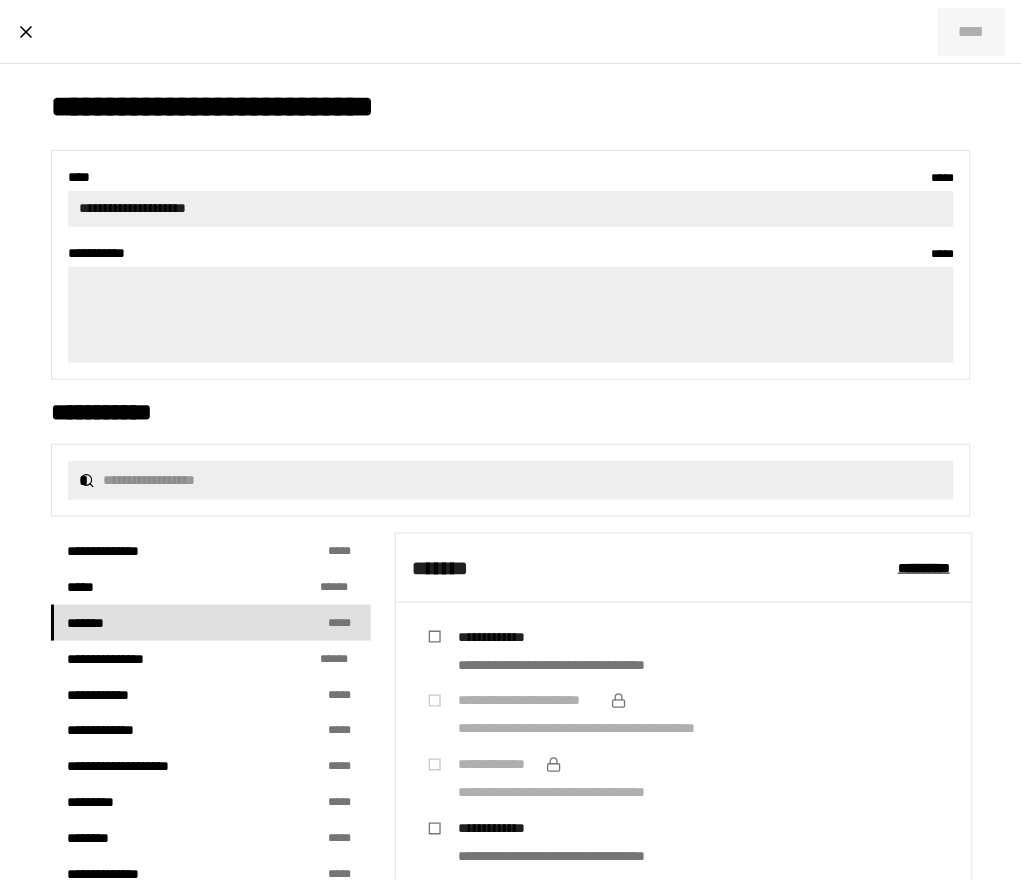 scroll, scrollTop: 266, scrollLeft: 0, axis: vertical 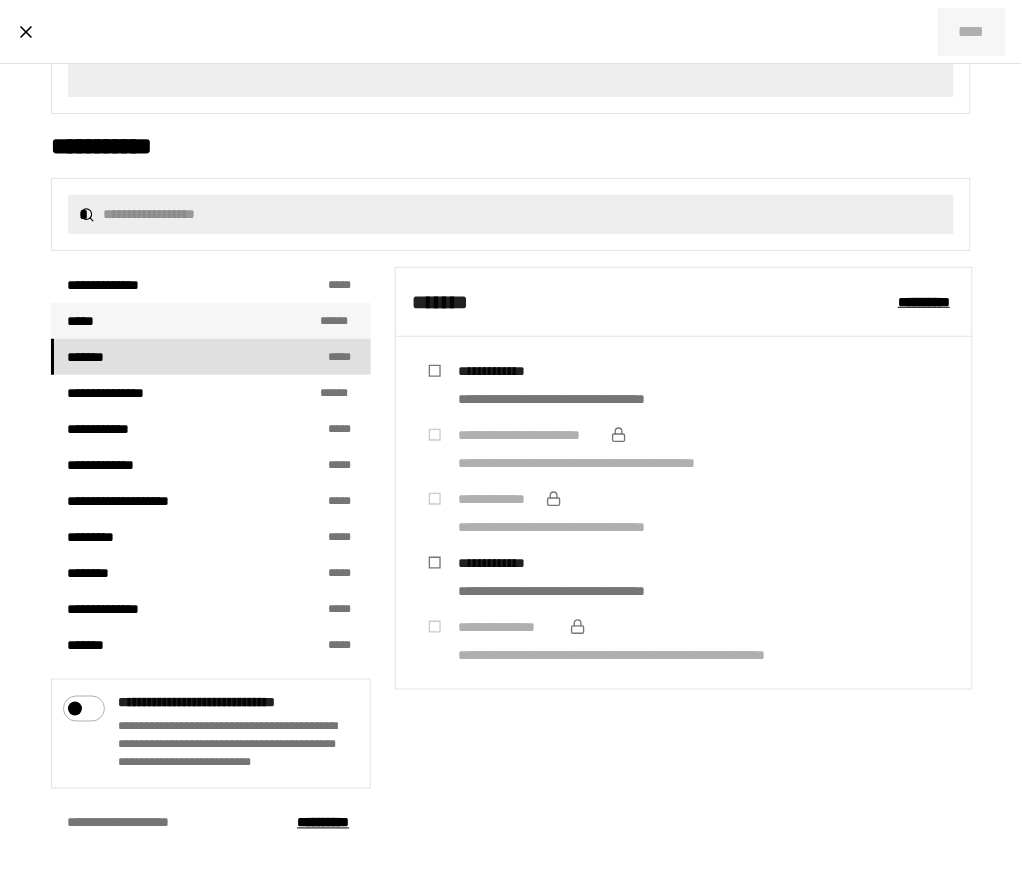 click on "***** * * **" at bounding box center [211, 321] 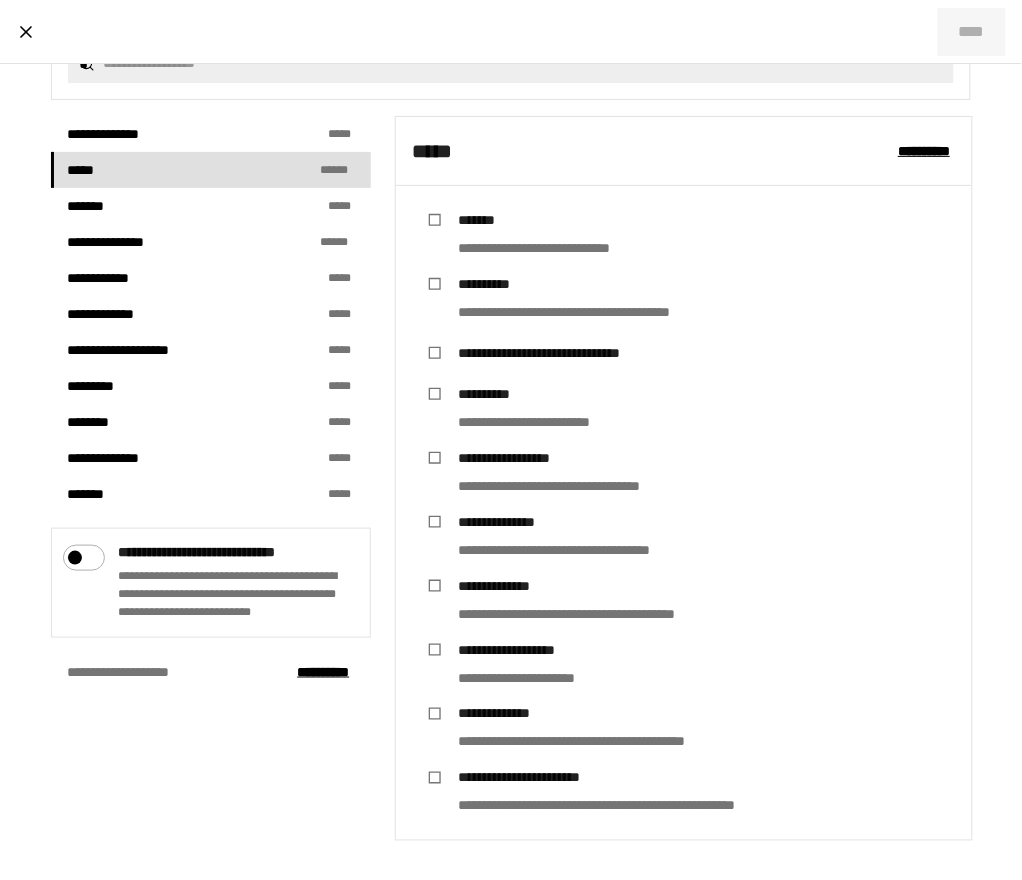 scroll, scrollTop: 292, scrollLeft: 0, axis: vertical 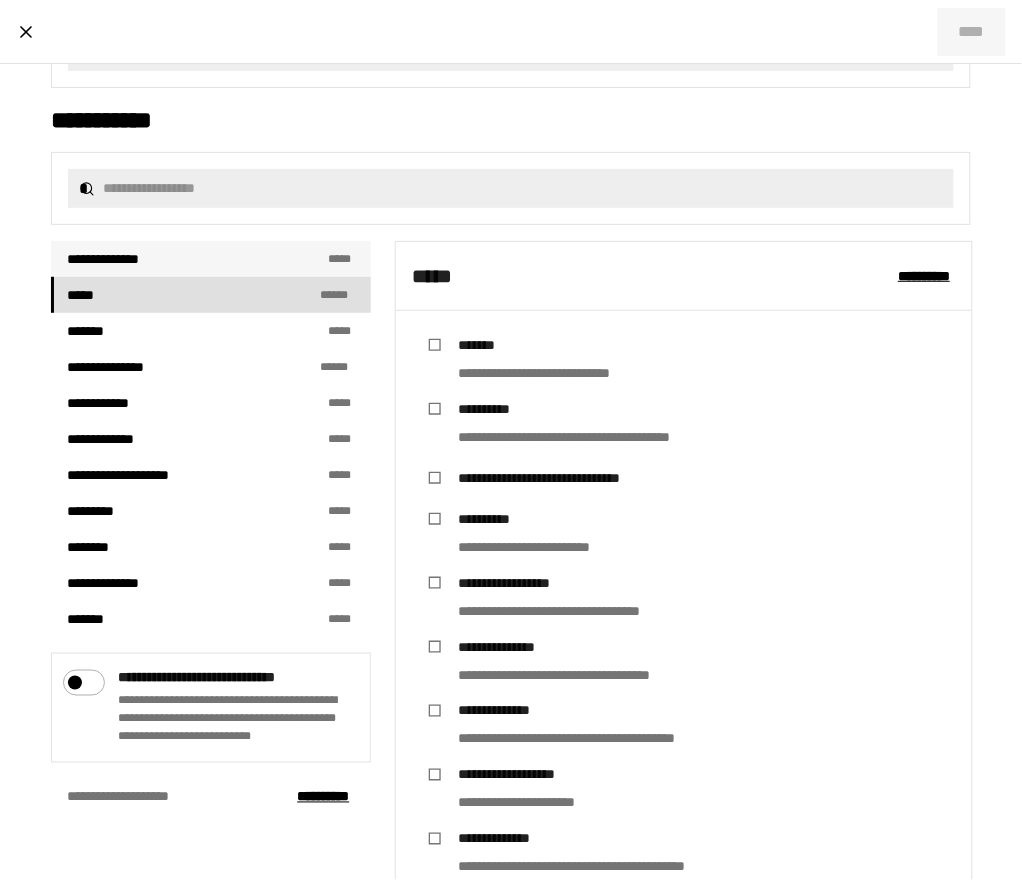 click on "**********" at bounding box center (211, 259) 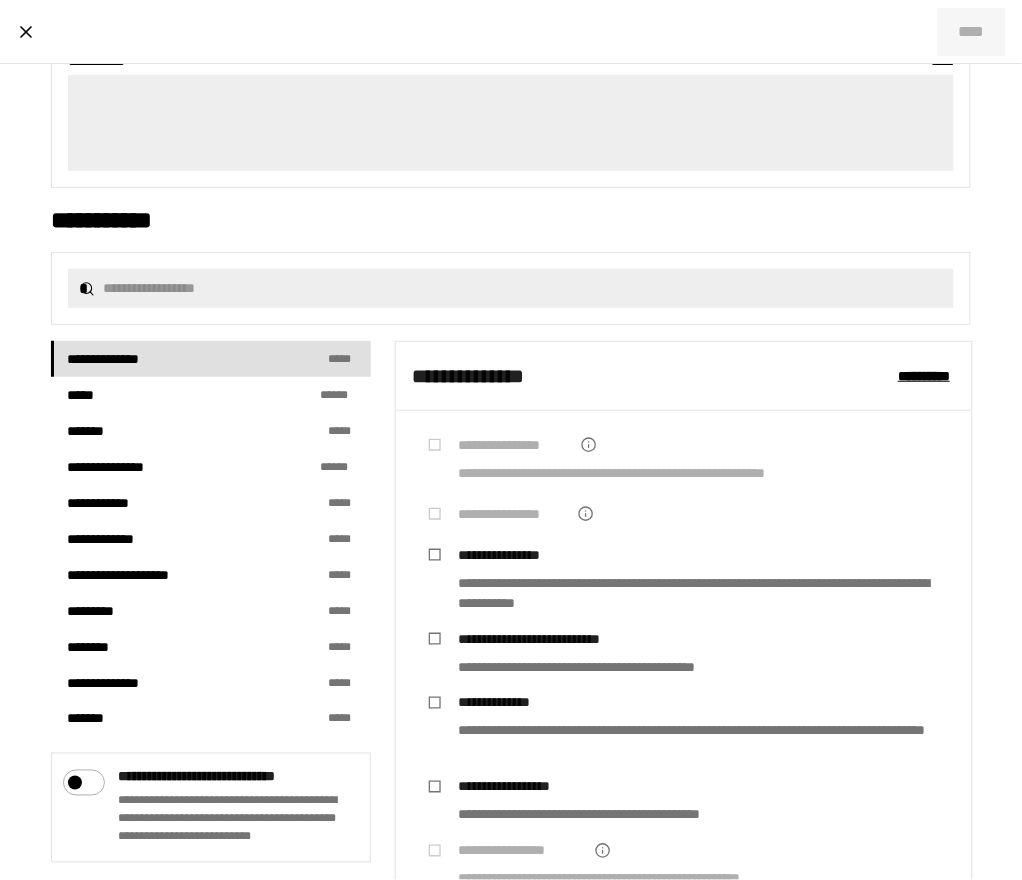 scroll, scrollTop: 0, scrollLeft: 0, axis: both 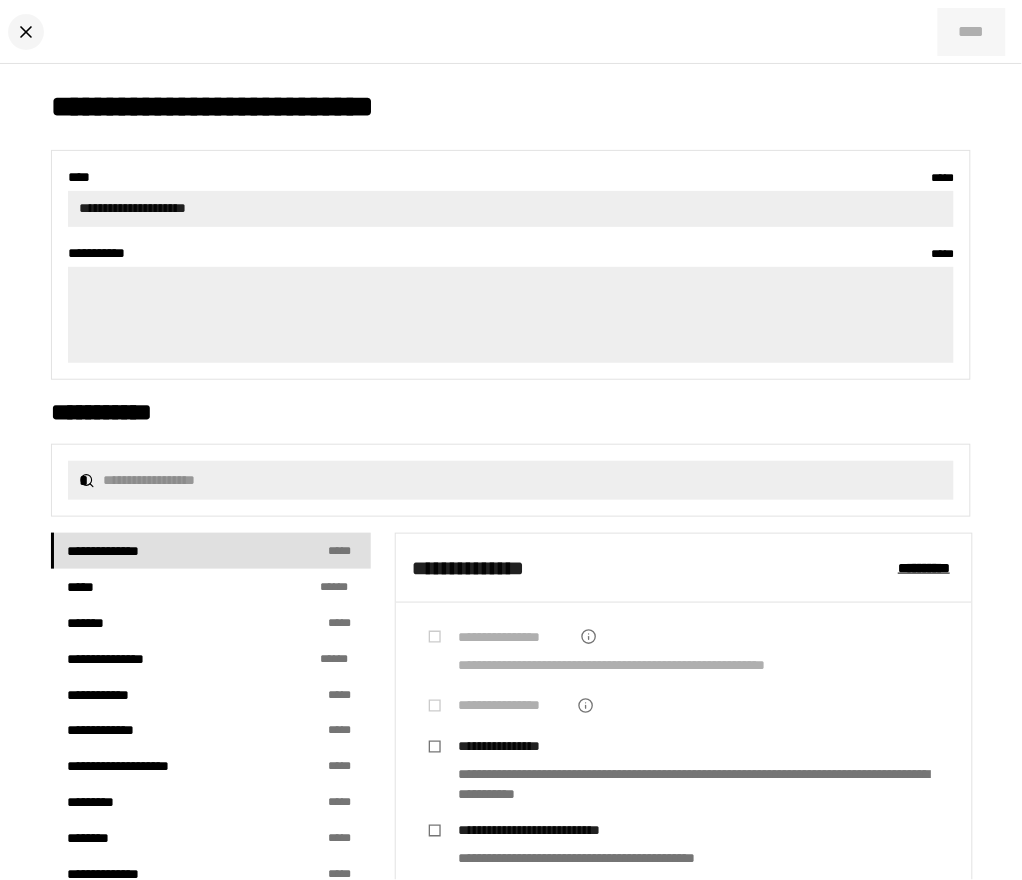 click 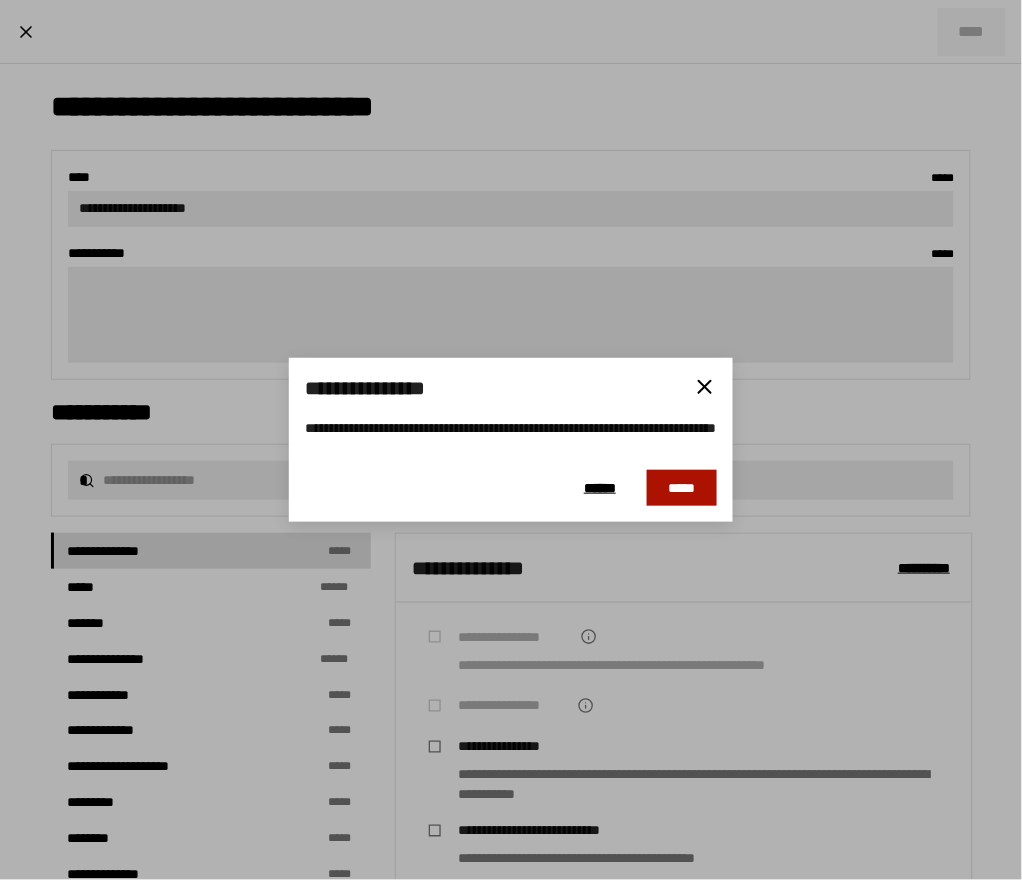 click on "*****" at bounding box center (682, 488) 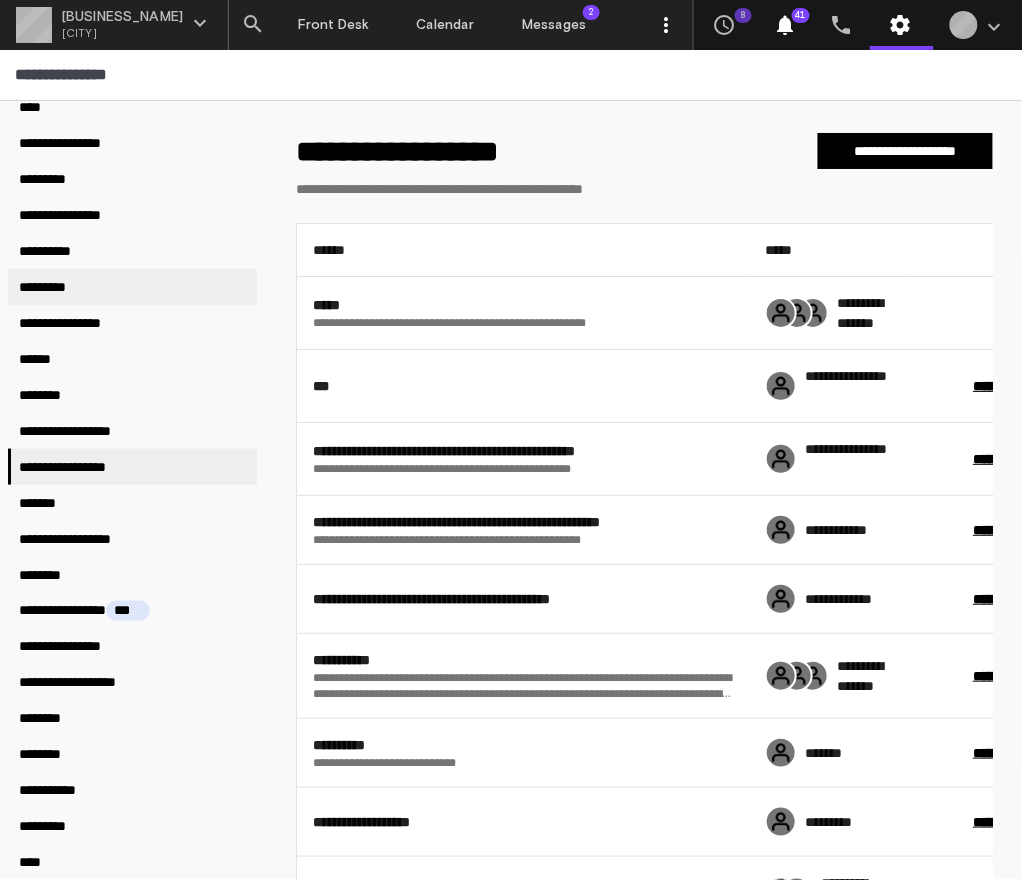 click on "*********" at bounding box center (132, 287) 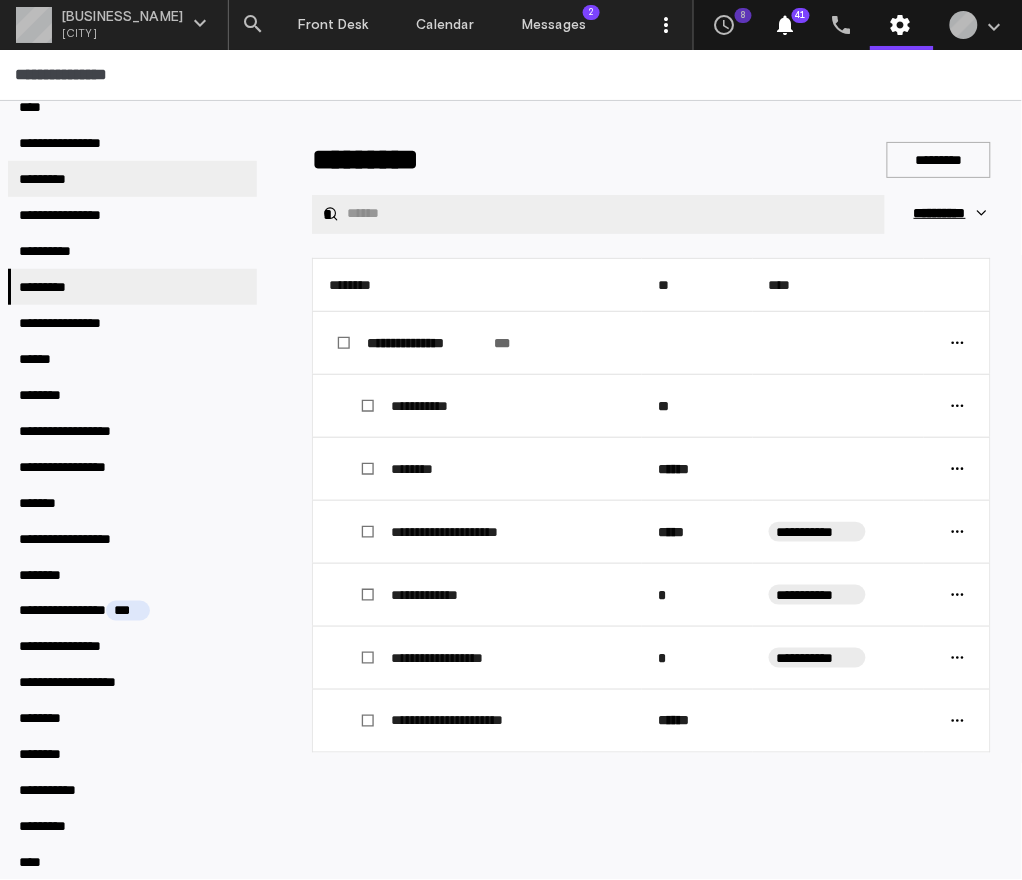 click on "*********" at bounding box center [132, 179] 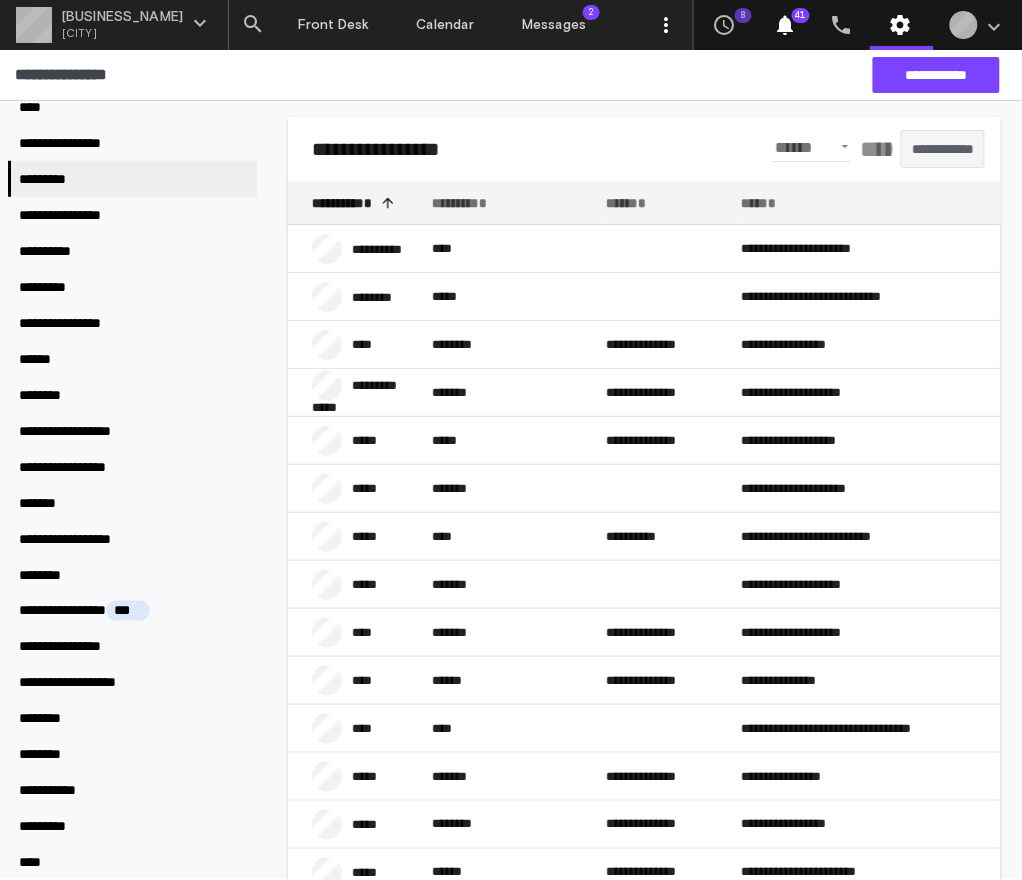 click on "******" at bounding box center [873, 149] 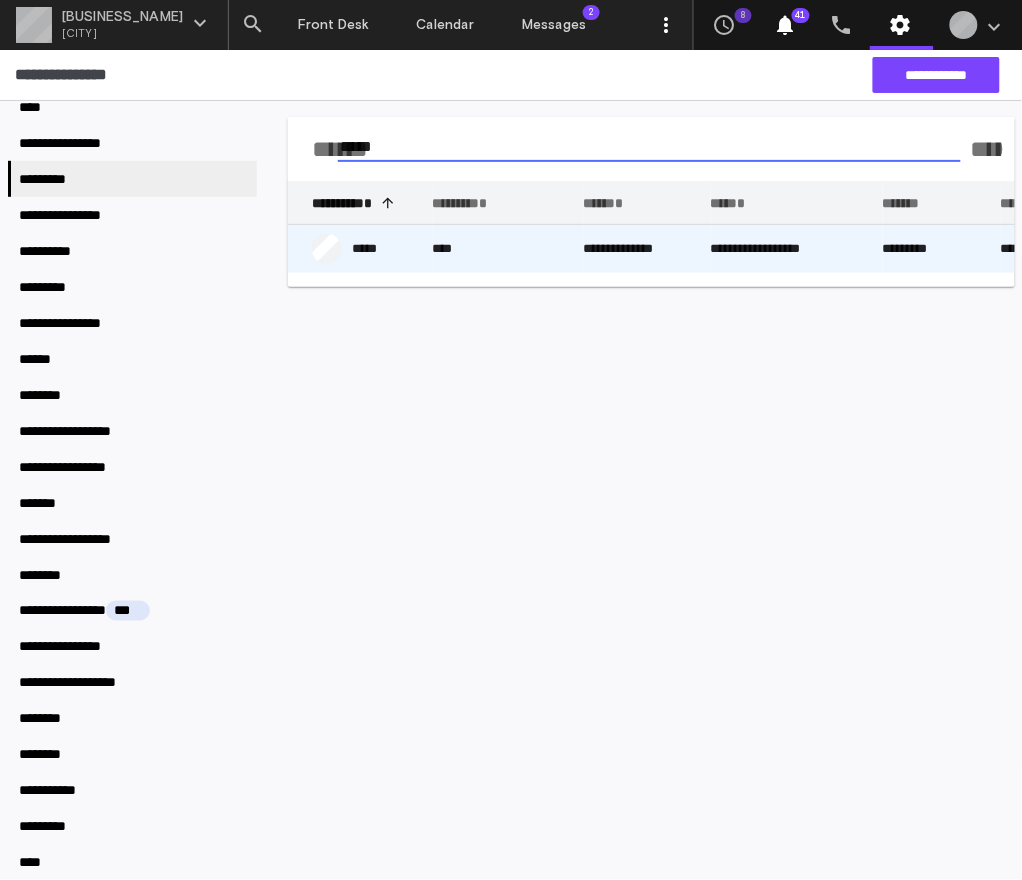 type on "*****" 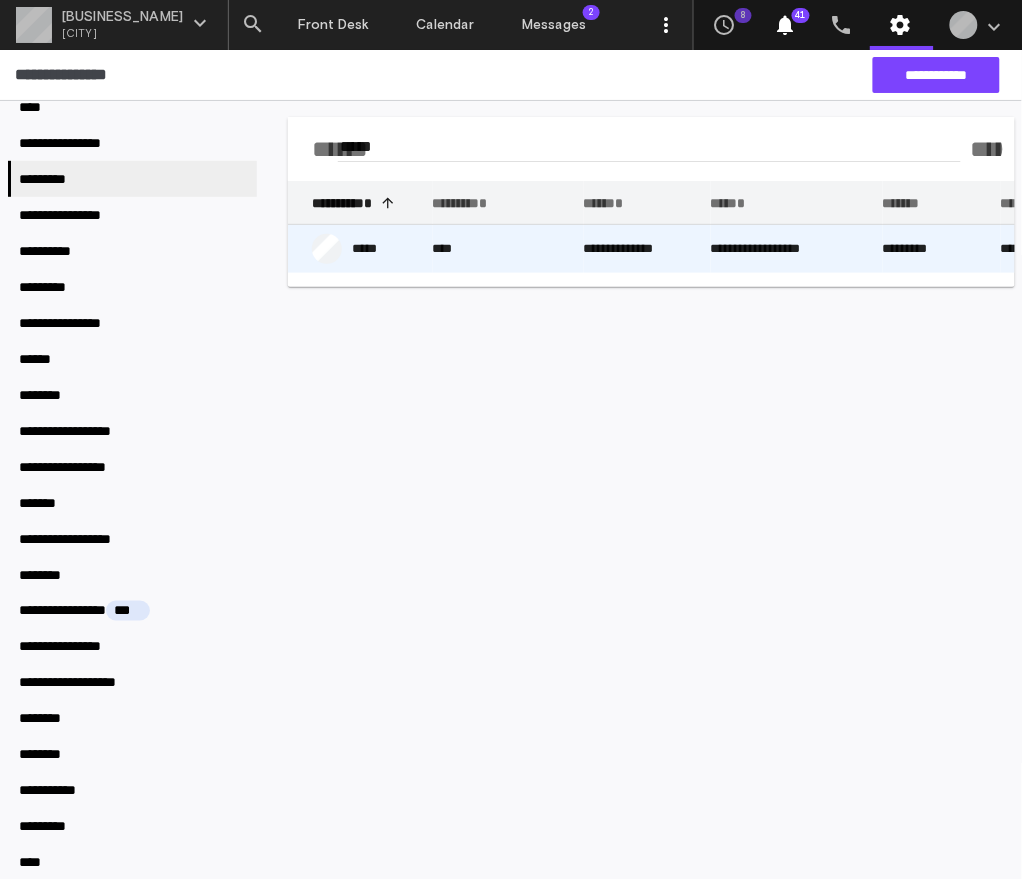 click on "****" 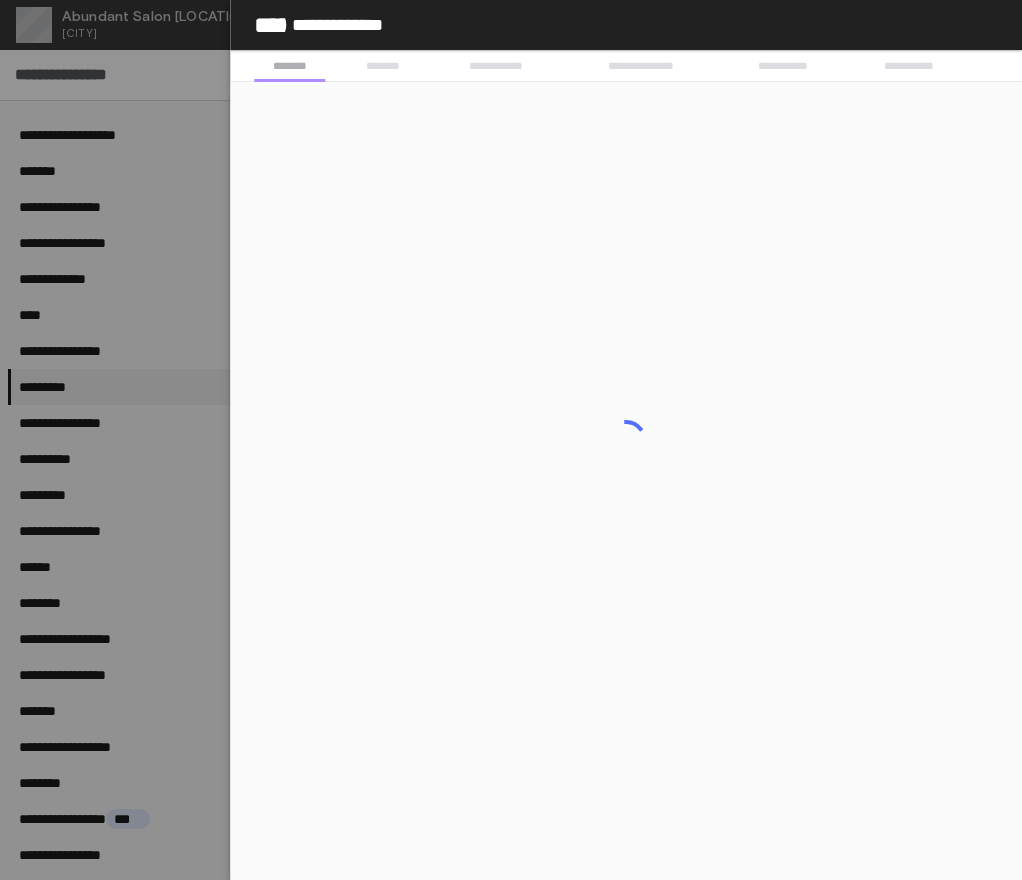 scroll, scrollTop: 0, scrollLeft: 0, axis: both 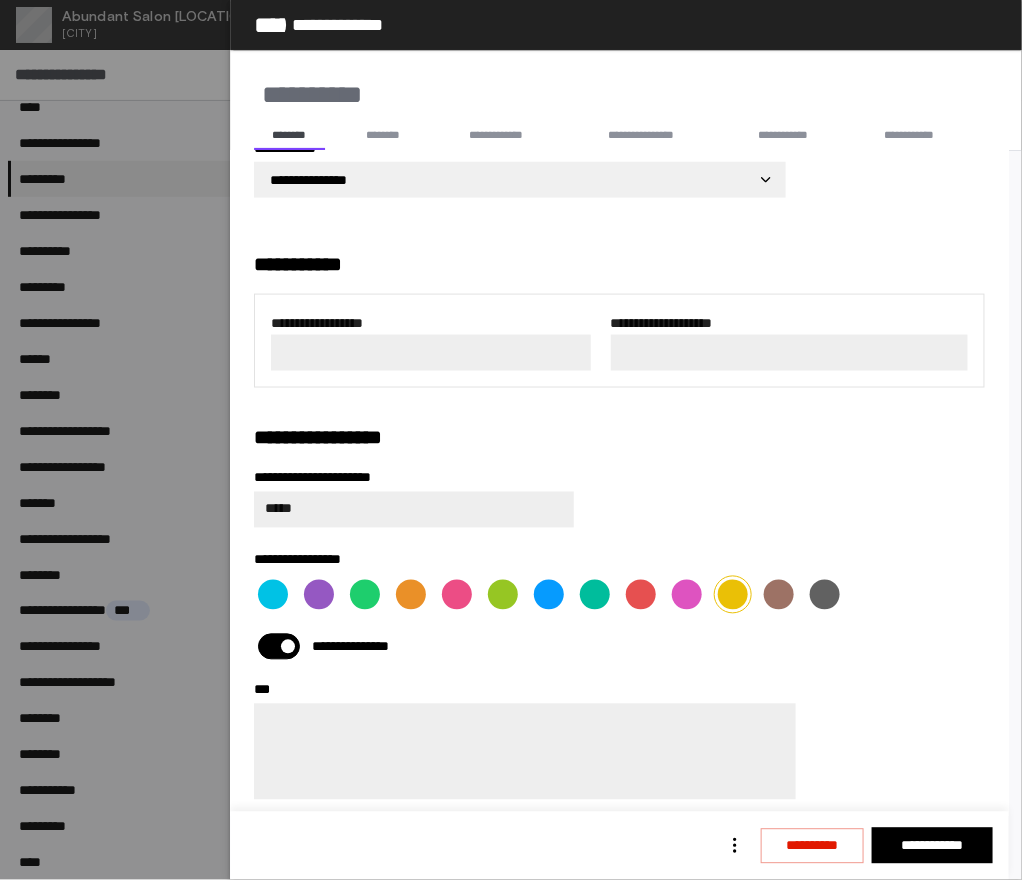 click at bounding box center [431, 353] 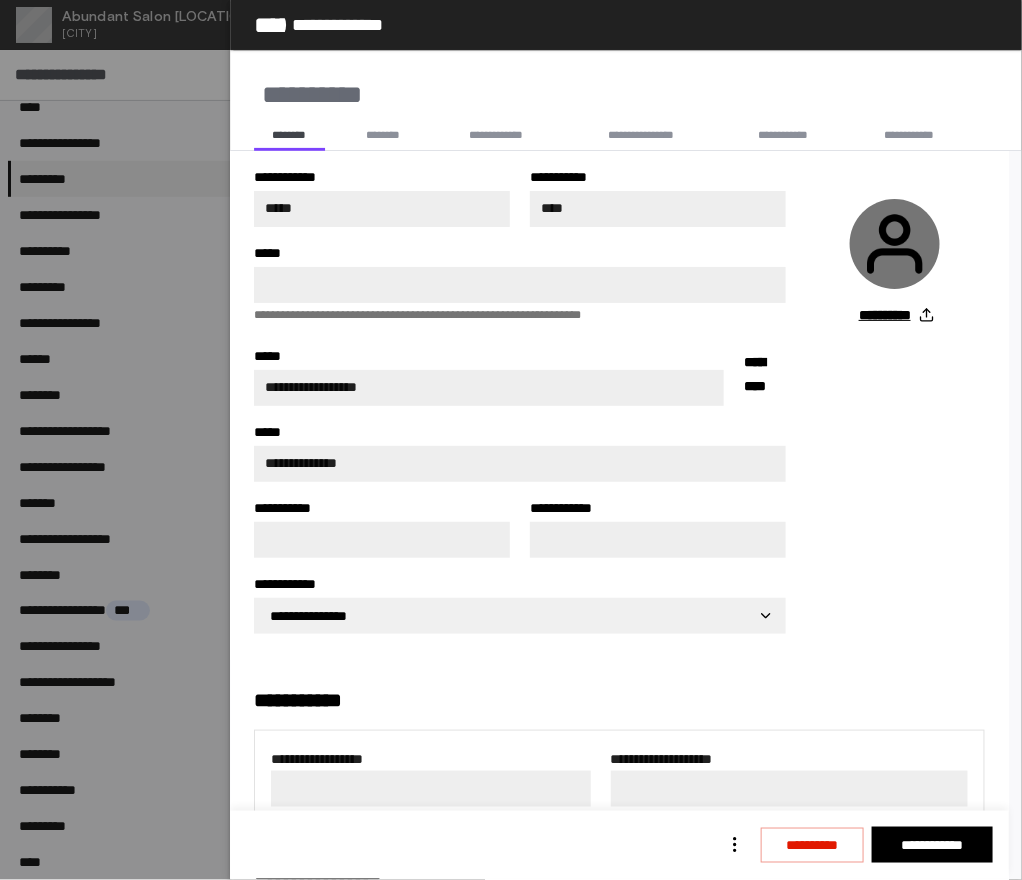 scroll, scrollTop: 436, scrollLeft: 0, axis: vertical 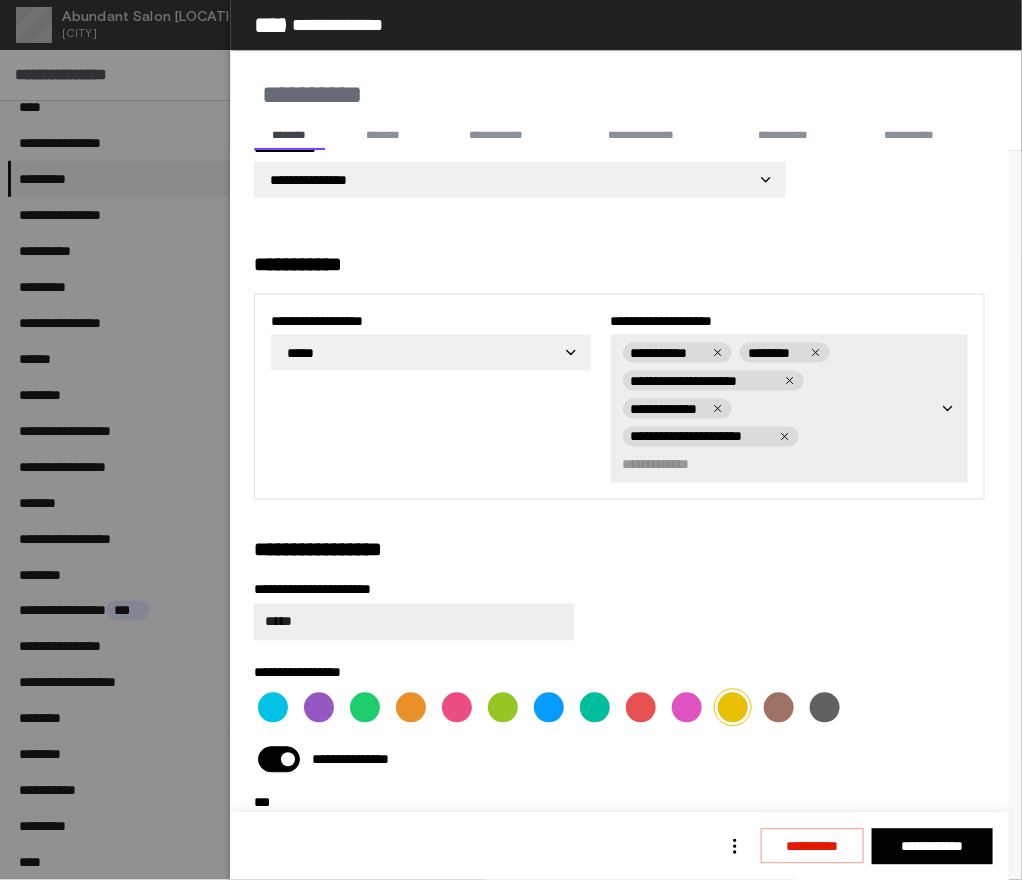 click on "**********" at bounding box center (511, 440) 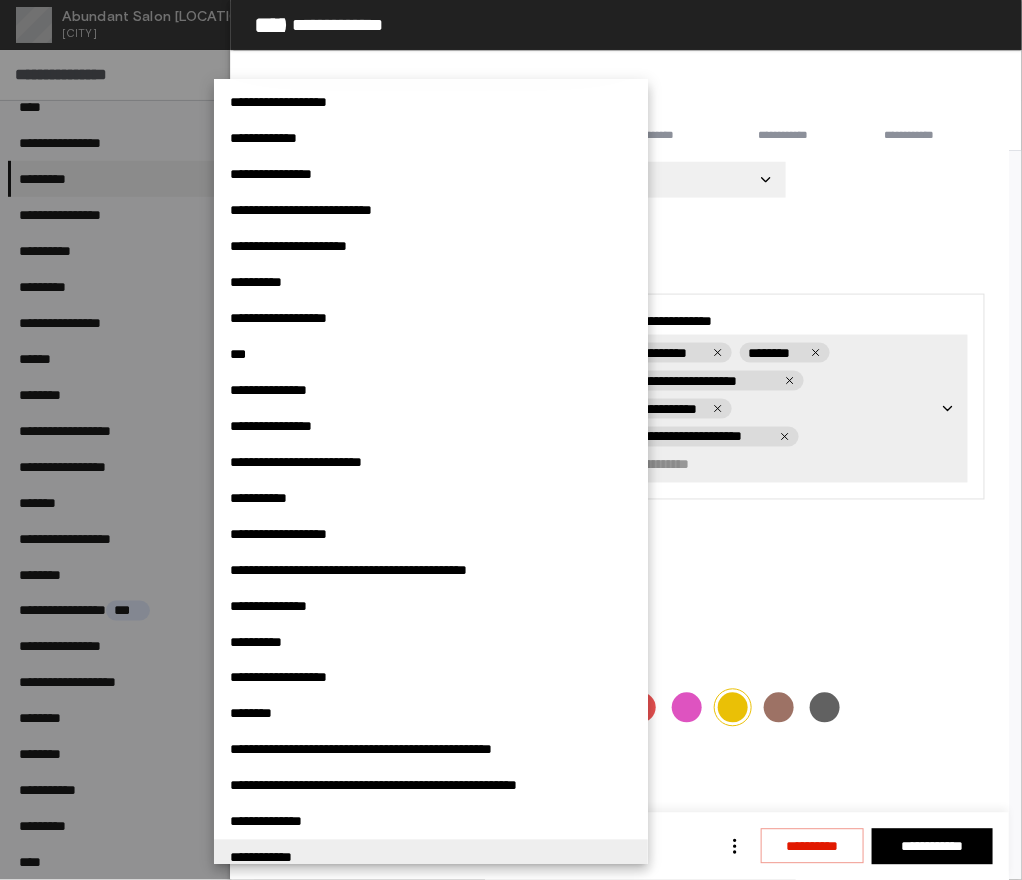 scroll, scrollTop: 311, scrollLeft: 0, axis: vertical 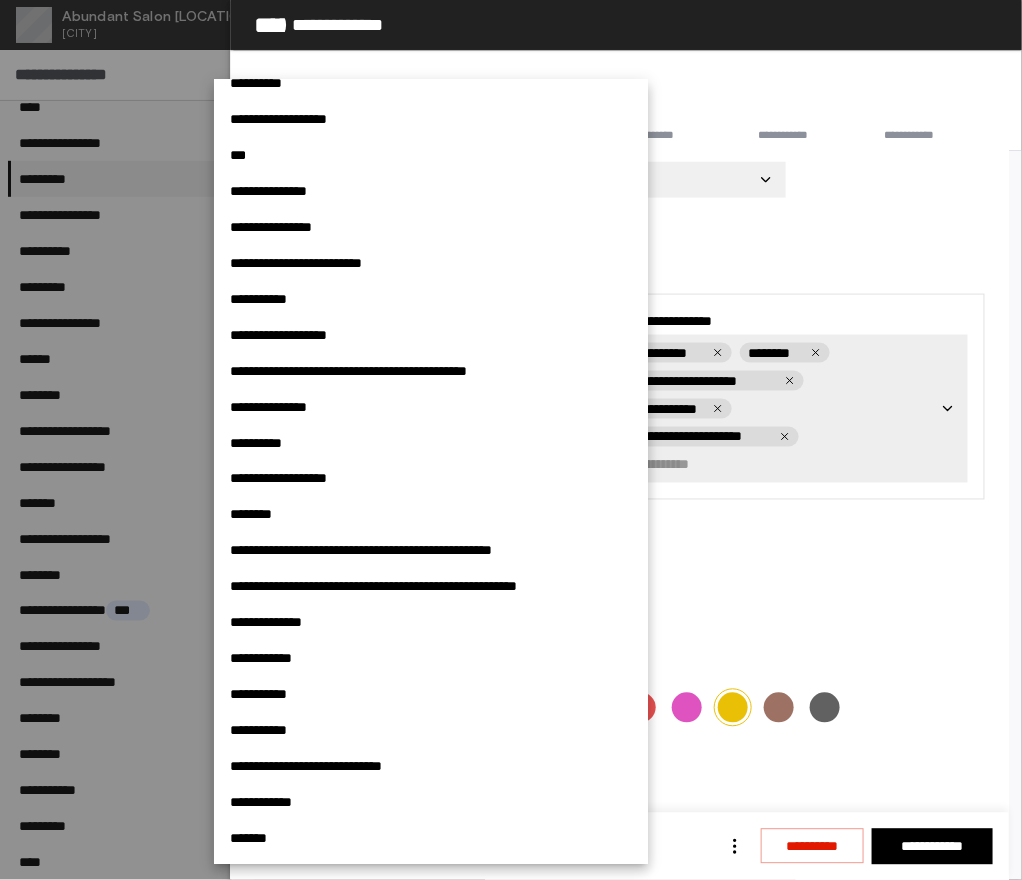 click at bounding box center [511, 440] 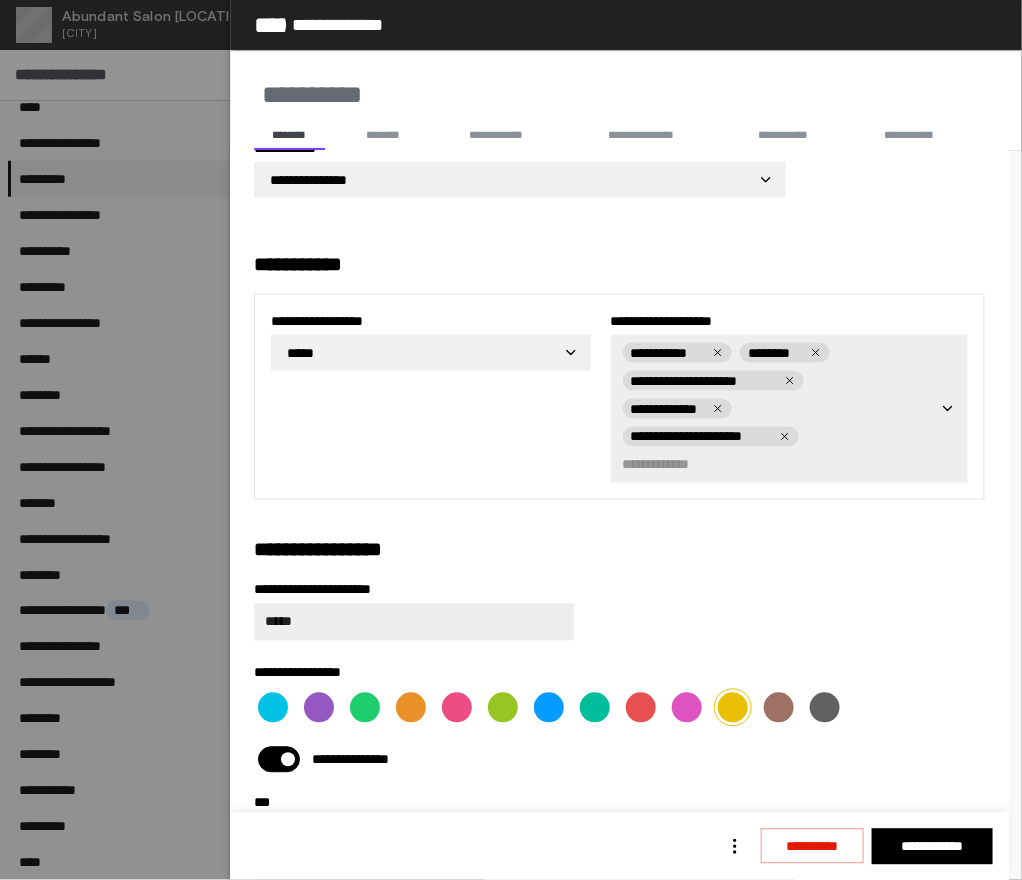 click on "**********" at bounding box center (619, 550) 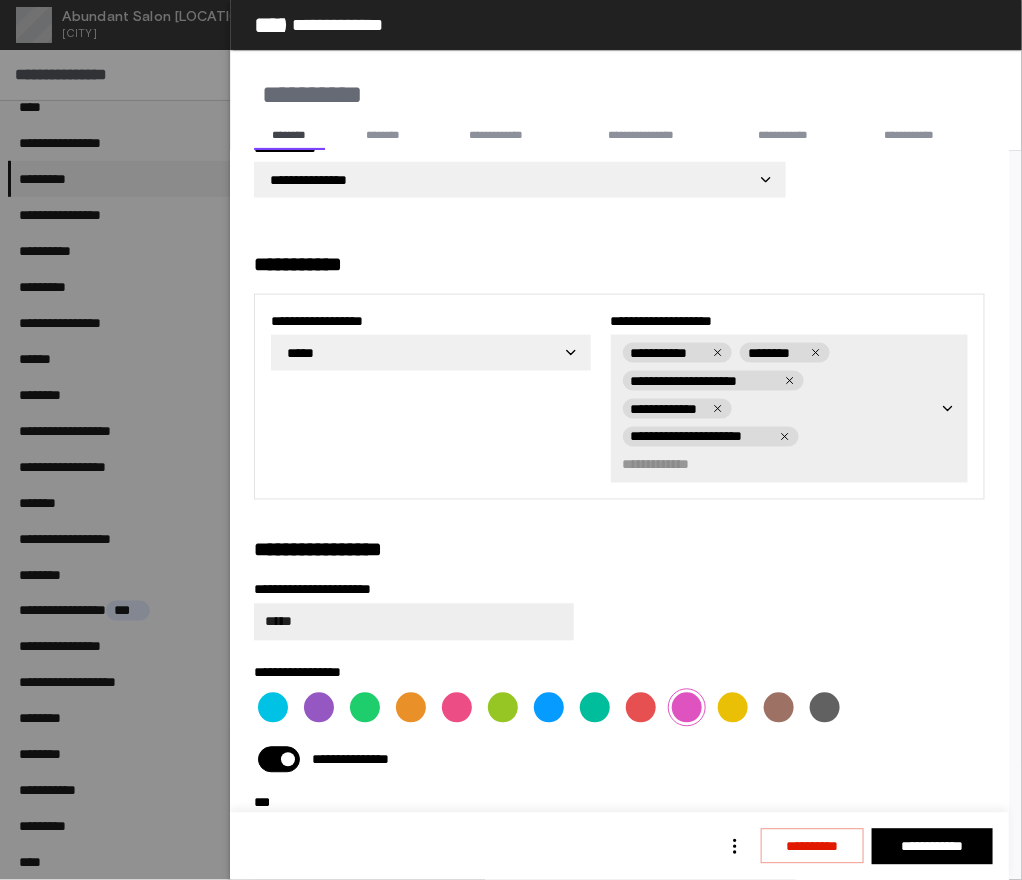 click at bounding box center (641, 708) 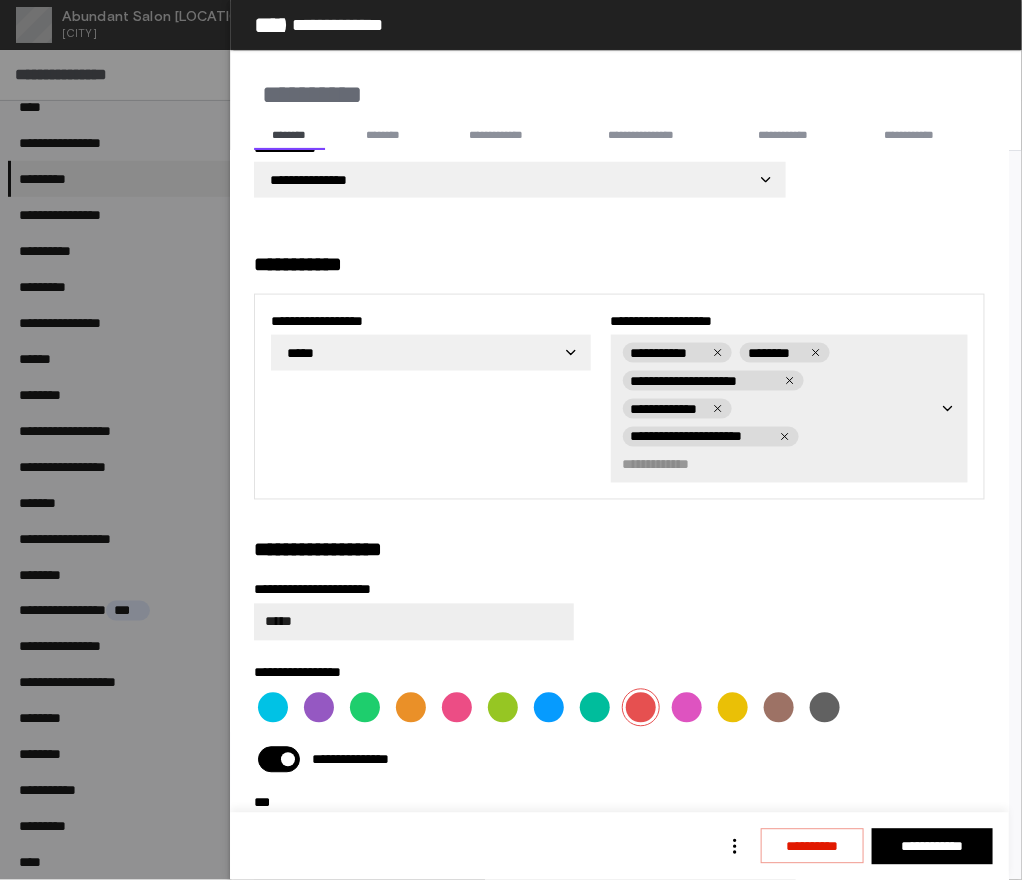 click at bounding box center [273, 708] 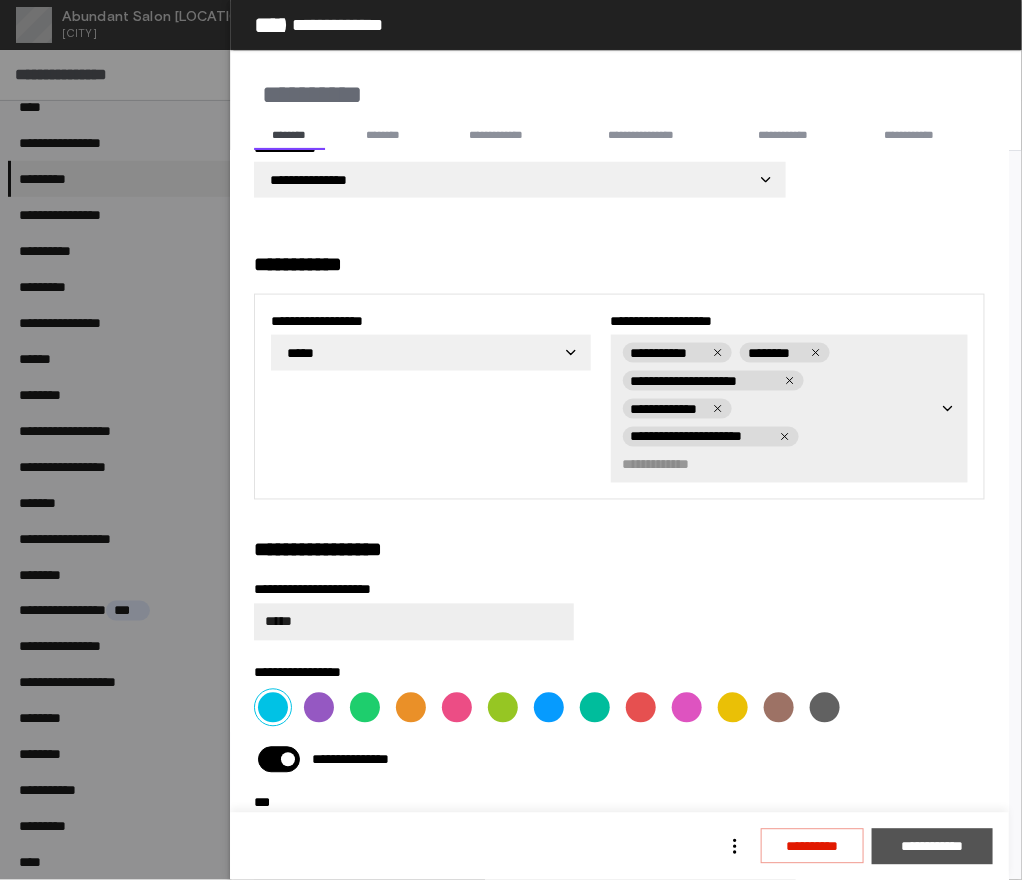 click on "**********" at bounding box center (932, 846) 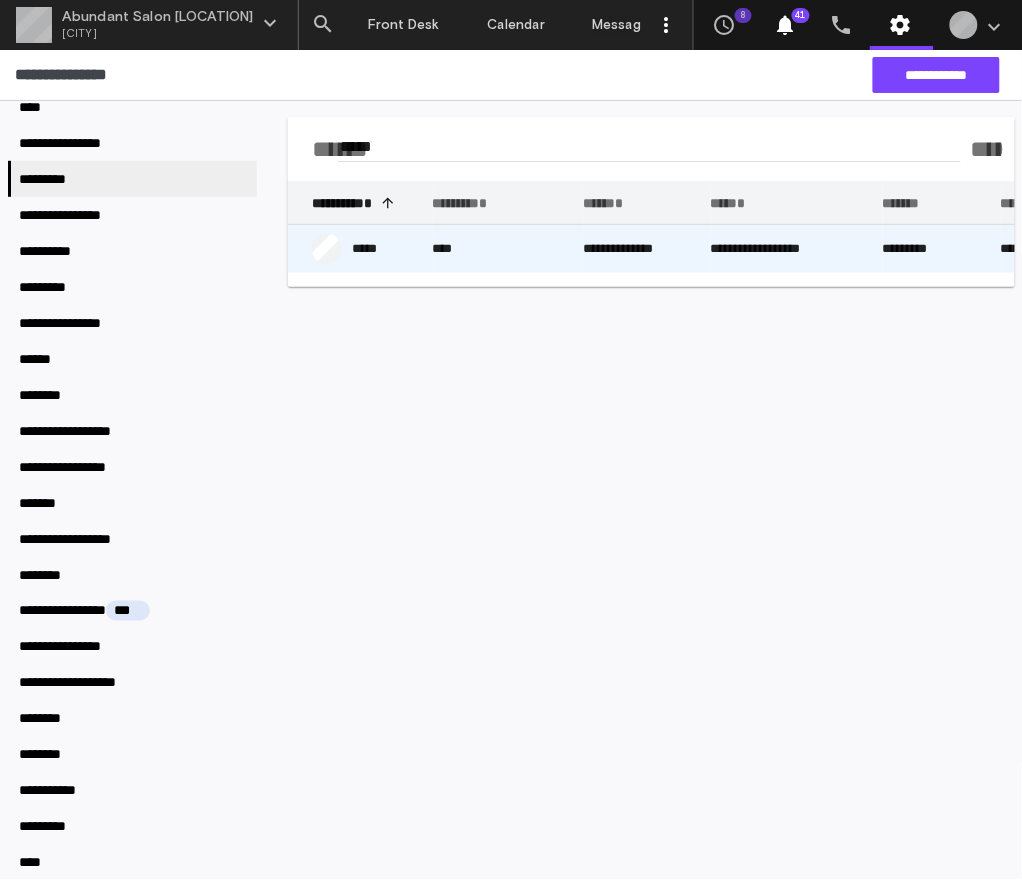 click on "****" 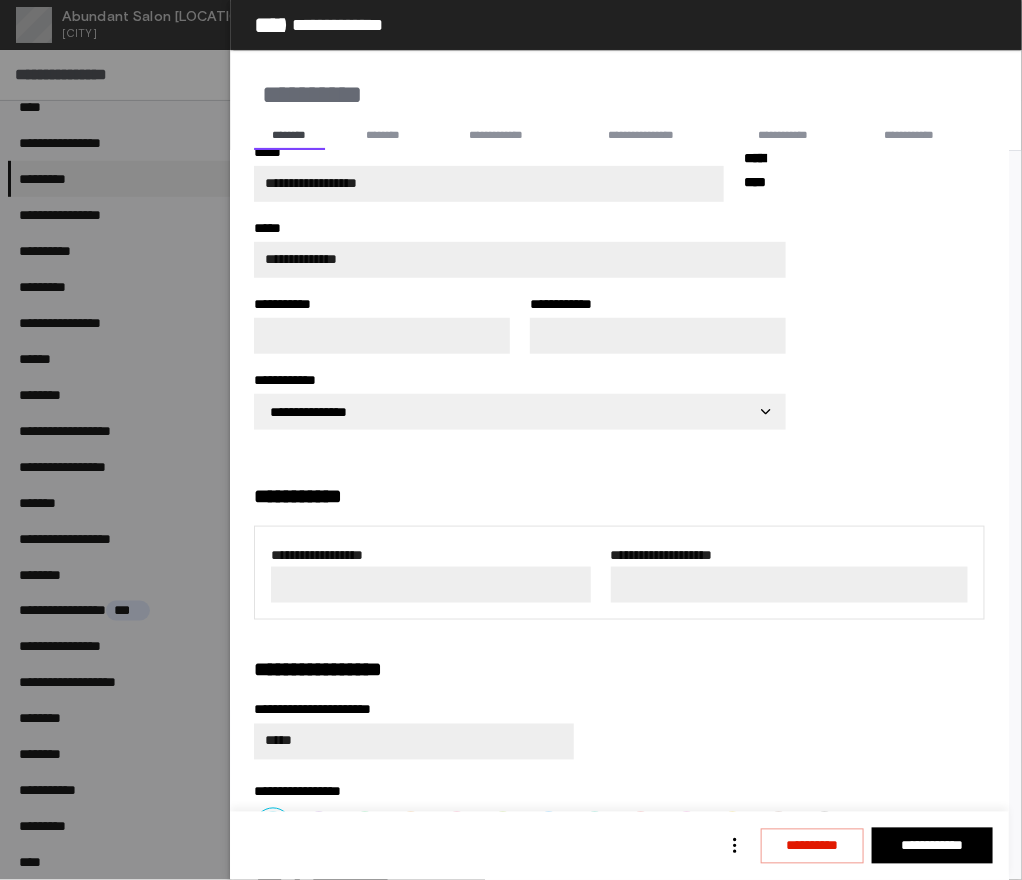 scroll, scrollTop: 436, scrollLeft: 0, axis: vertical 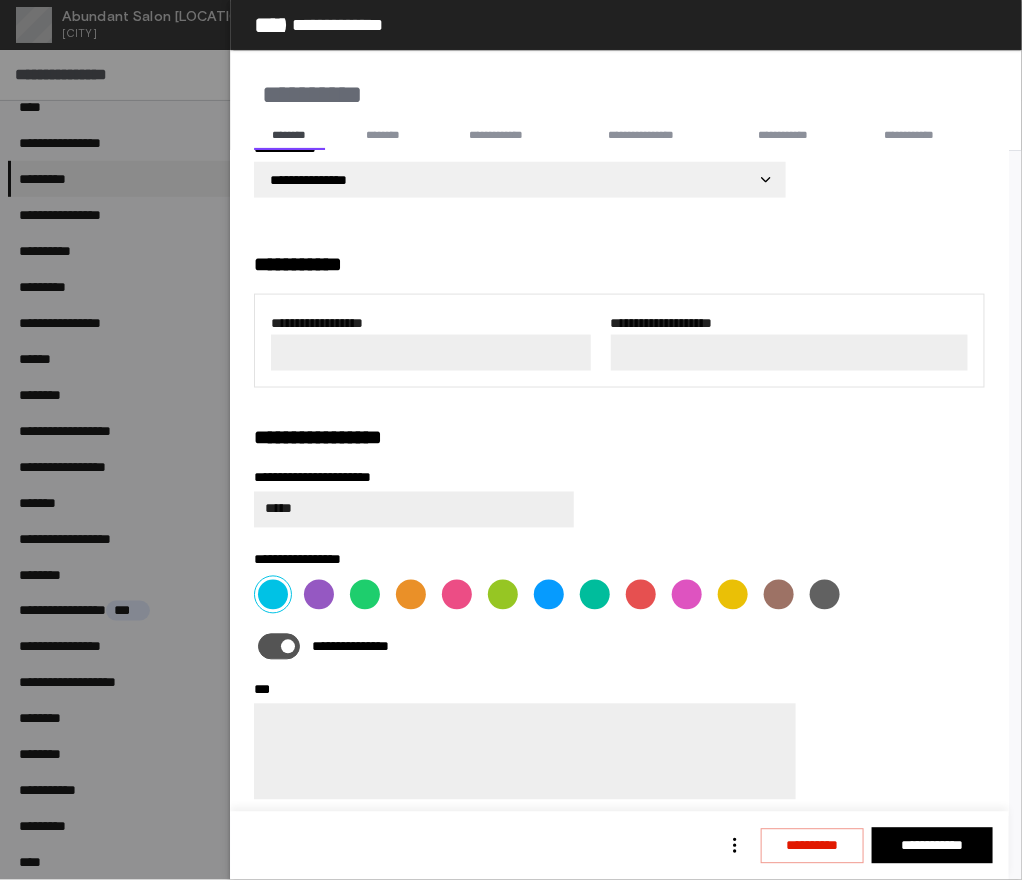 click on "**********" at bounding box center [285, 642] 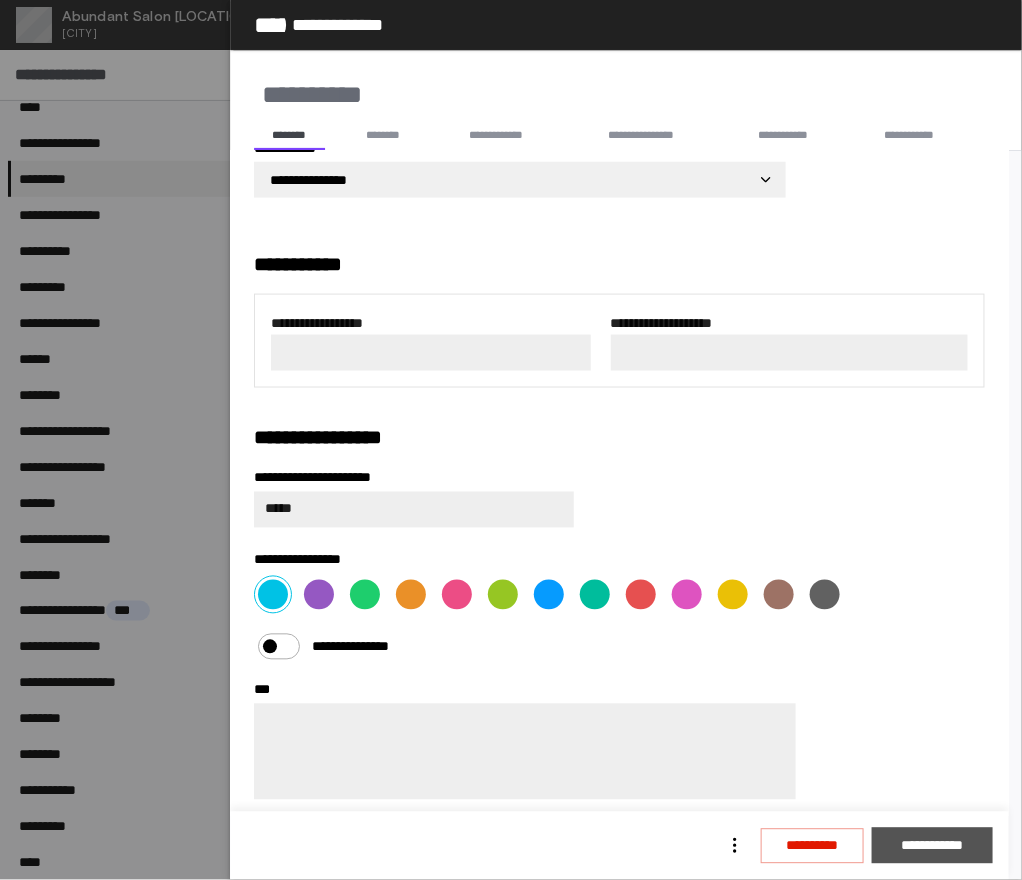 click on "**********" at bounding box center [932, 846] 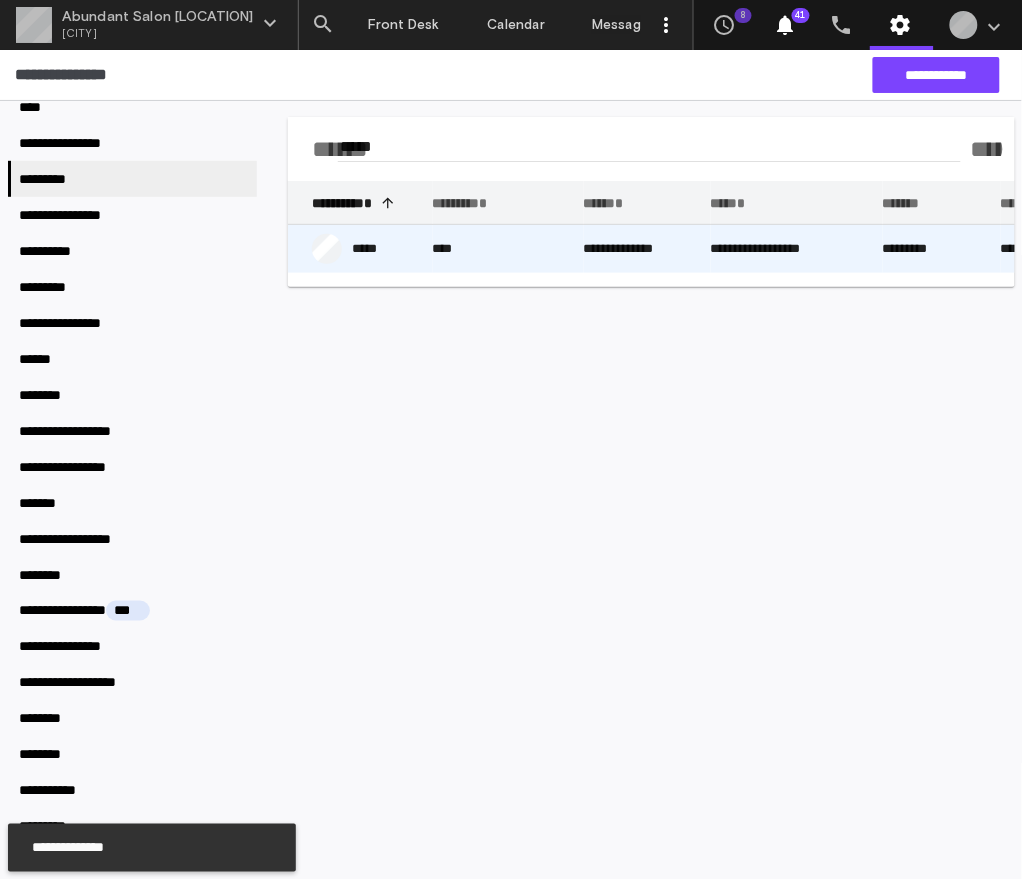click on "**********" 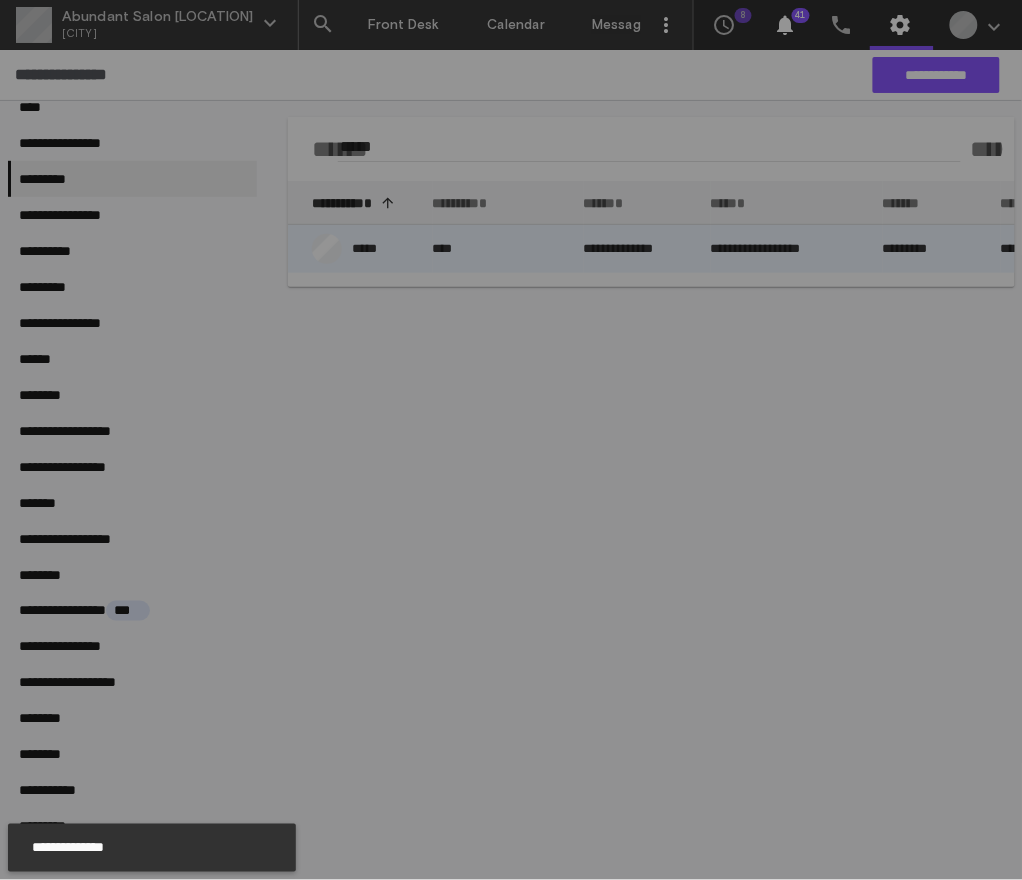 scroll, scrollTop: 0, scrollLeft: 0, axis: both 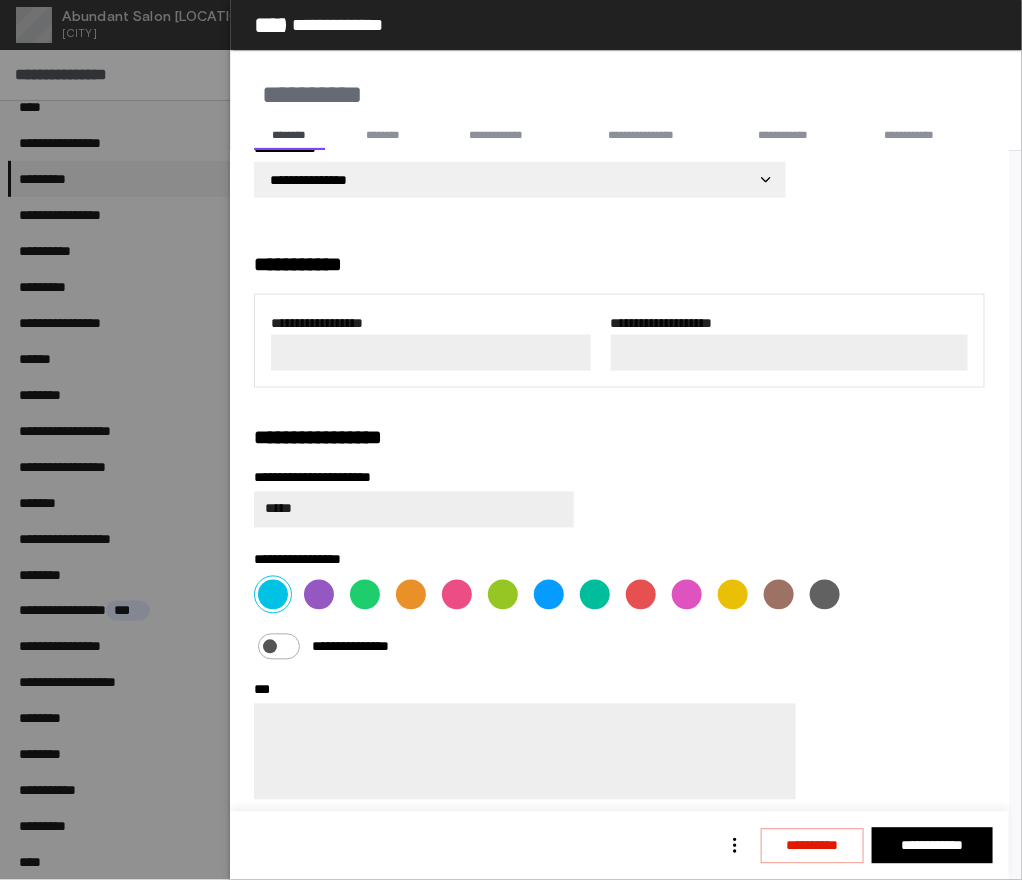 click on "**********" at bounding box center [267, 642] 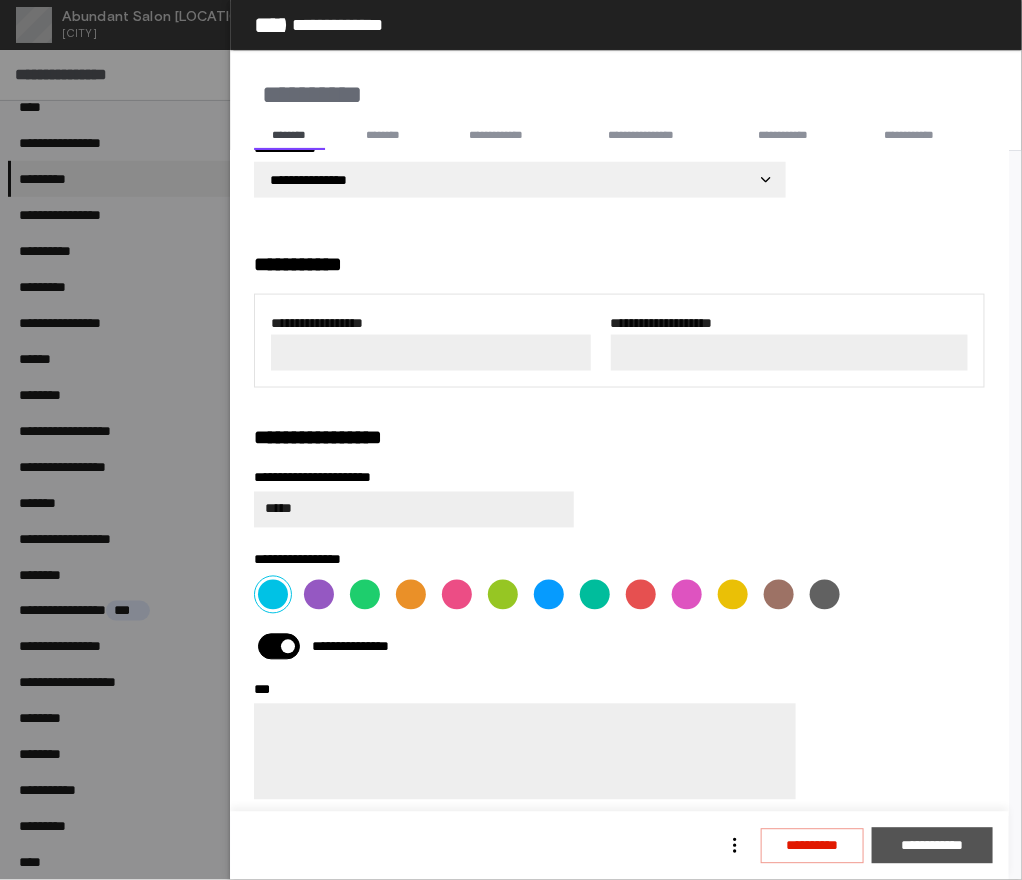 click on "**********" at bounding box center [932, 846] 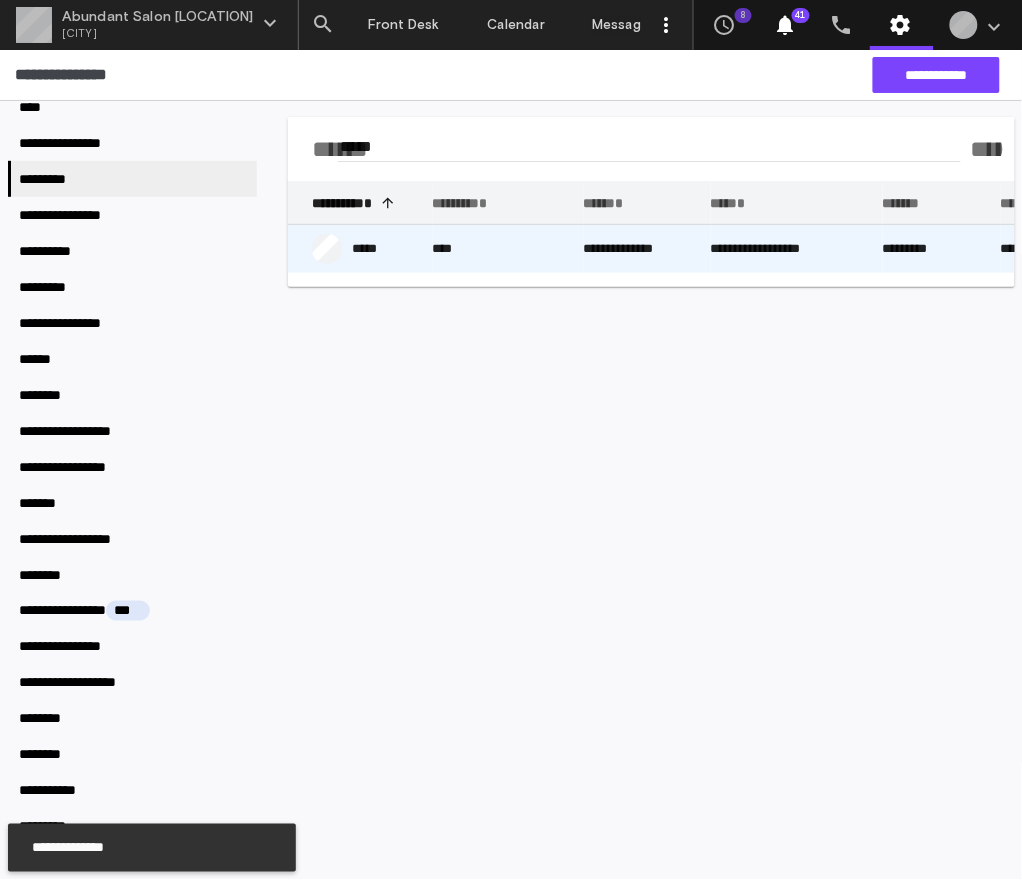 click on "*********" 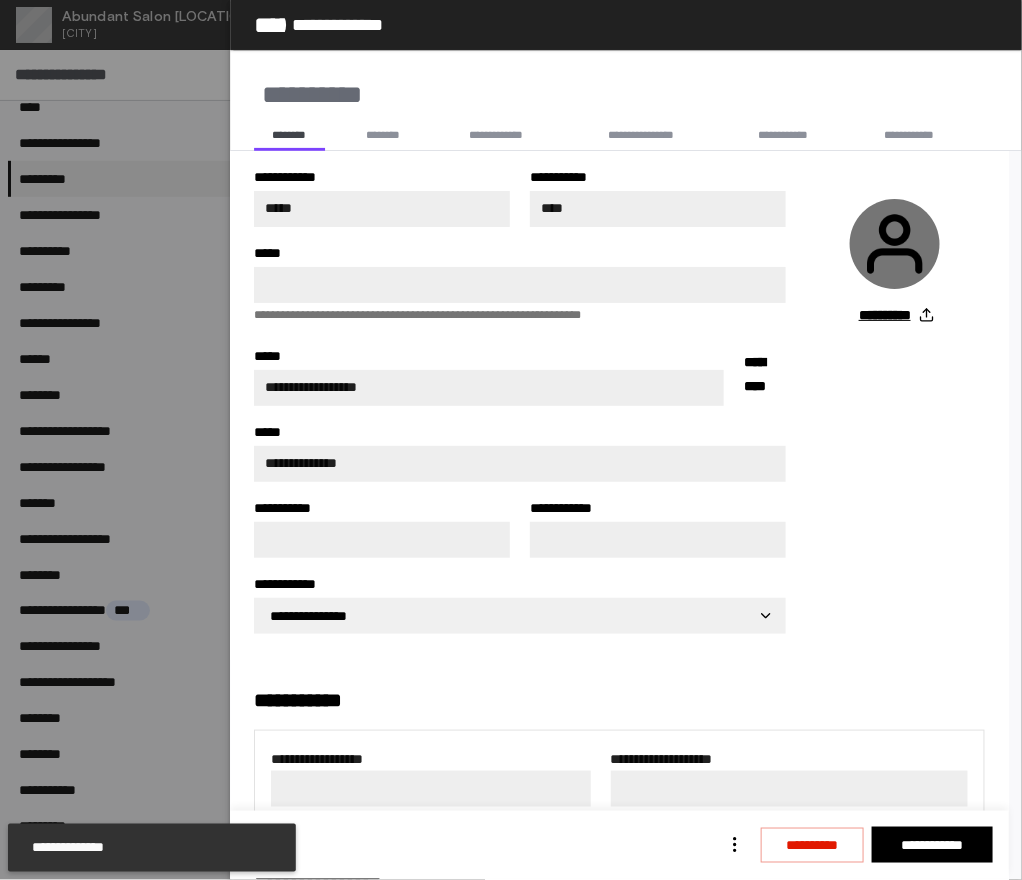 scroll, scrollTop: 436, scrollLeft: 0, axis: vertical 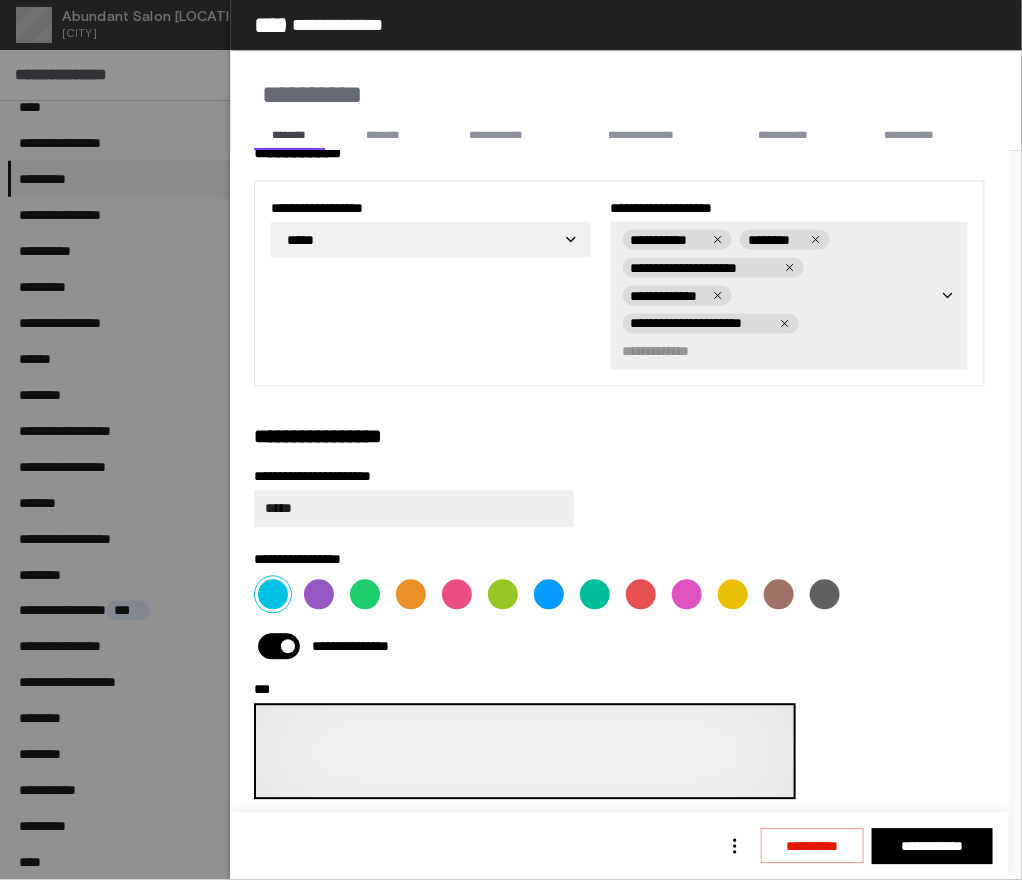 click on "***" at bounding box center (525, 752) 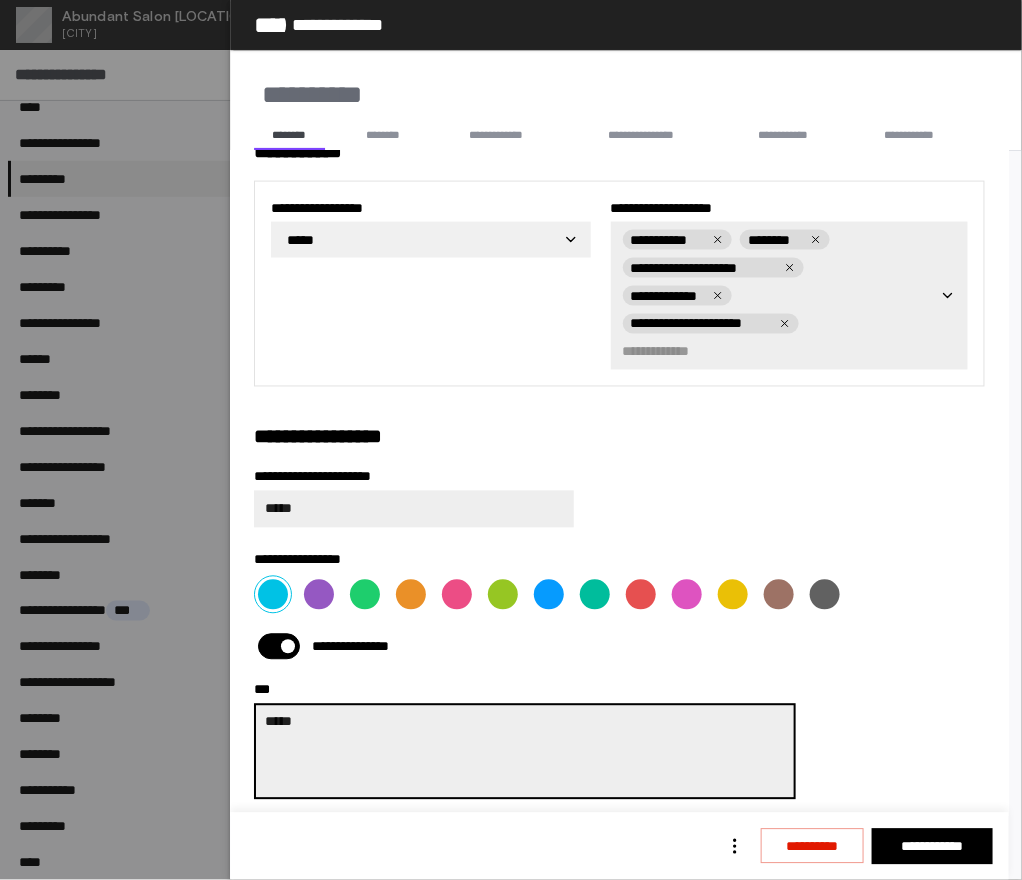 paste on "*****" 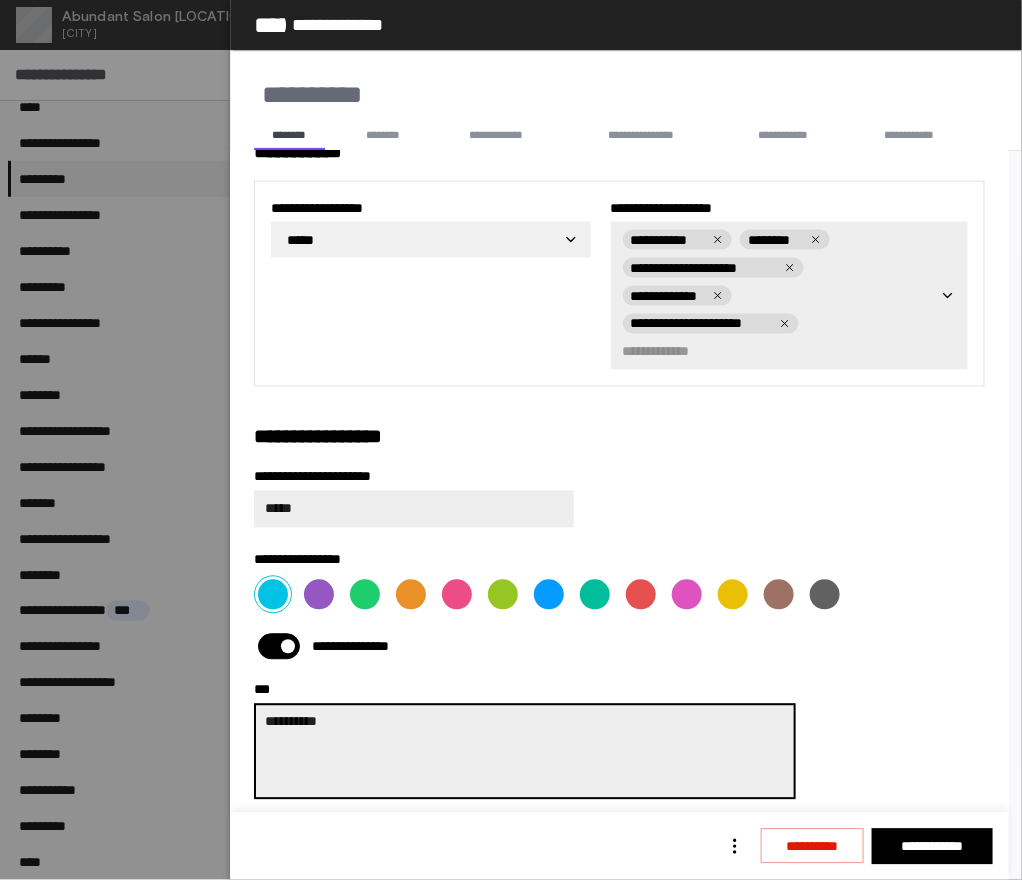 paste on "*****" 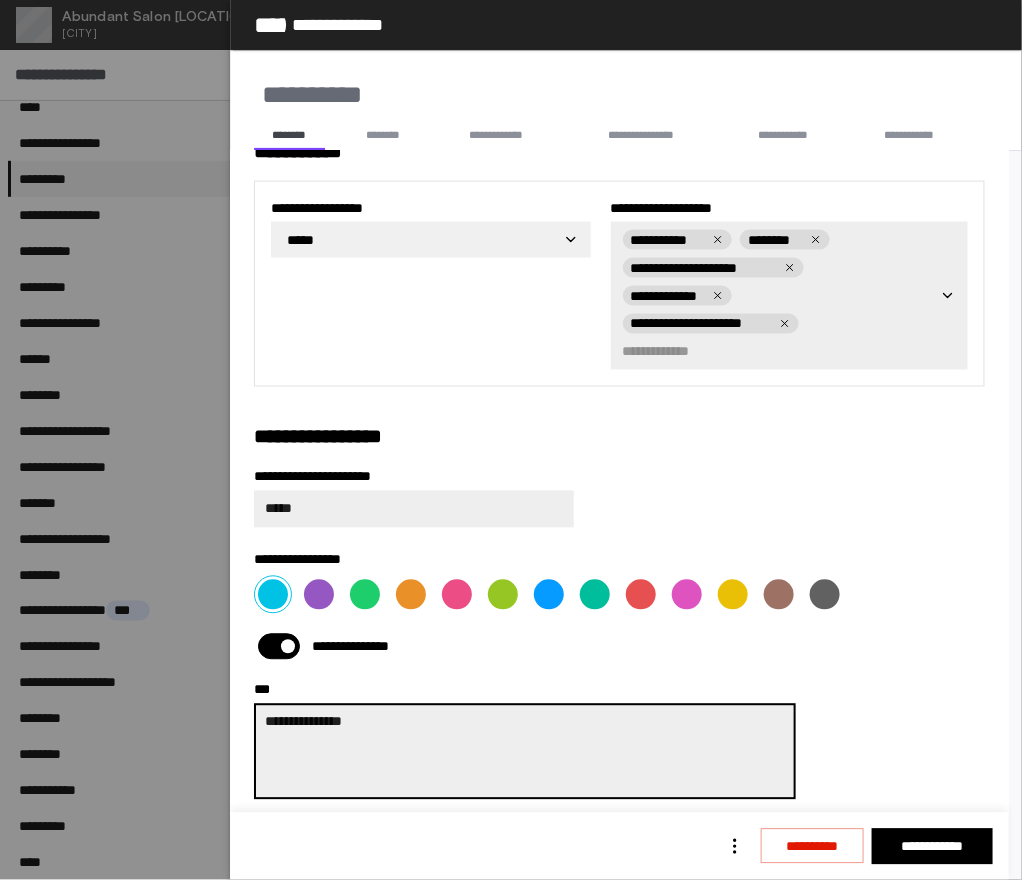 paste on "*****" 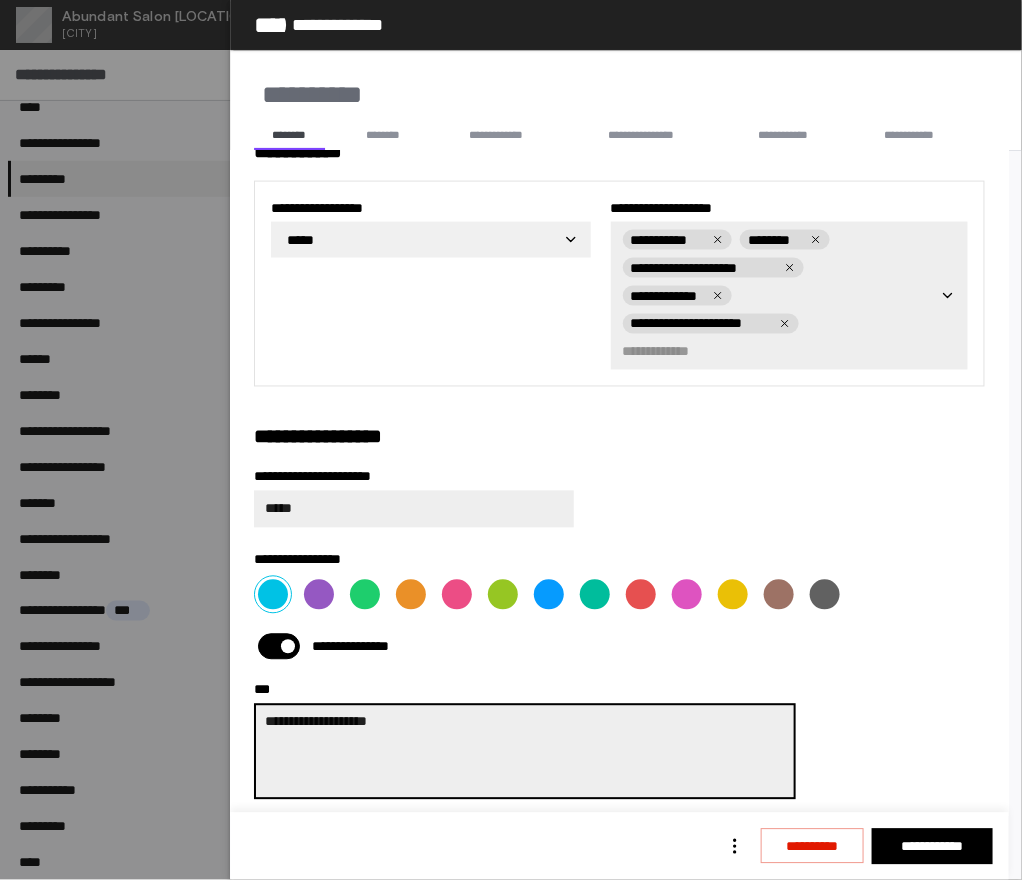 paste on "*****" 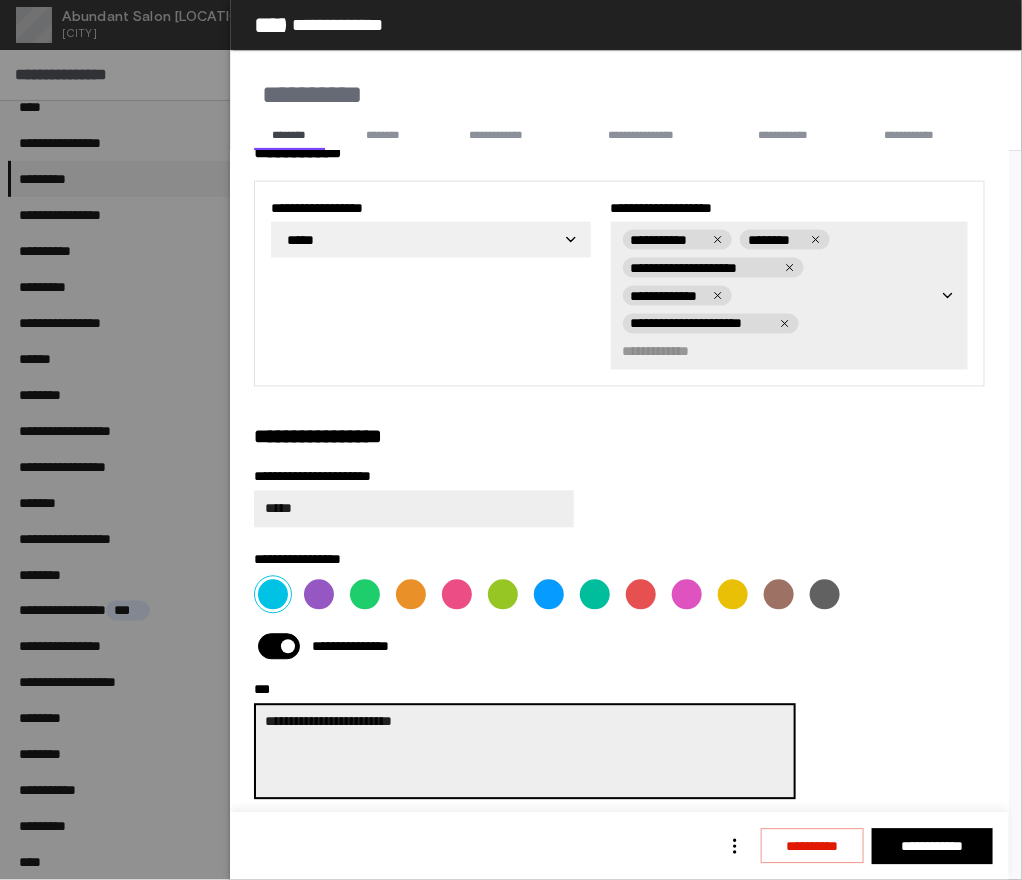 paste on "*****" 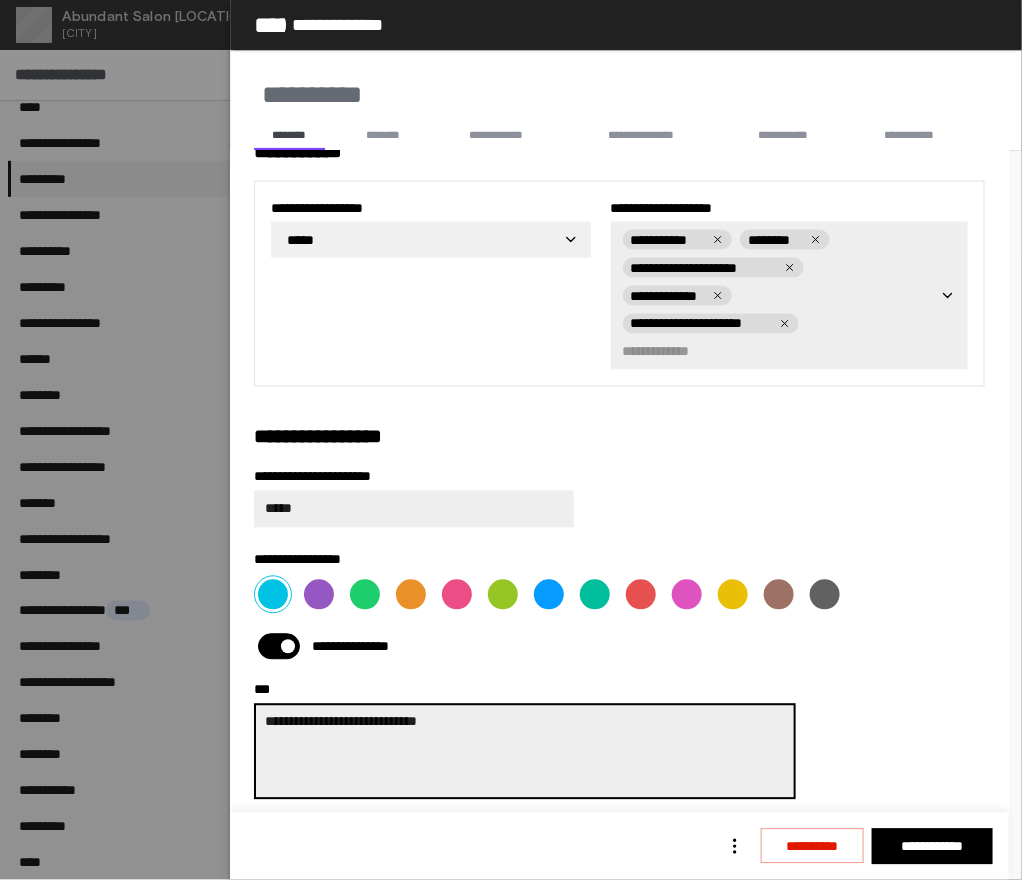 paste on "*****" 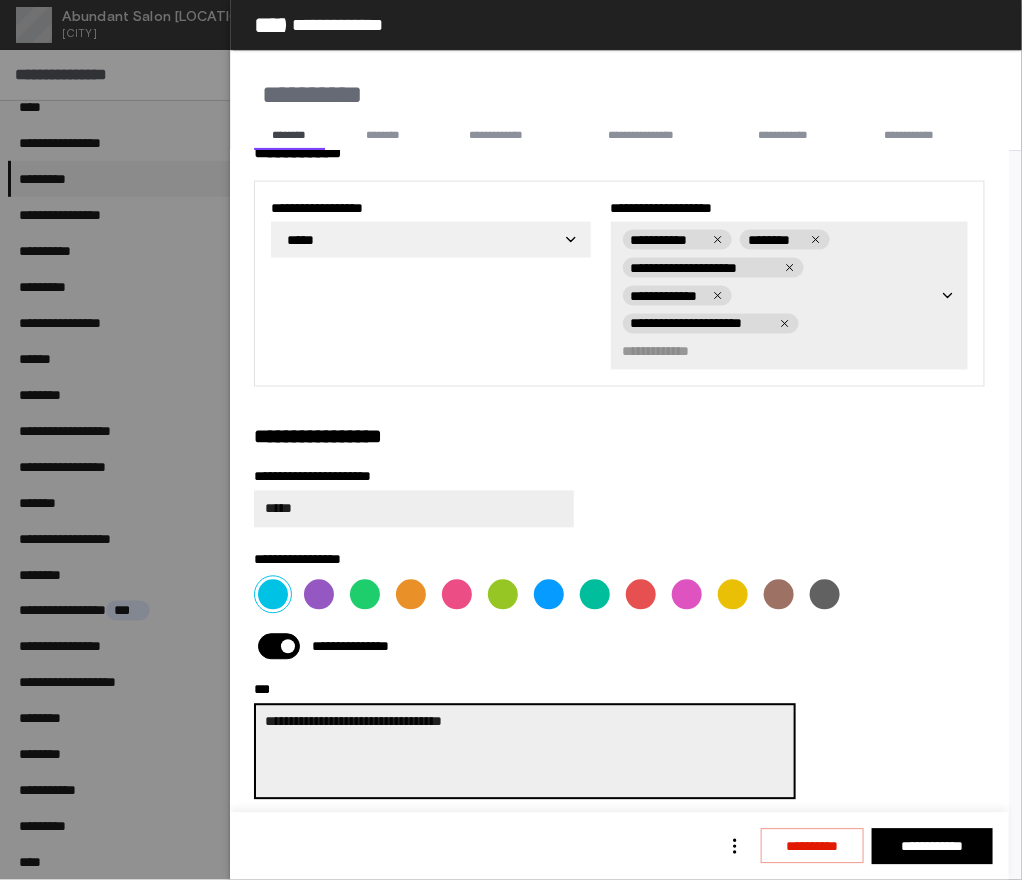 paste 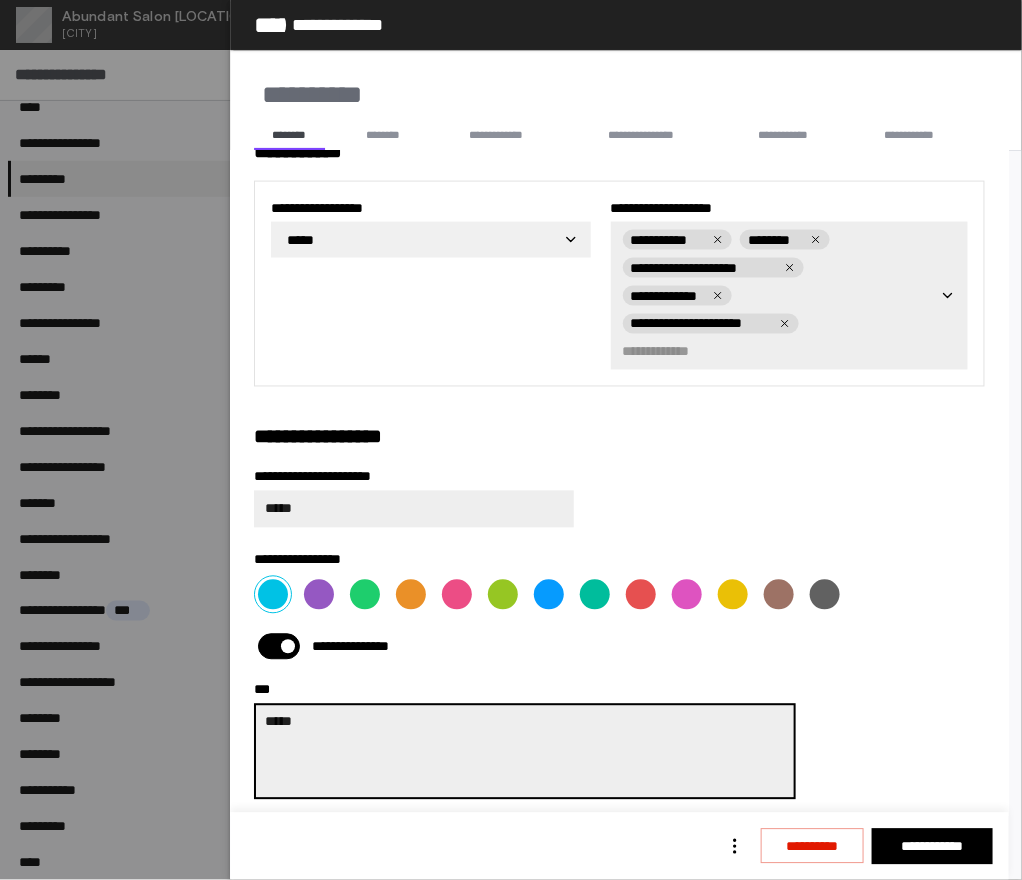 paste on "*****" 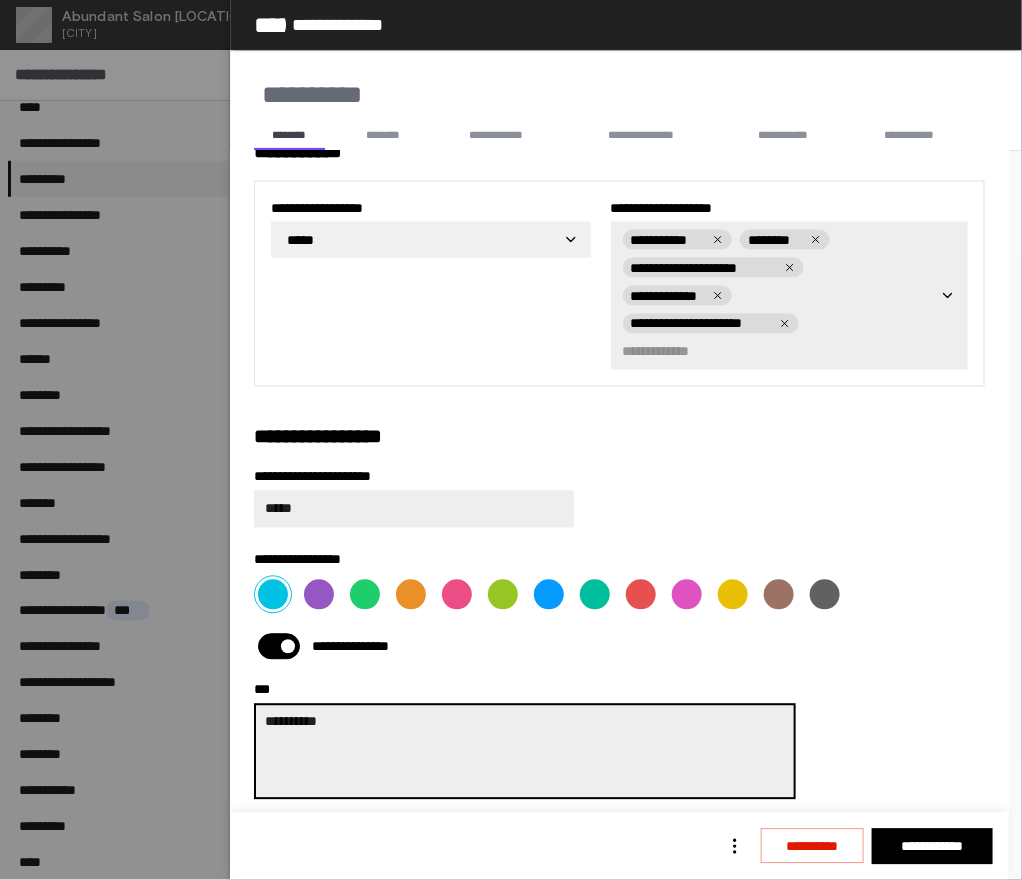 paste on "*****" 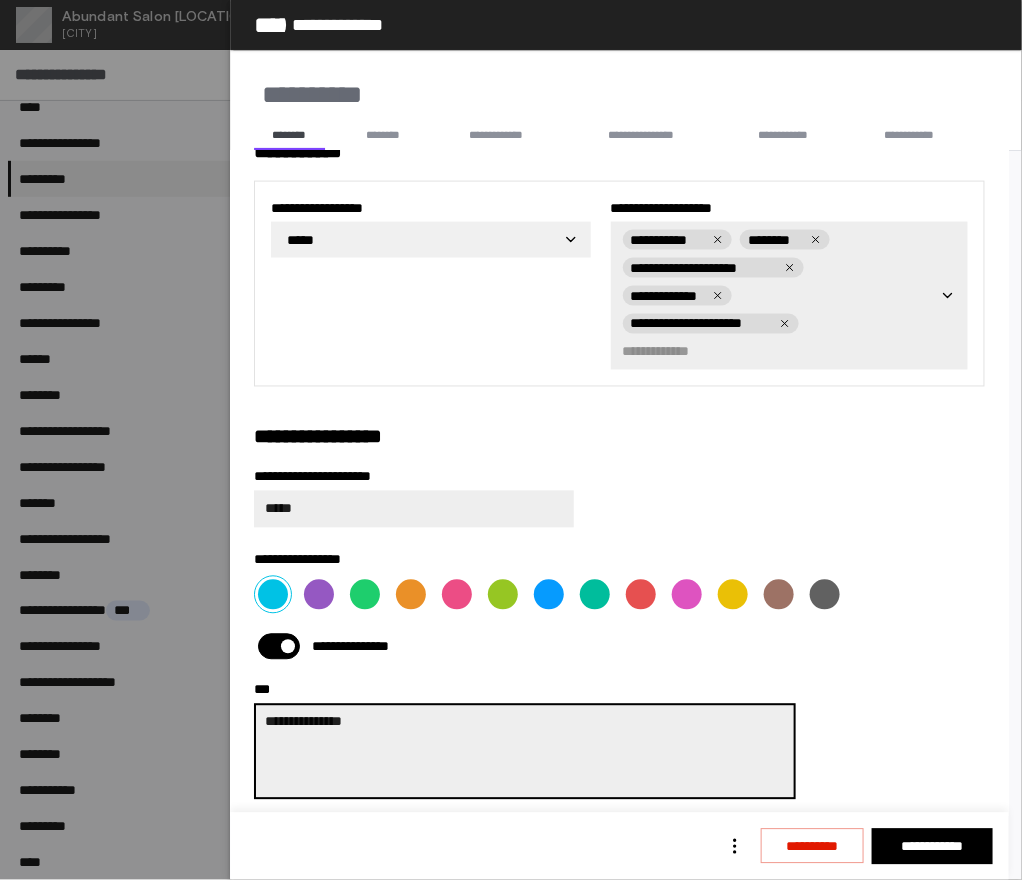paste on "*****" 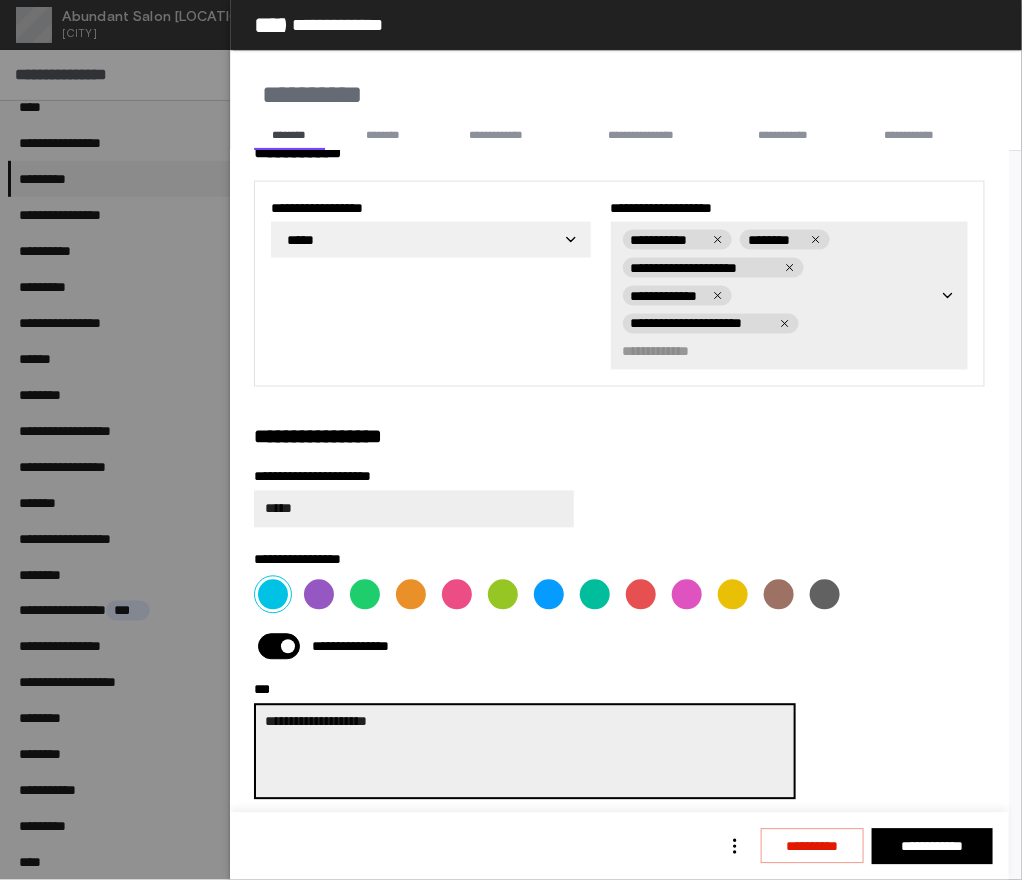 paste on "**********" 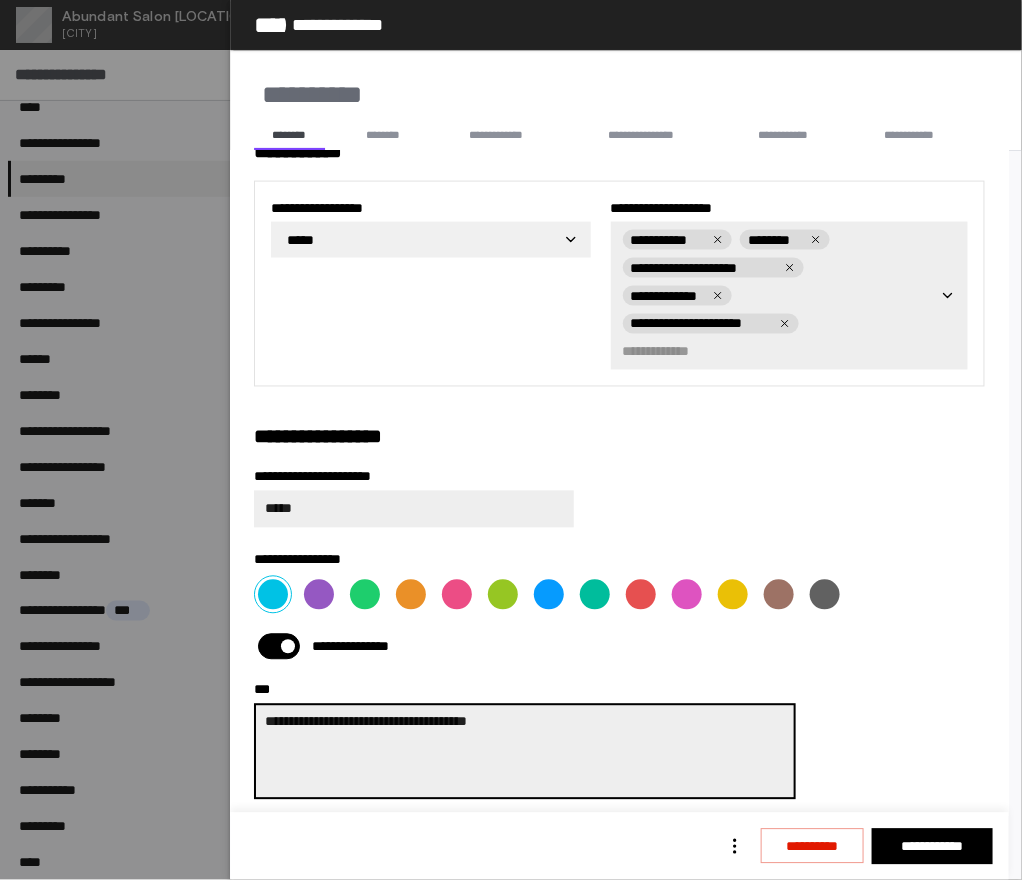 paste on "**********" 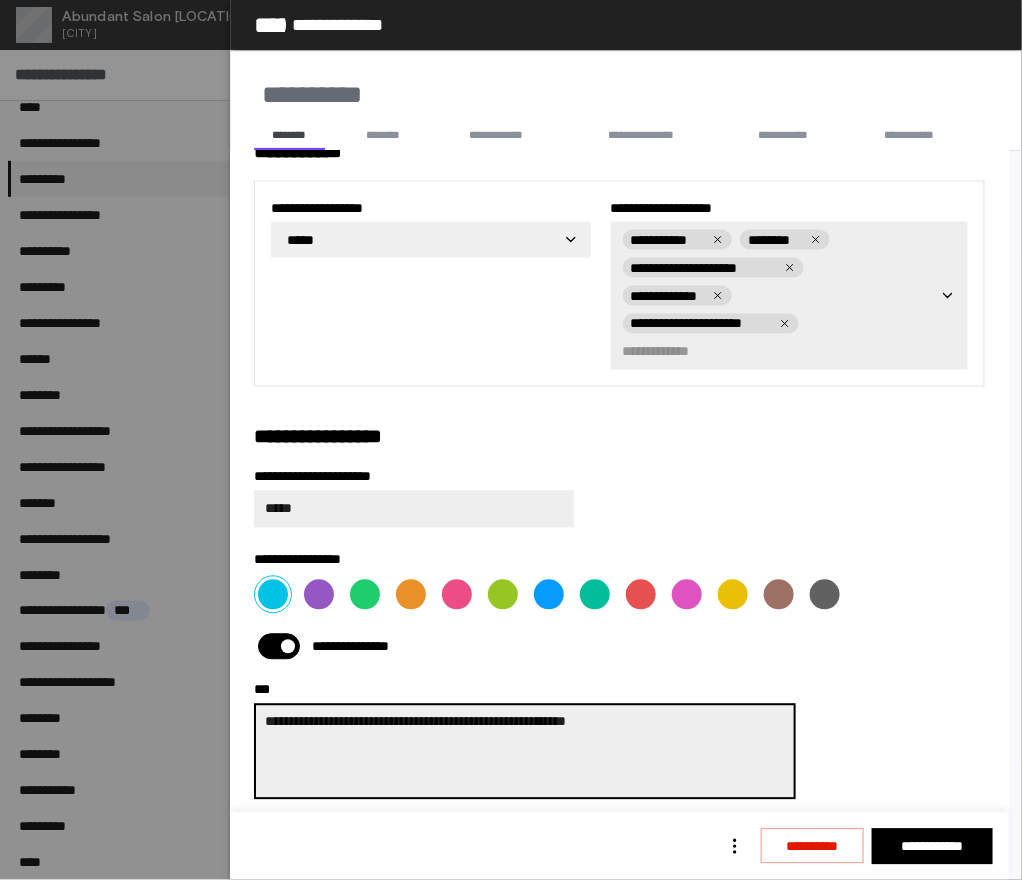 paste on "**********" 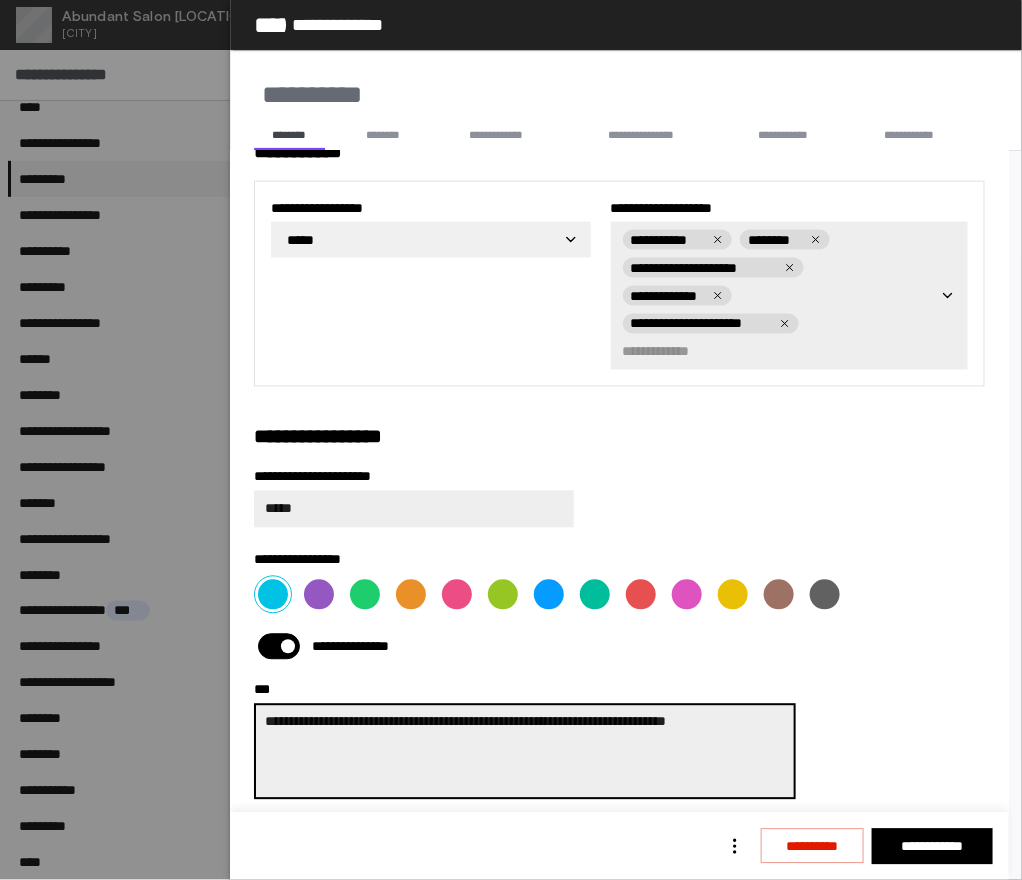 paste on "**********" 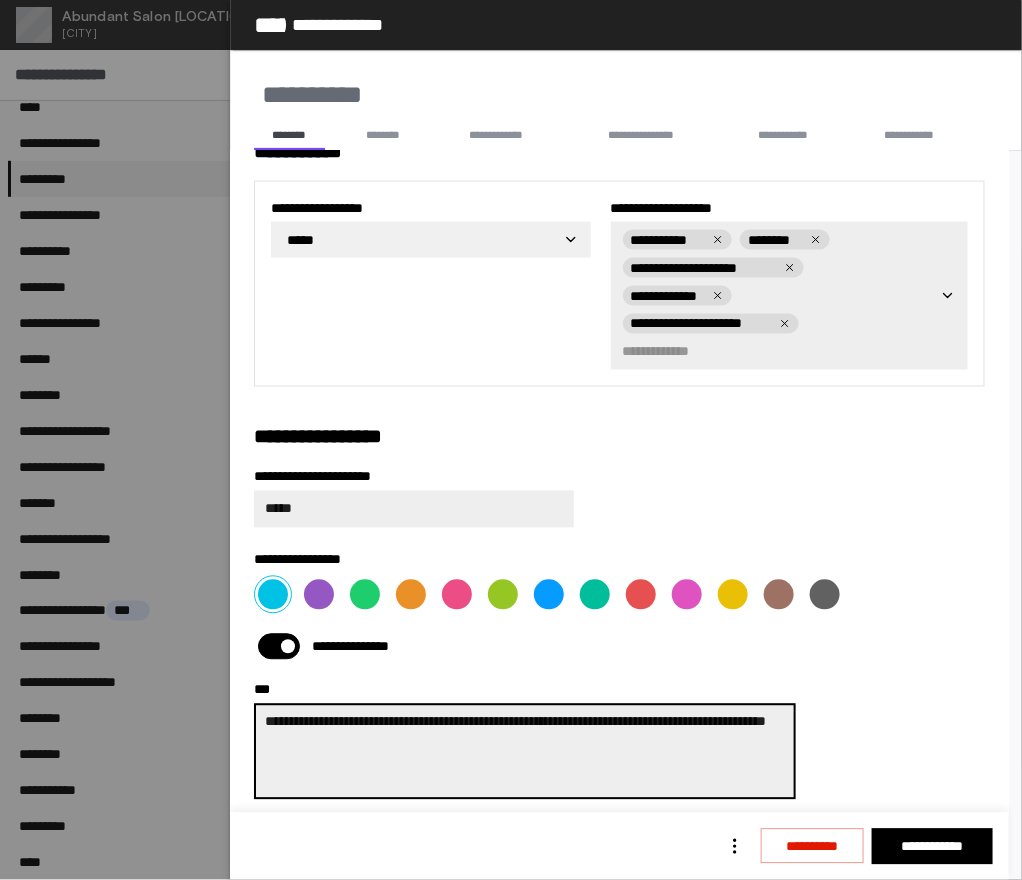 paste on "**********" 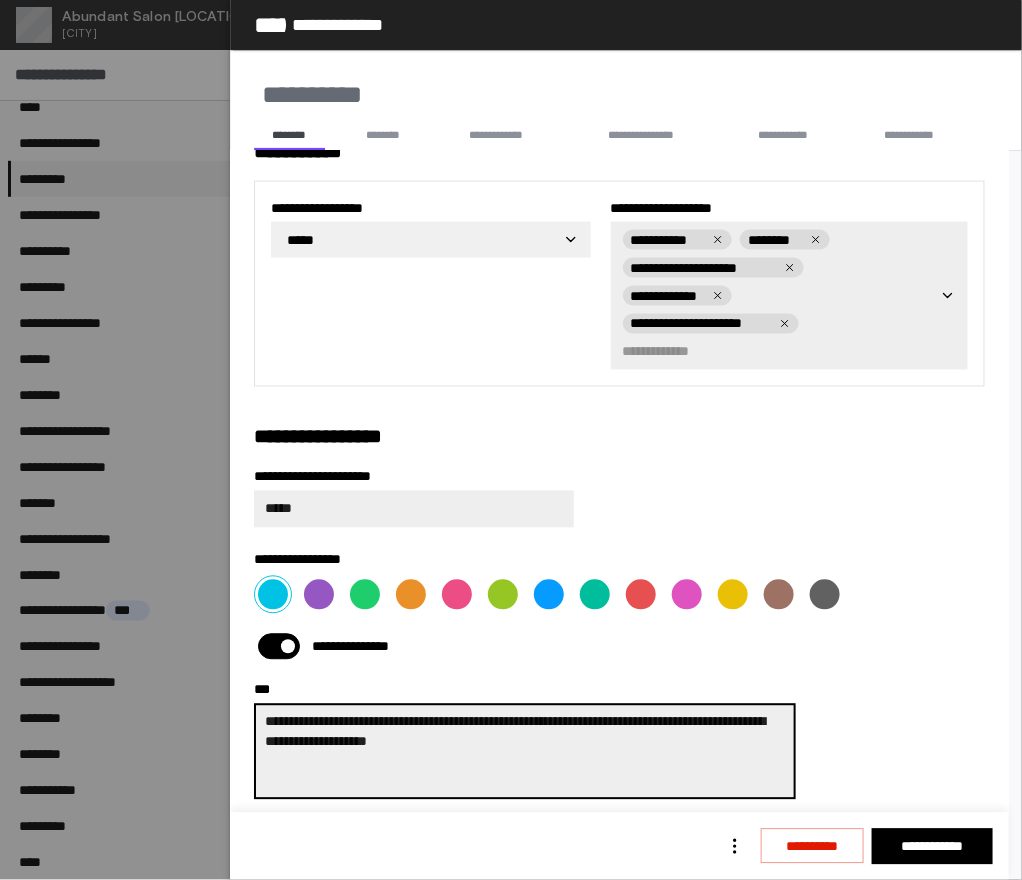 paste on "**********" 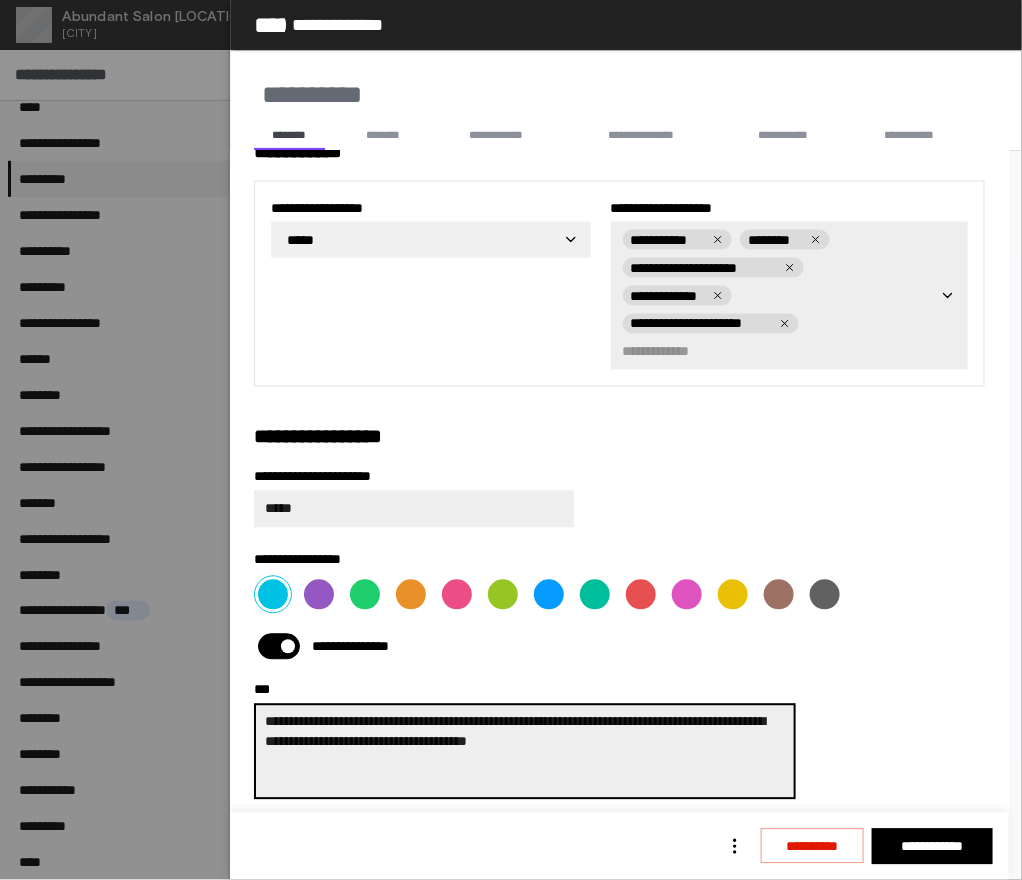 paste on "**********" 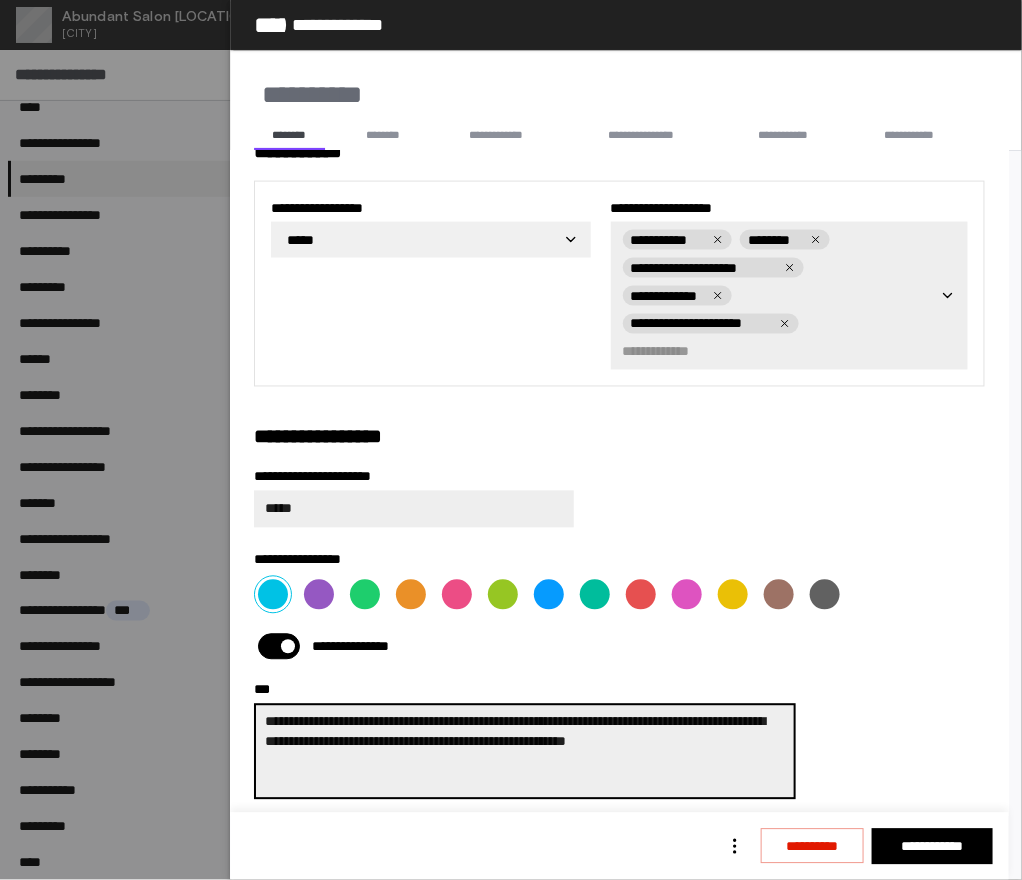paste on "**********" 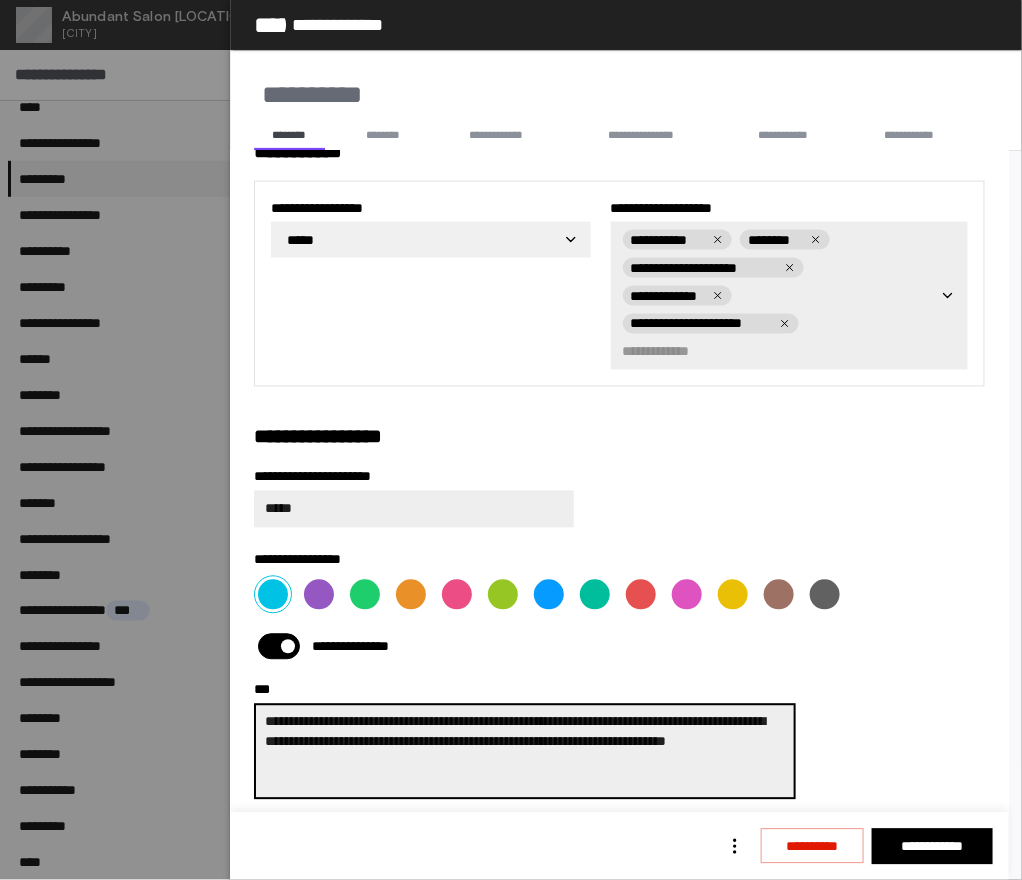 paste on "**********" 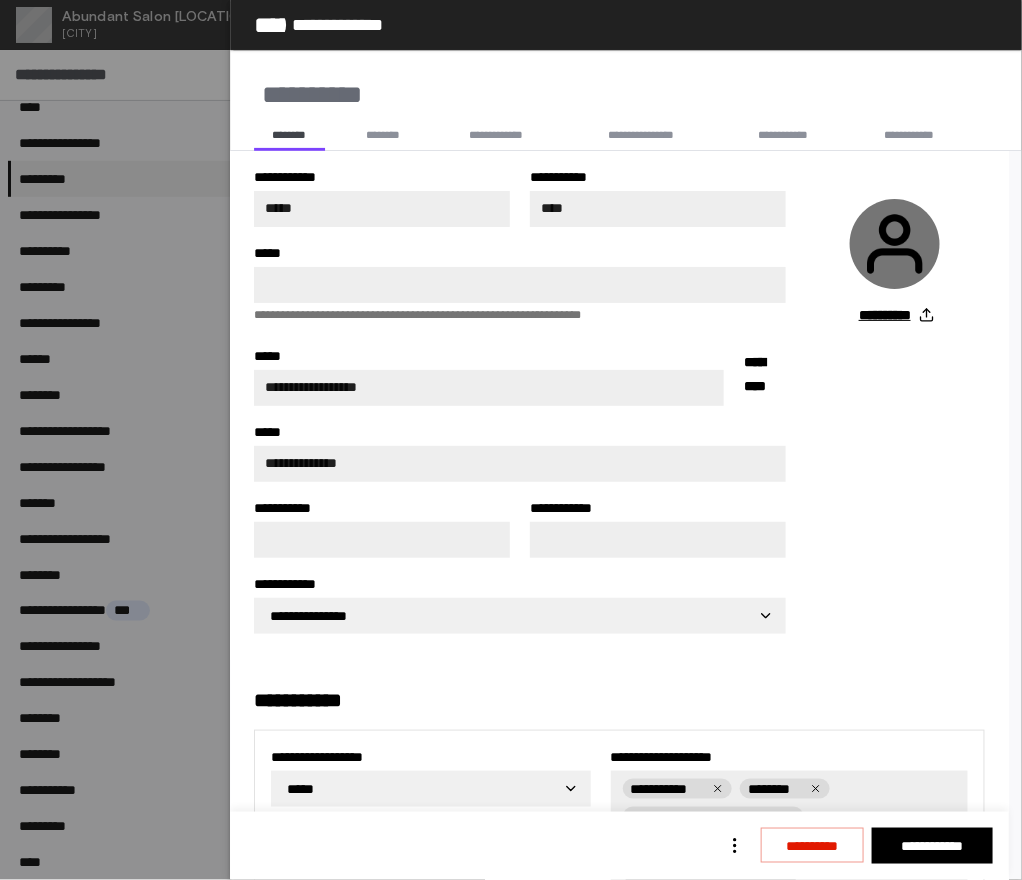 scroll, scrollTop: 549, scrollLeft: 0, axis: vertical 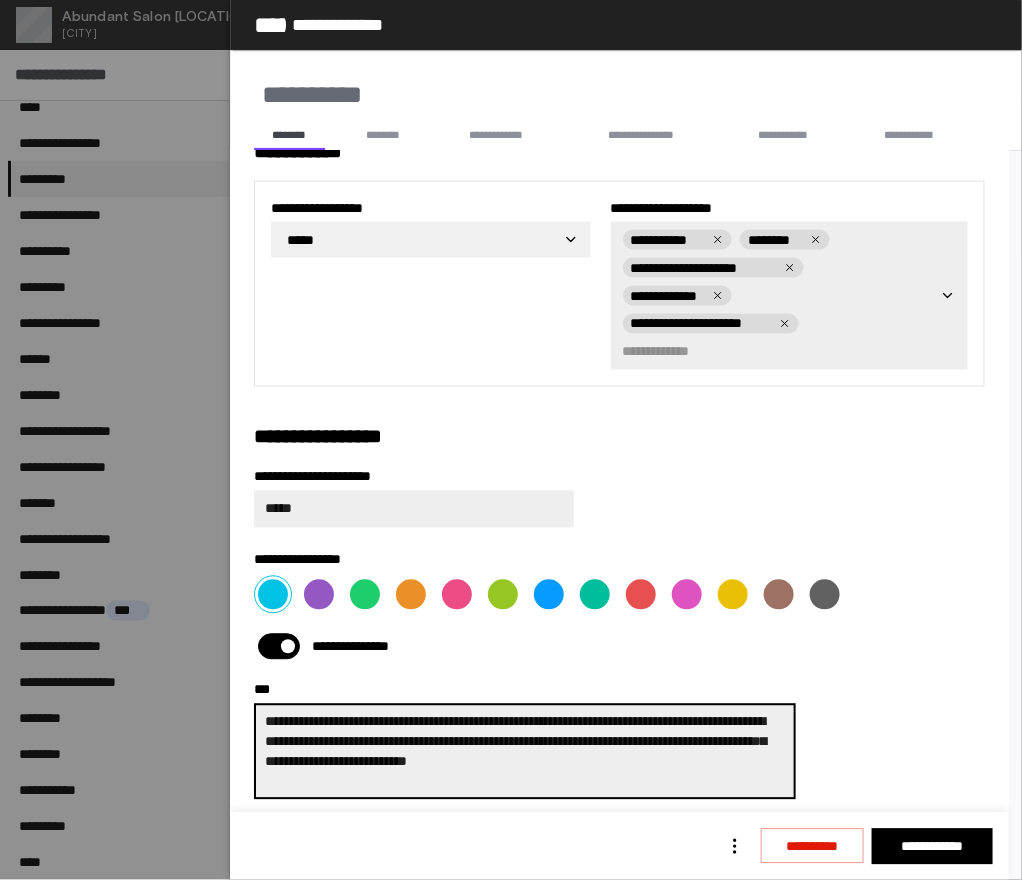 drag, startPoint x: 703, startPoint y: 754, endPoint x: 210, endPoint y: 697, distance: 496.28418 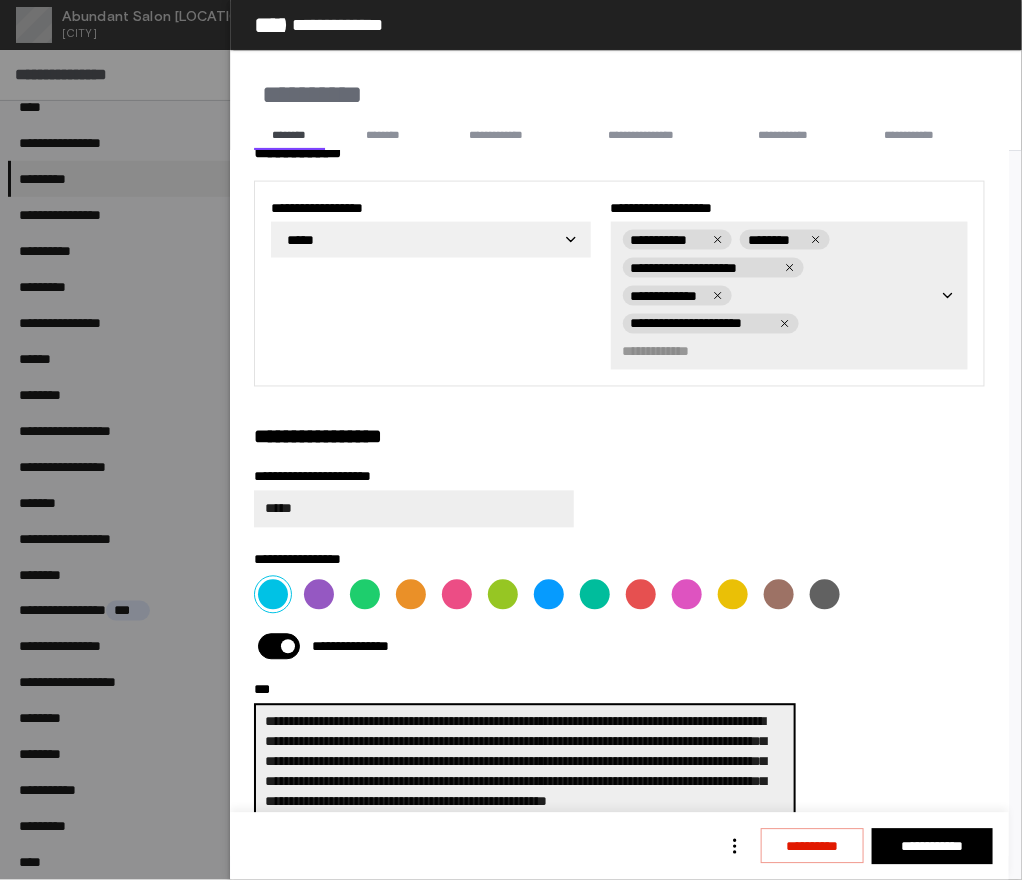 paste on "**********" 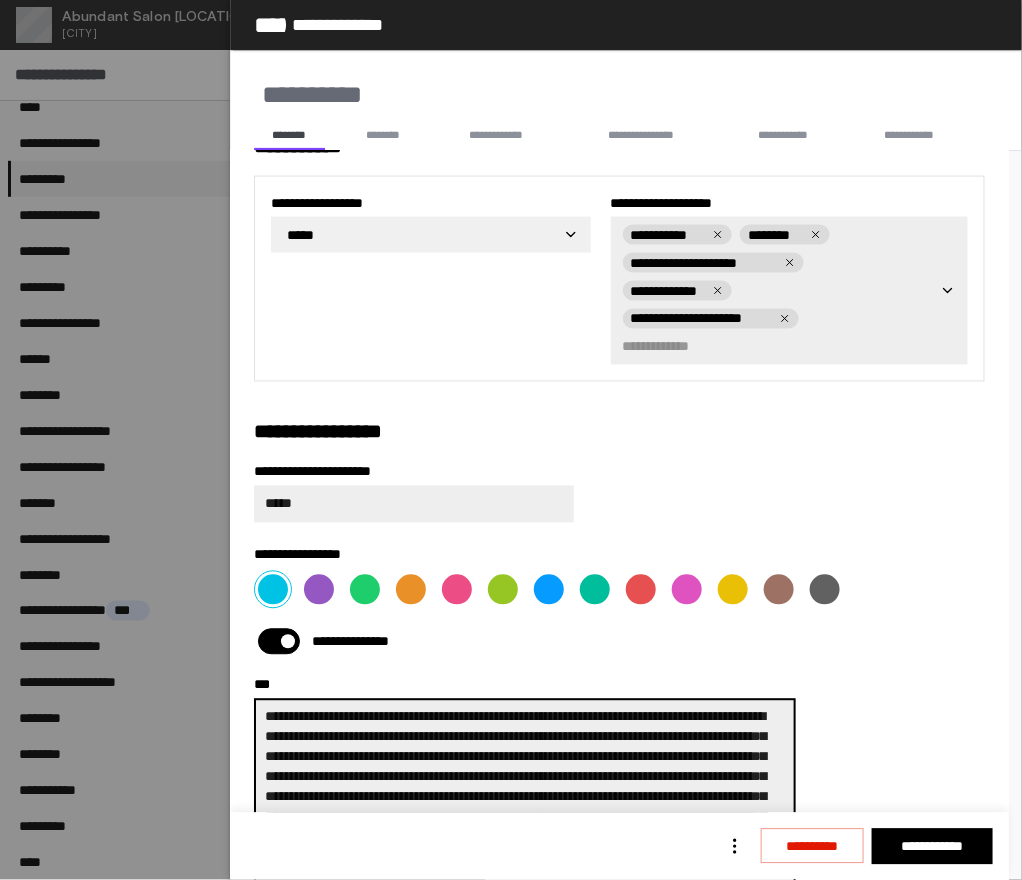 paste on "**********" 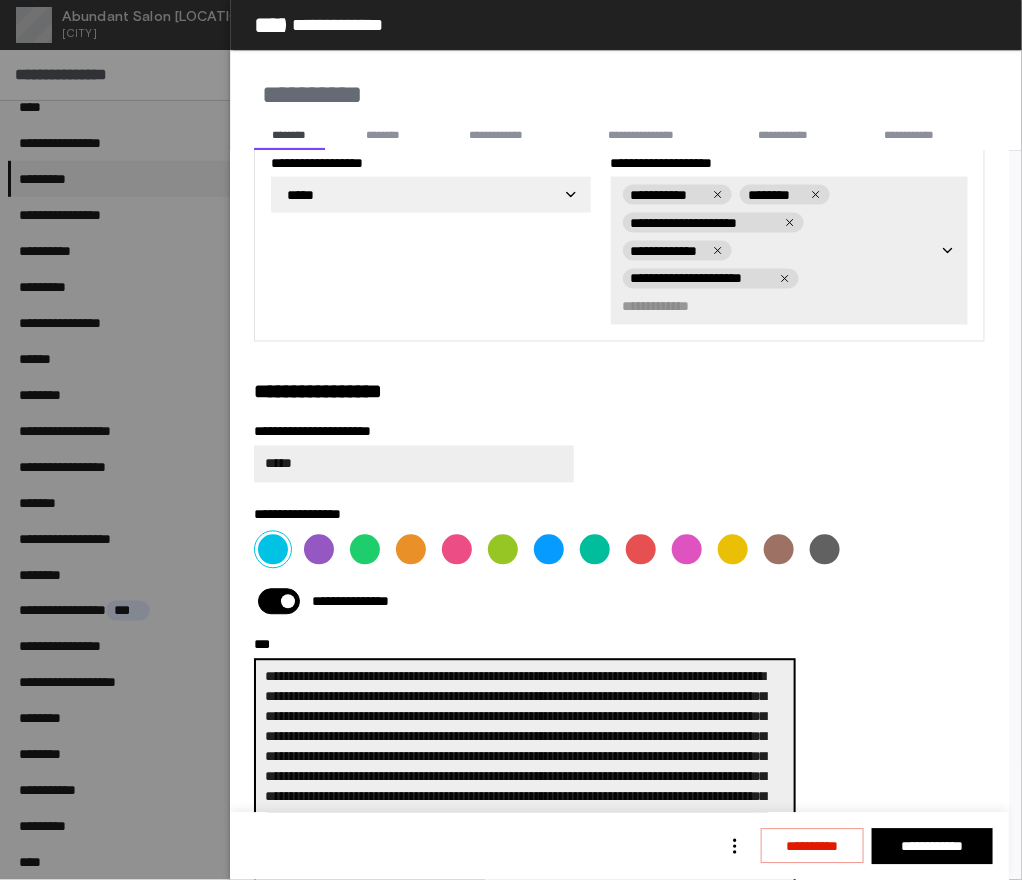 paste on "**********" 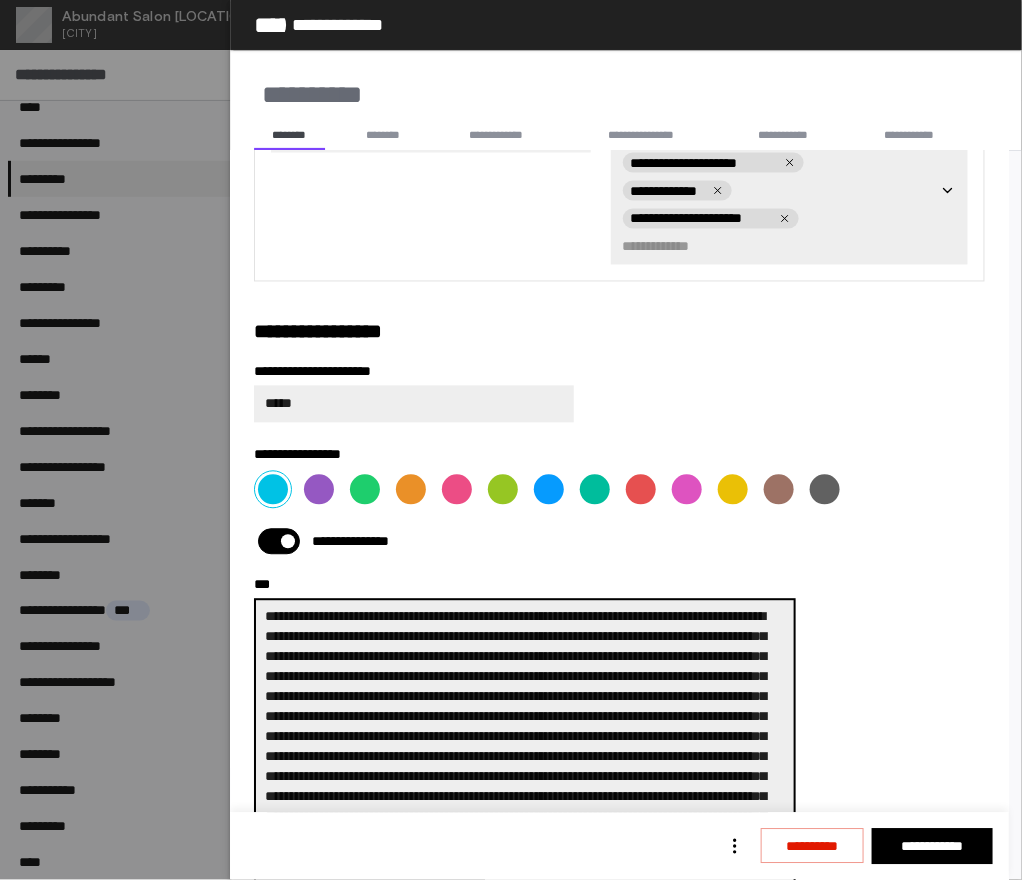 paste on "**********" 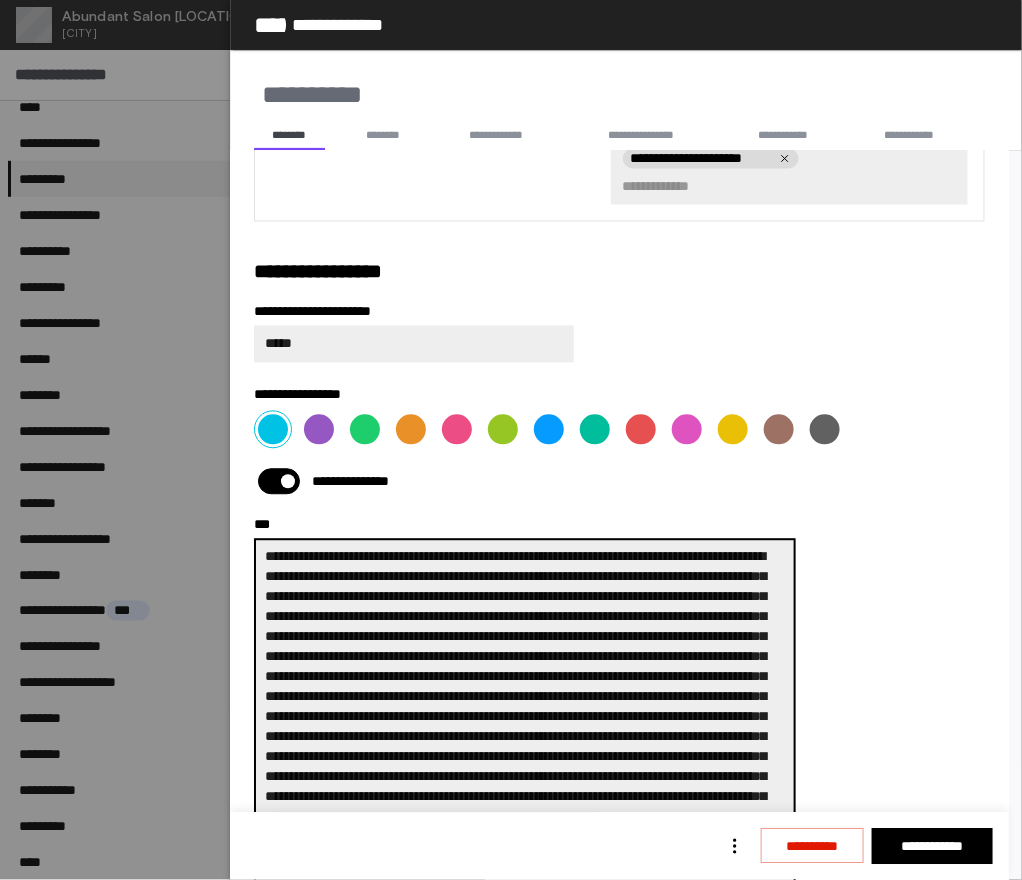 paste on "**********" 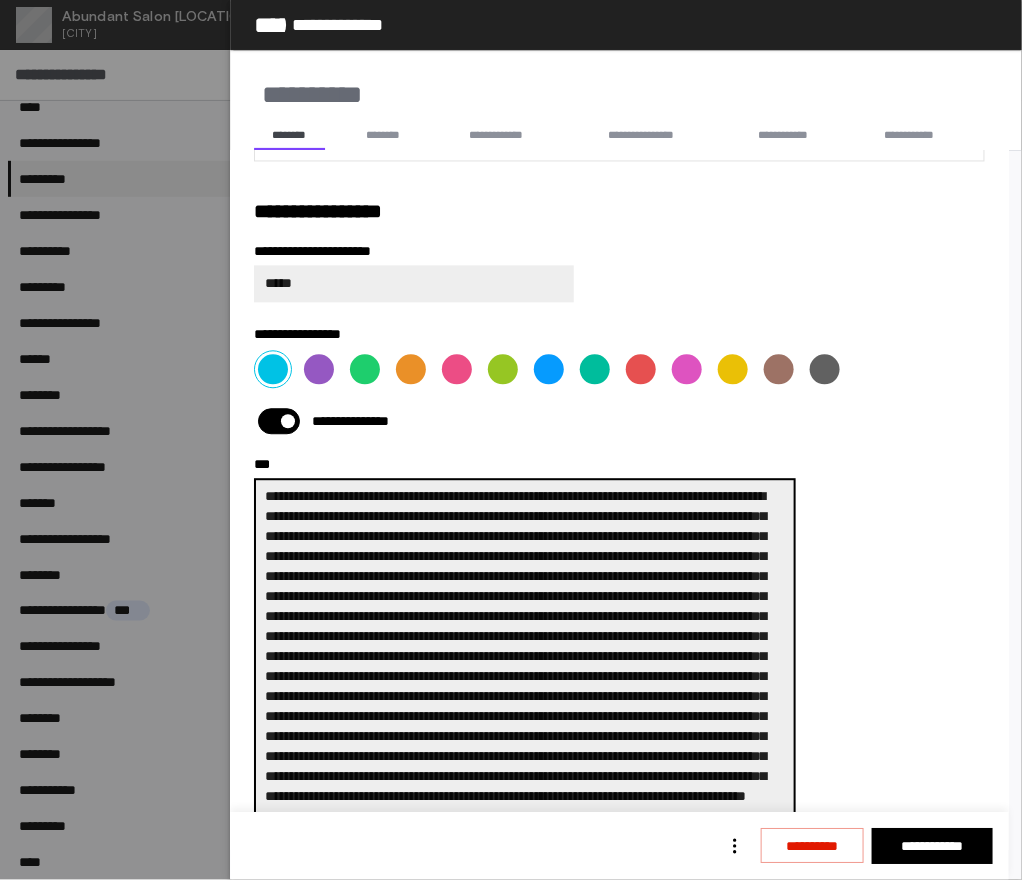 paste on "**********" 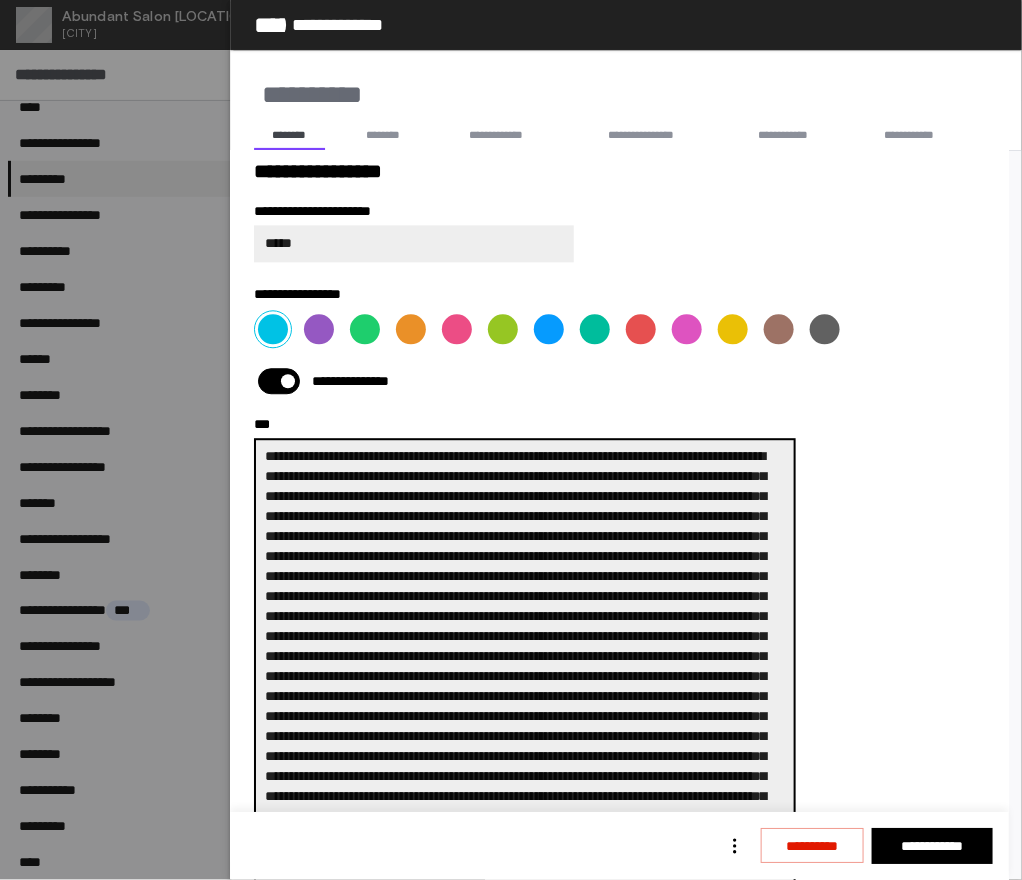 paste on "**********" 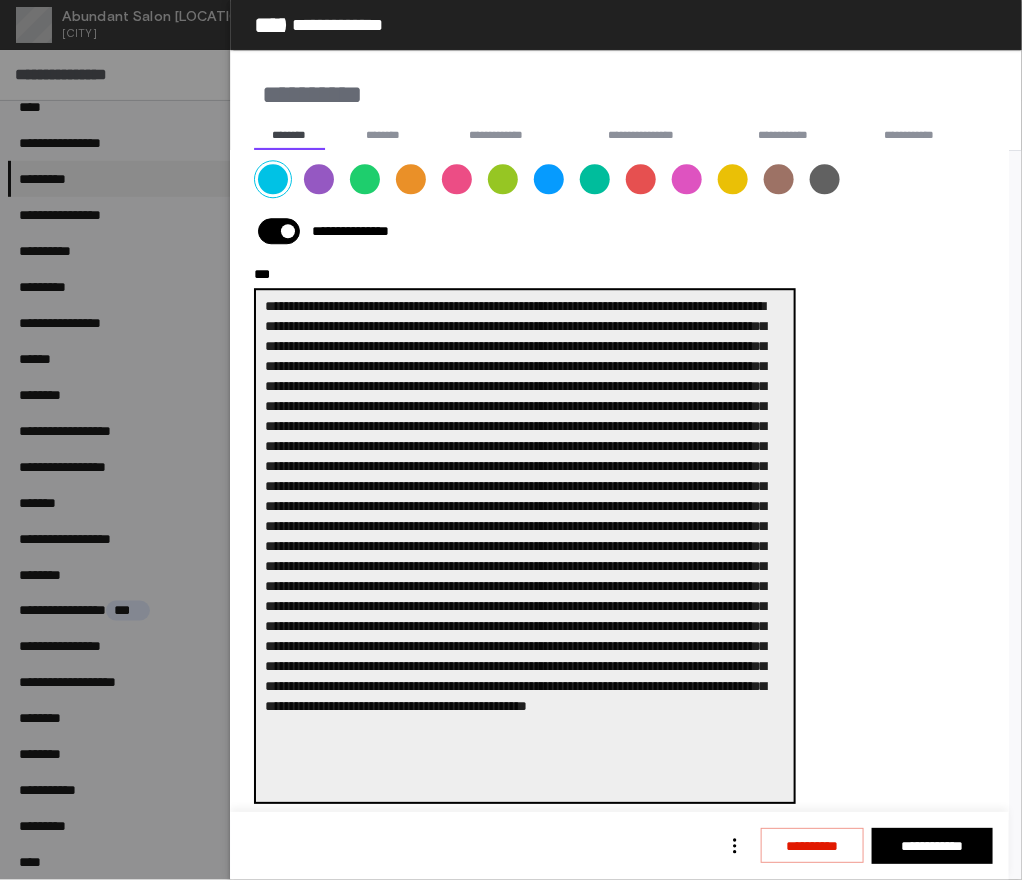 scroll, scrollTop: 969, scrollLeft: 0, axis: vertical 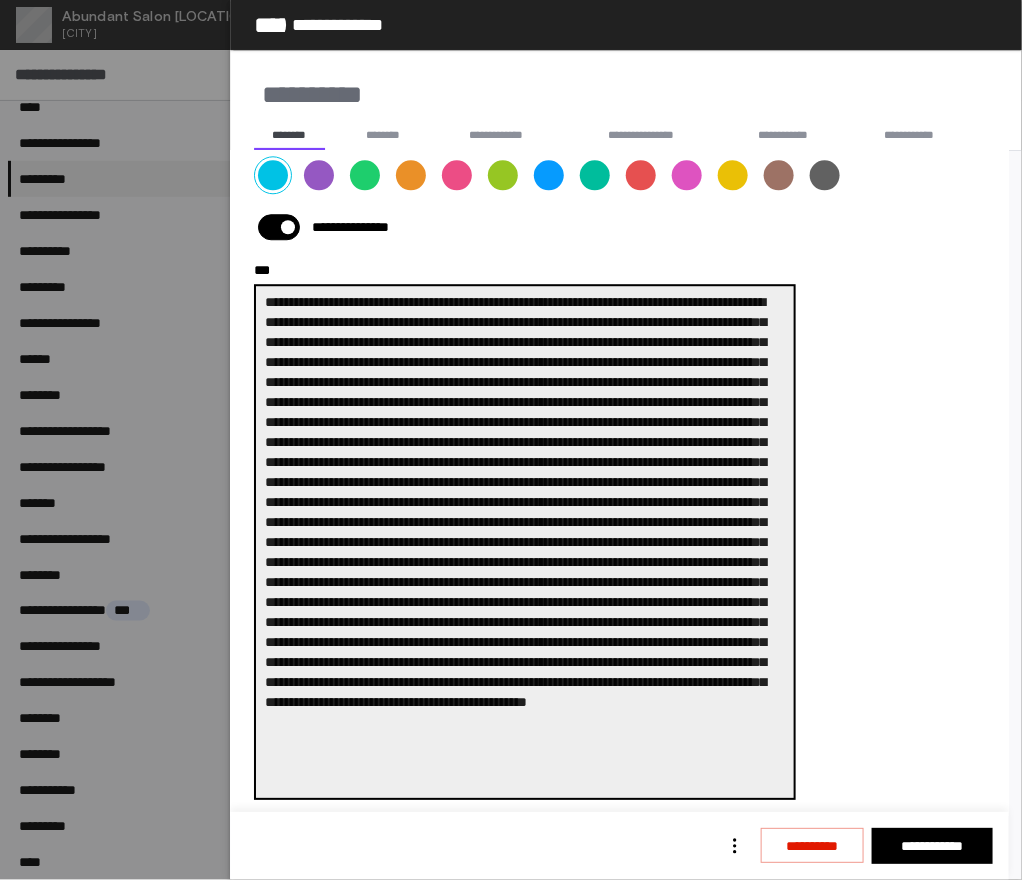 paste on "**********" 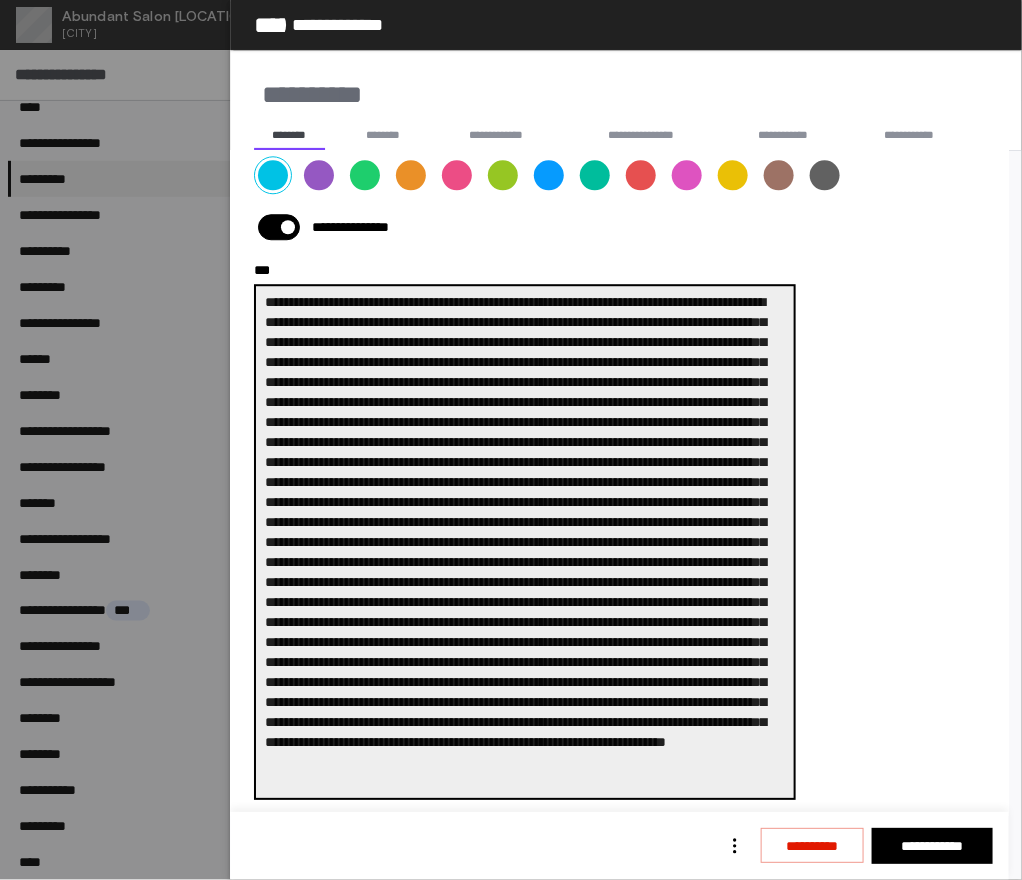 paste on "**********" 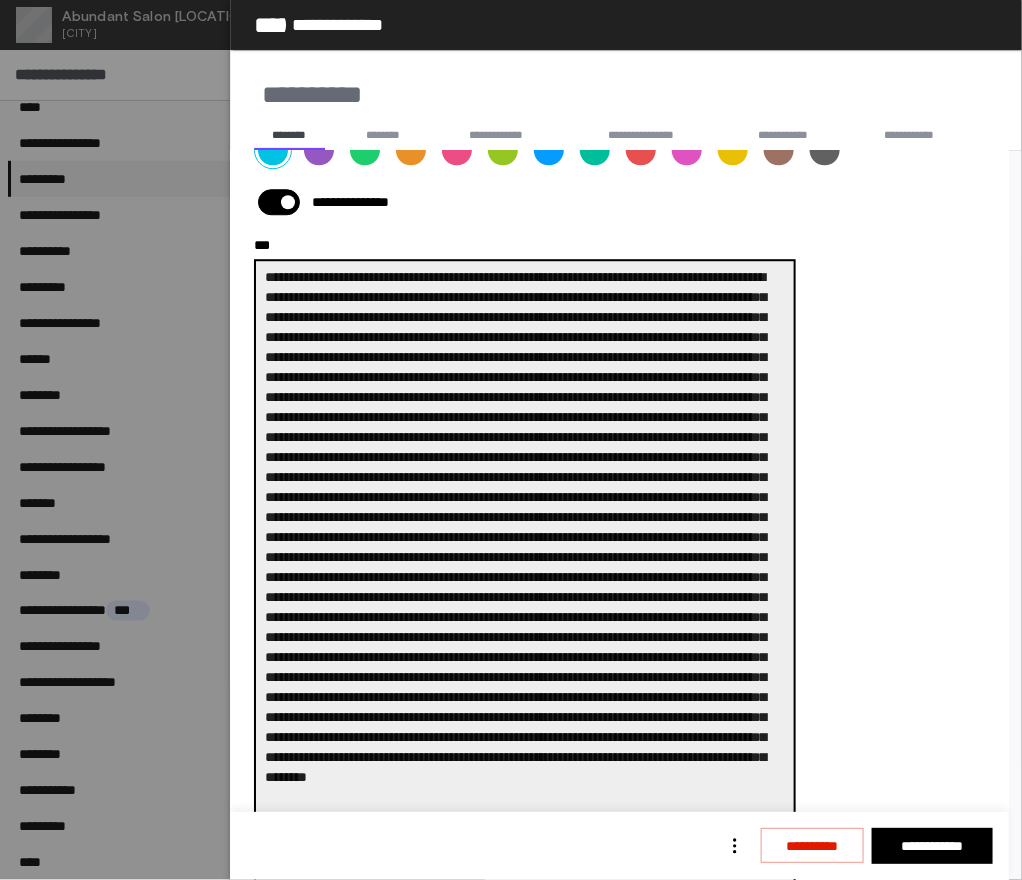 paste on "**********" 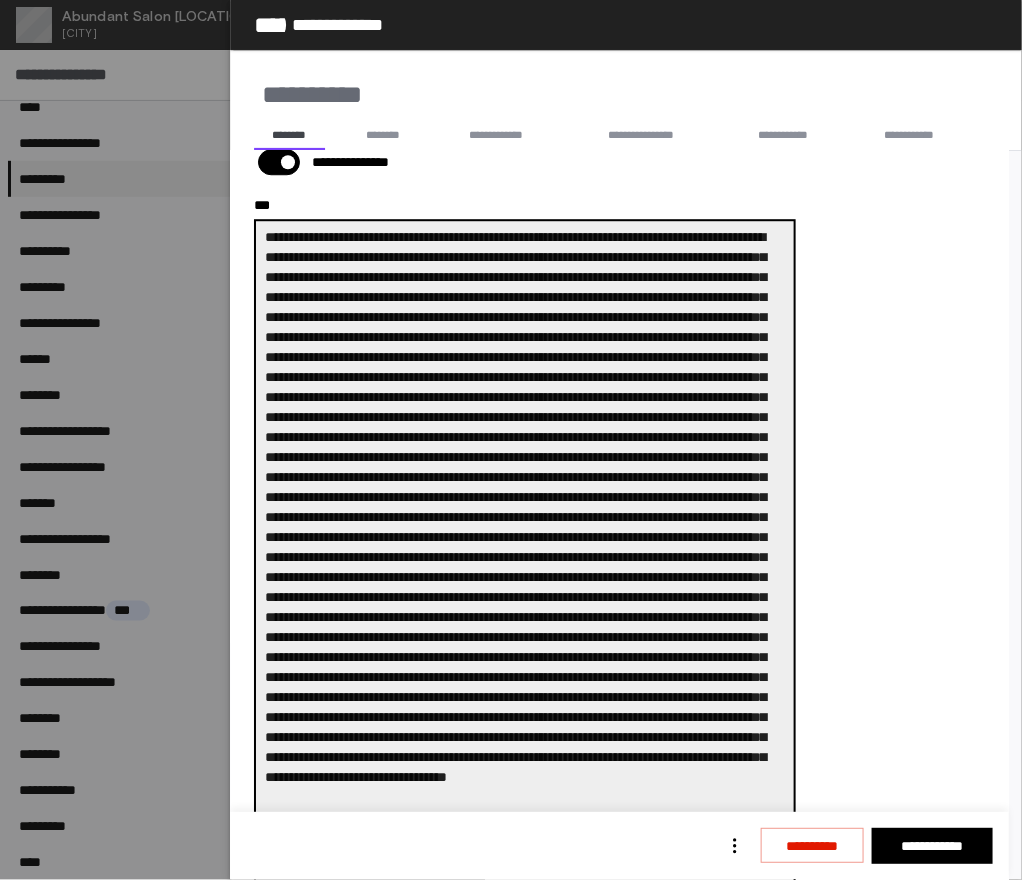 paste 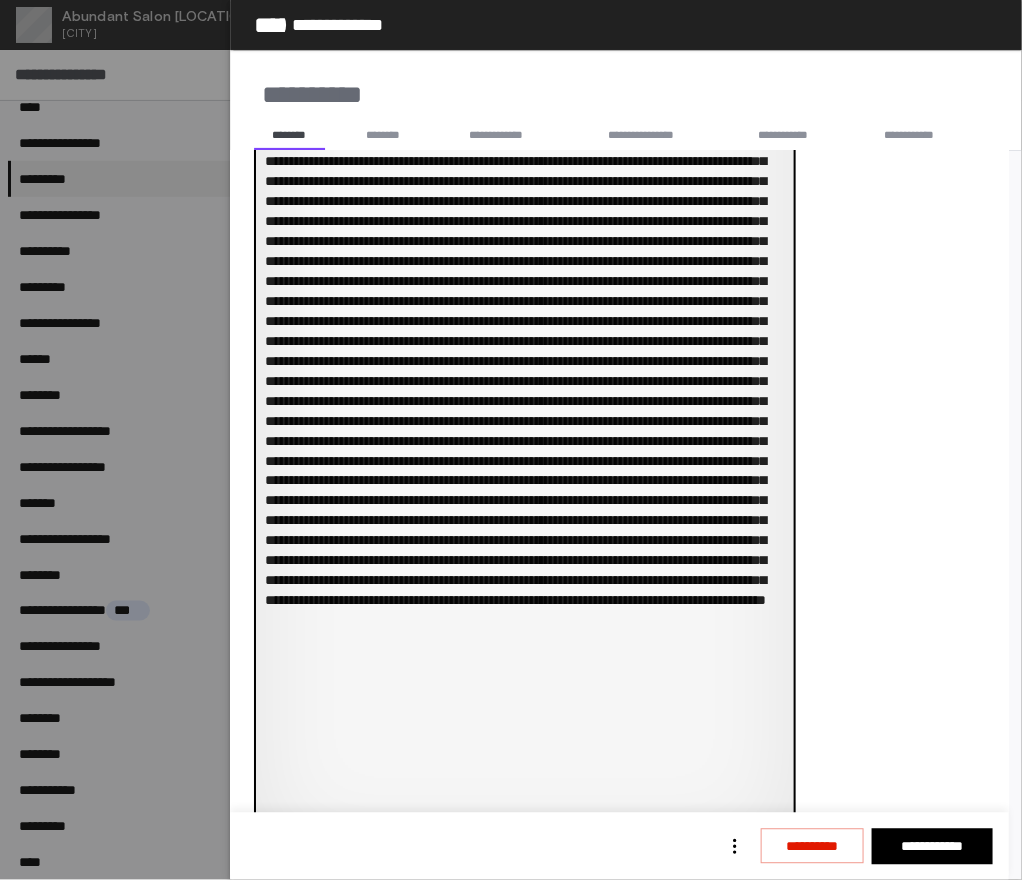 scroll, scrollTop: 1849, scrollLeft: 0, axis: vertical 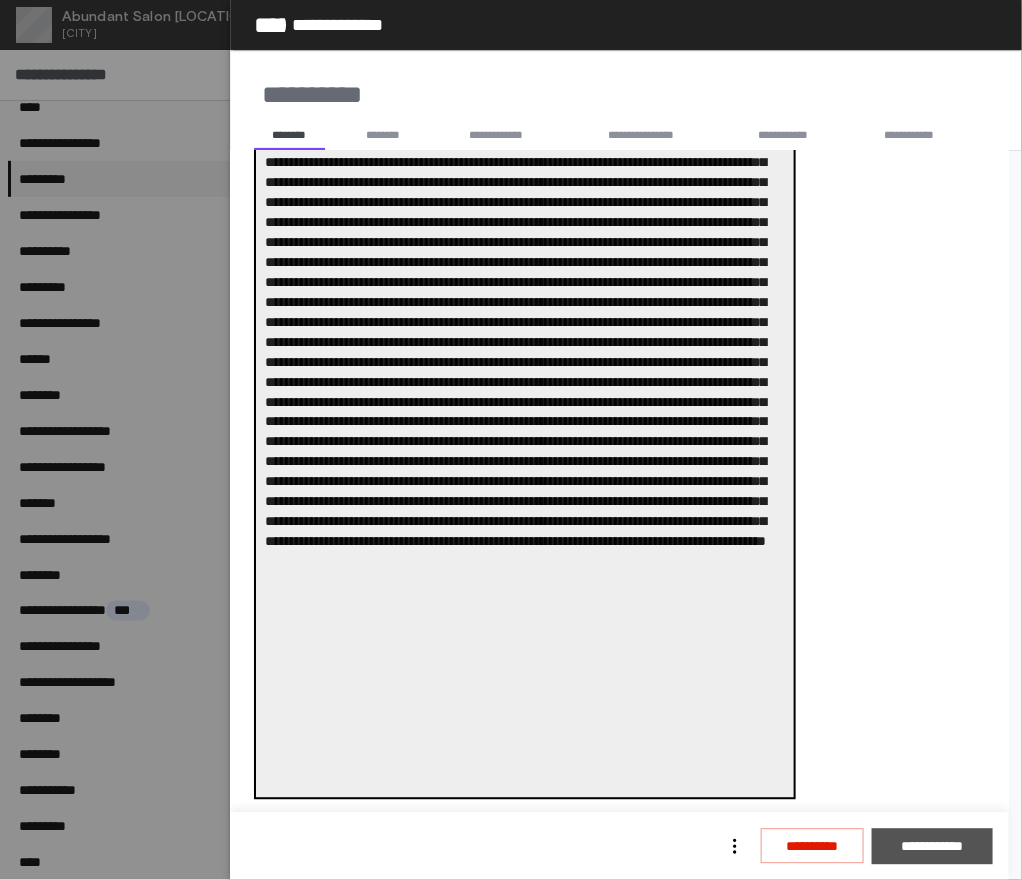type on "**********" 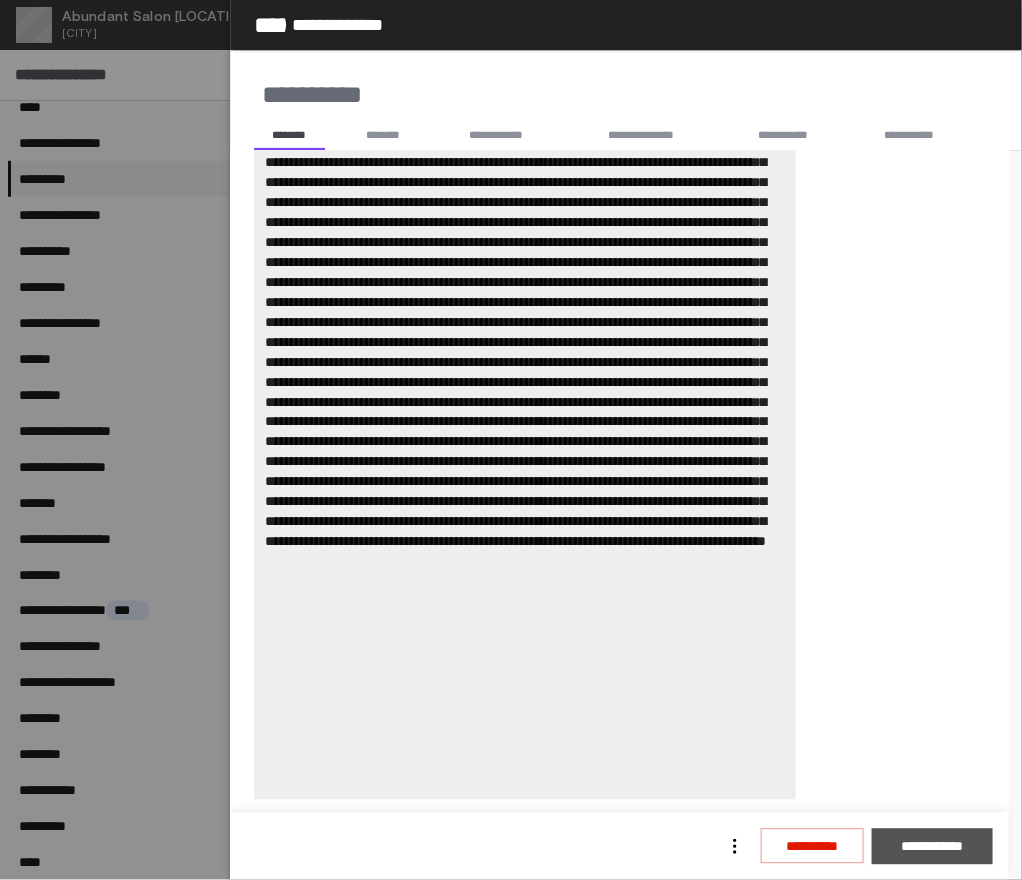 click on "**********" at bounding box center [932, 846] 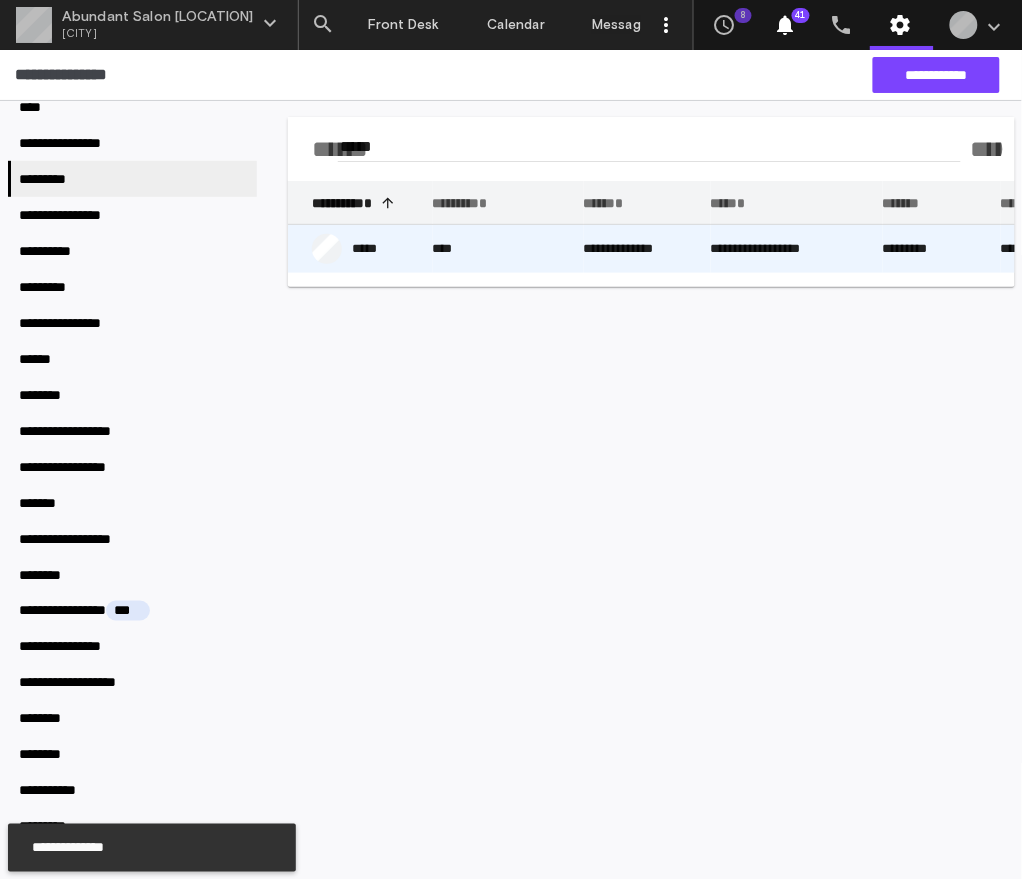 click on "**********" 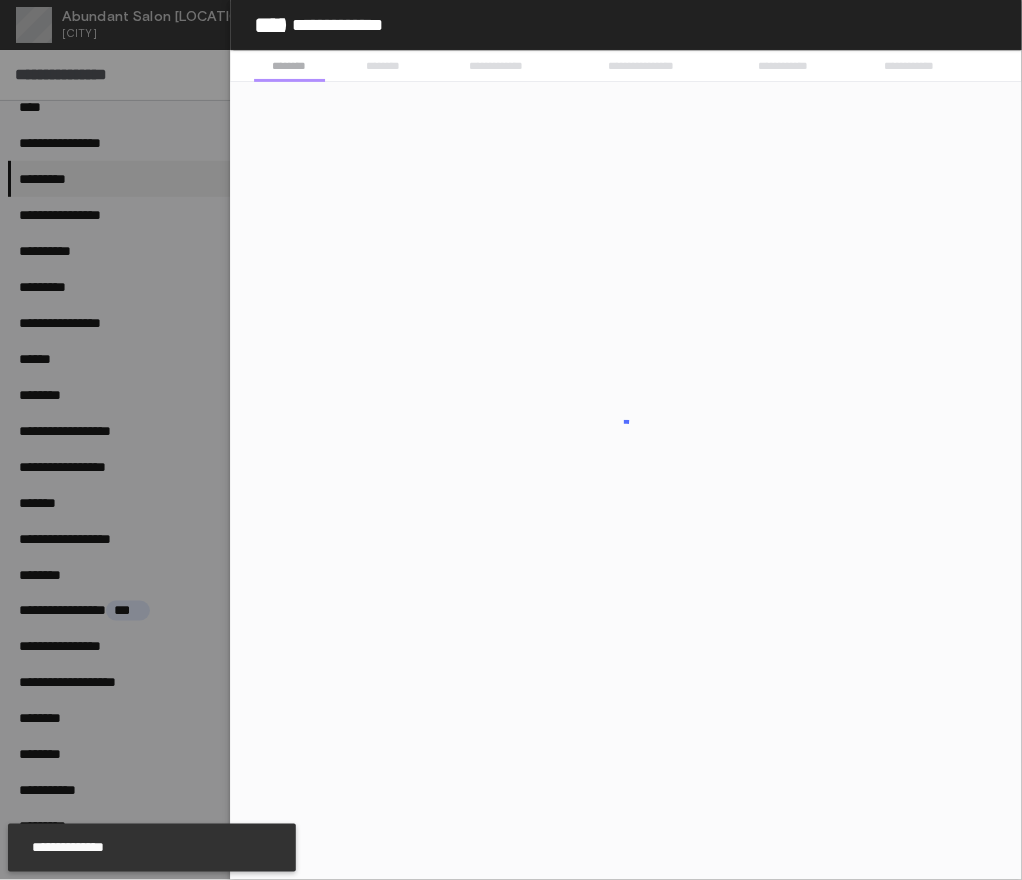 scroll, scrollTop: 0, scrollLeft: 0, axis: both 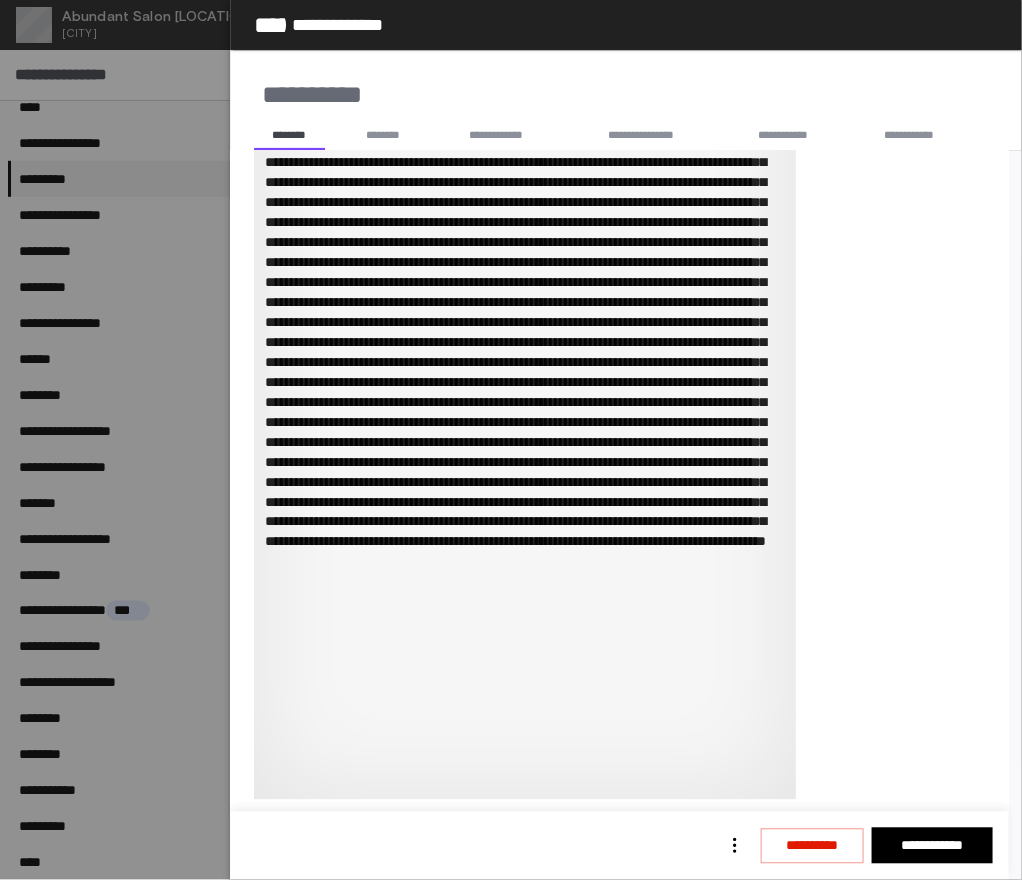 click on "***" at bounding box center (525, 102) 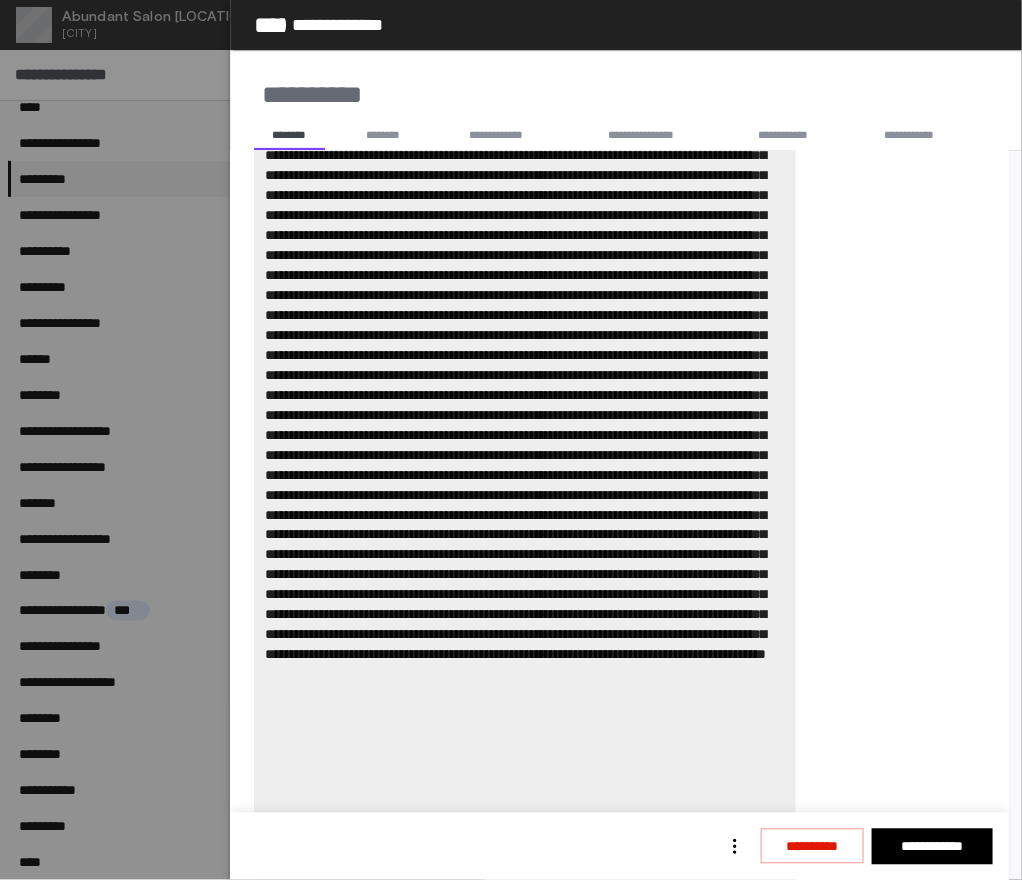 scroll, scrollTop: 1849, scrollLeft: 0, axis: vertical 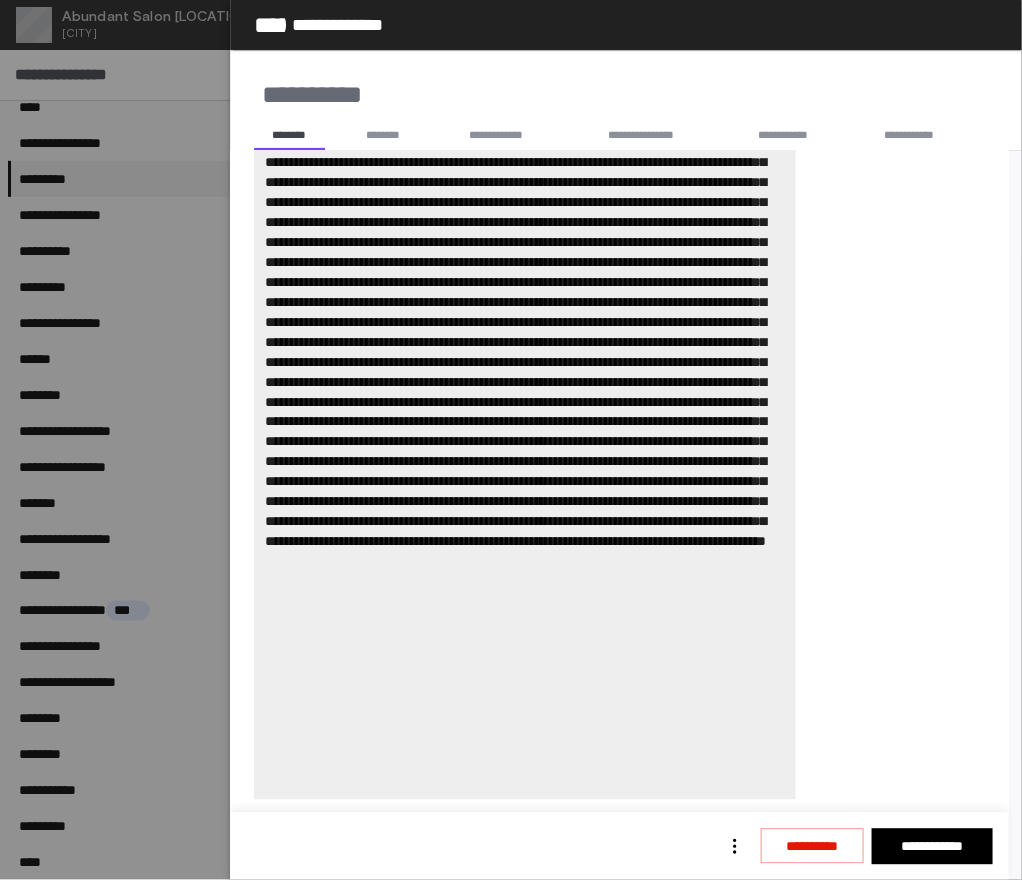 click on "*** *" at bounding box center (619, 90) 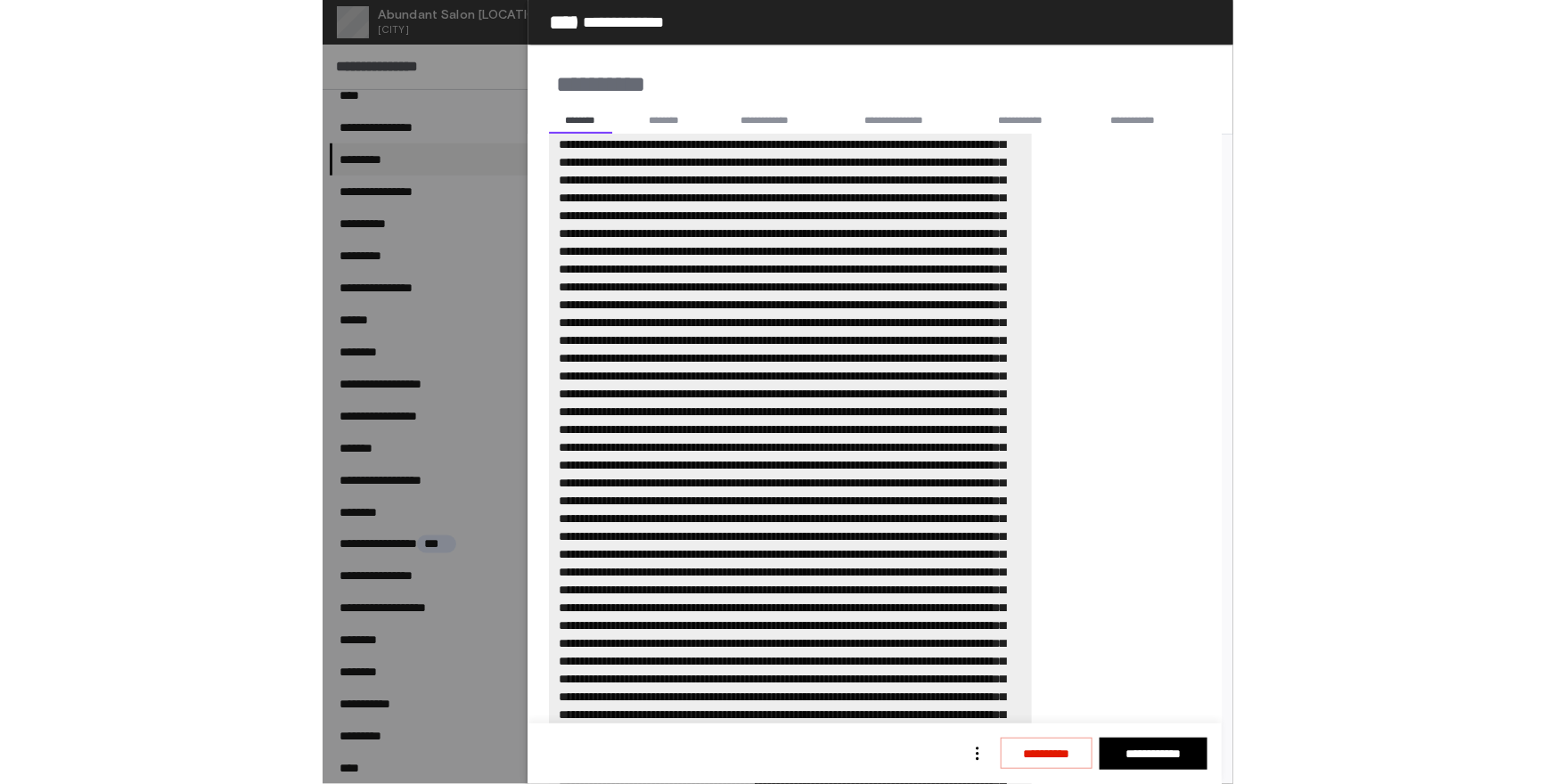 scroll, scrollTop: 1647, scrollLeft: 0, axis: vertical 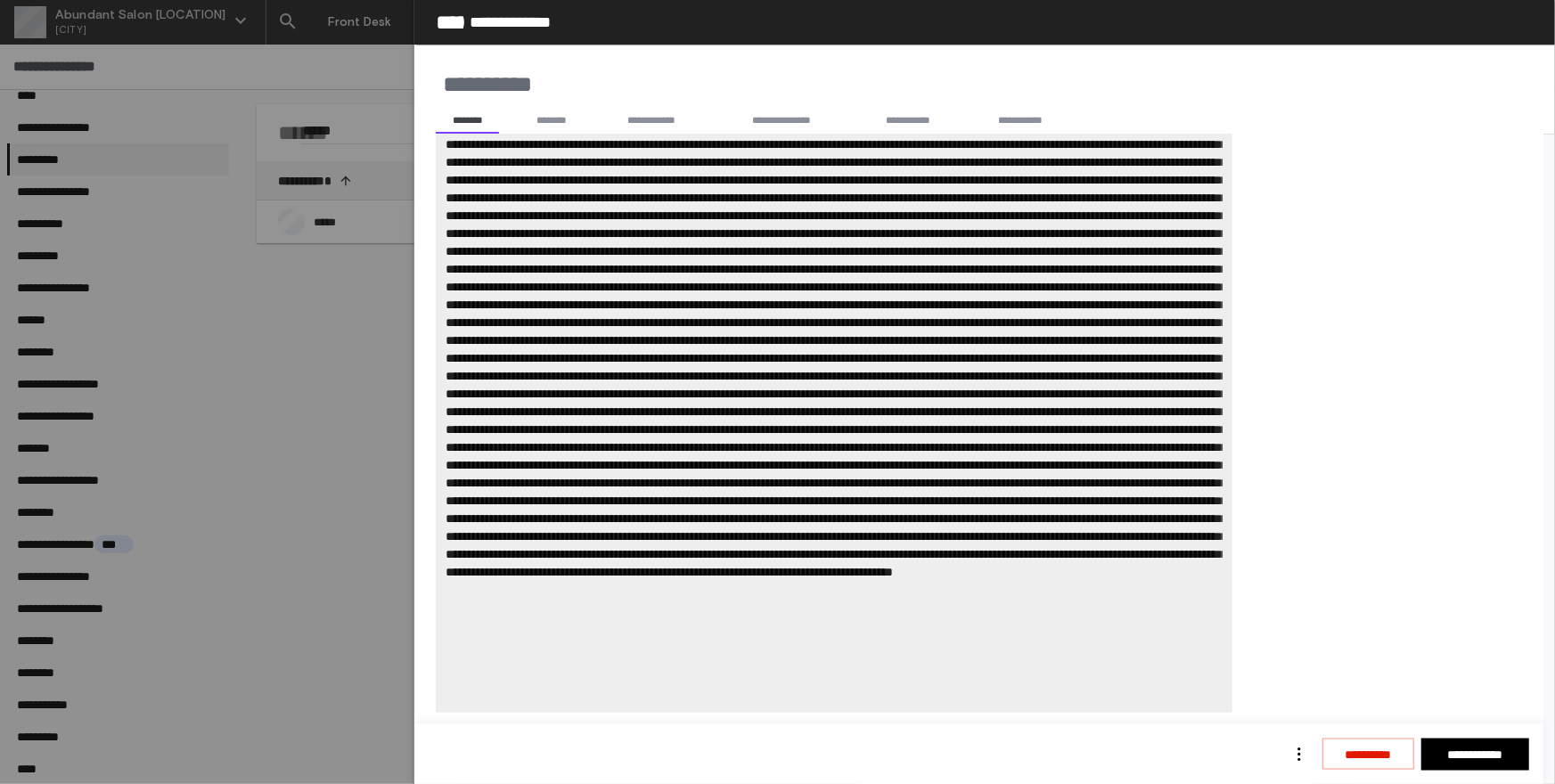 click on "*** *" at bounding box center (970, 339) 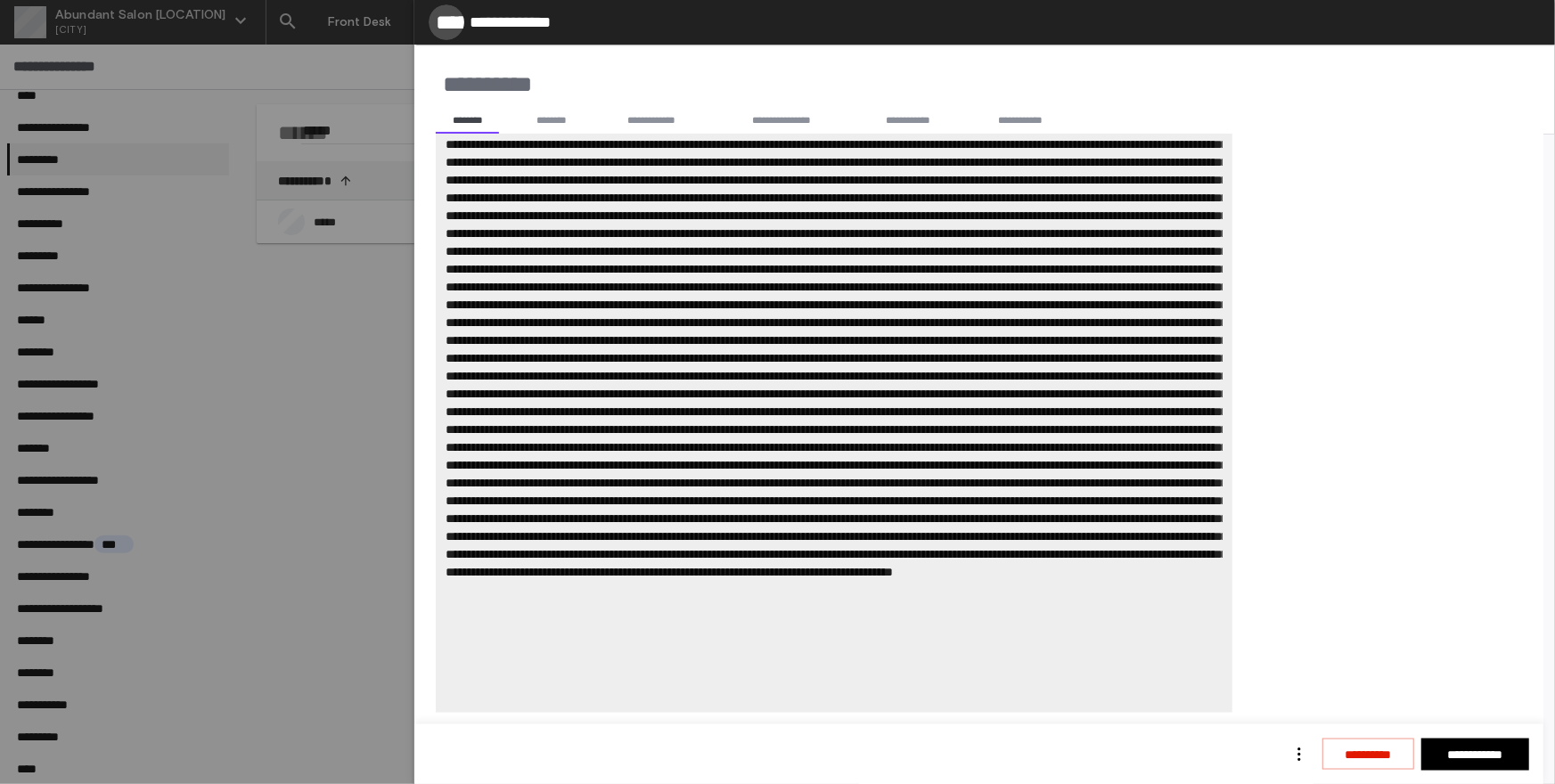 click on "*****" 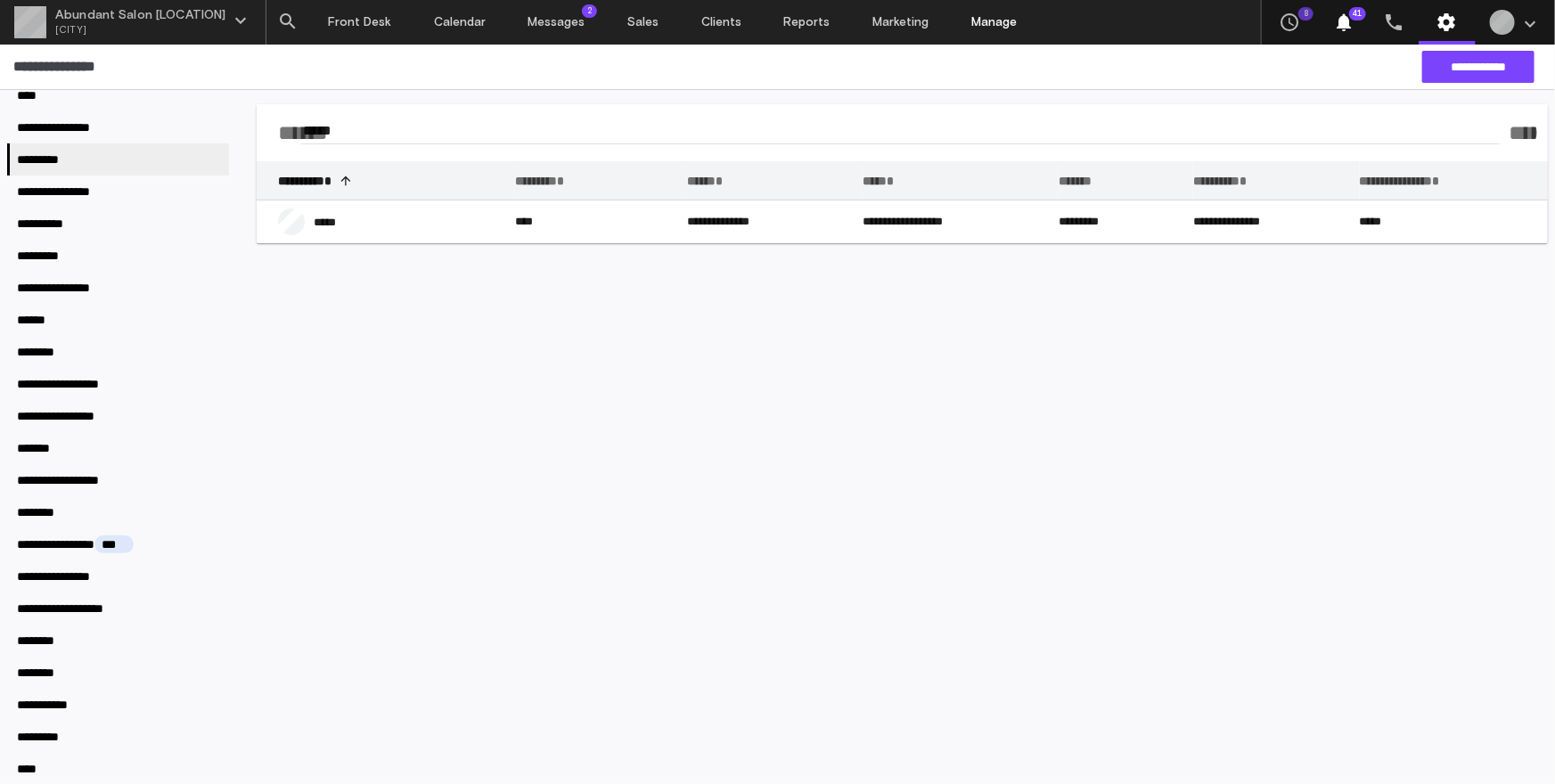 click on "Manage" at bounding box center [994, 22] 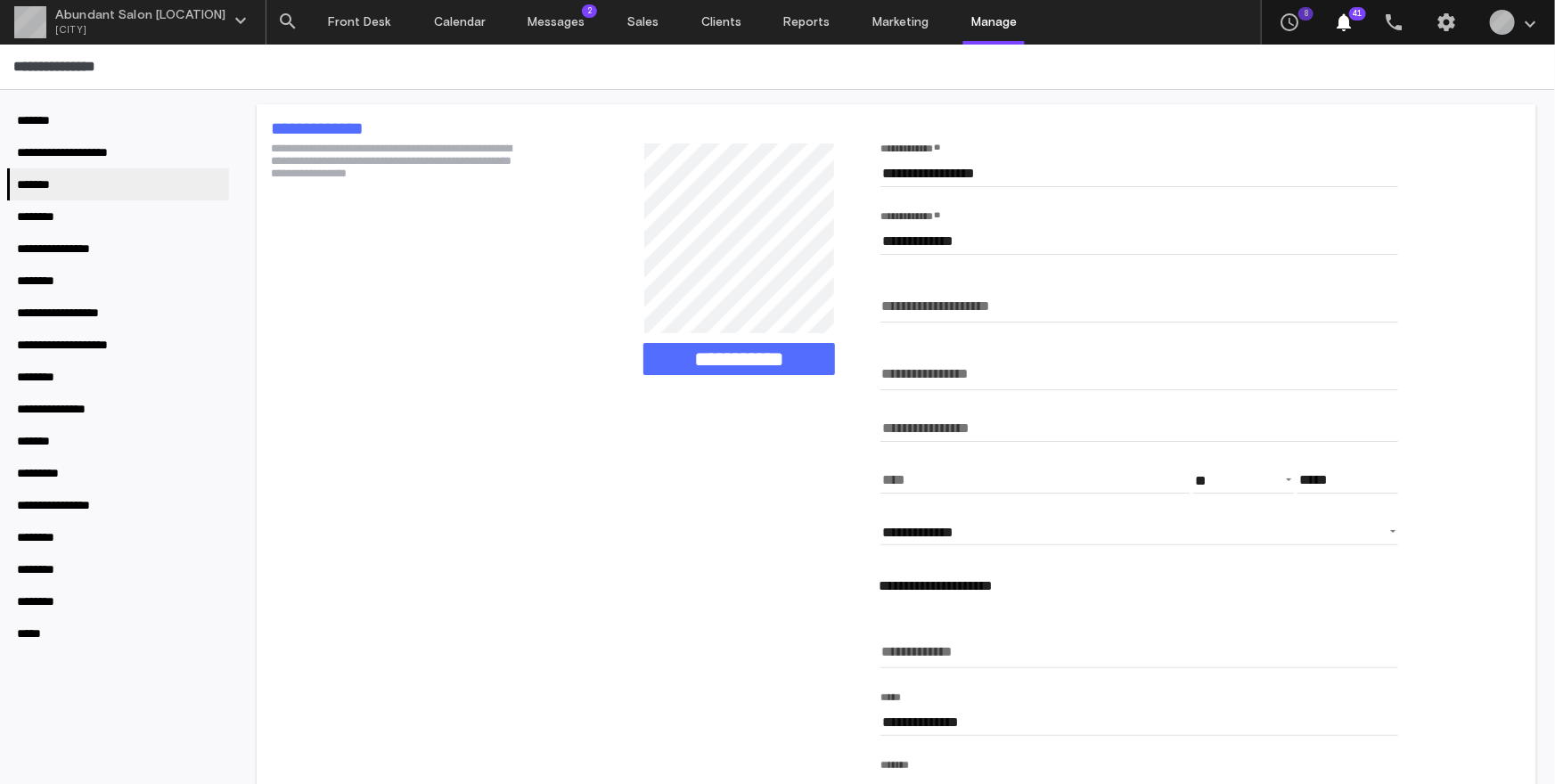 click on "*******" at bounding box center [118, 184] 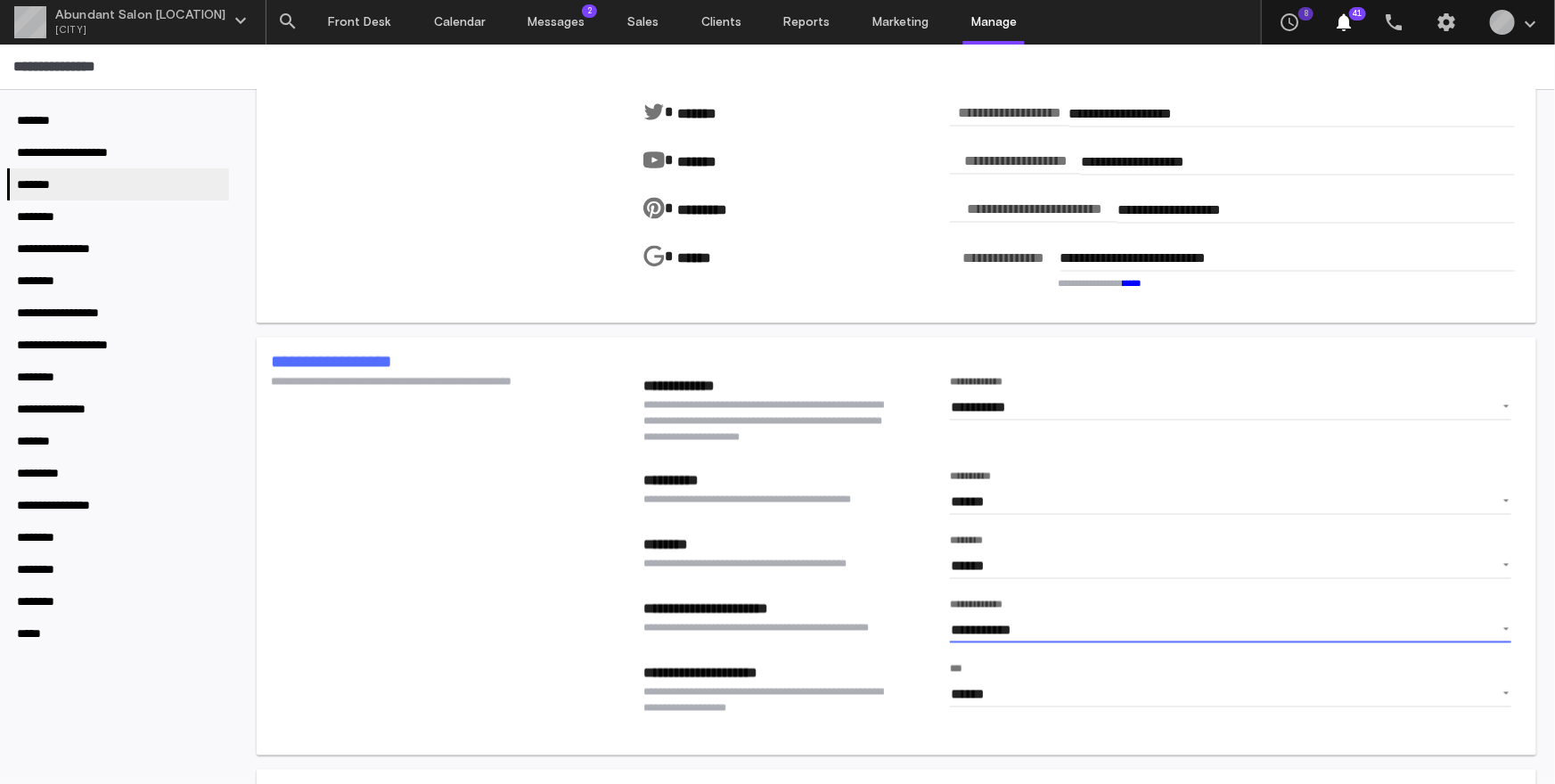 click on "**********" at bounding box center [1218, 631] 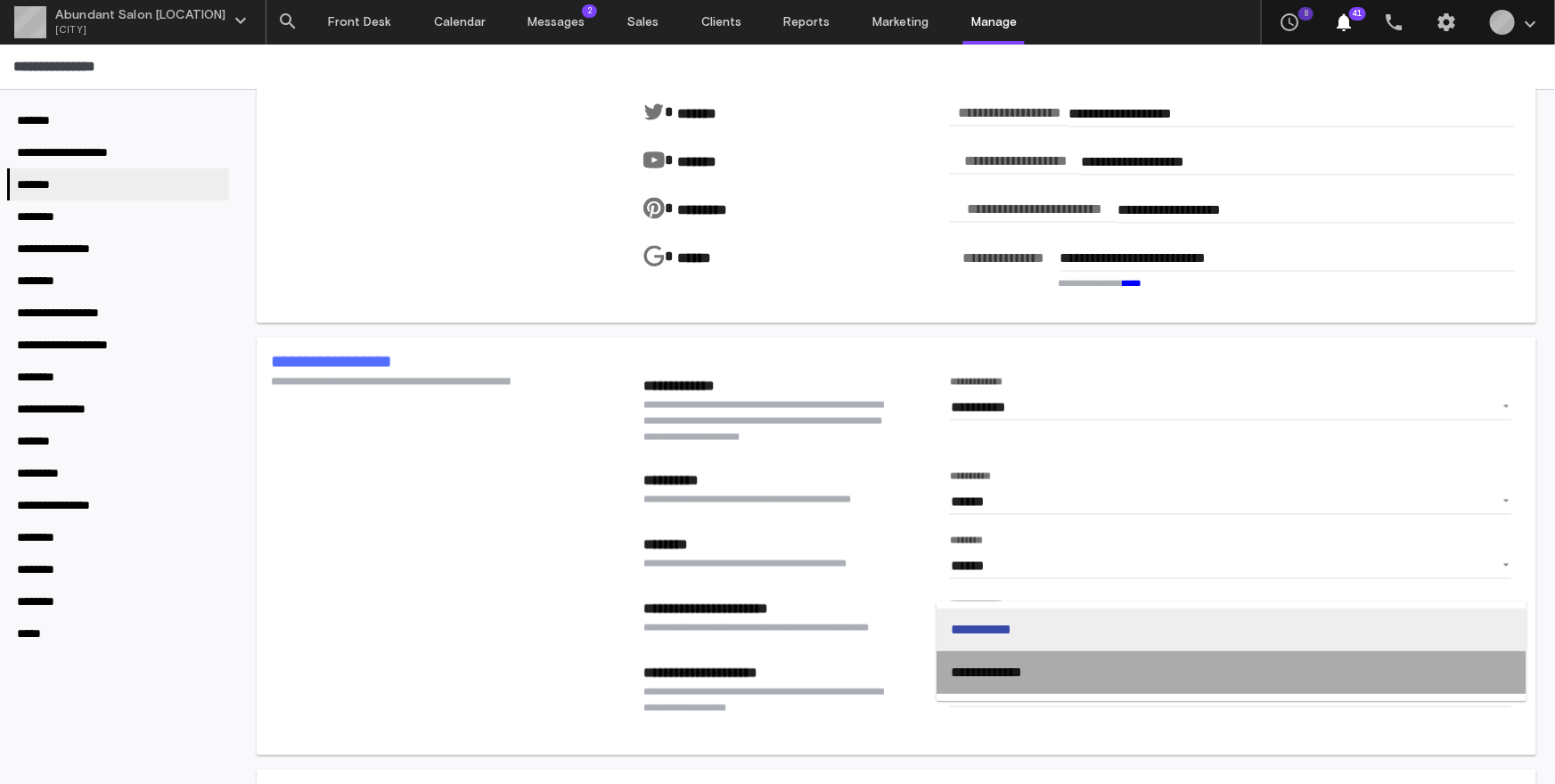 click on "**********" at bounding box center [1232, 673] 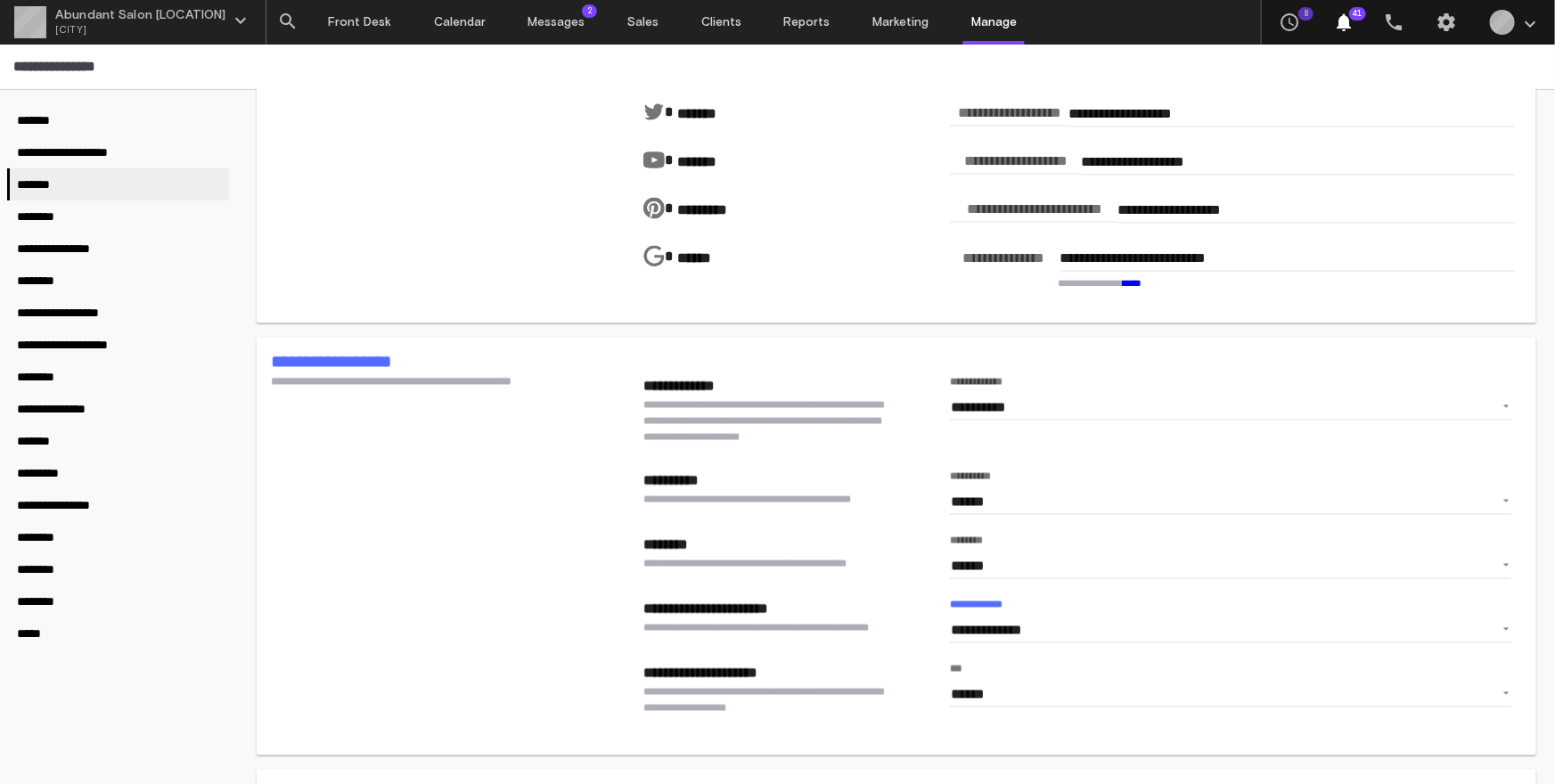 click on "**********" at bounding box center (892, 550) 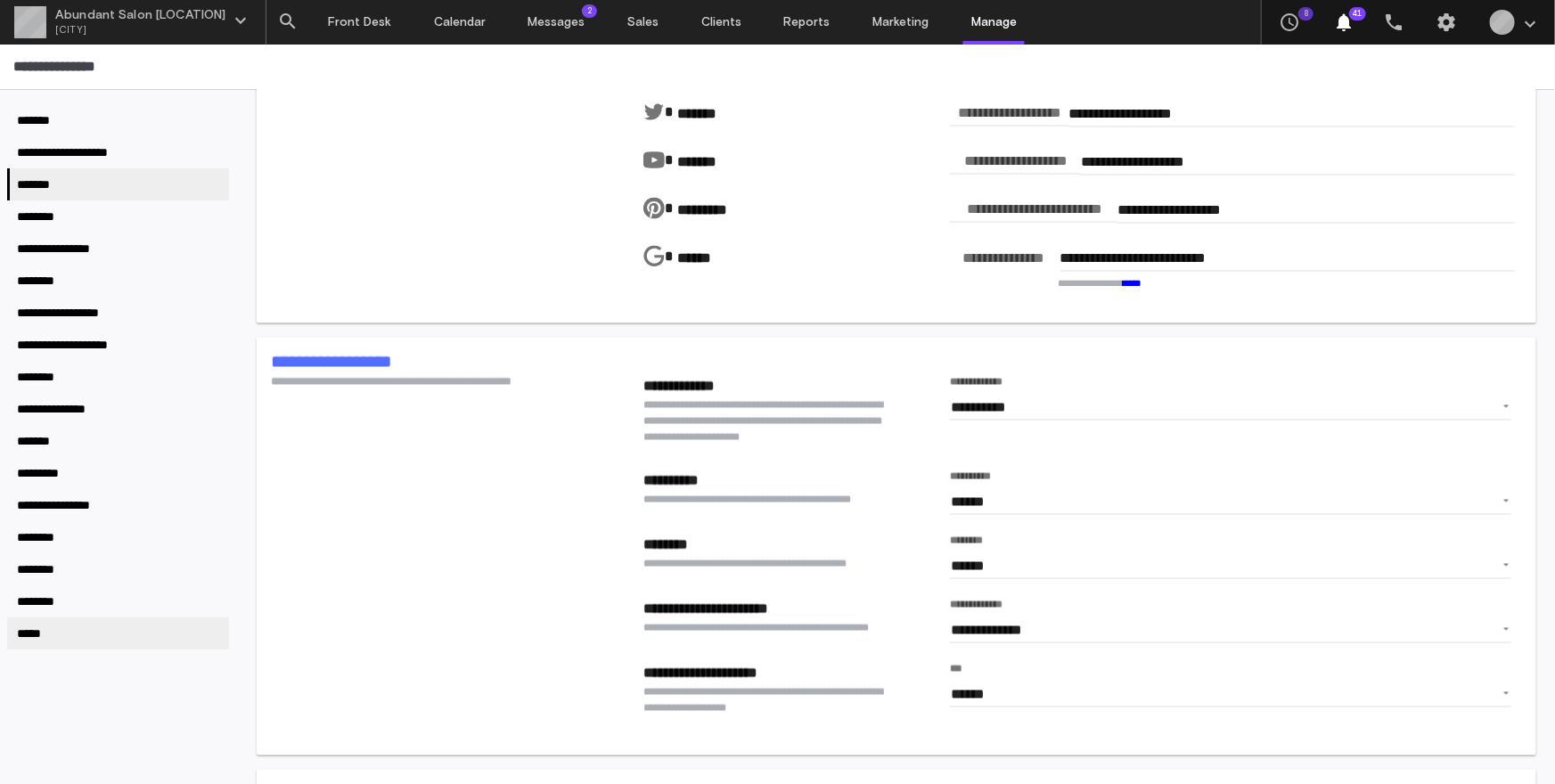 click on "*****" at bounding box center [118, 633] 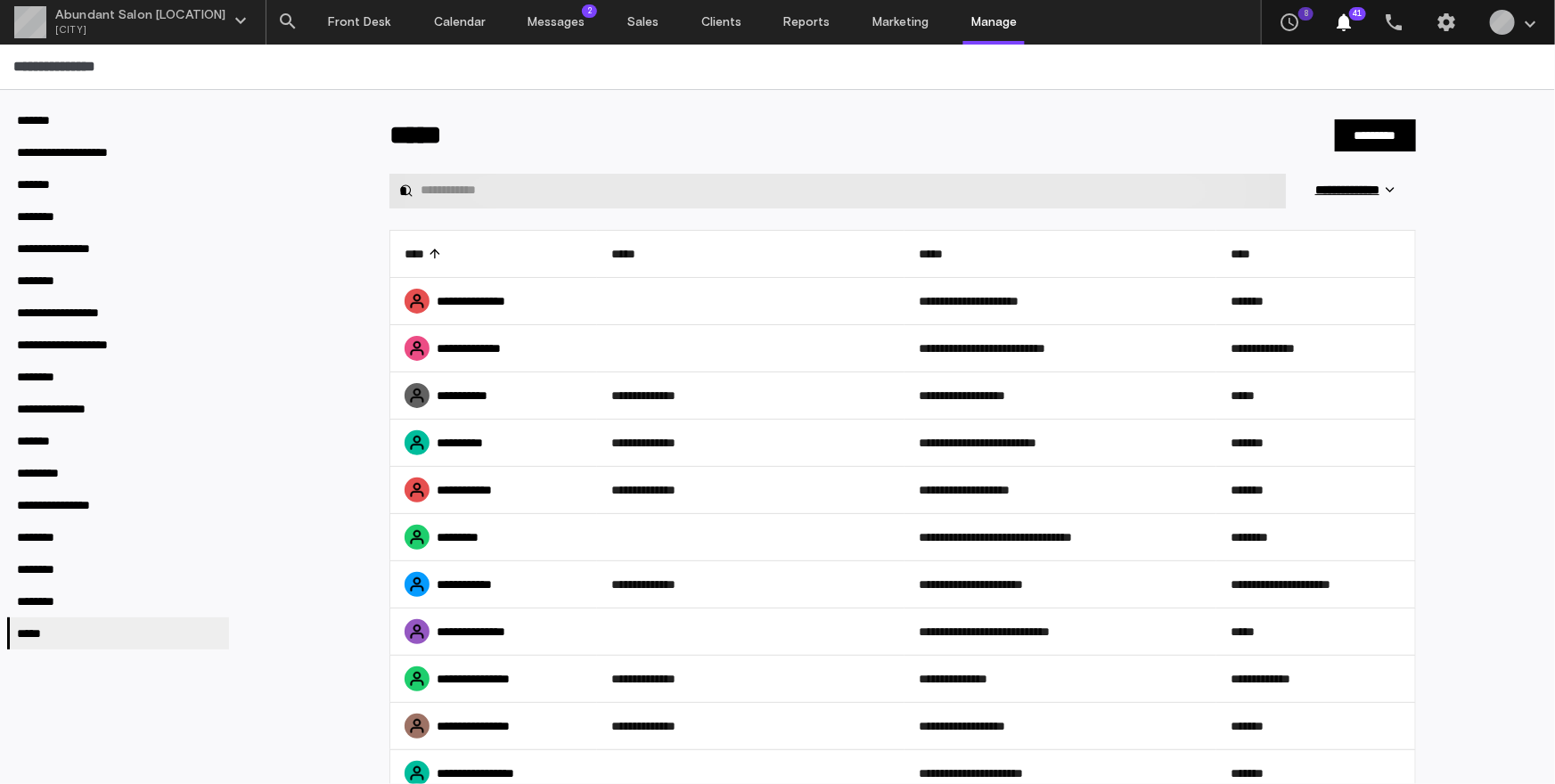 click at bounding box center [848, 191] 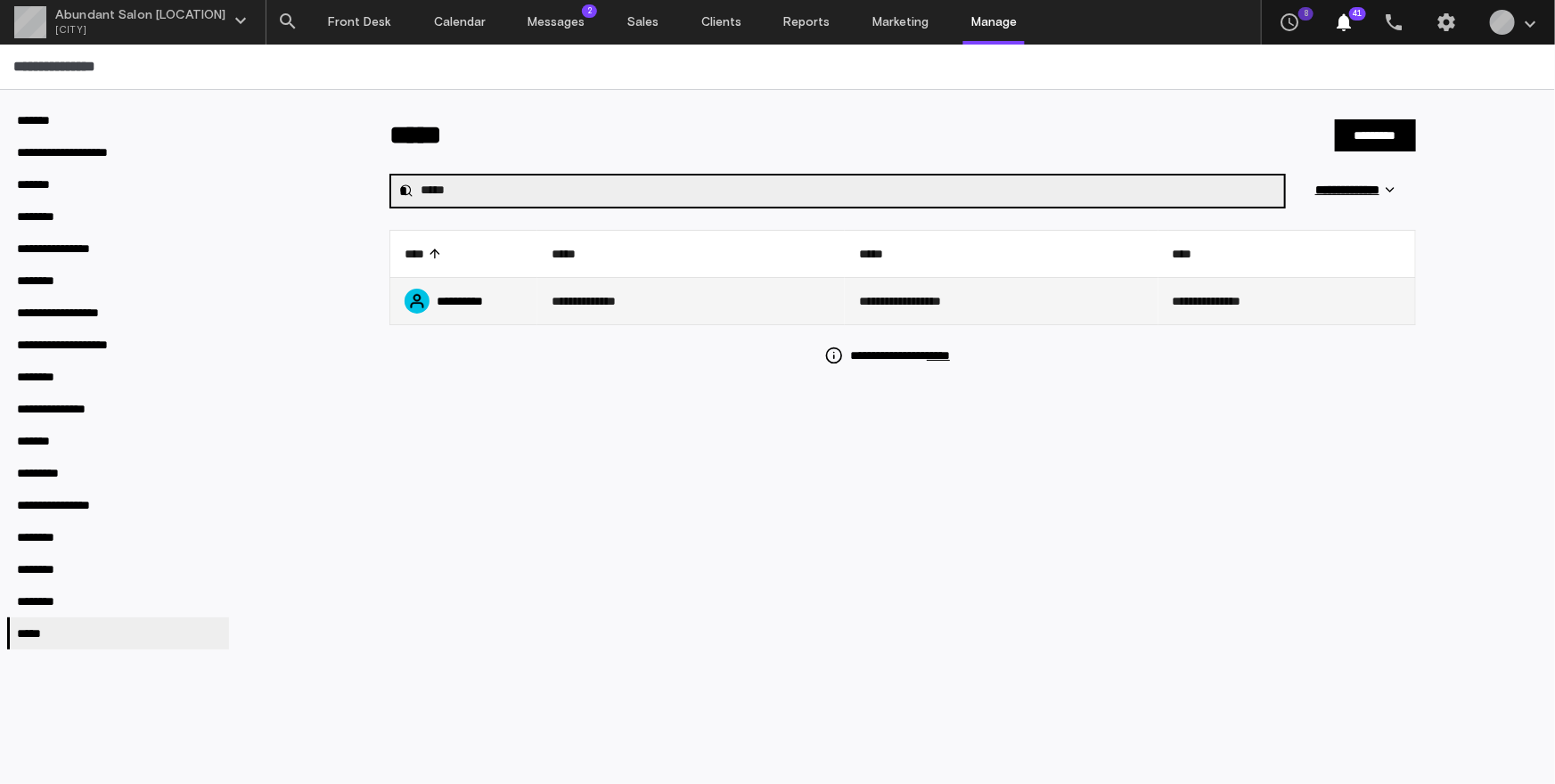 type on "*****" 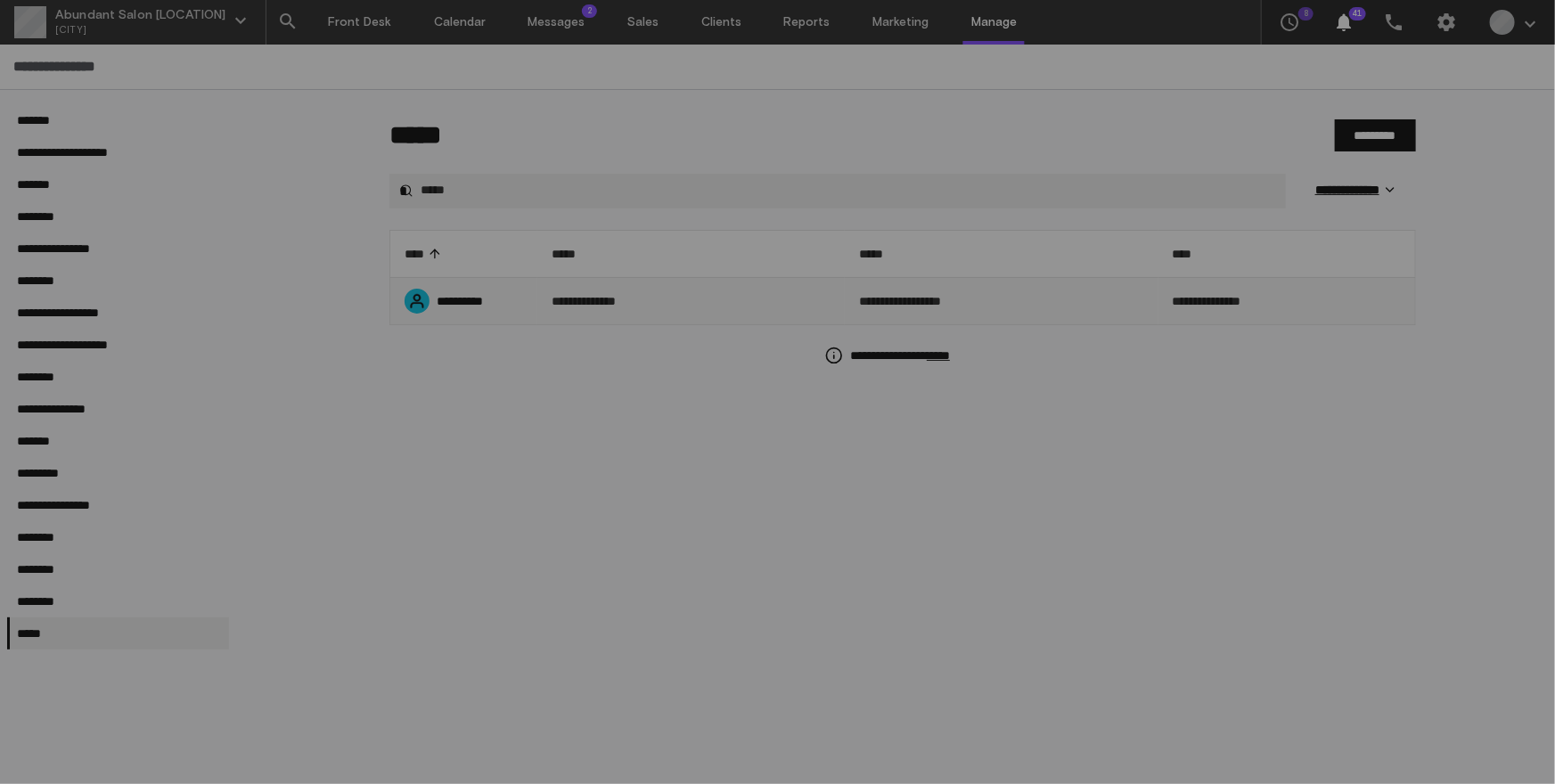 scroll, scrollTop: 0, scrollLeft: 0, axis: both 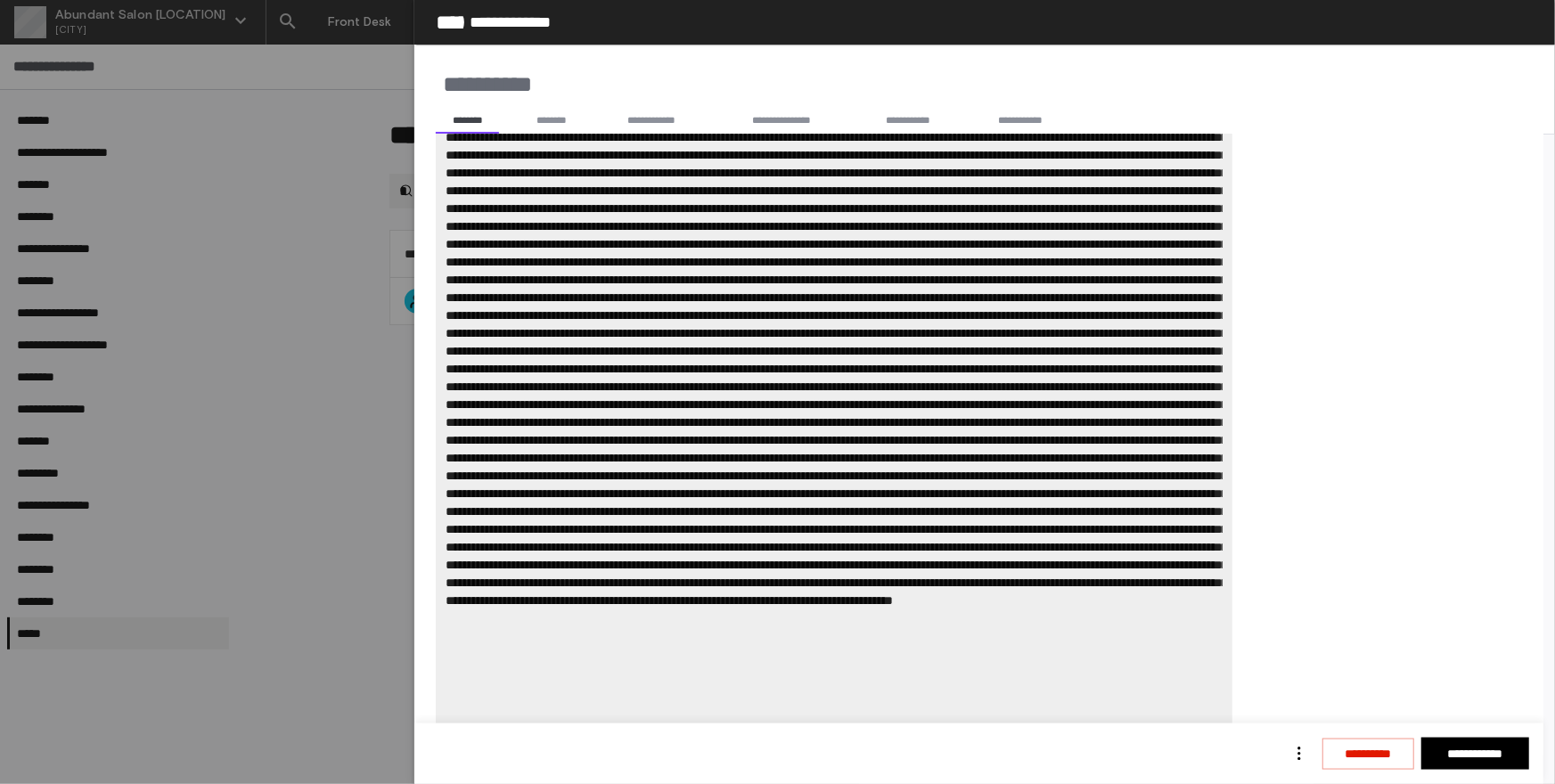 click on "*** *" at bounding box center [970, 367] 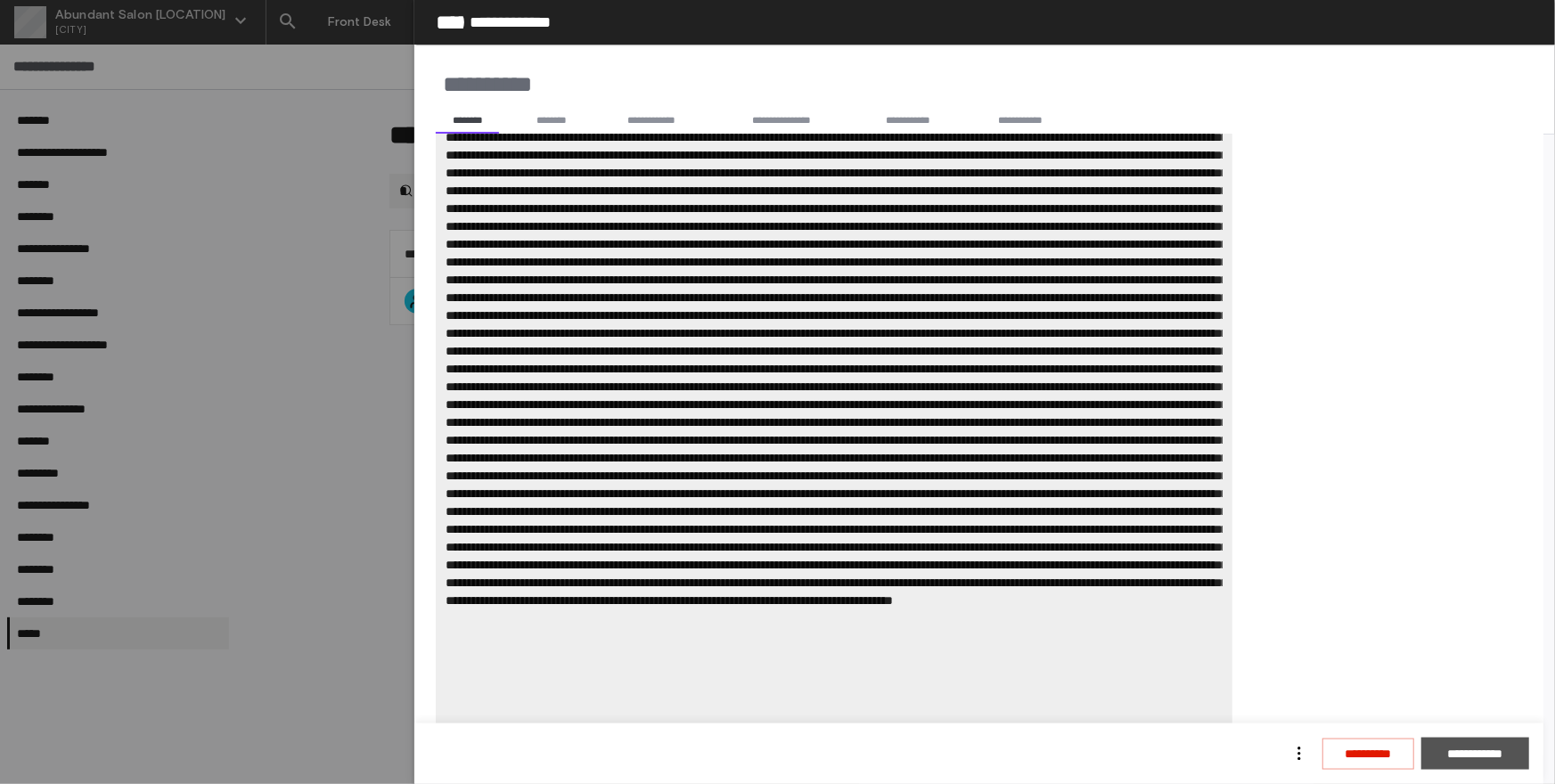 click on "**********" at bounding box center [1475, 754] 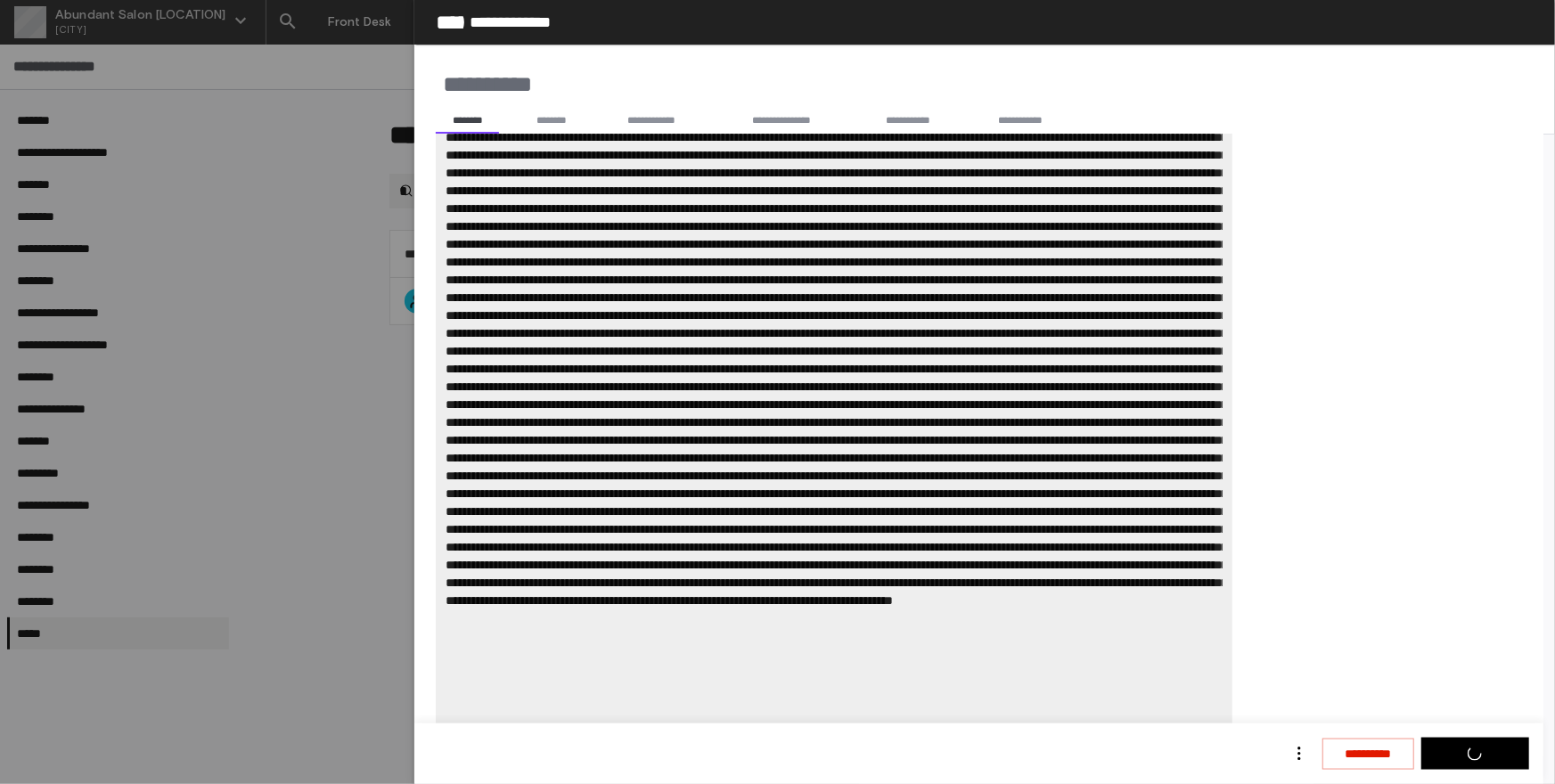 type 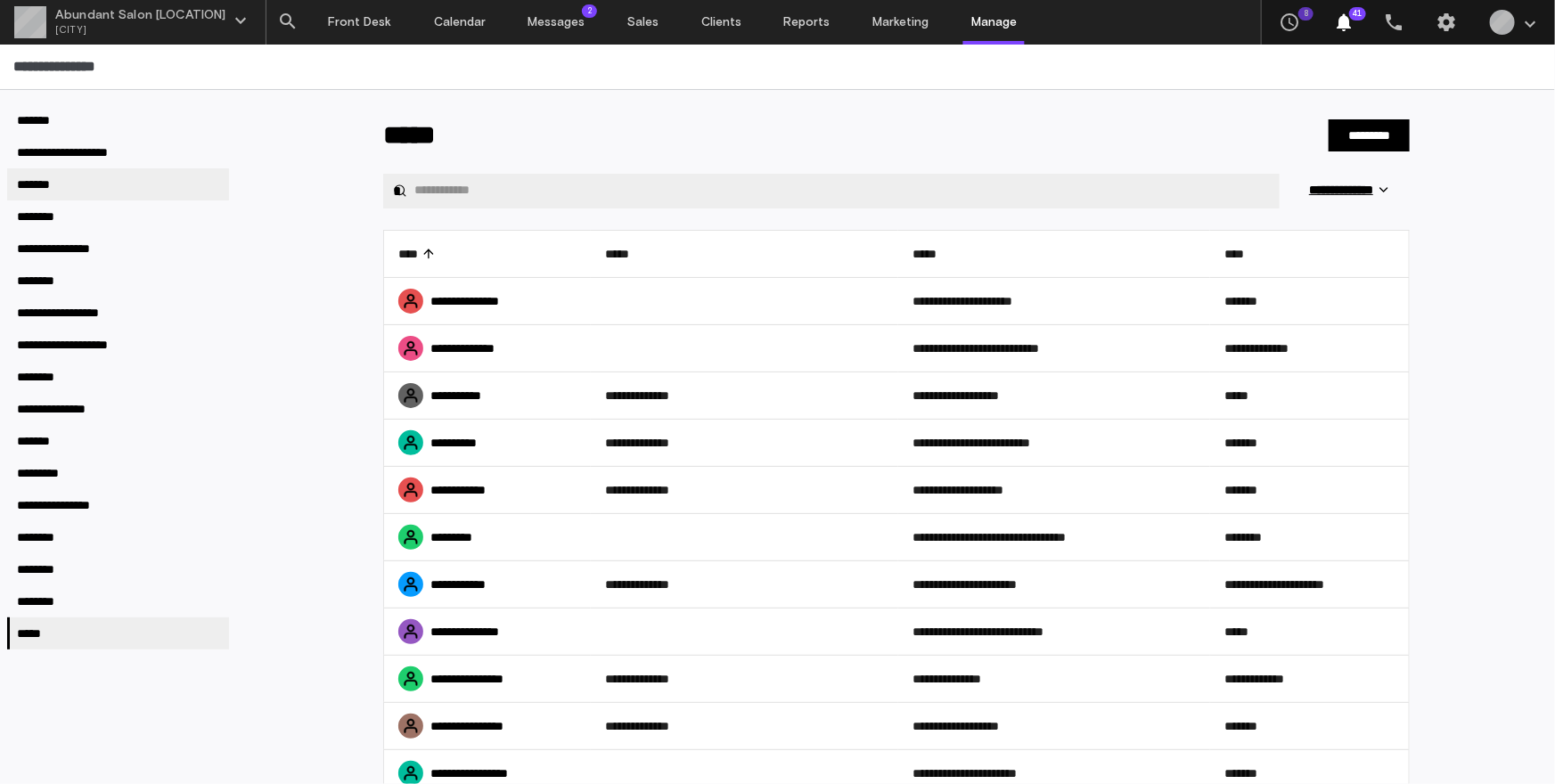 click on "*******" at bounding box center (118, 184) 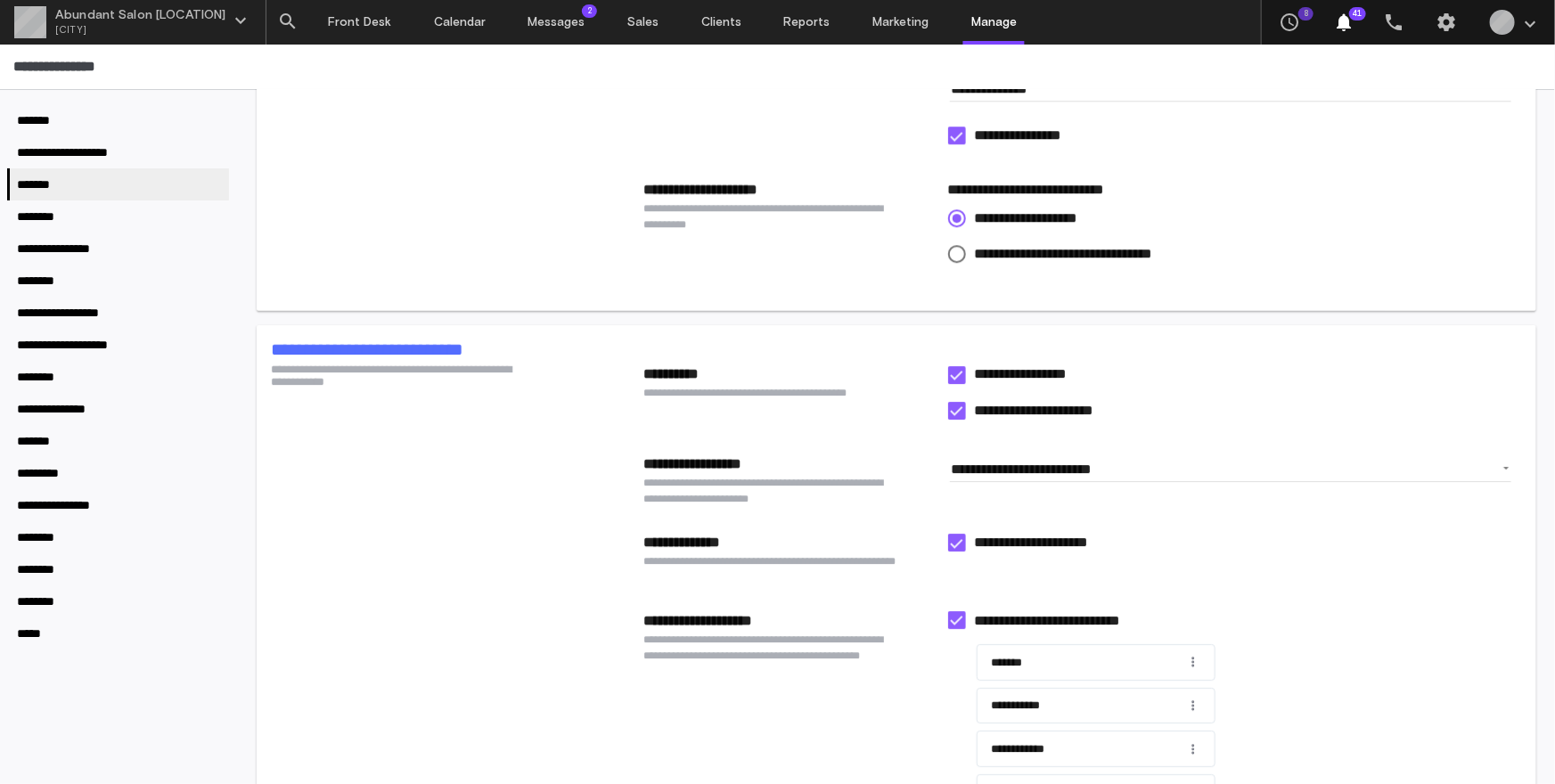 scroll, scrollTop: 1702, scrollLeft: 0, axis: vertical 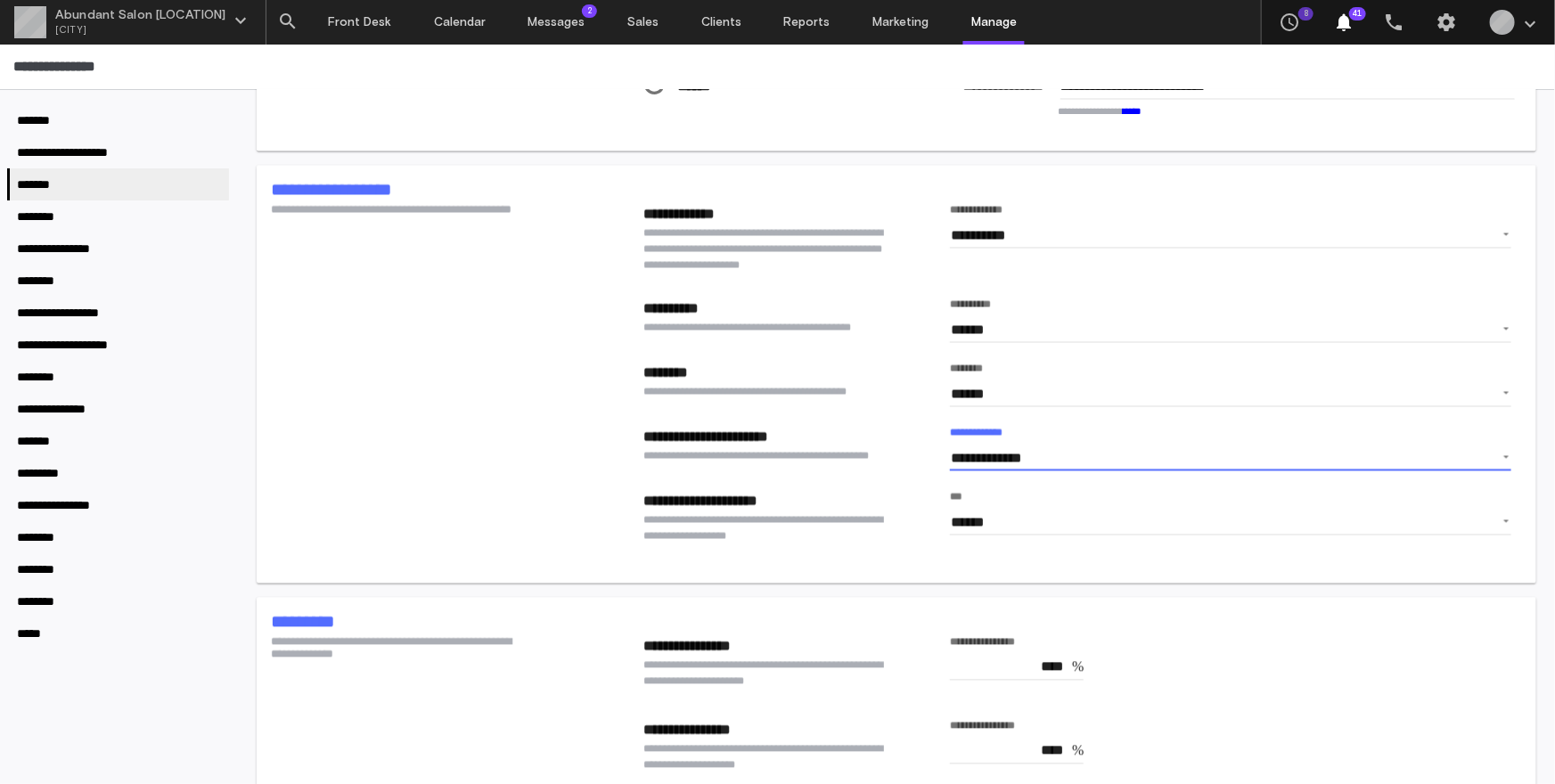 click on "**********" at bounding box center [1218, 459] 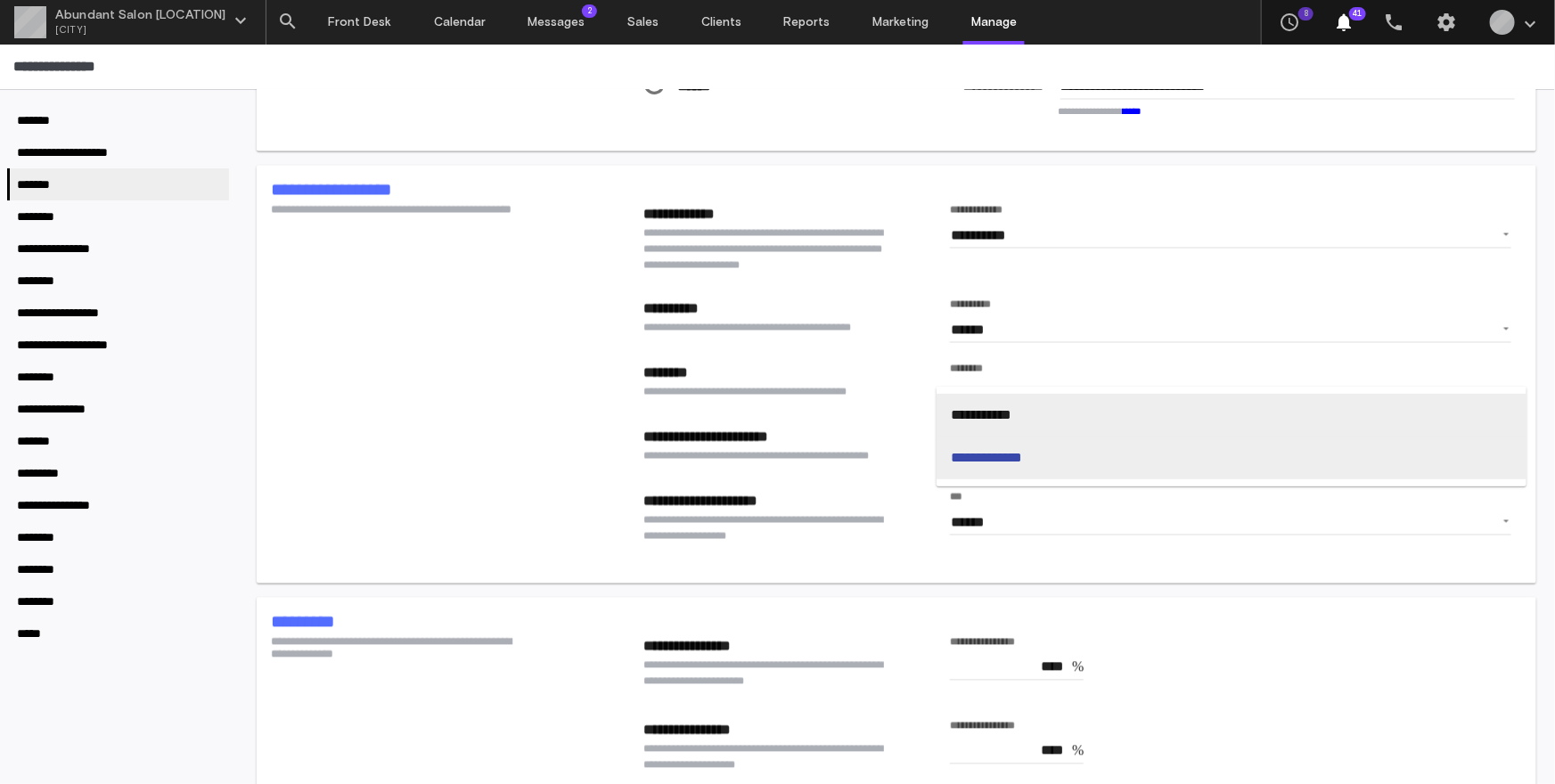 click on "**********" at bounding box center (1232, 415) 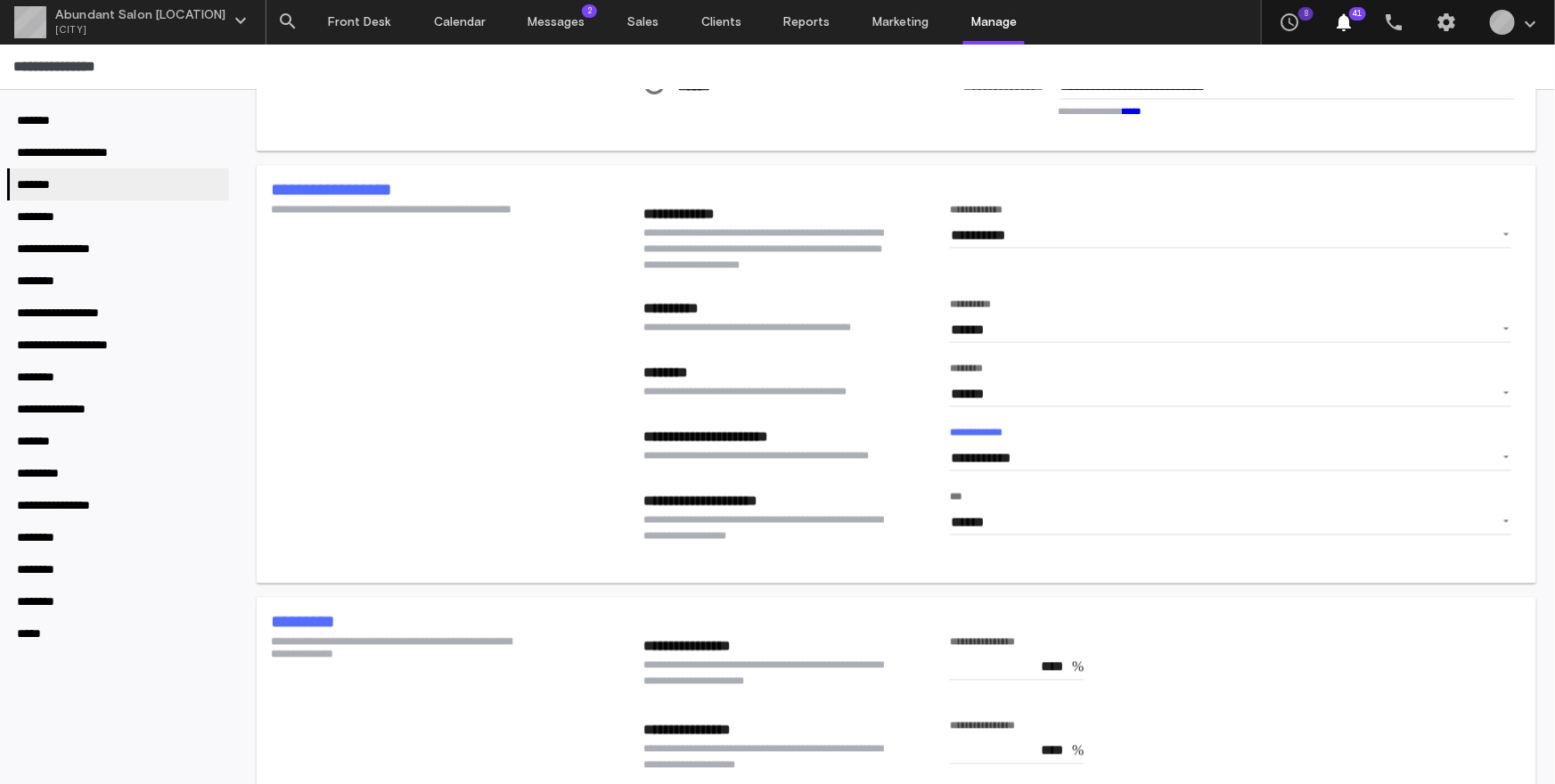 click on "**********" at bounding box center (395, 378) 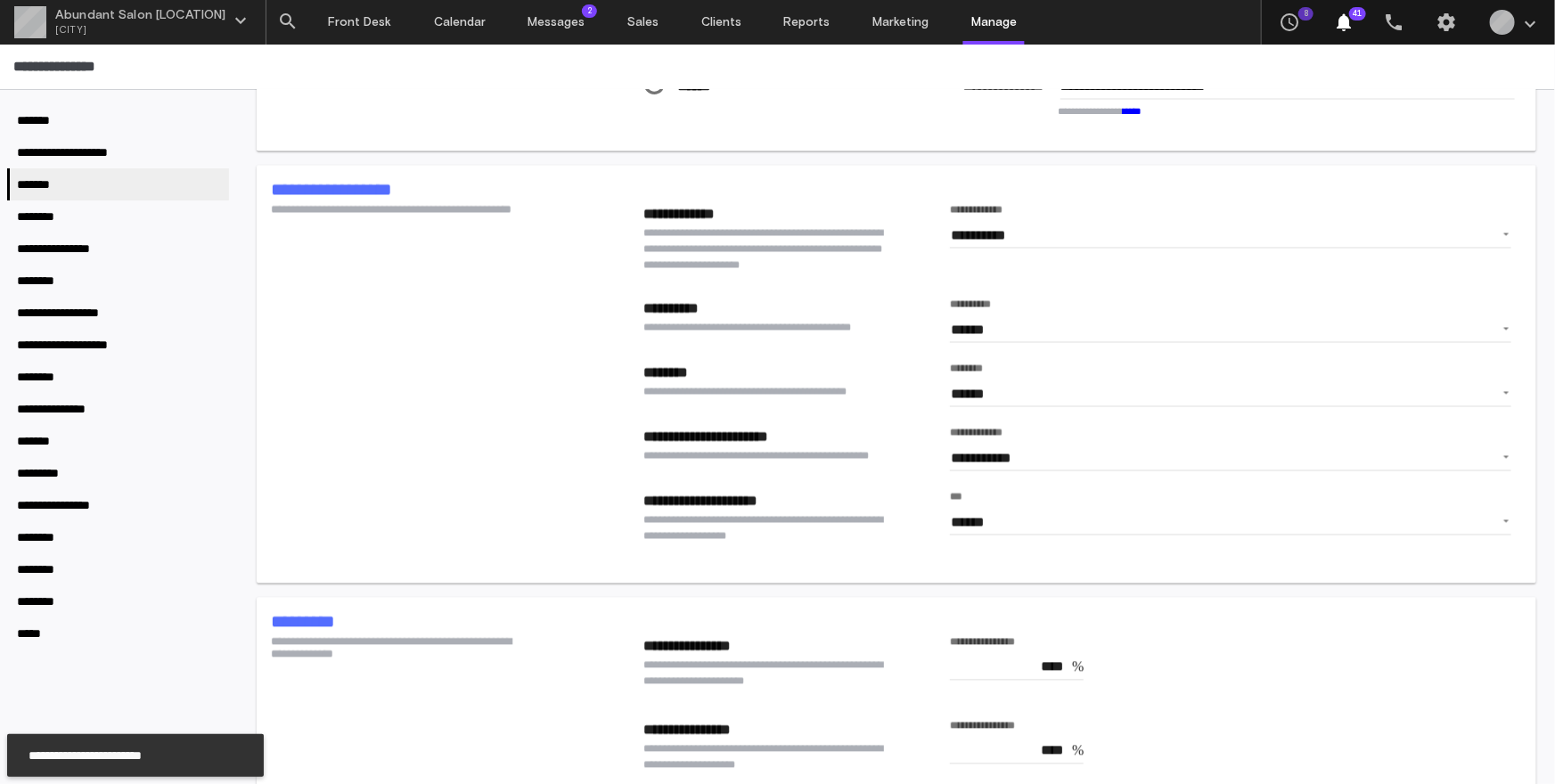 click on "**********" at bounding box center [395, 378] 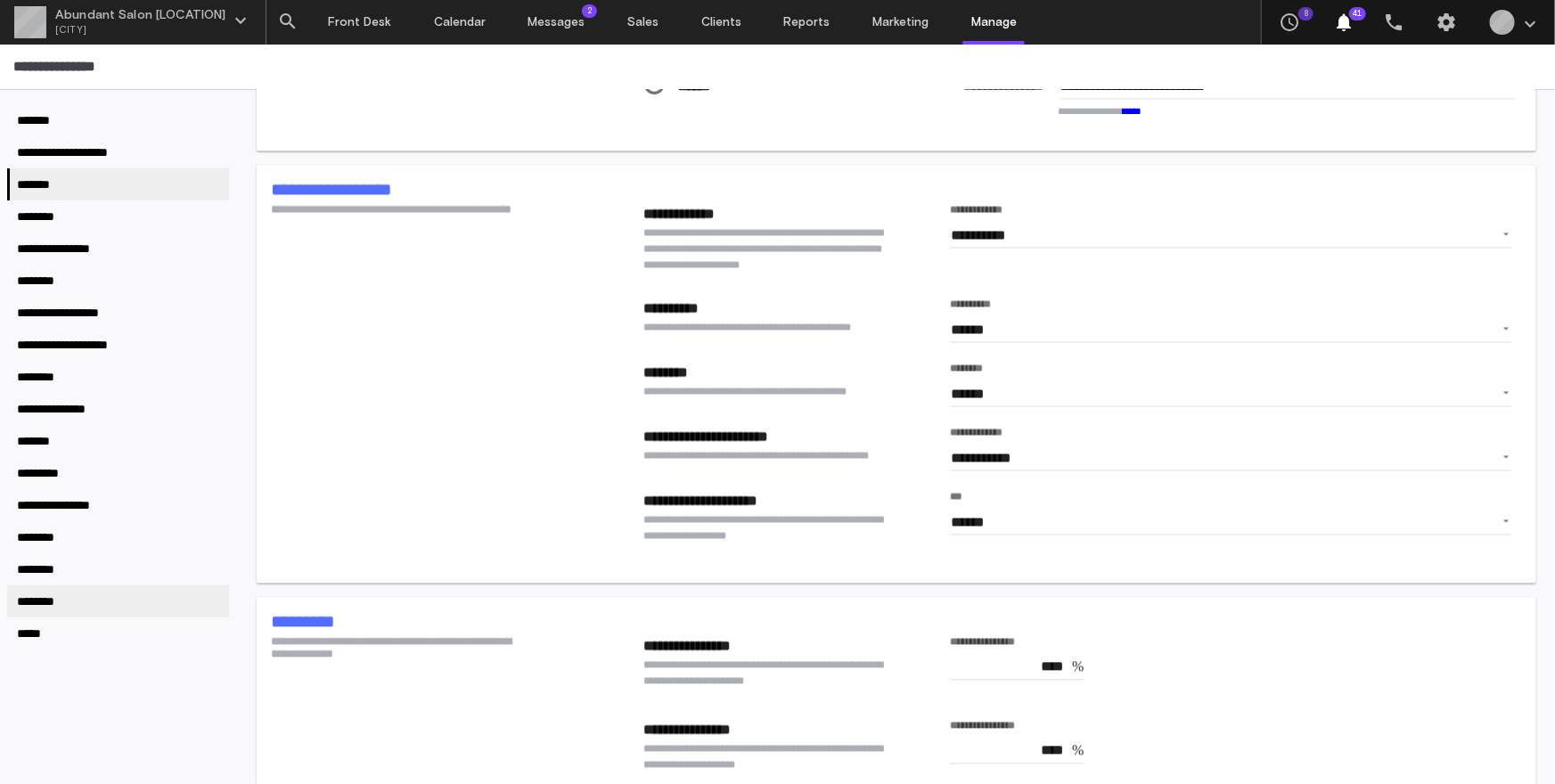 click on "********" at bounding box center (118, 601) 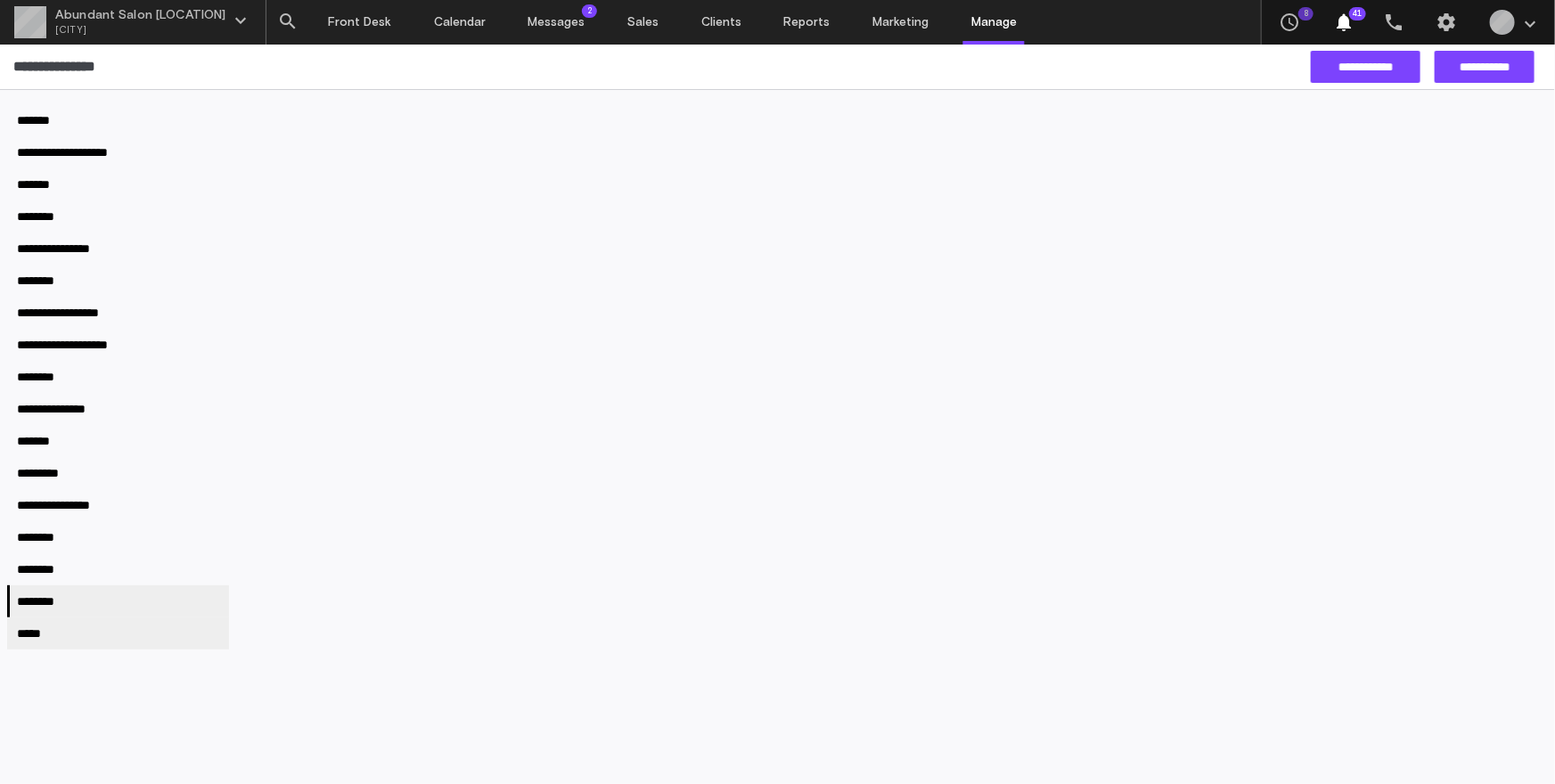 scroll, scrollTop: 0, scrollLeft: 0, axis: both 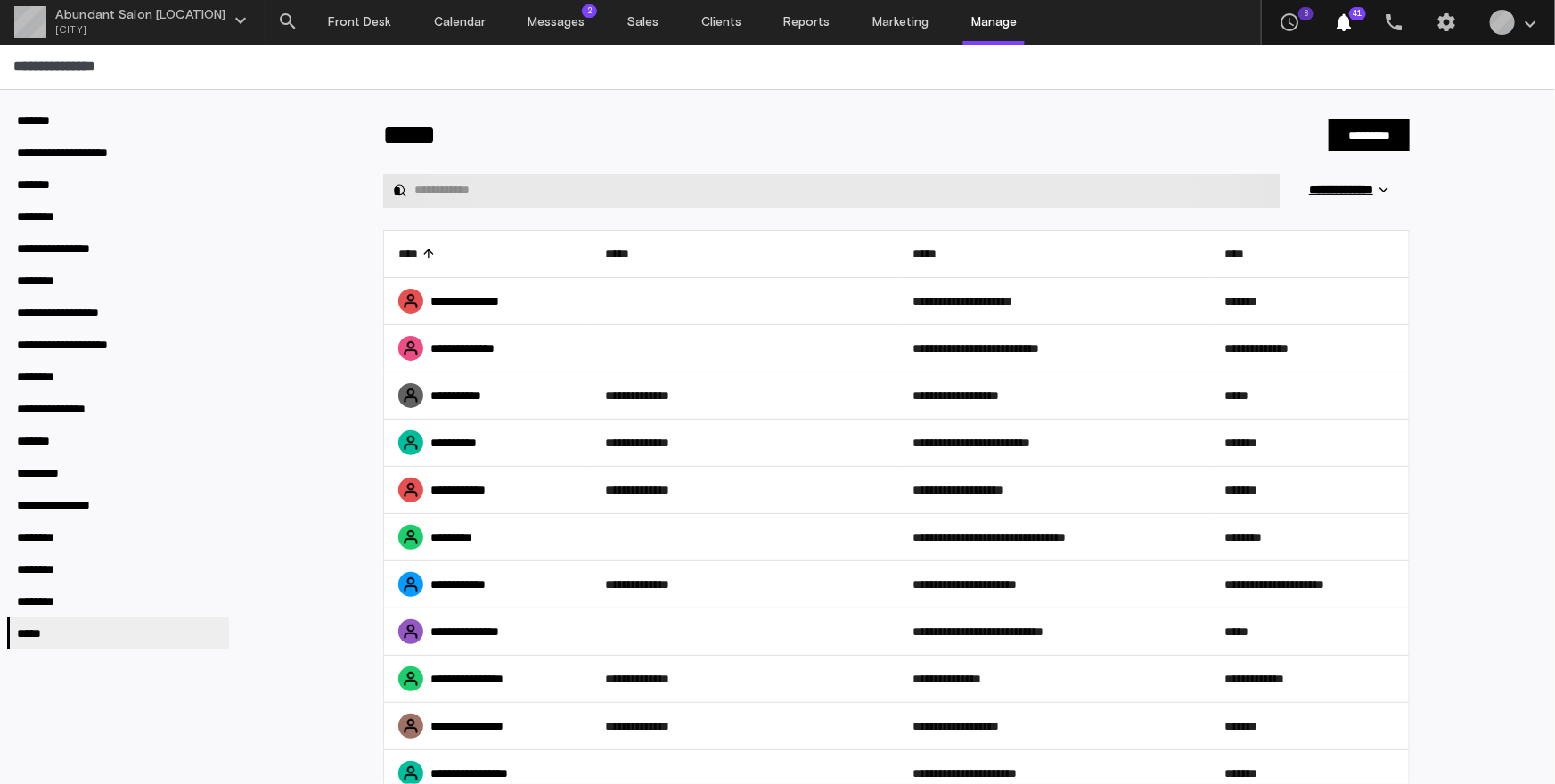 click on "*" at bounding box center (831, 191) 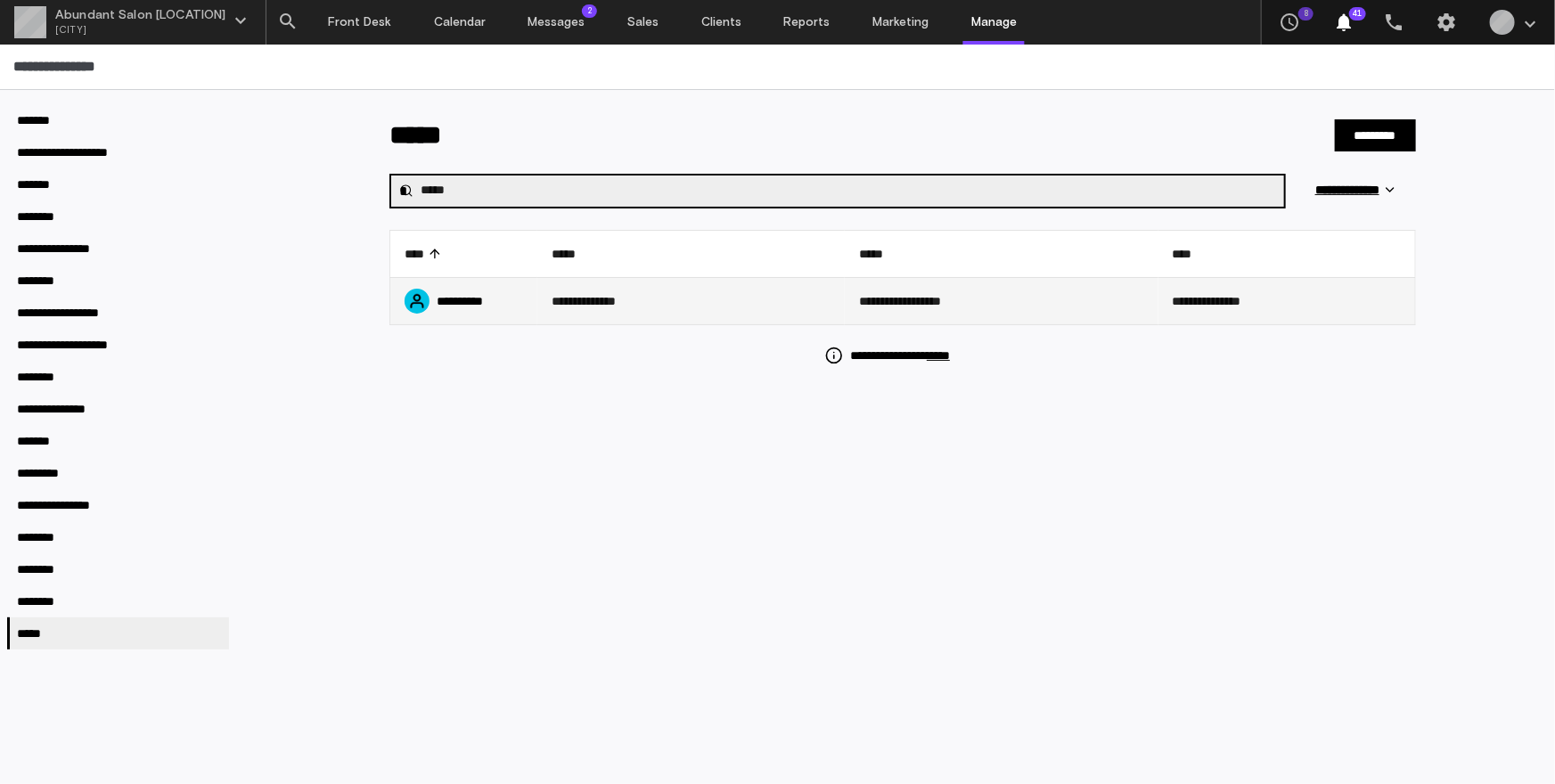 type on "*****" 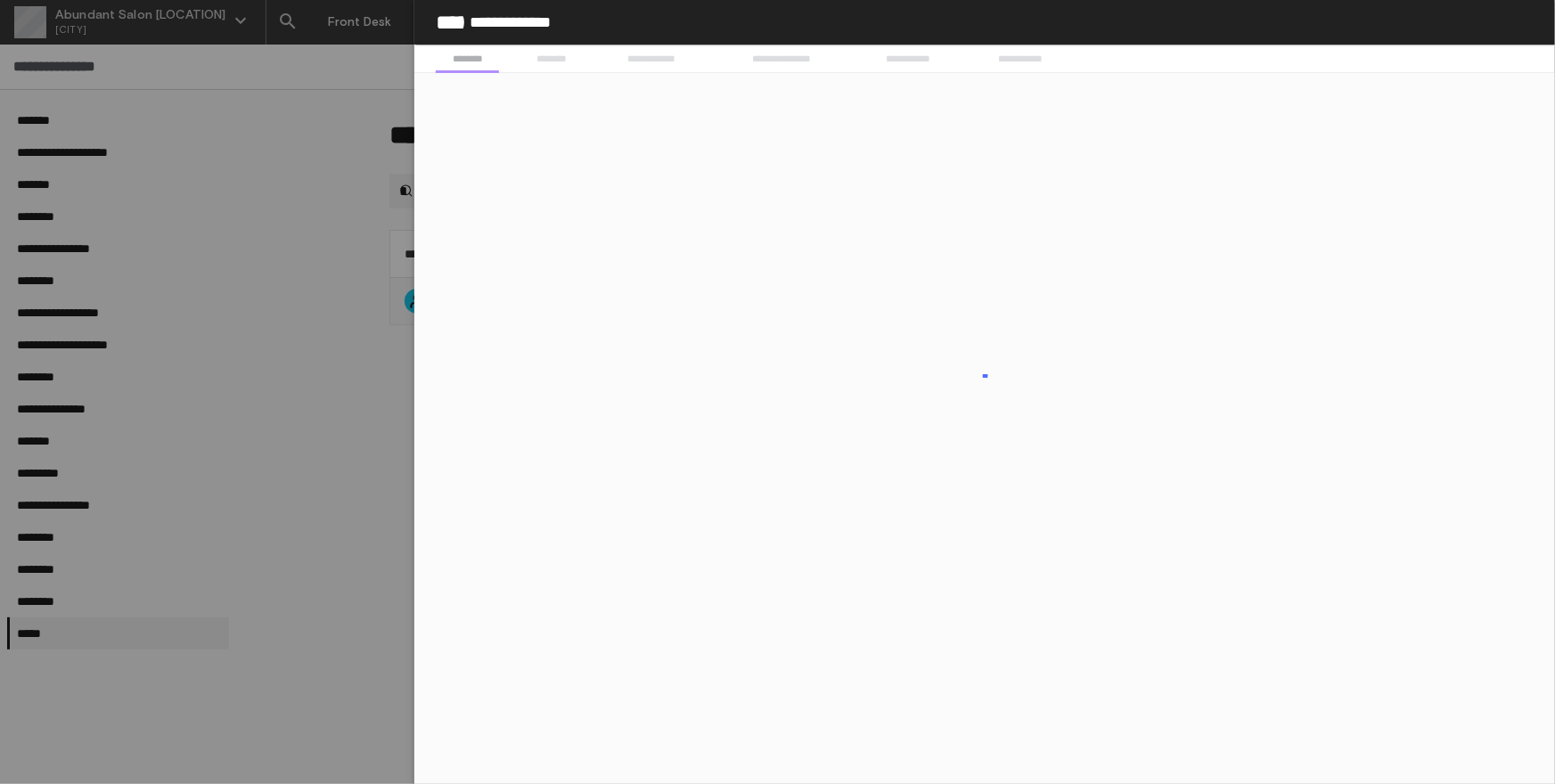 scroll, scrollTop: 0, scrollLeft: 0, axis: both 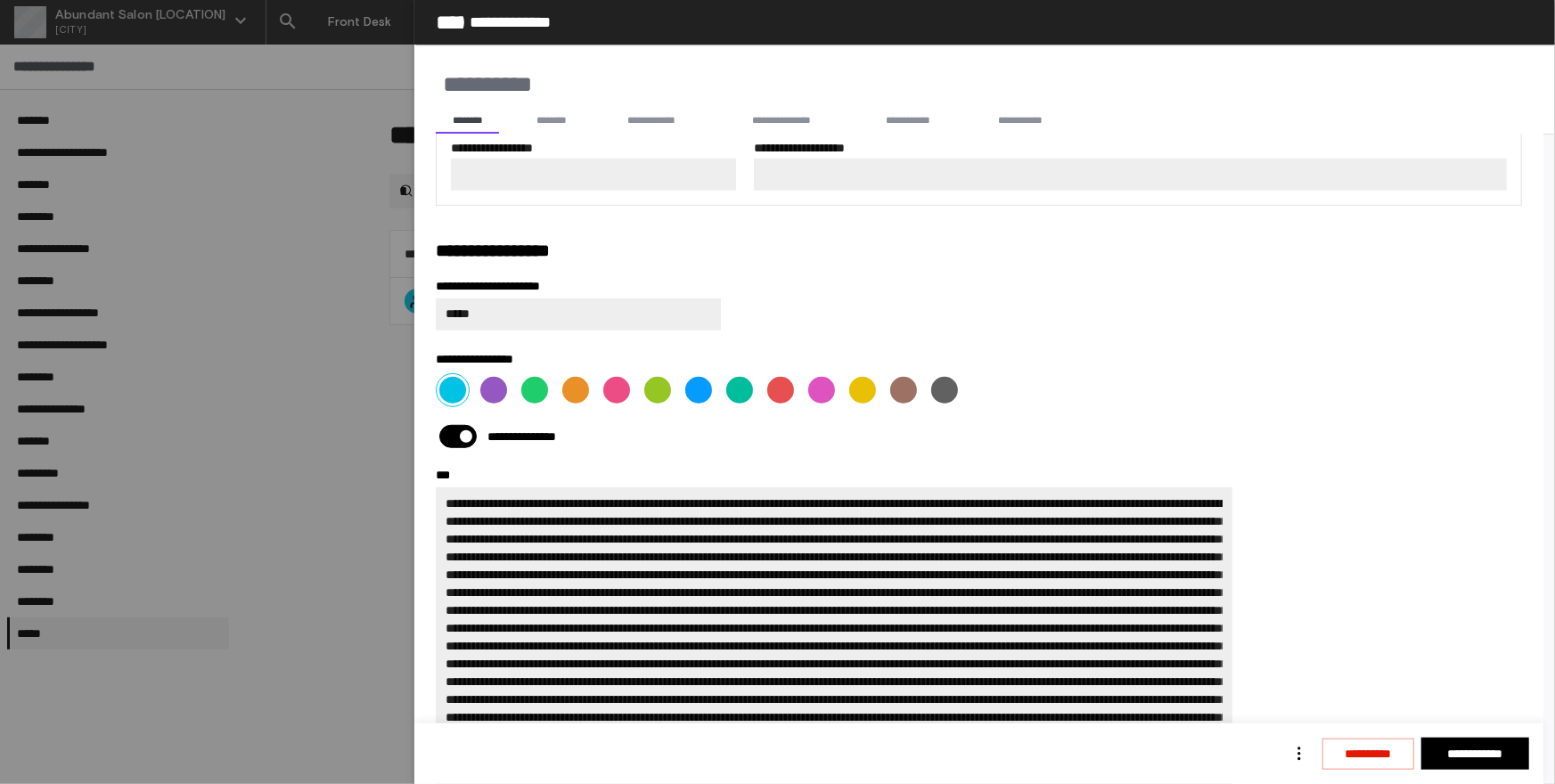 click at bounding box center [658, 390] 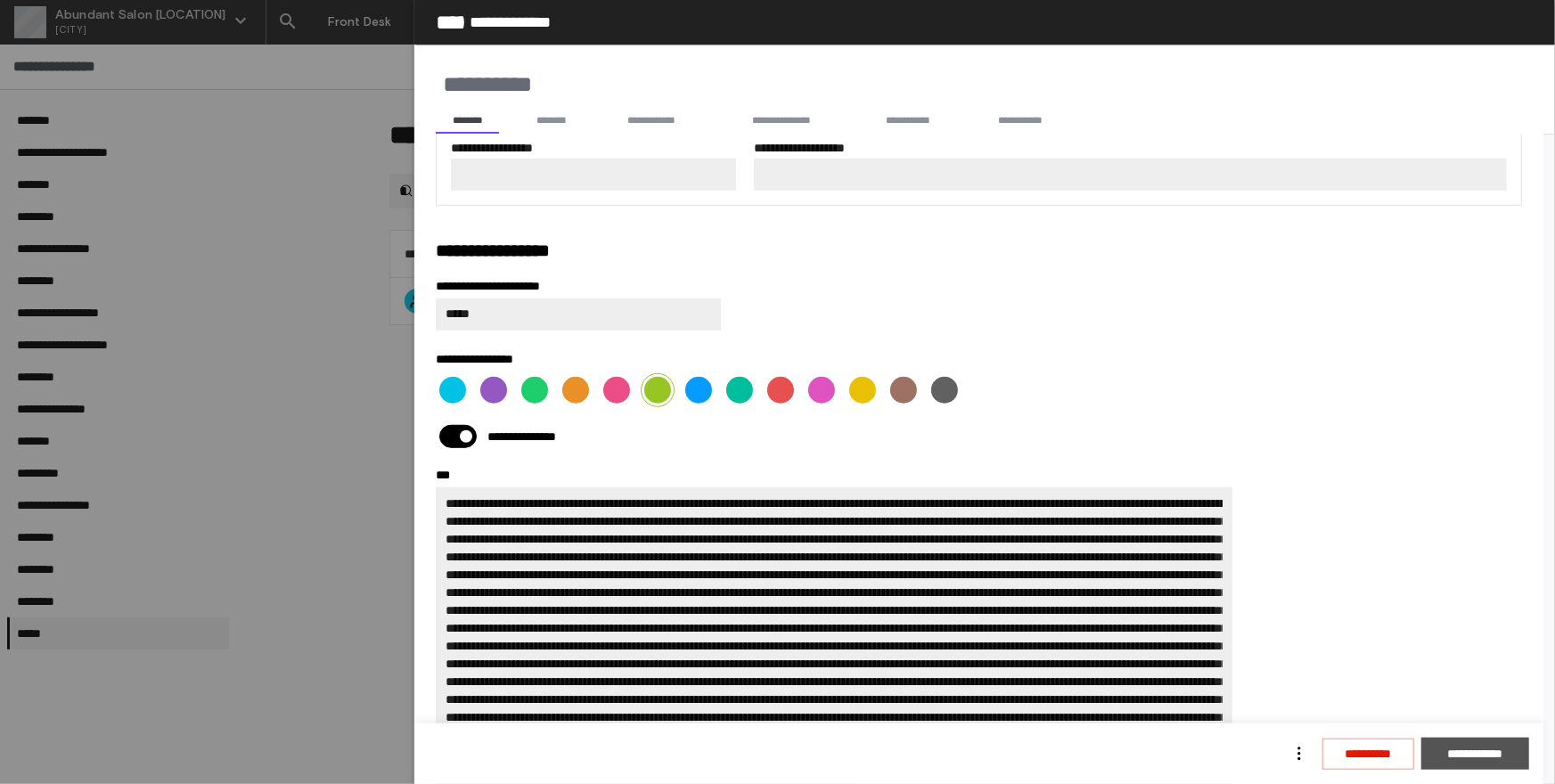 click on "**********" at bounding box center [1475, 754] 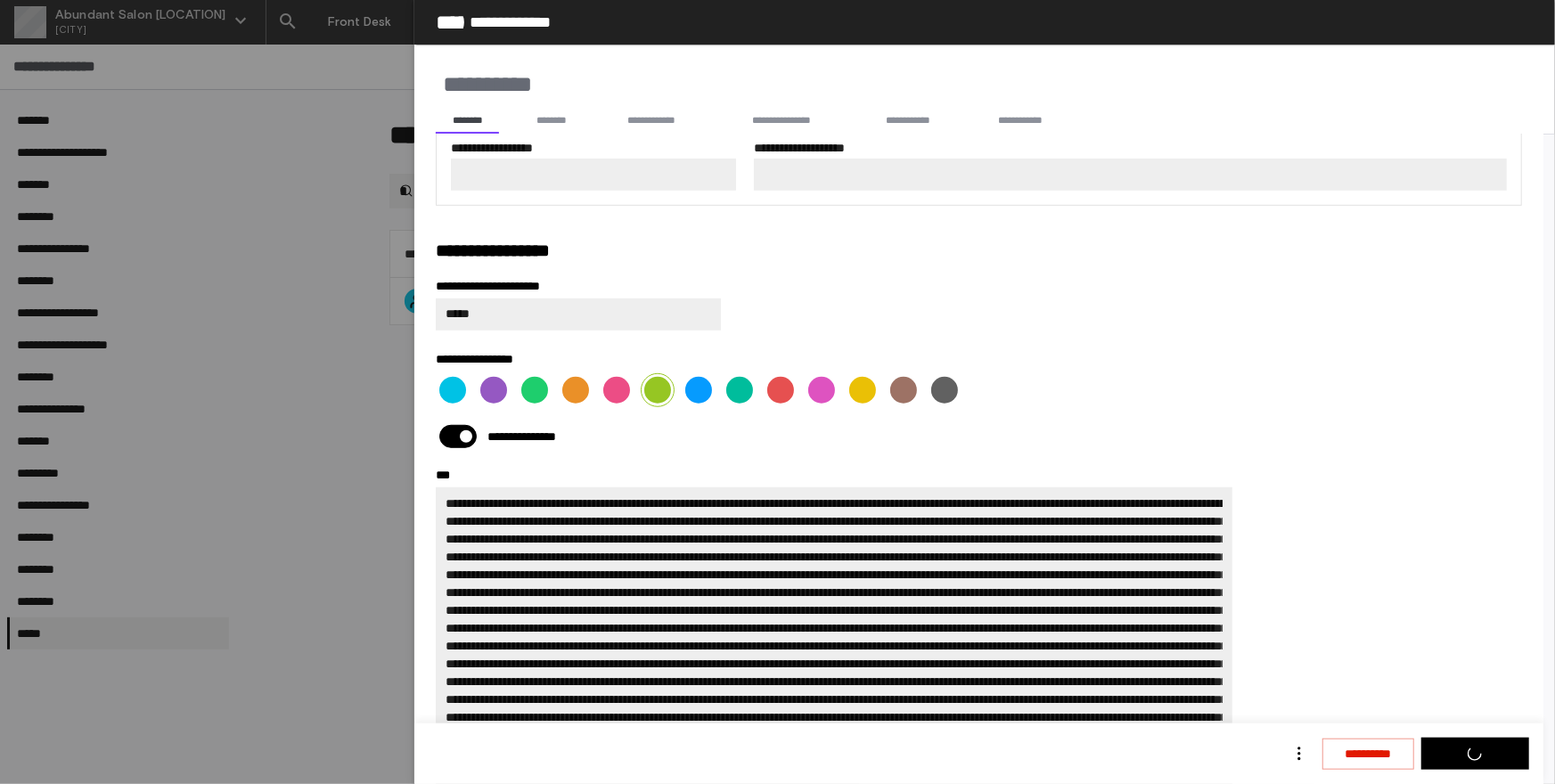 type 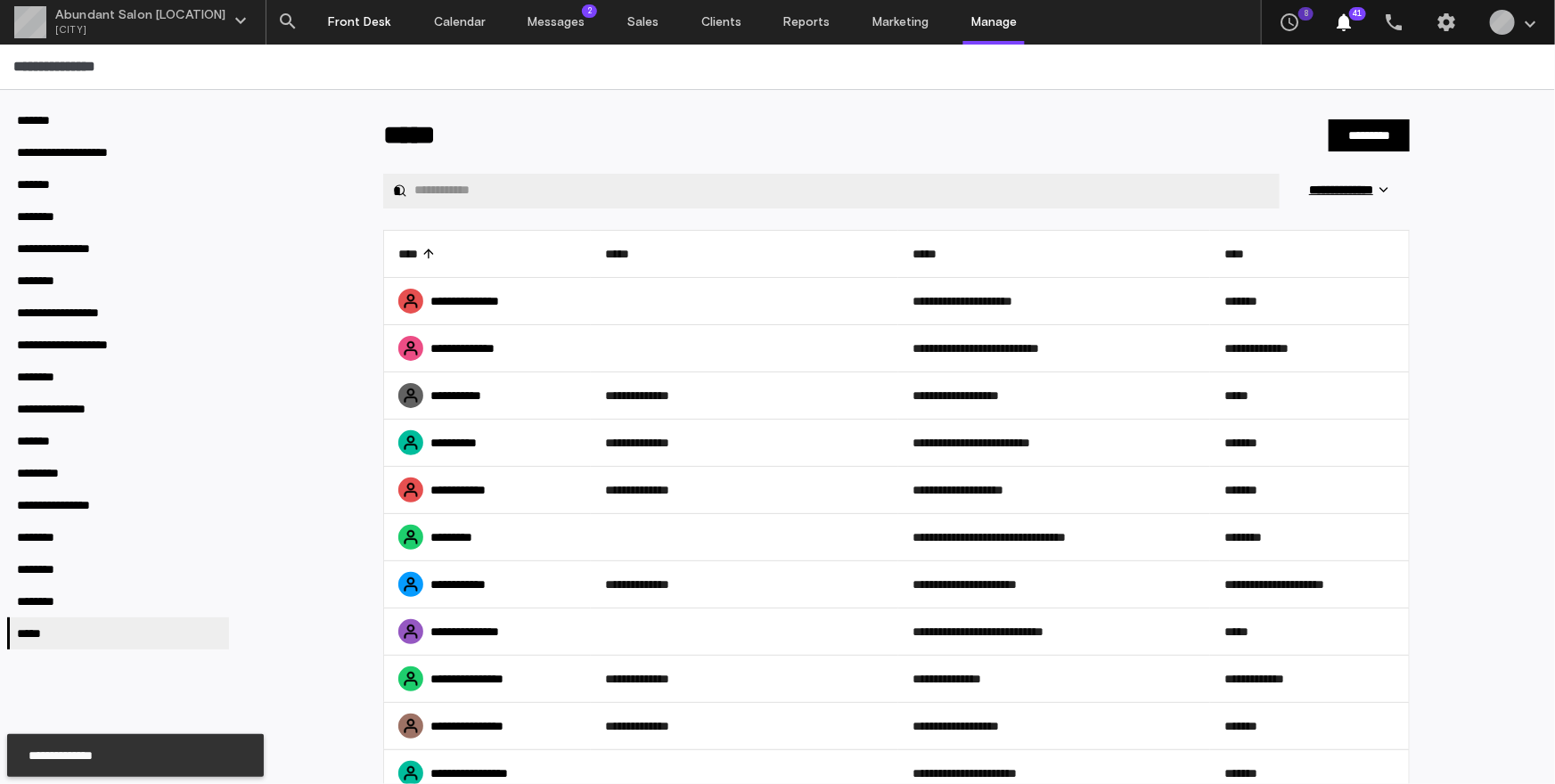 click on "Front Desk" at bounding box center [359, 22] 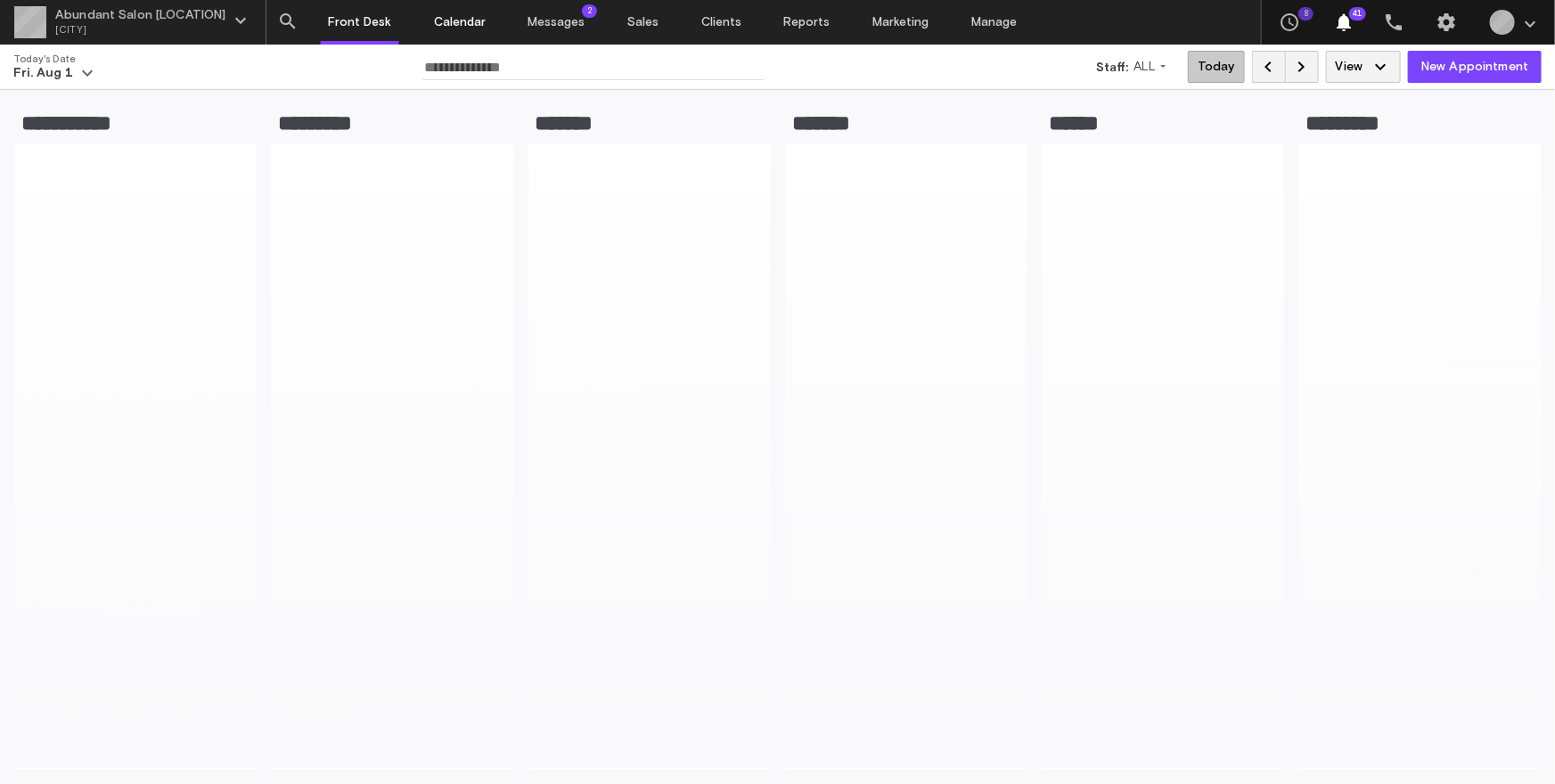click on "Calendar" at bounding box center [460, 22] 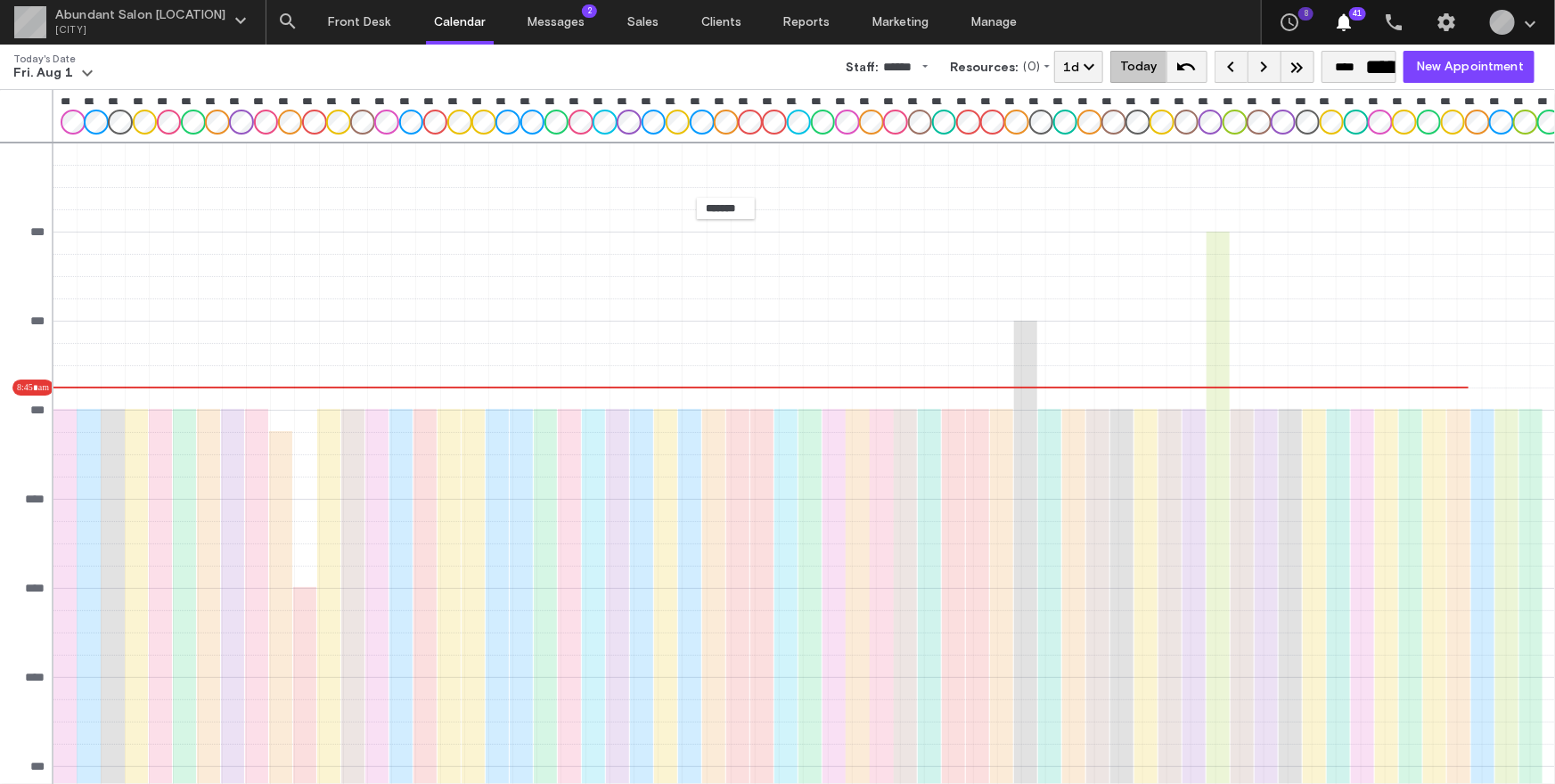 scroll, scrollTop: 67, scrollLeft: 0, axis: vertical 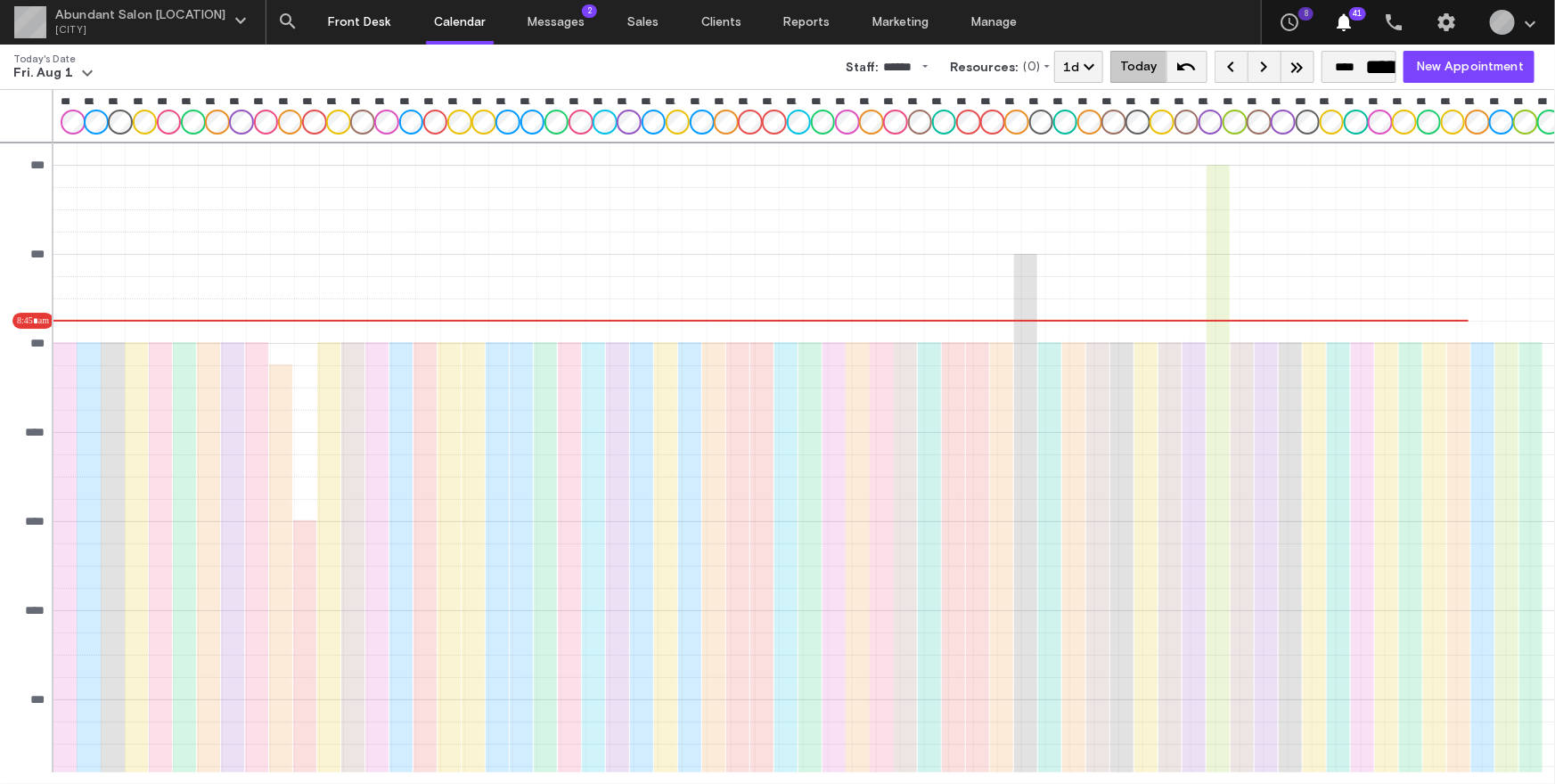 click on "Front Desk" at bounding box center [359, 22] 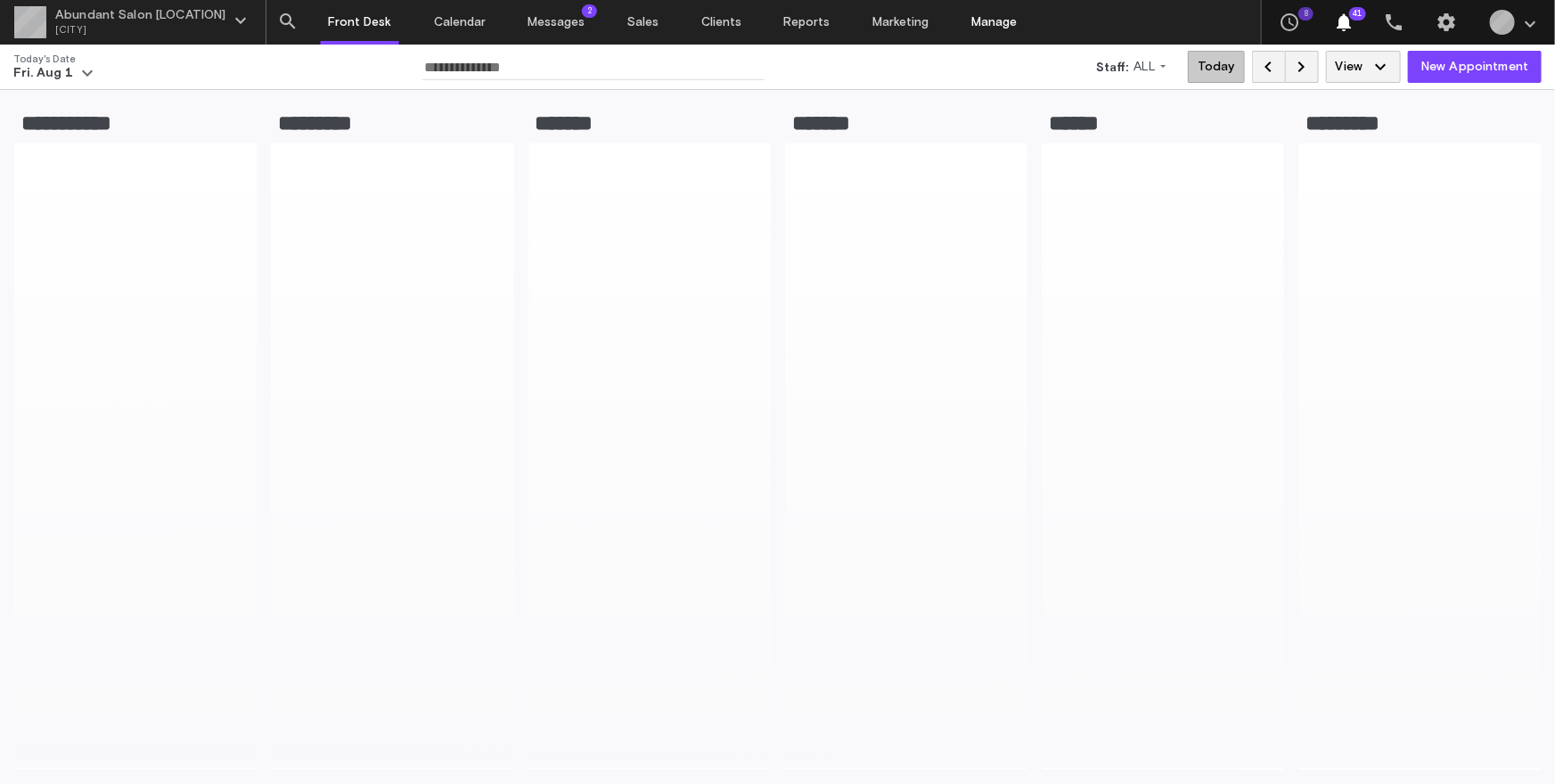click on "Manage" at bounding box center (994, 22) 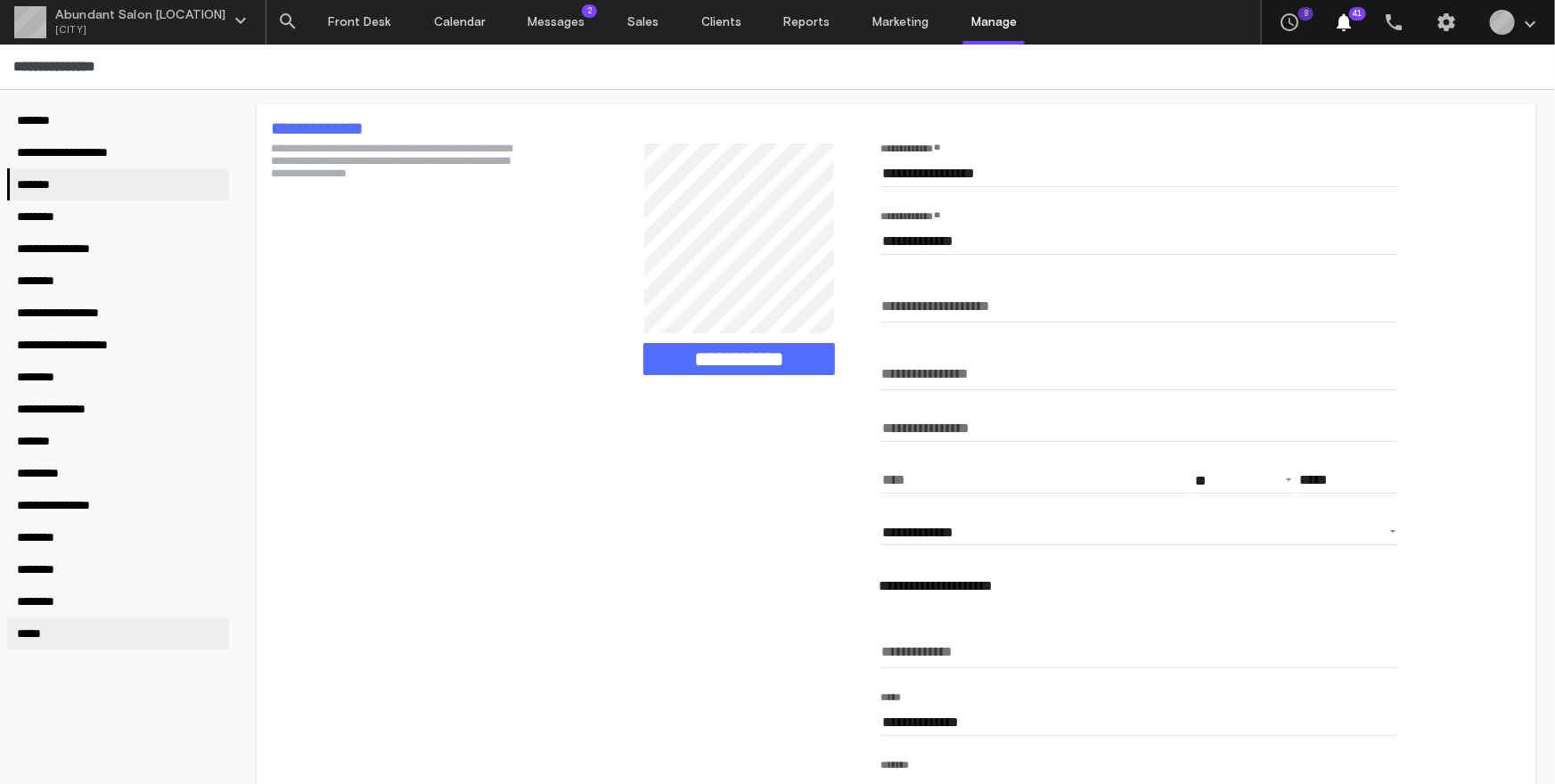 click on "*****" at bounding box center [118, 633] 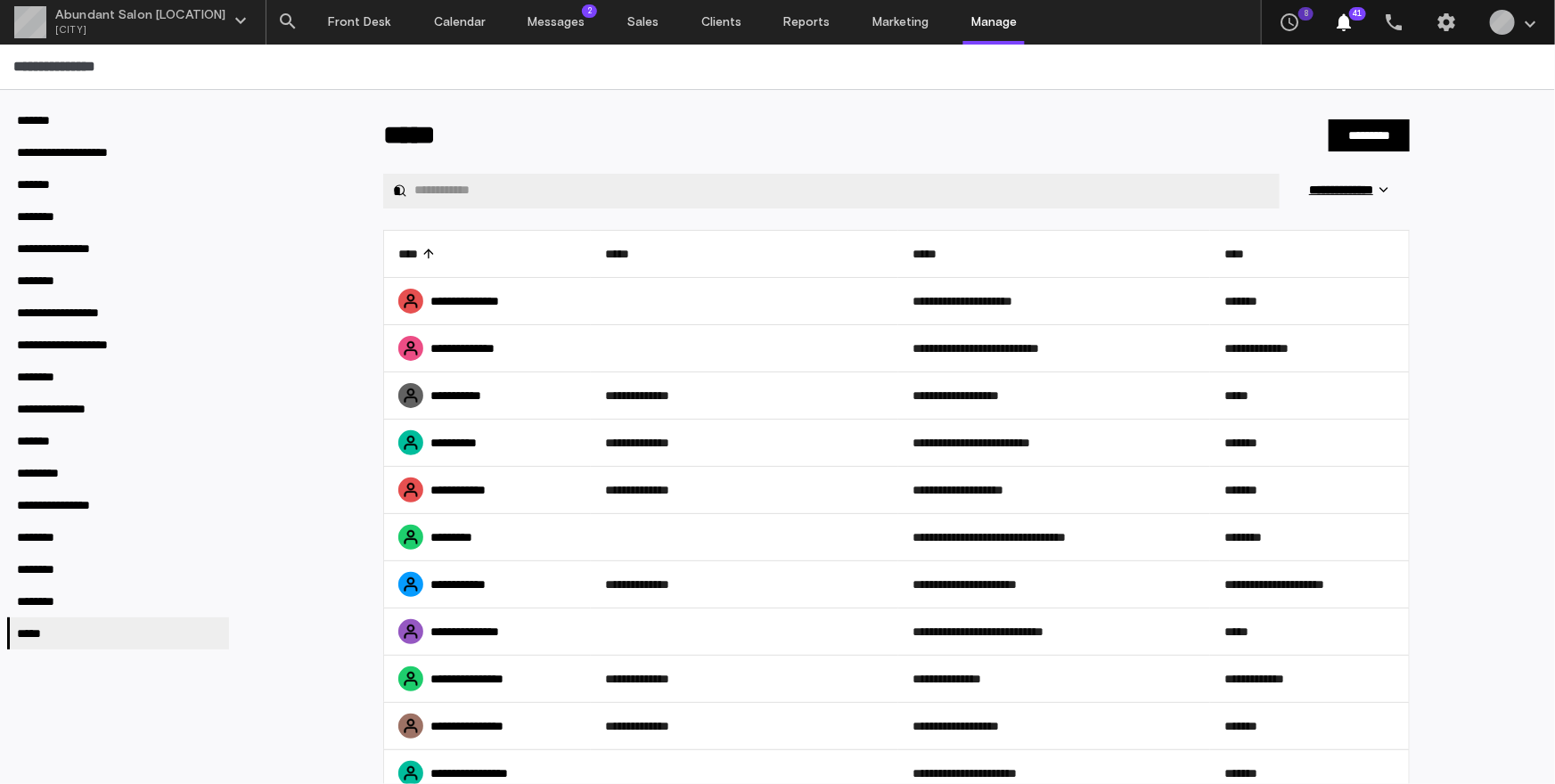 click on "**** *****   *********" at bounding box center [896, 132] 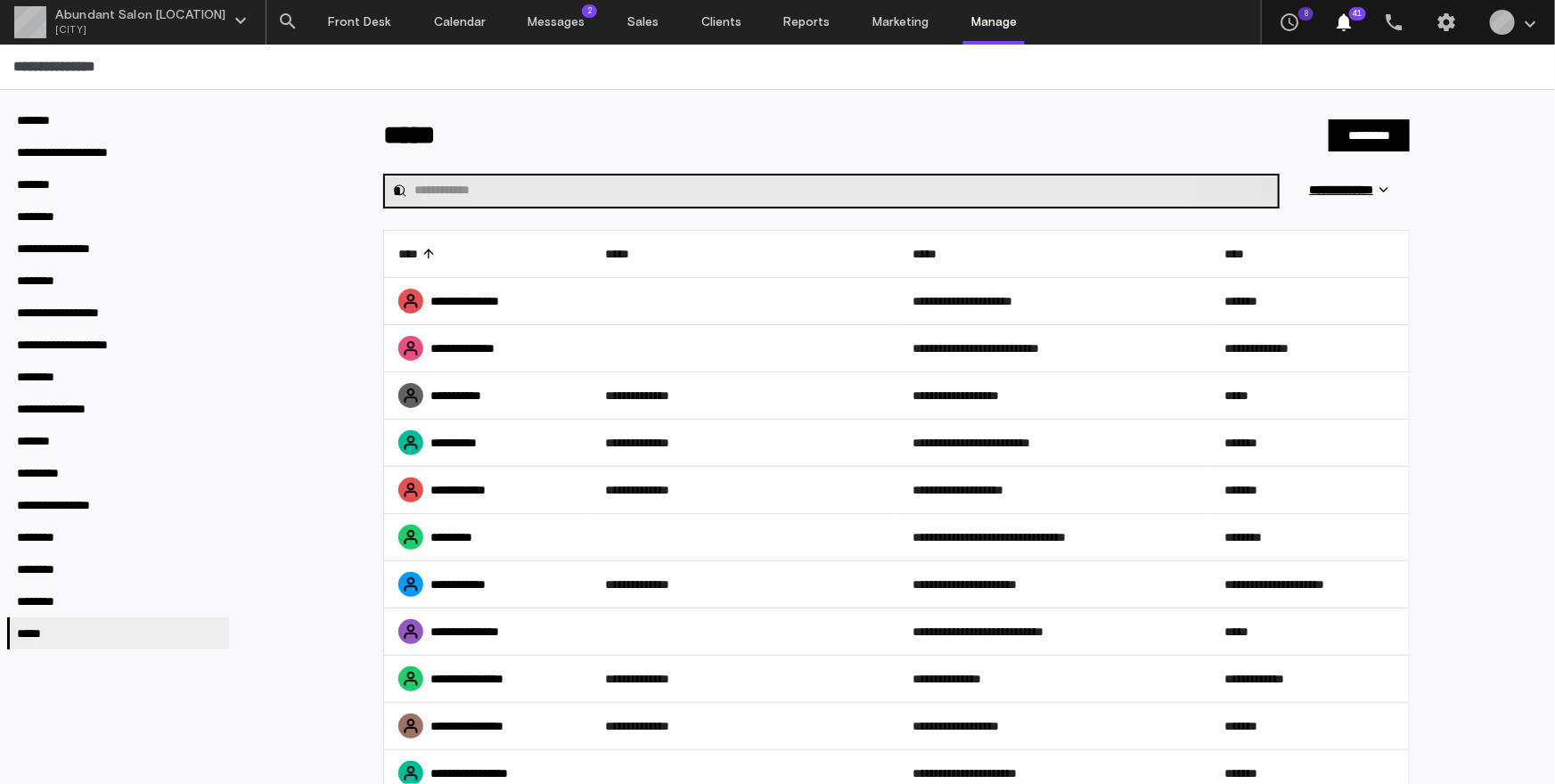 click at bounding box center [842, 191] 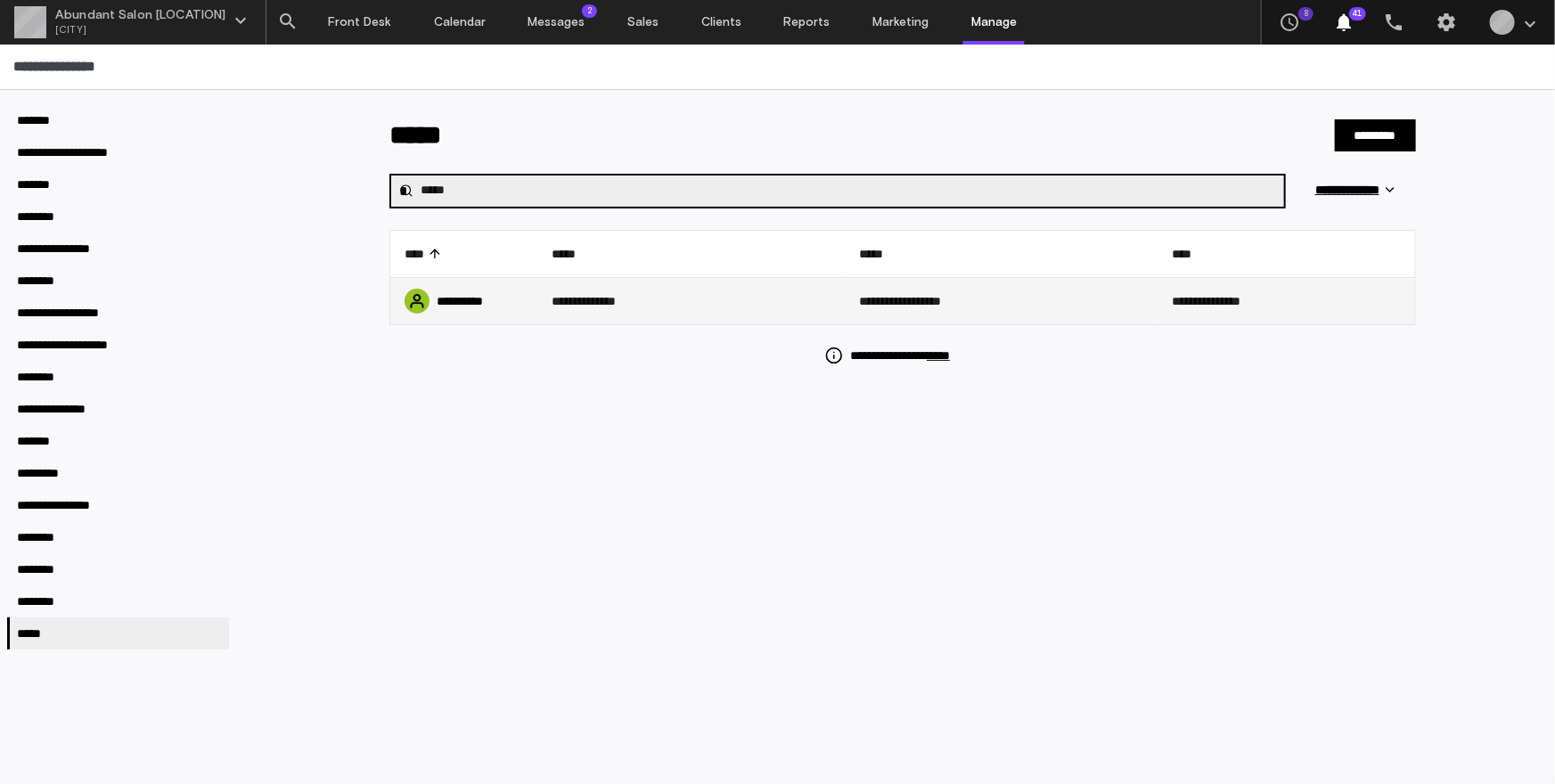 type on "*****" 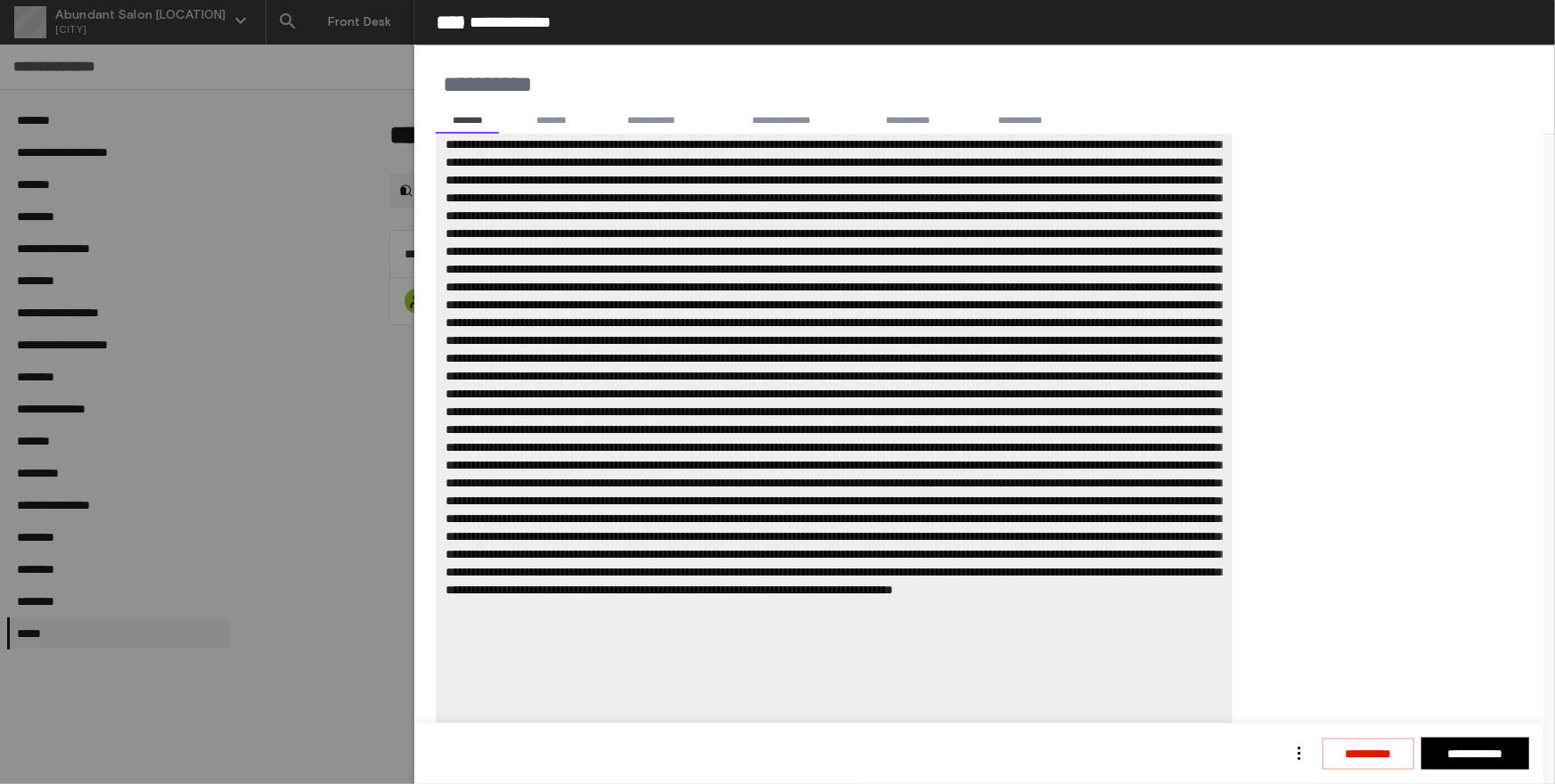 scroll, scrollTop: 1030, scrollLeft: 0, axis: vertical 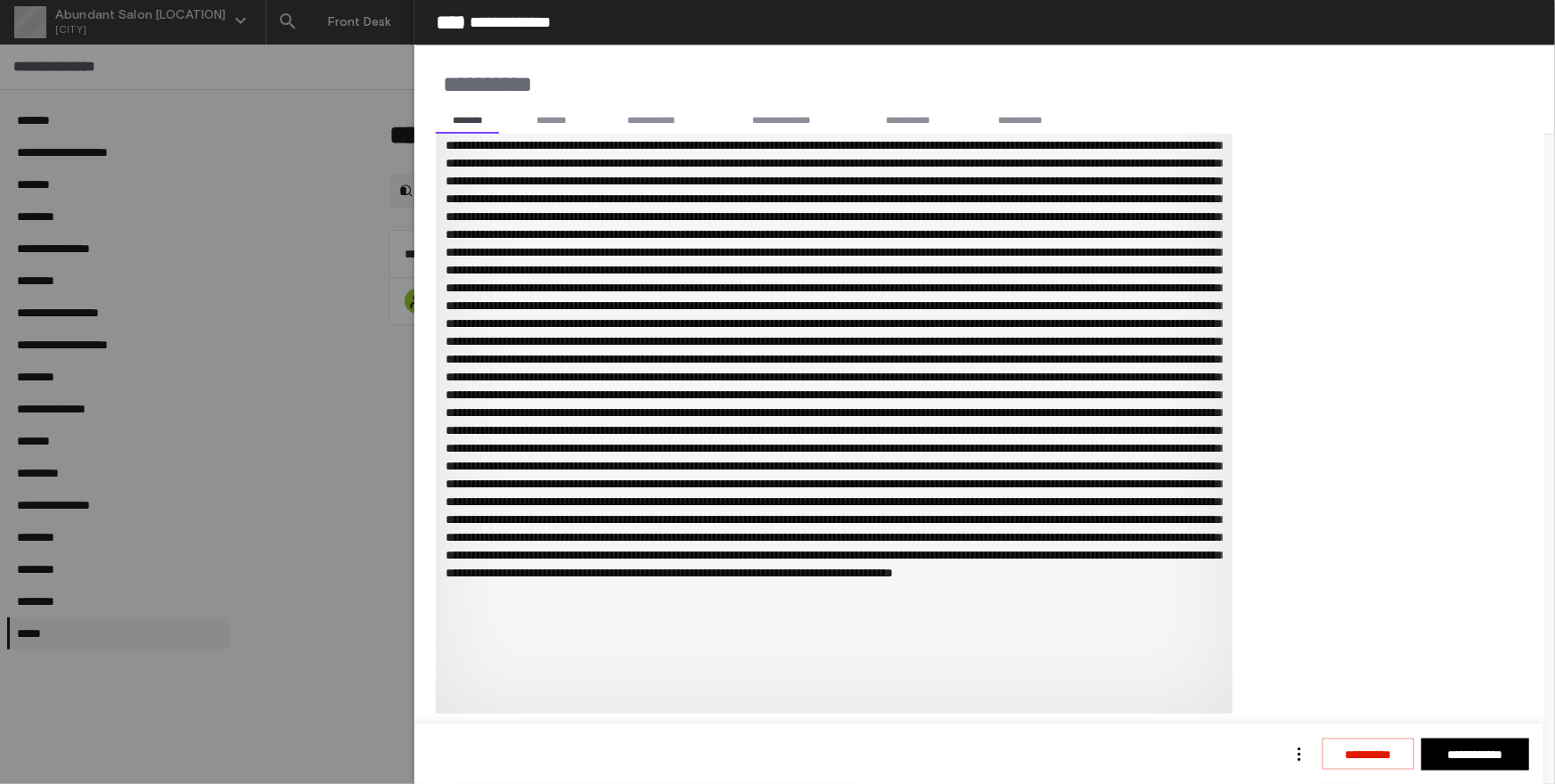 click on "***" at bounding box center (834, 350) 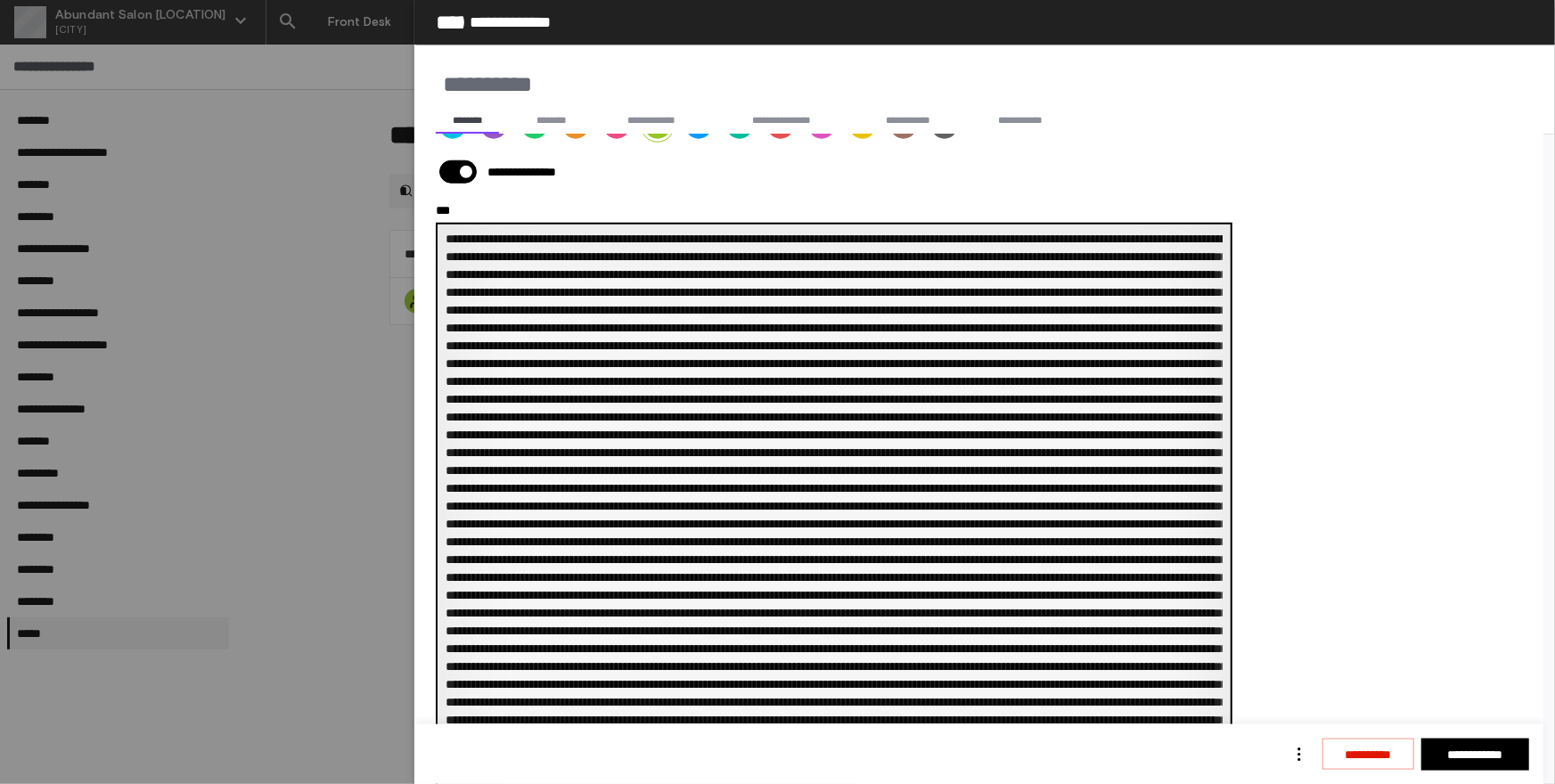 scroll, scrollTop: 712, scrollLeft: 0, axis: vertical 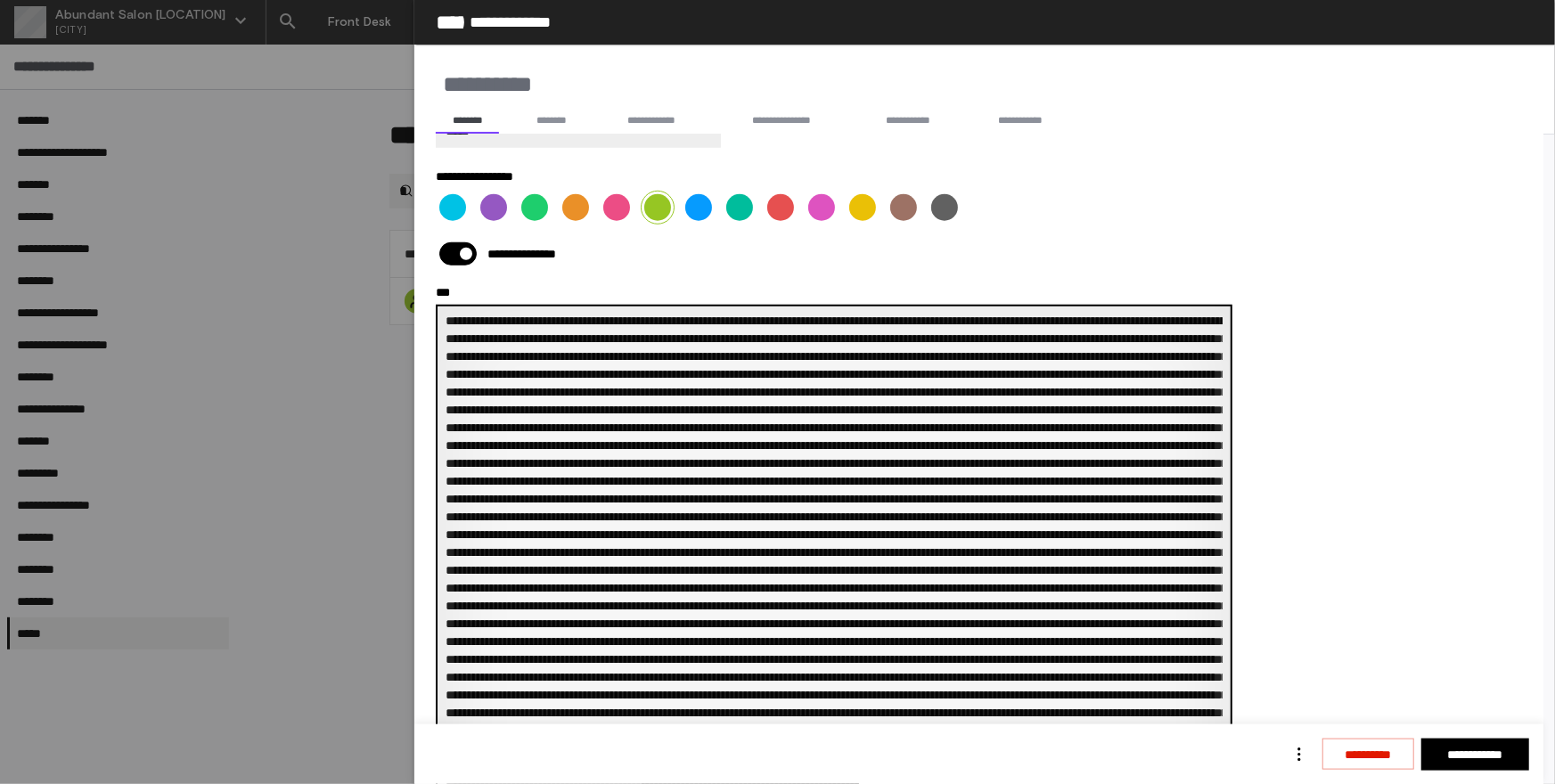 drag, startPoint x: 578, startPoint y: 318, endPoint x: 926, endPoint y: 641, distance: 474.7979 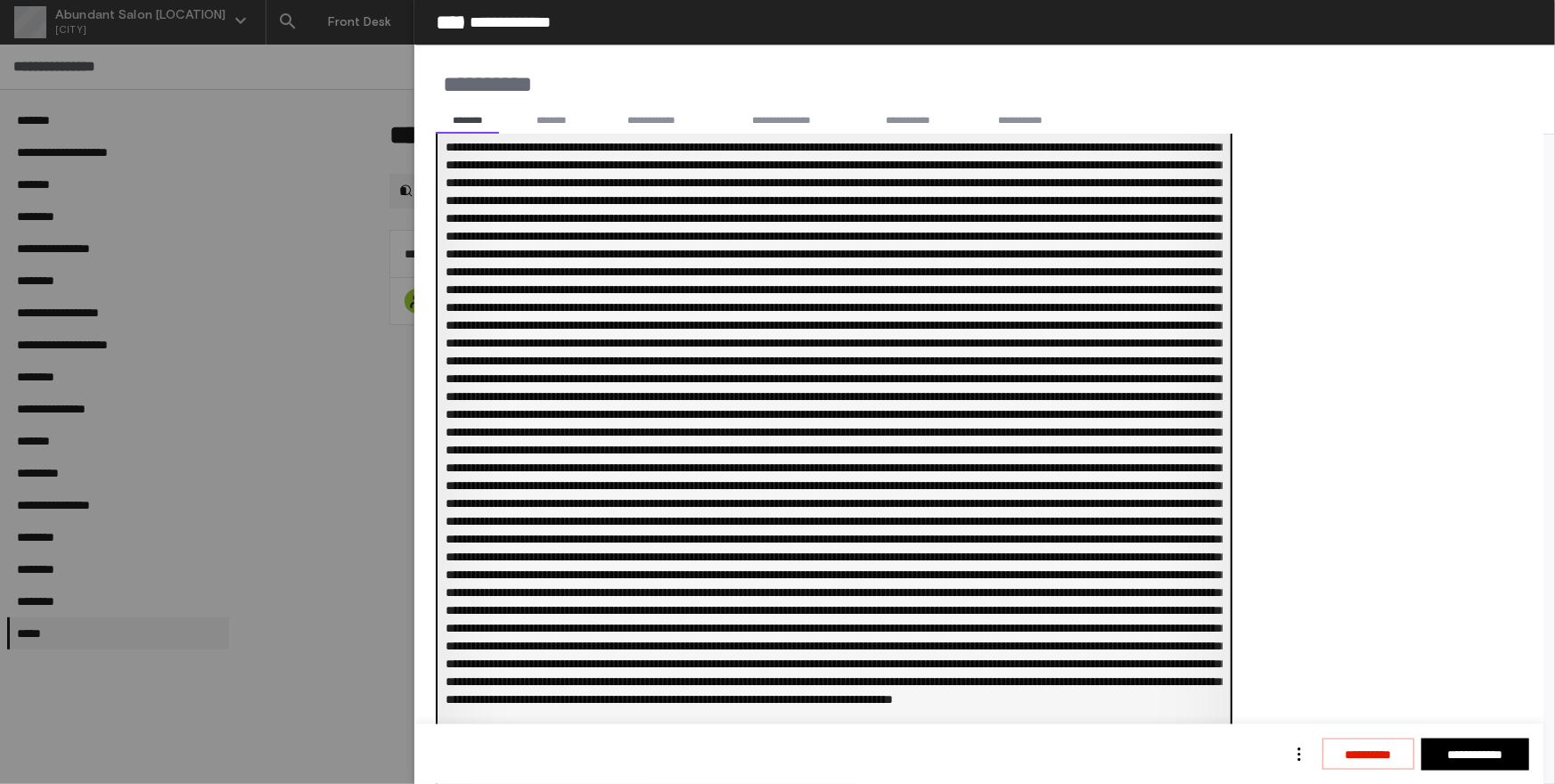 scroll, scrollTop: 1031, scrollLeft: 0, axis: vertical 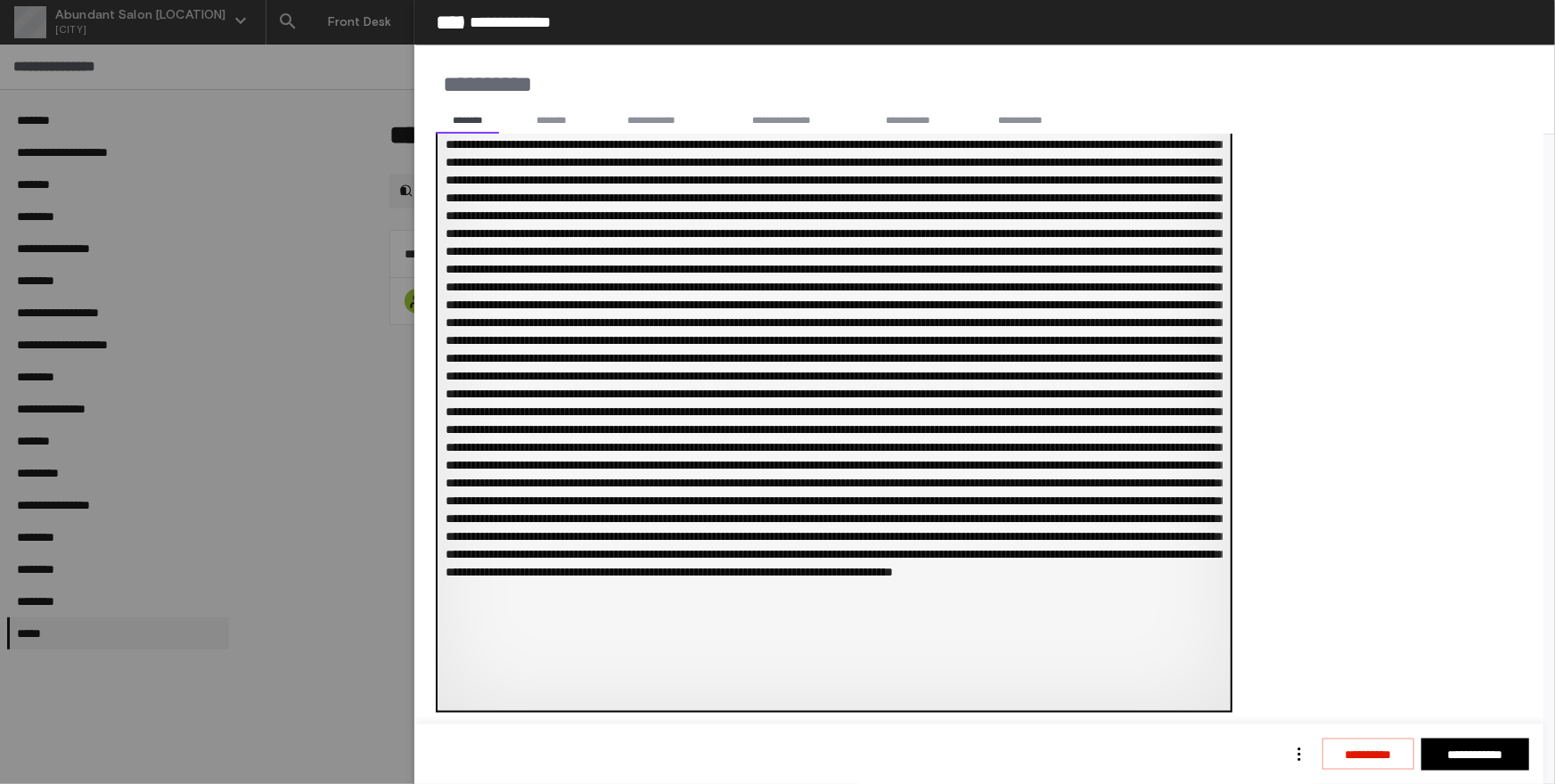 click on "***" at bounding box center [834, 349] 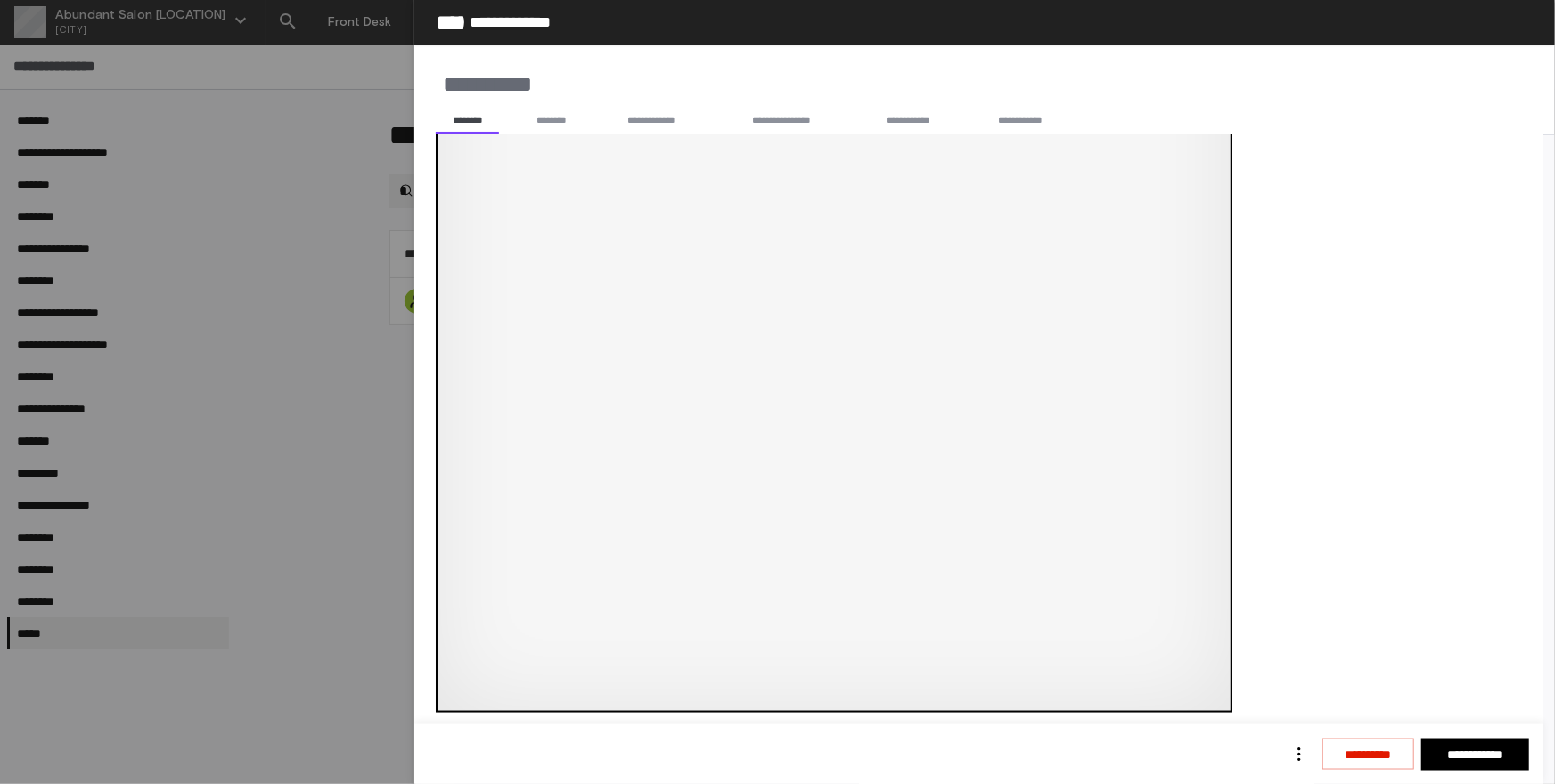 scroll, scrollTop: 389, scrollLeft: 0, axis: vertical 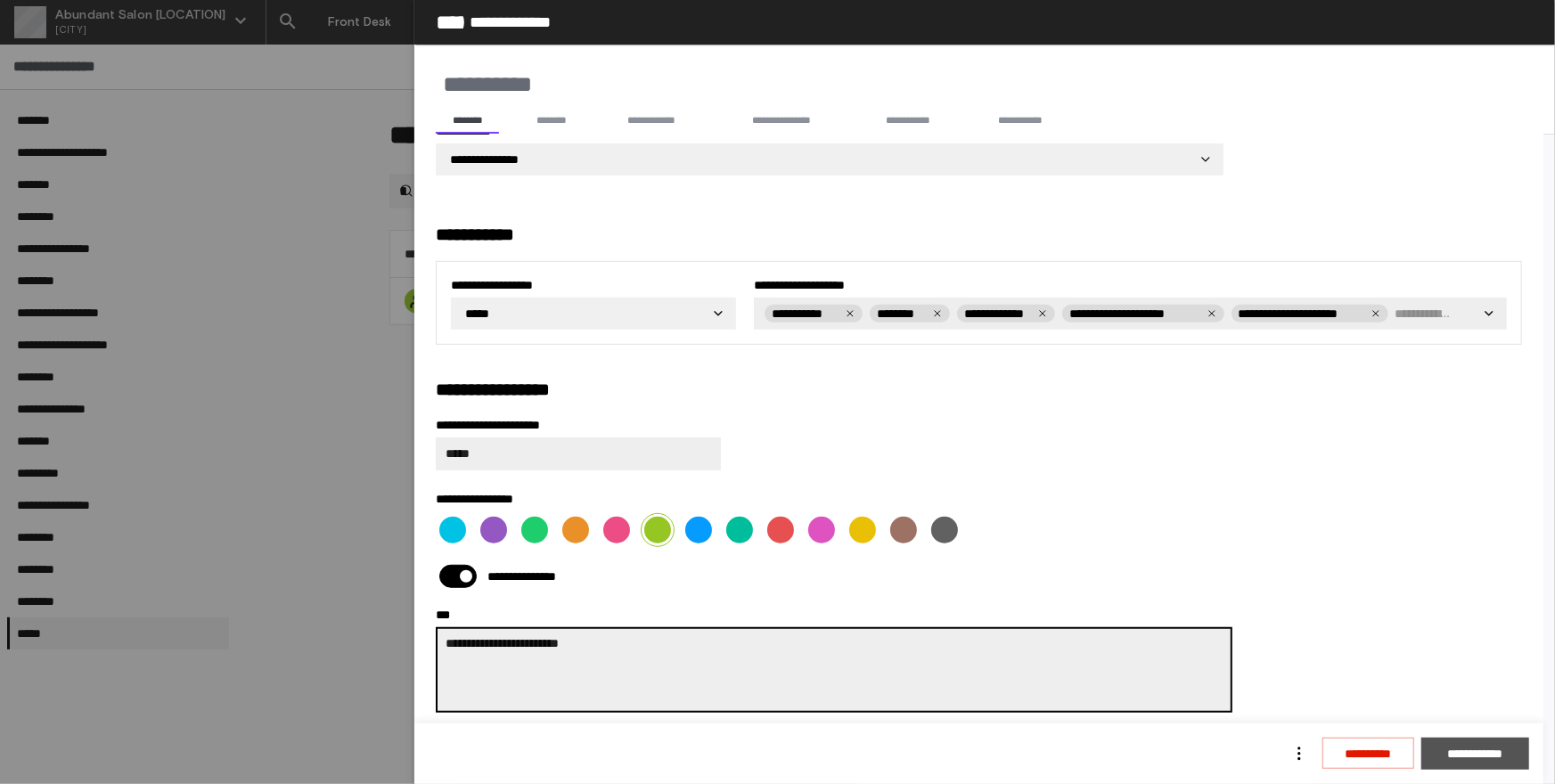 type on "**********" 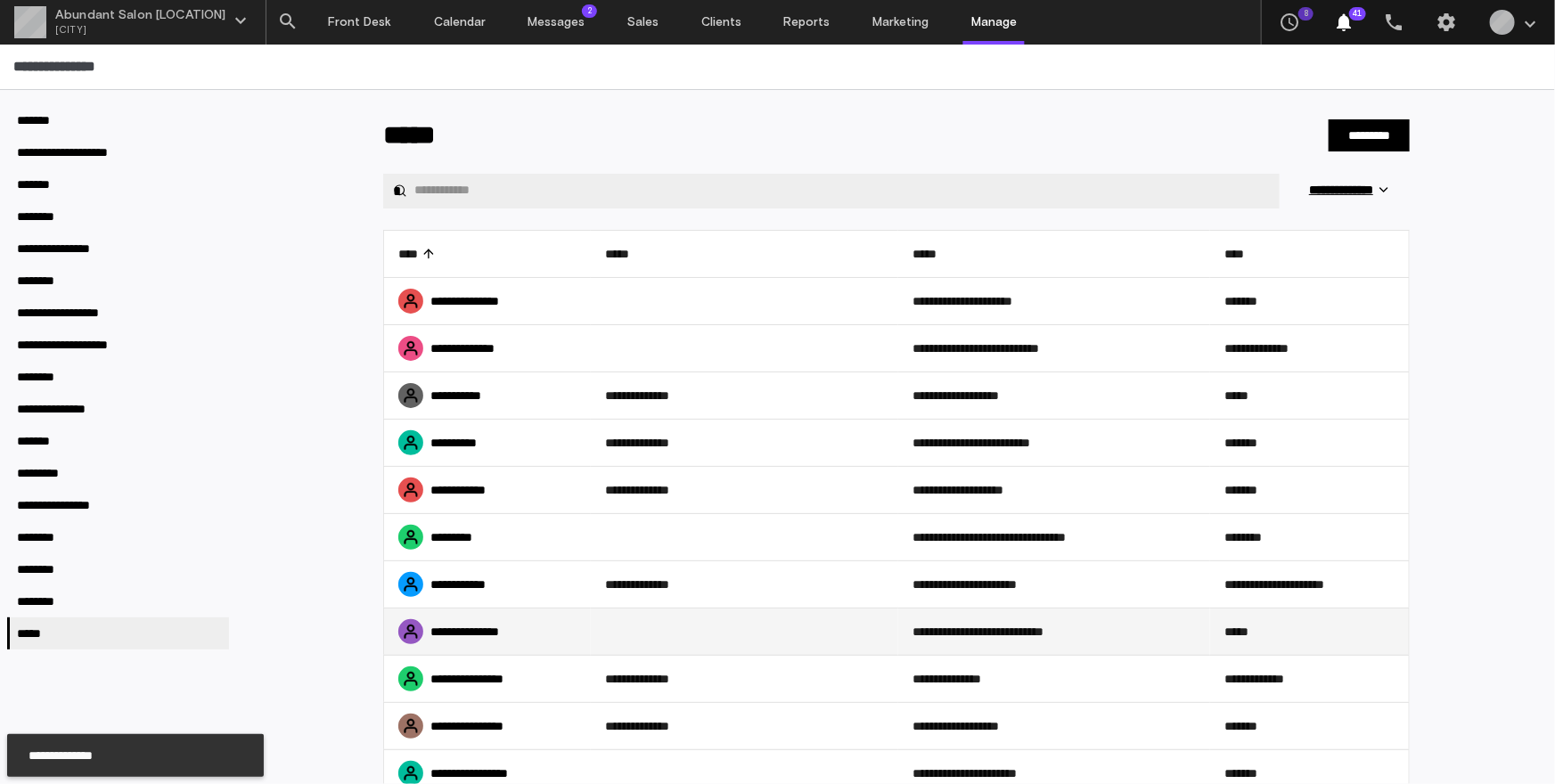 click on "**********" at bounding box center [1054, 631] 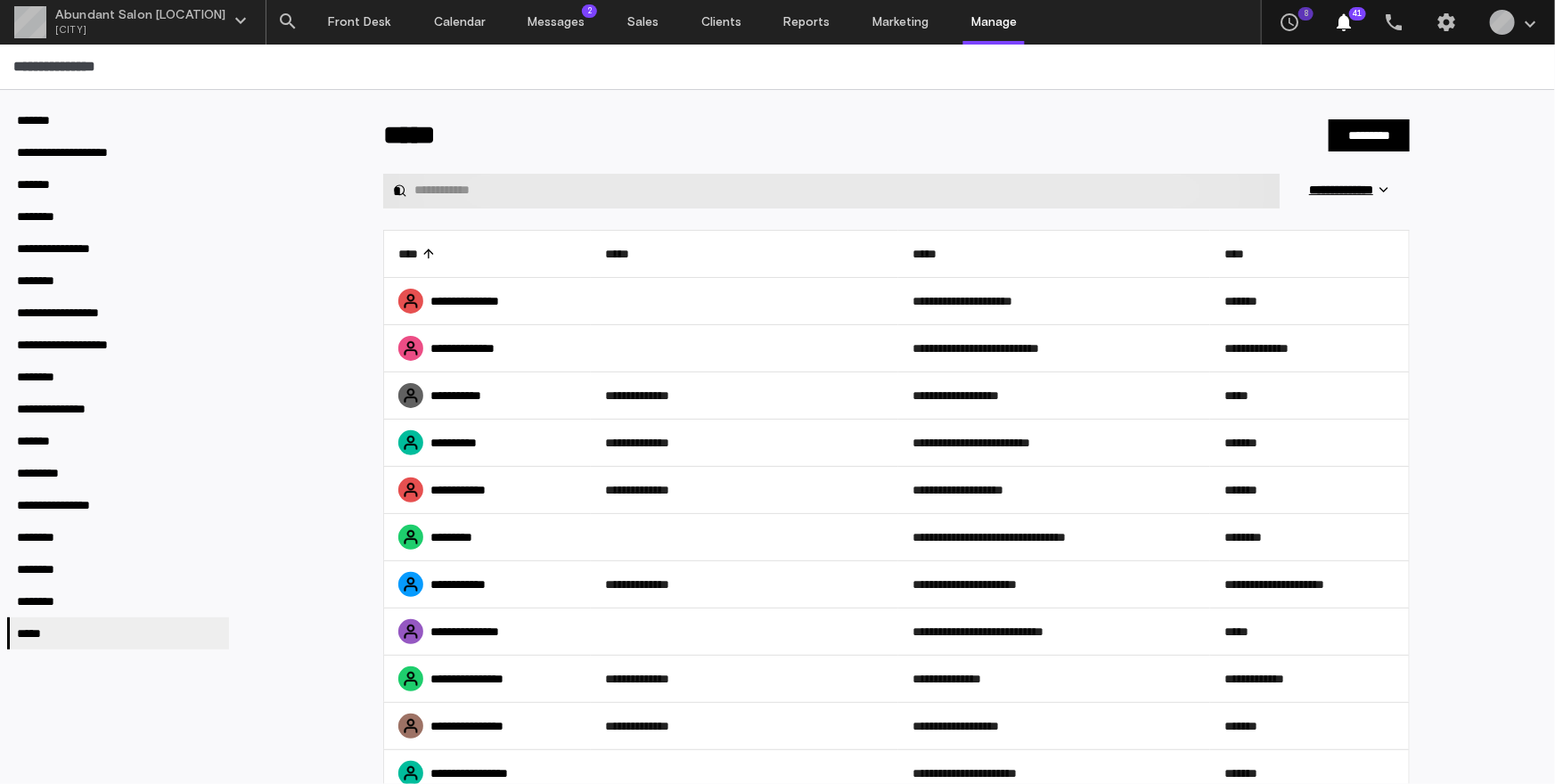 click at bounding box center [842, 191] 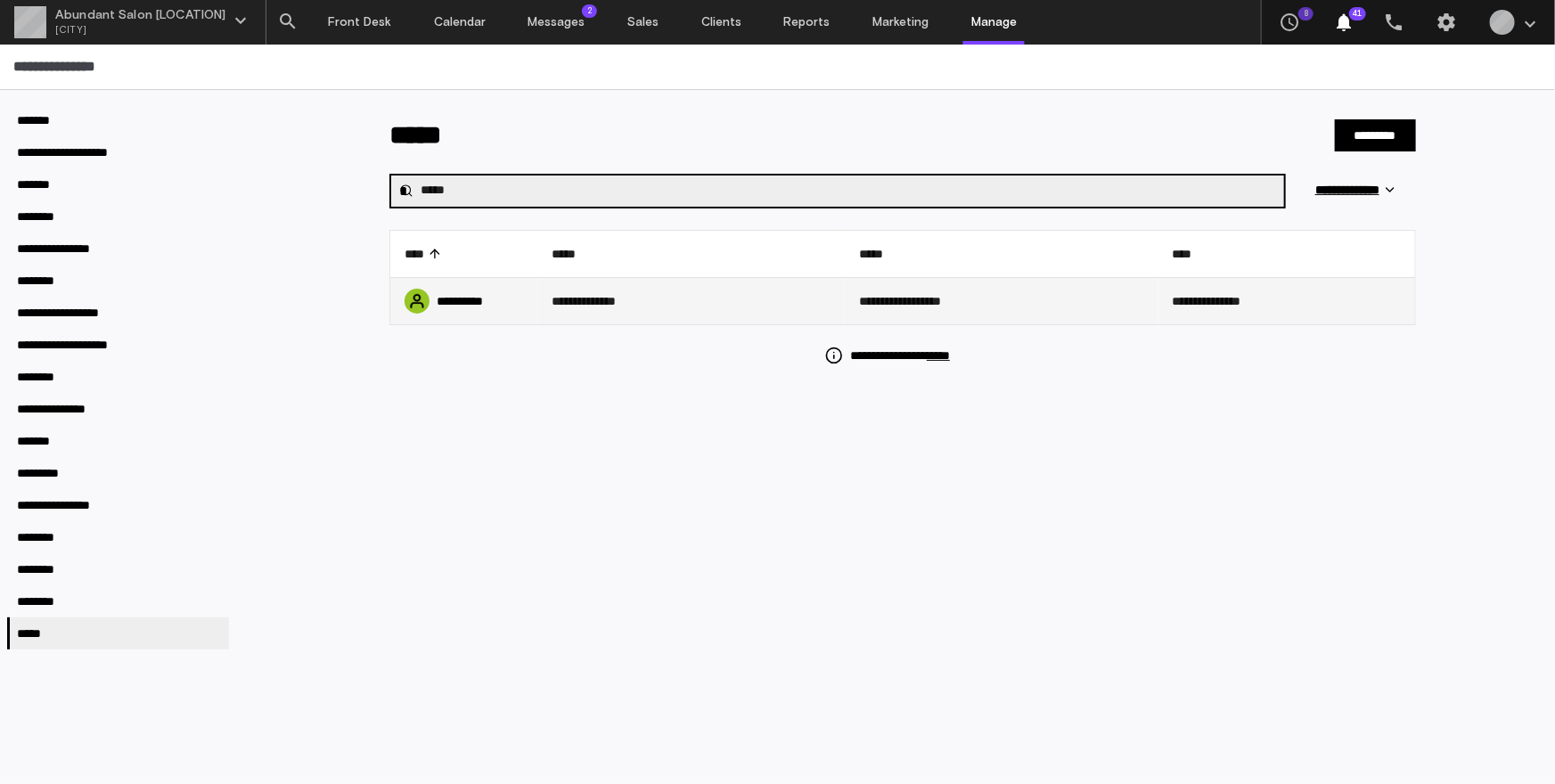 type on "*****" 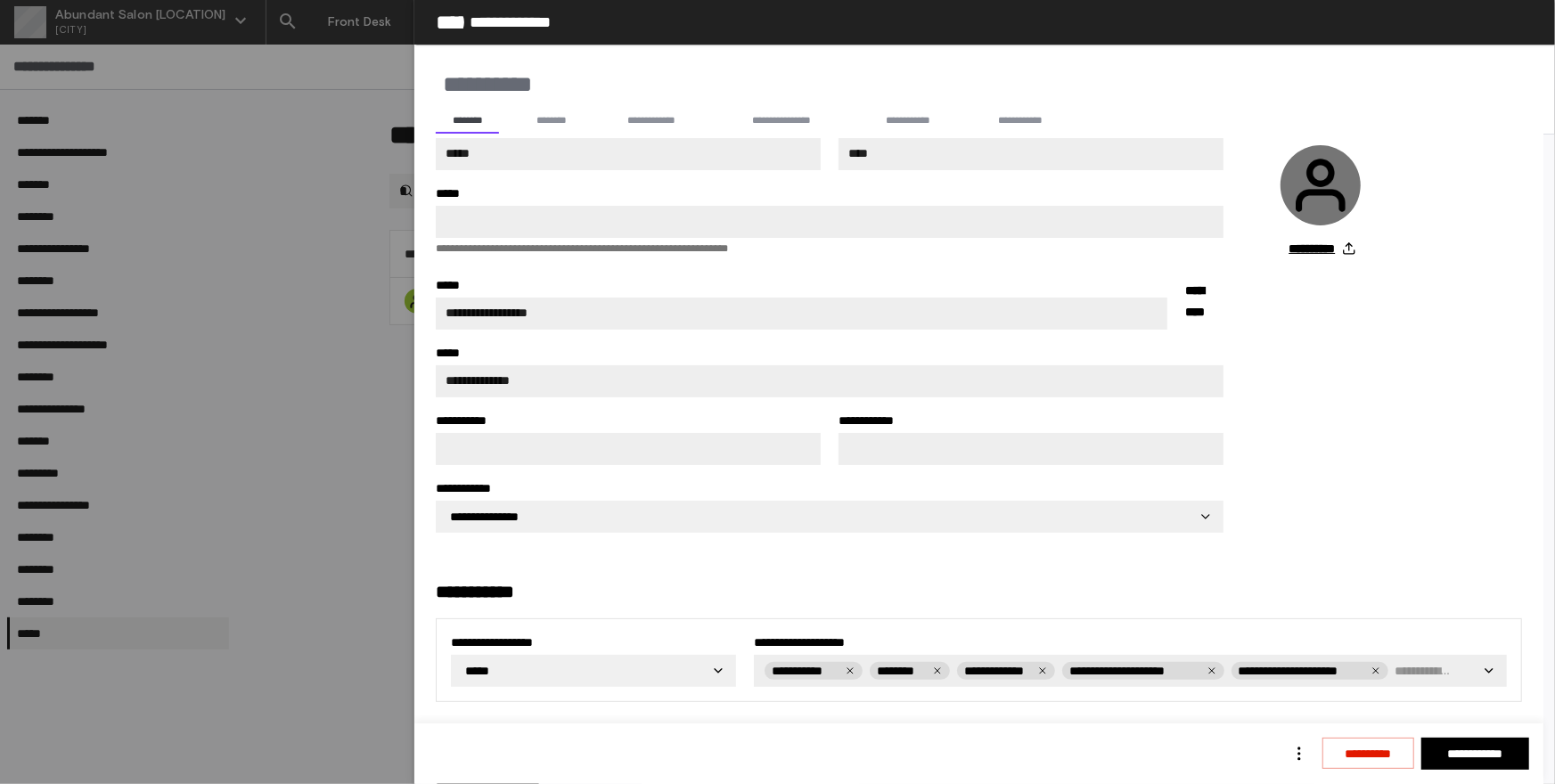scroll, scrollTop: 281, scrollLeft: 0, axis: vertical 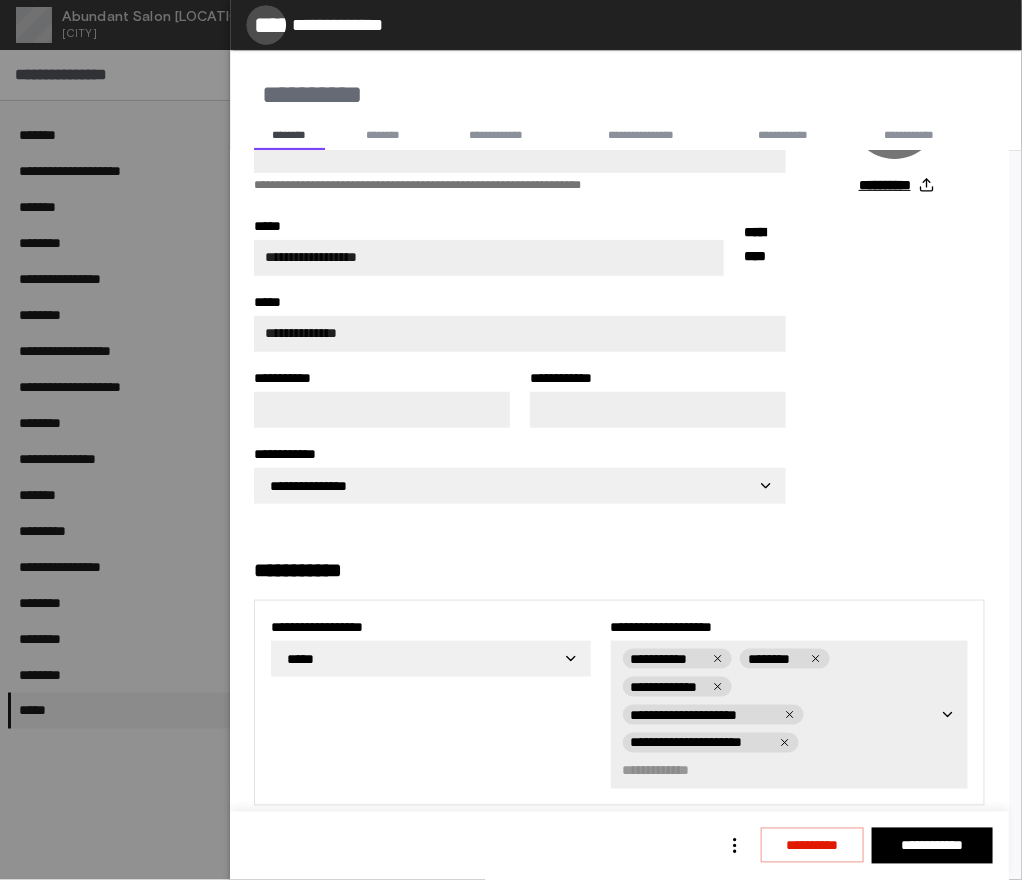 click on "*****" 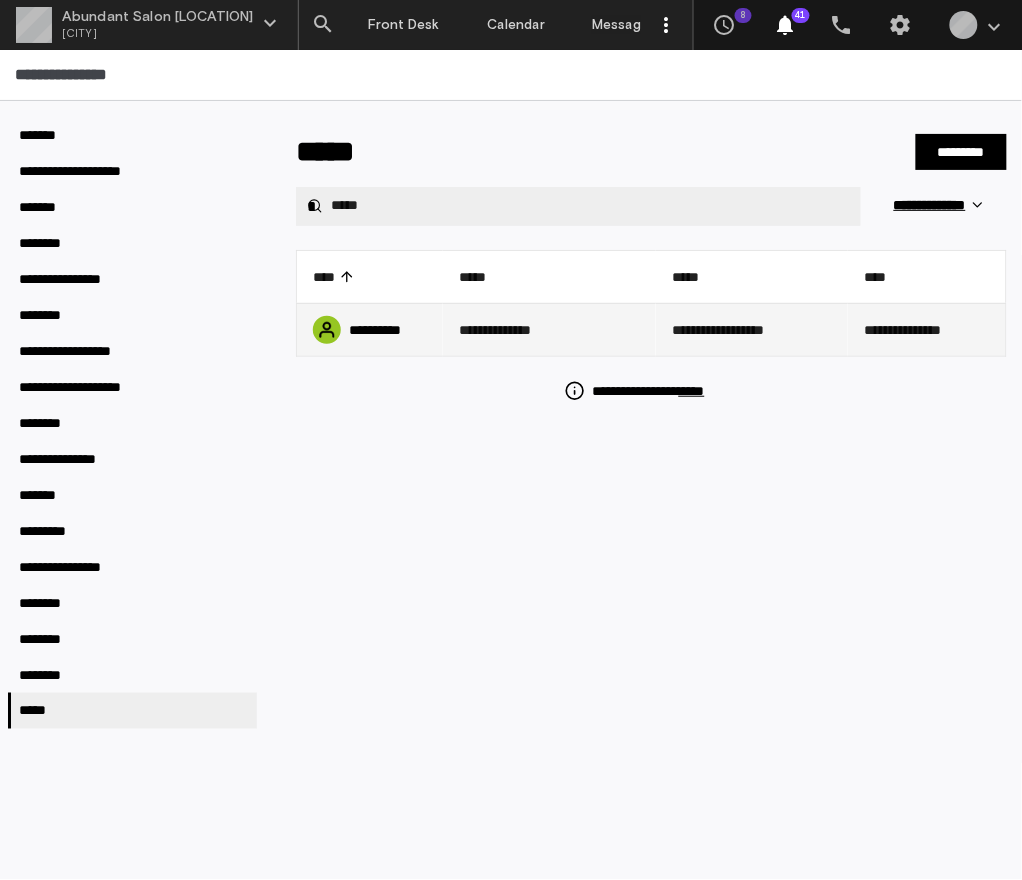 click on "**********" at bounding box center [549, 329] 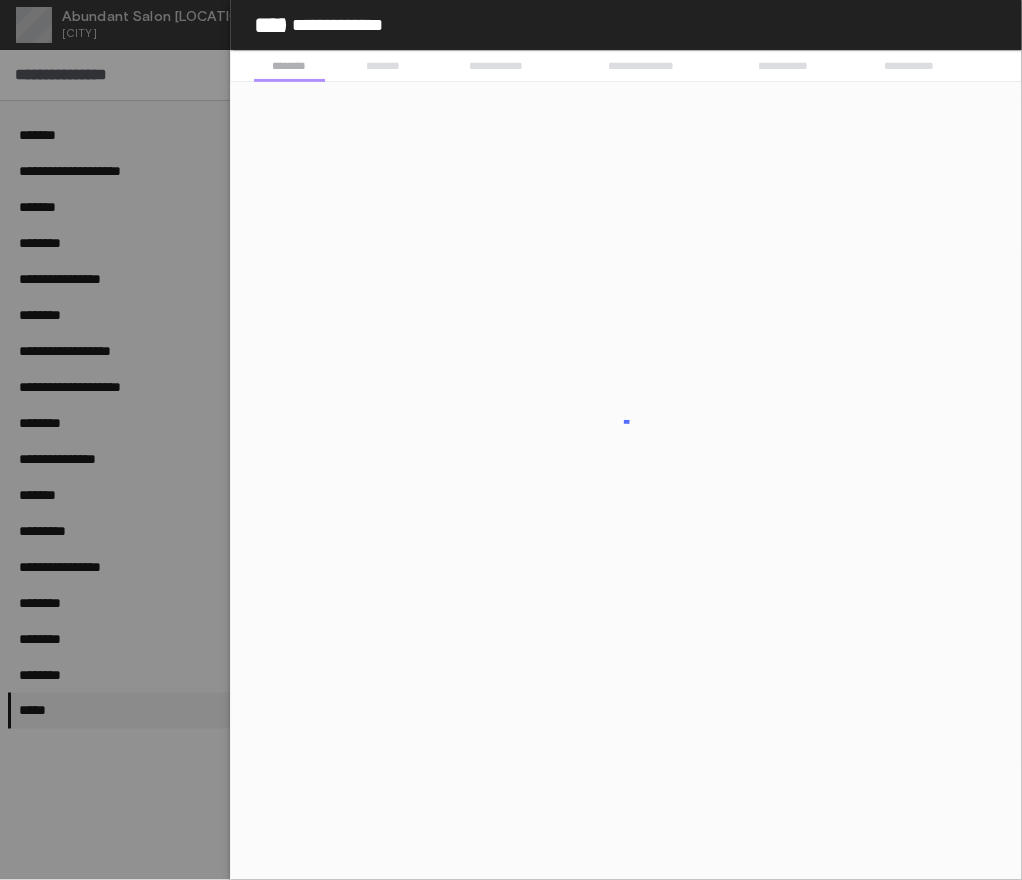 scroll, scrollTop: 0, scrollLeft: 0, axis: both 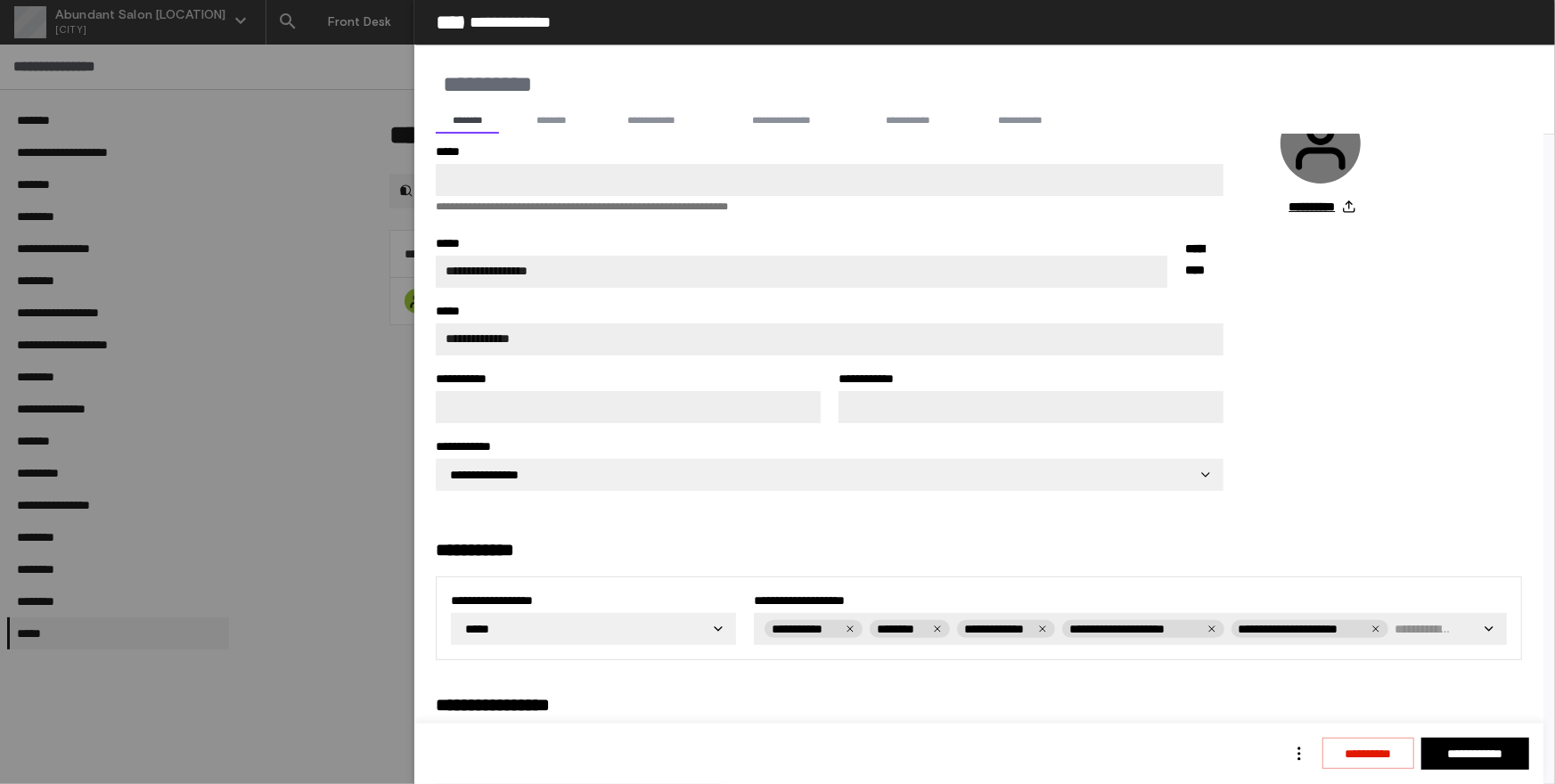 click 